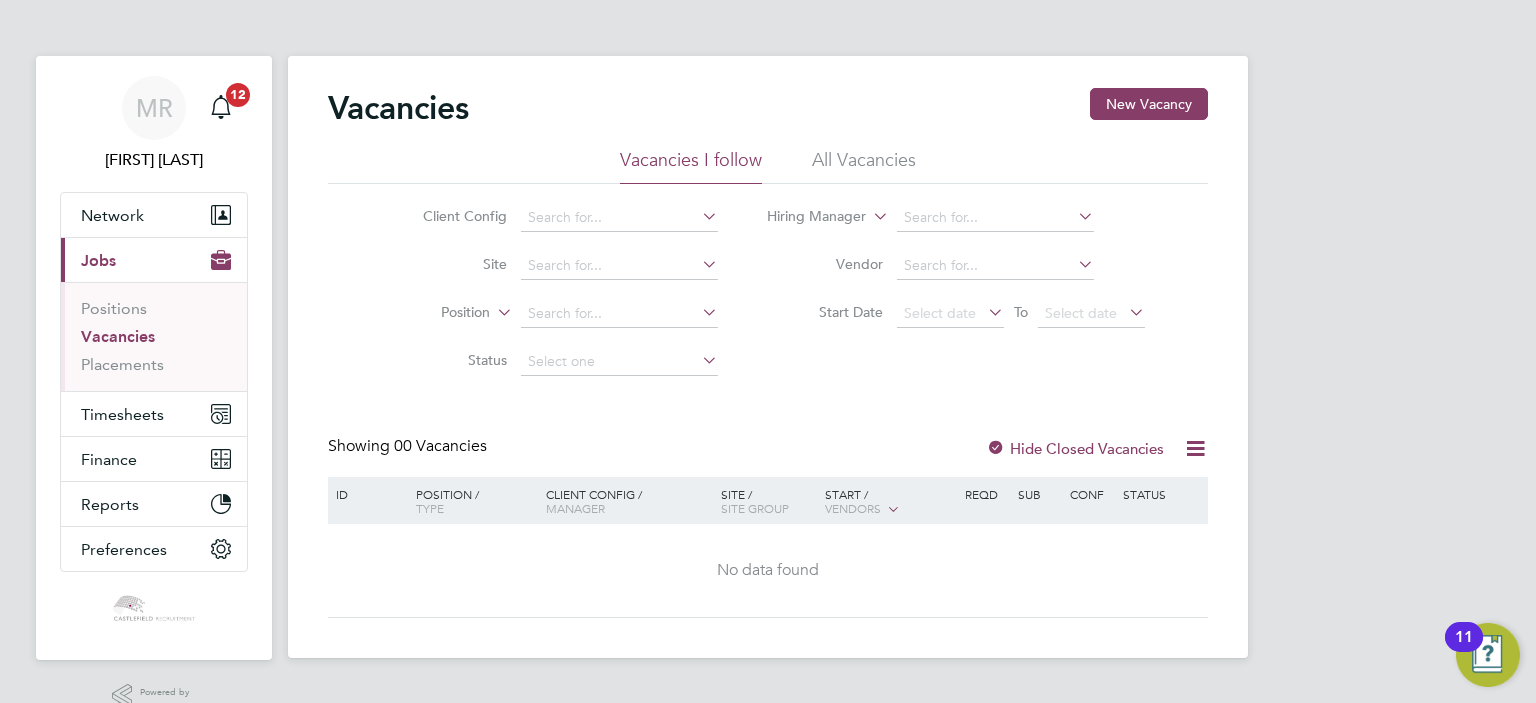 scroll, scrollTop: 0, scrollLeft: 0, axis: both 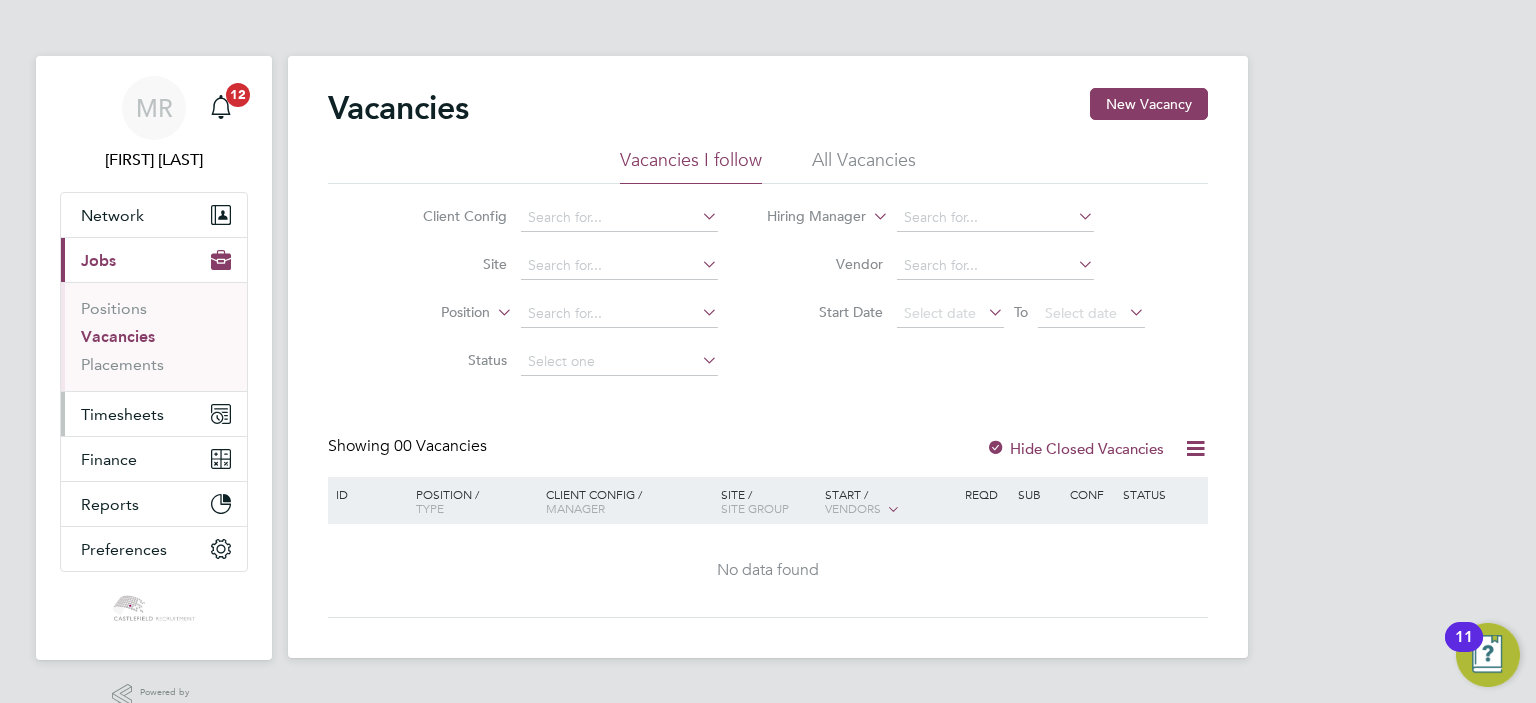 click on "Timesheets" at bounding box center [154, 414] 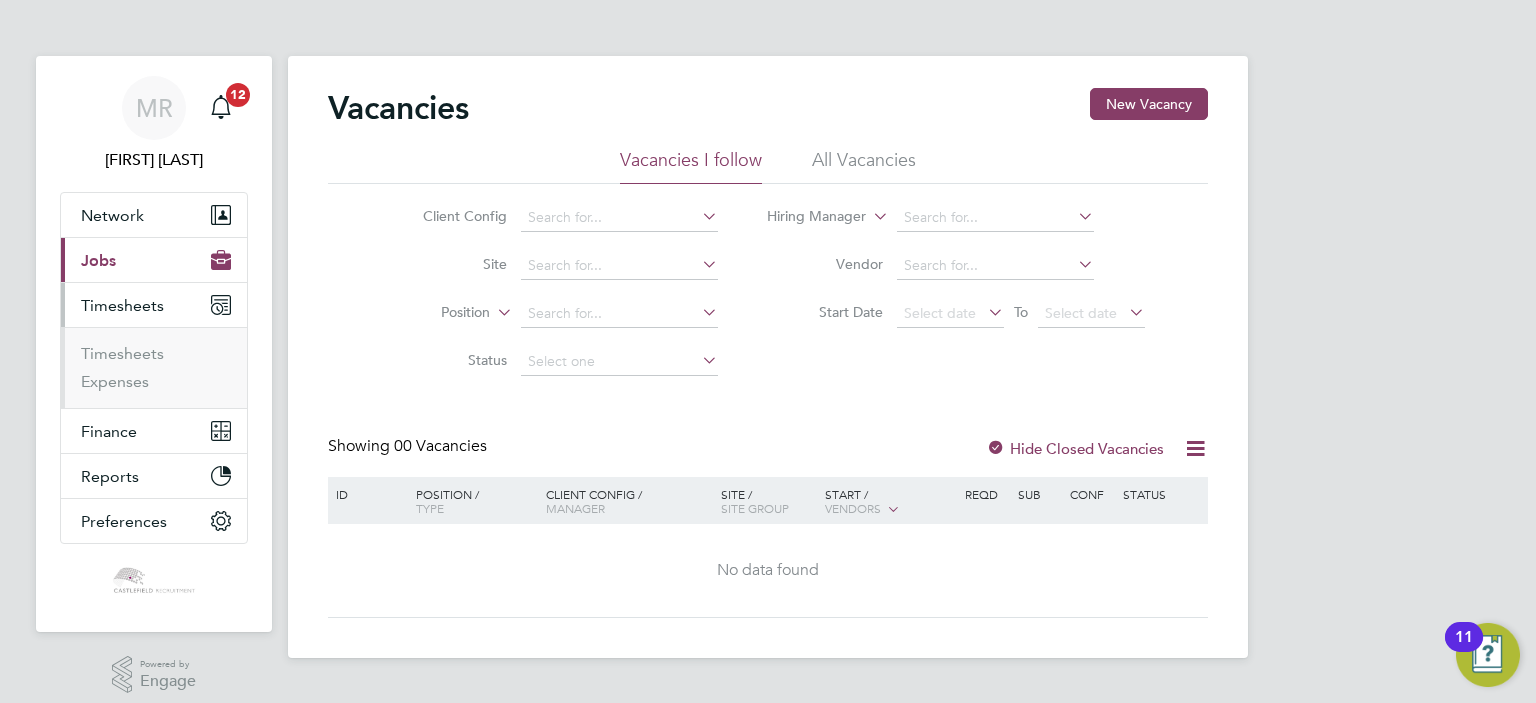 click on "Timesheets   Expenses" at bounding box center [154, 367] 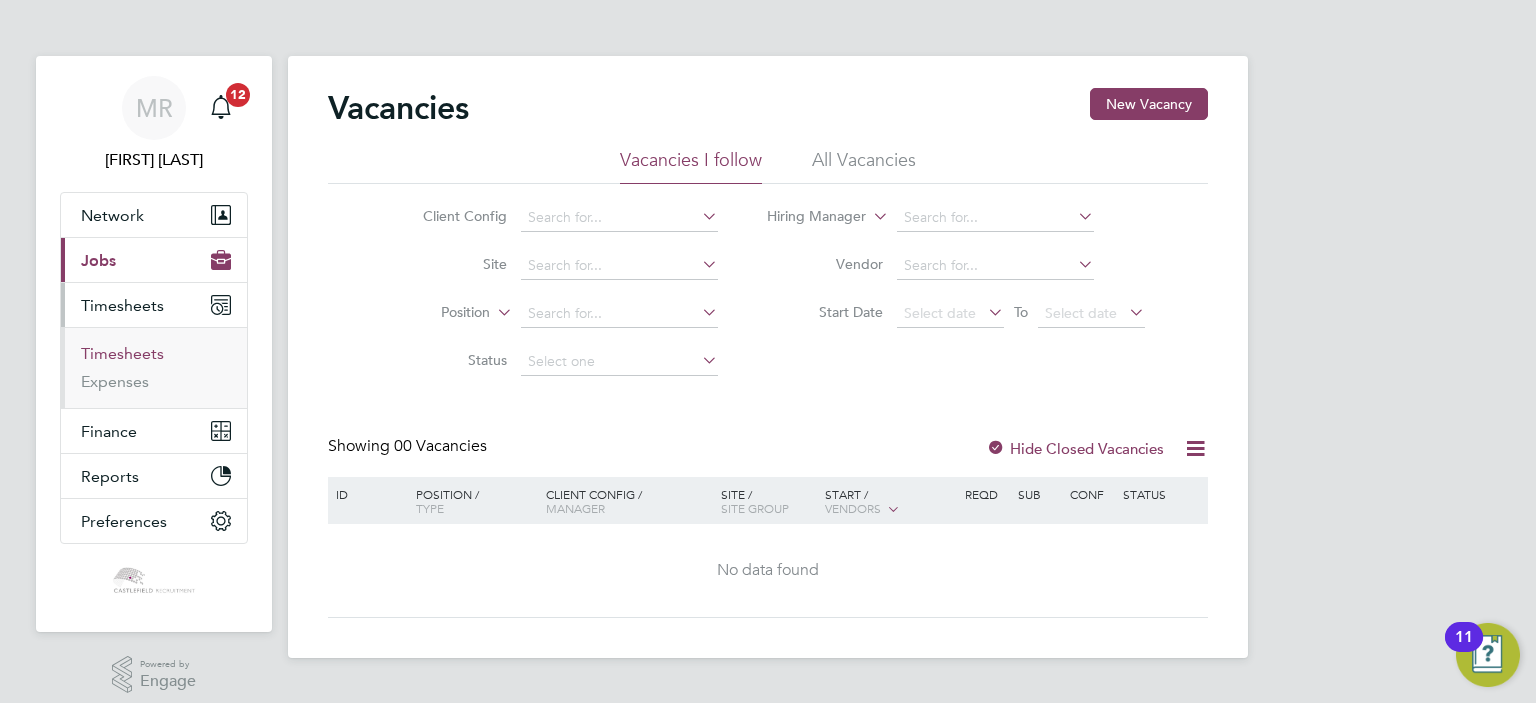 click on "Timesheets" at bounding box center (122, 353) 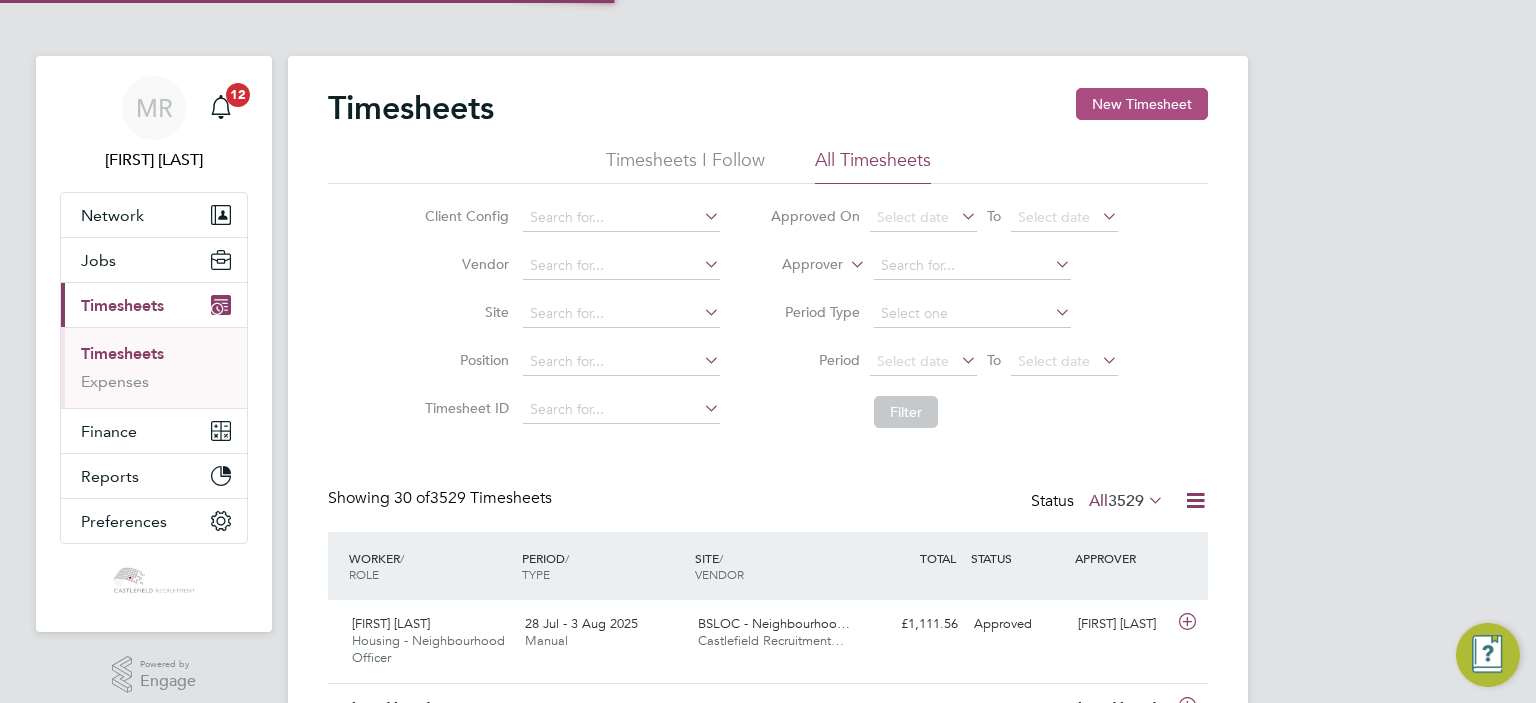 scroll, scrollTop: 10, scrollLeft: 10, axis: both 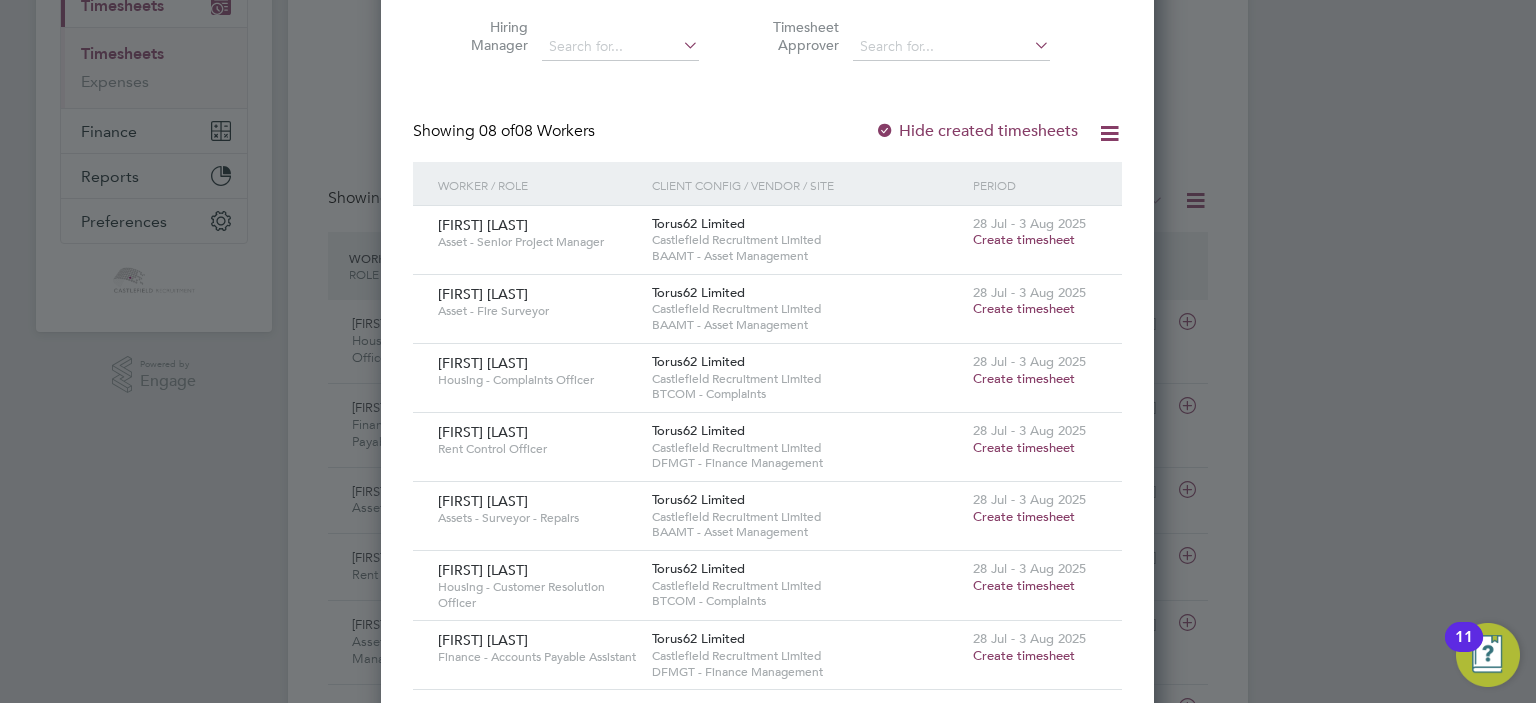click on "Create timesheet" at bounding box center (1024, 585) 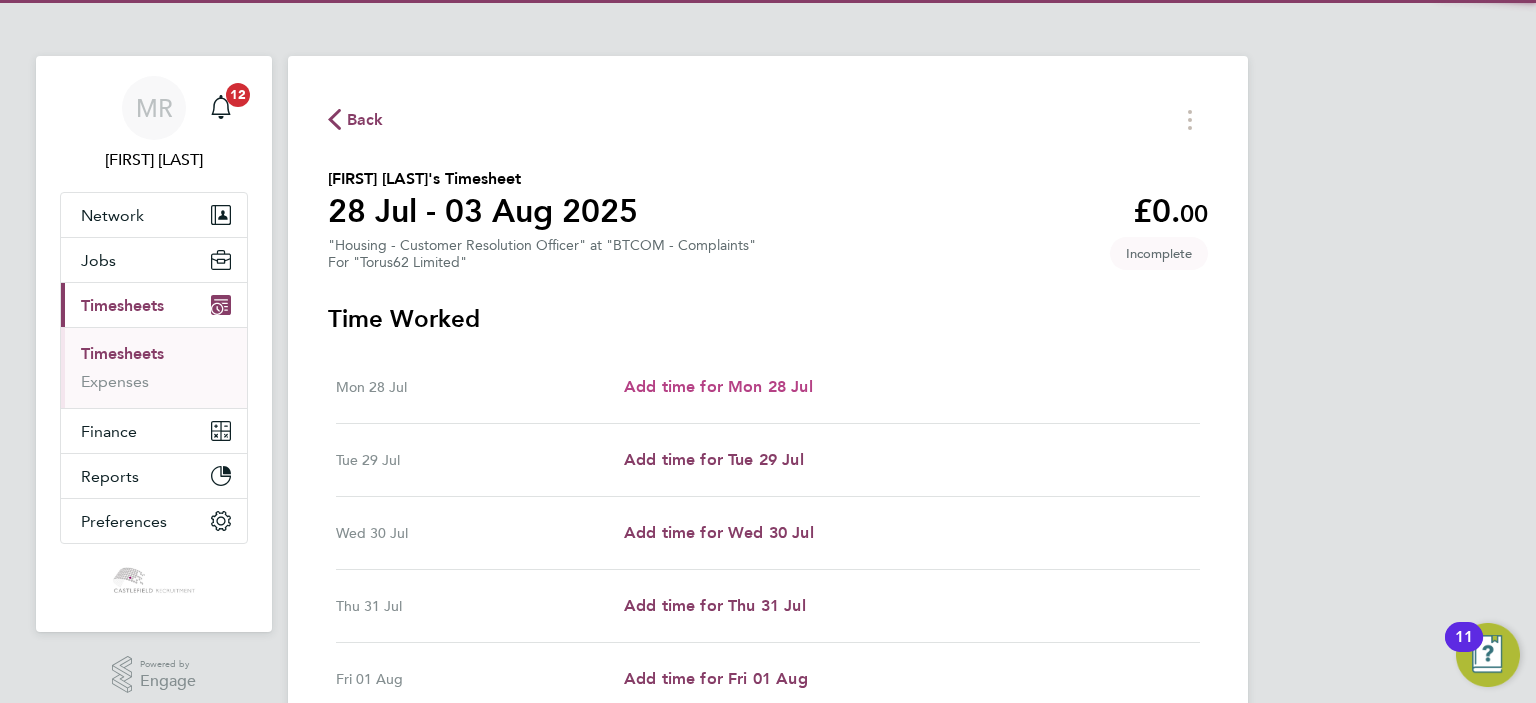 click on "Add time for Mon 28 Jul" at bounding box center (718, 386) 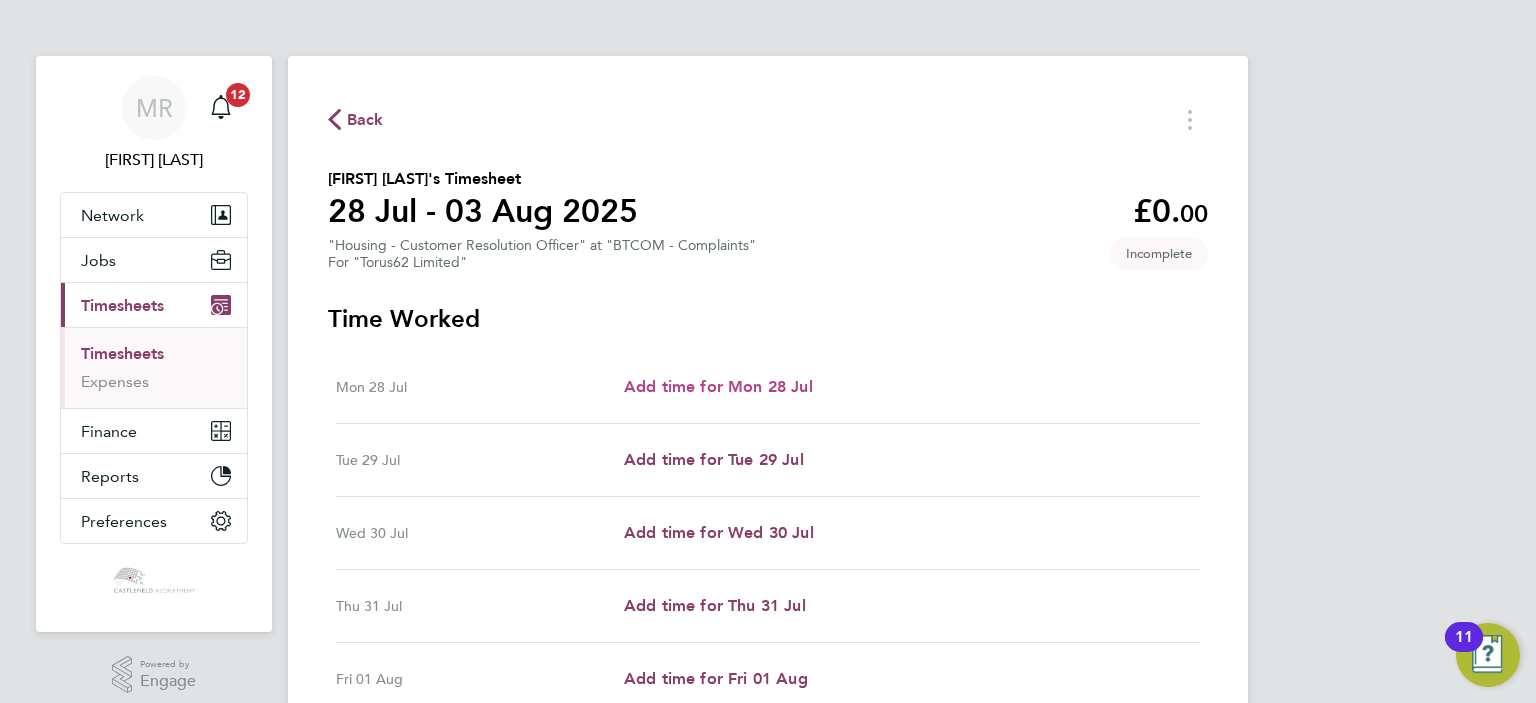 select on "30" 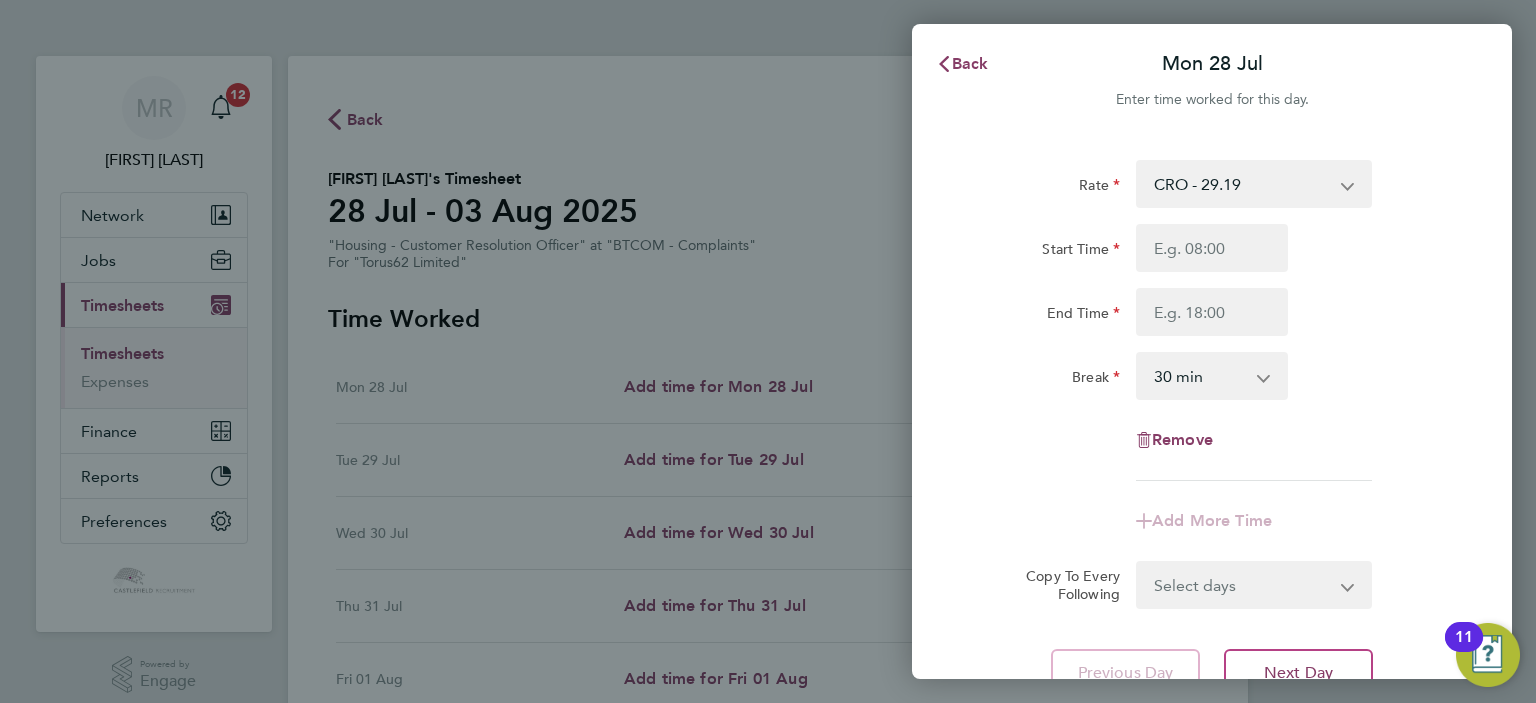 type 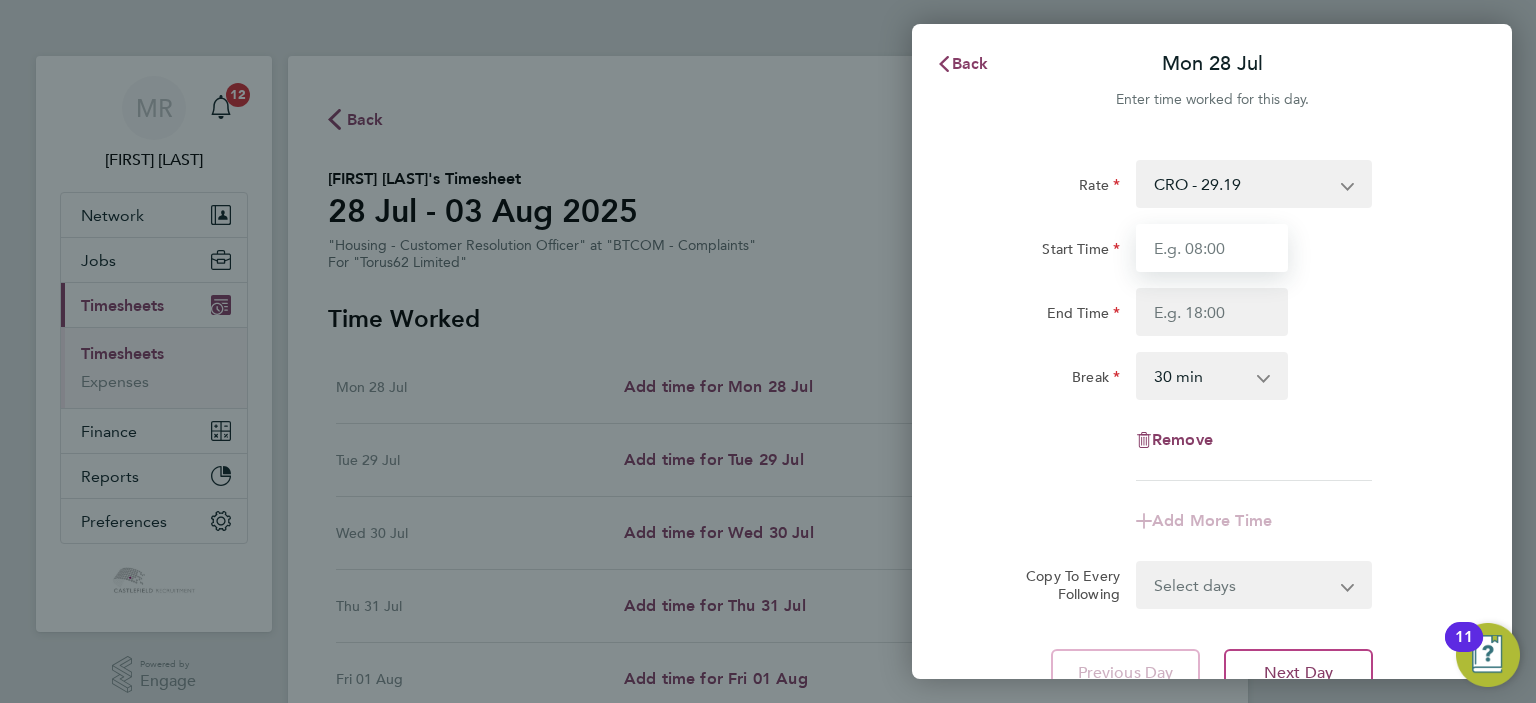 click on "Start Time" at bounding box center (1212, 248) 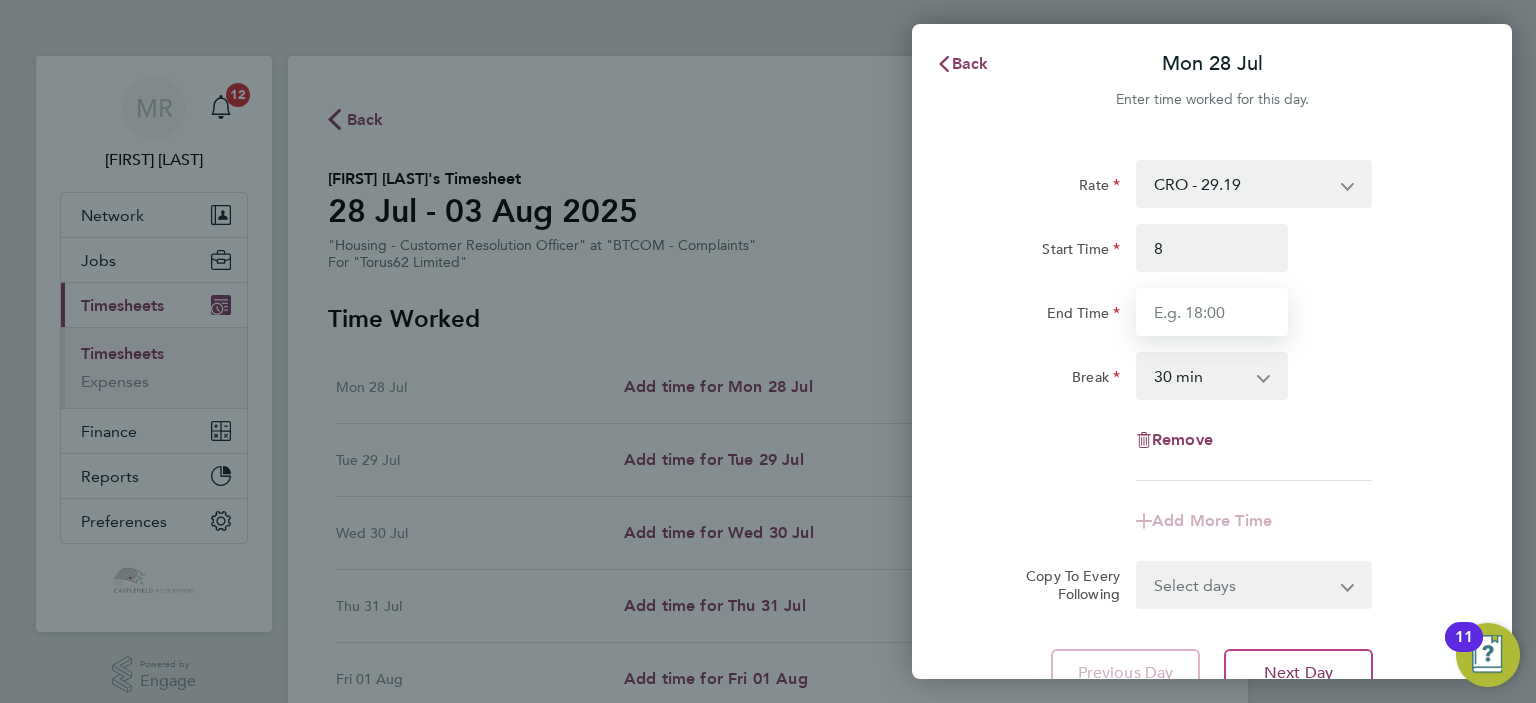 type on "08:00" 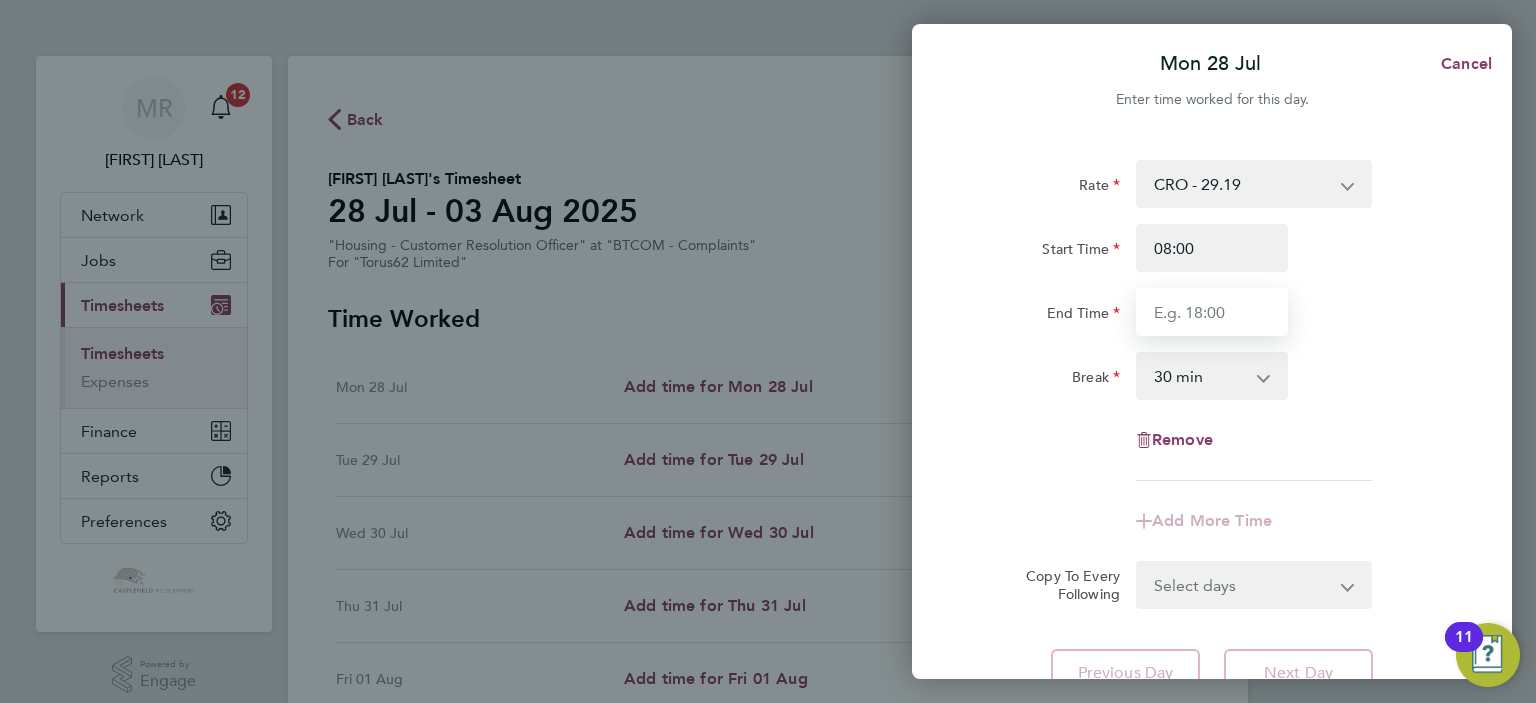 click on "End Time" at bounding box center (1212, 312) 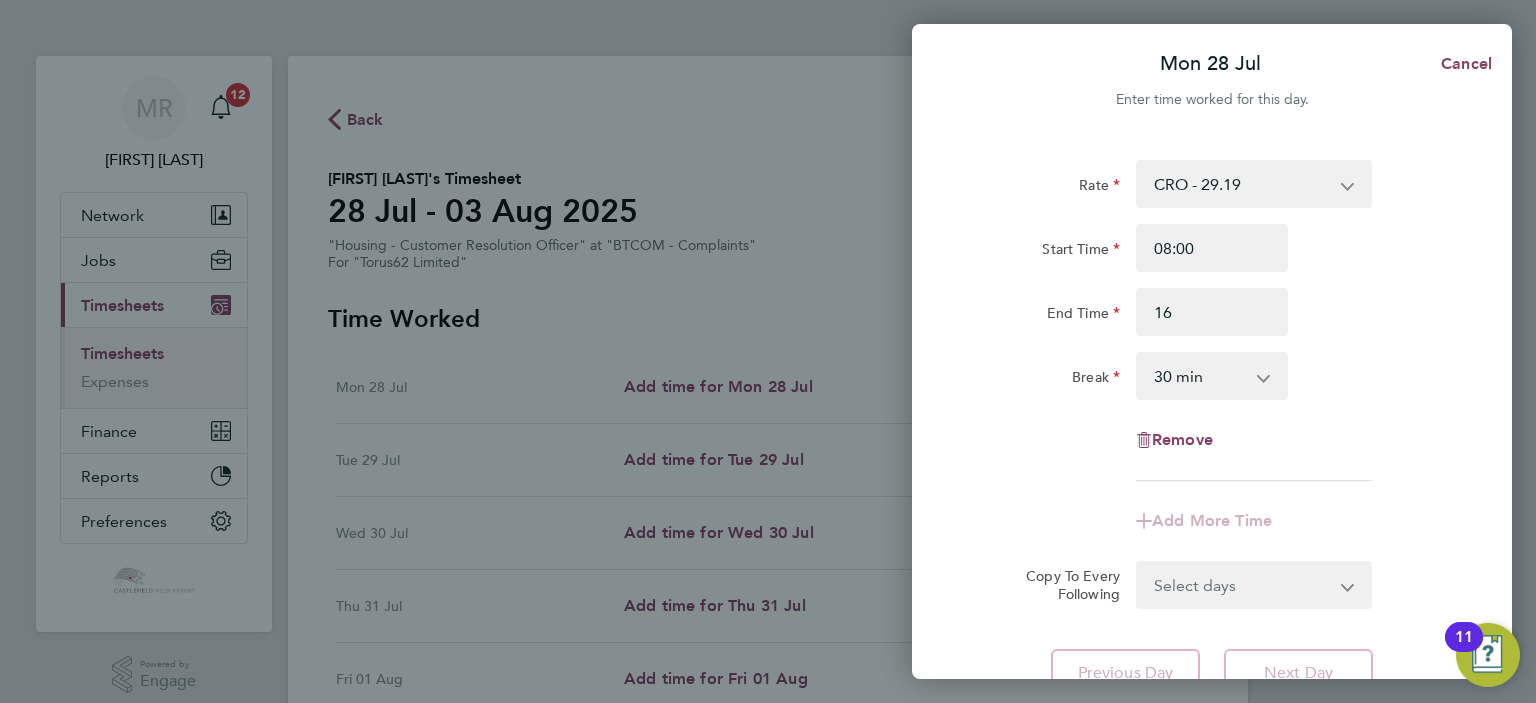 type on "16:00" 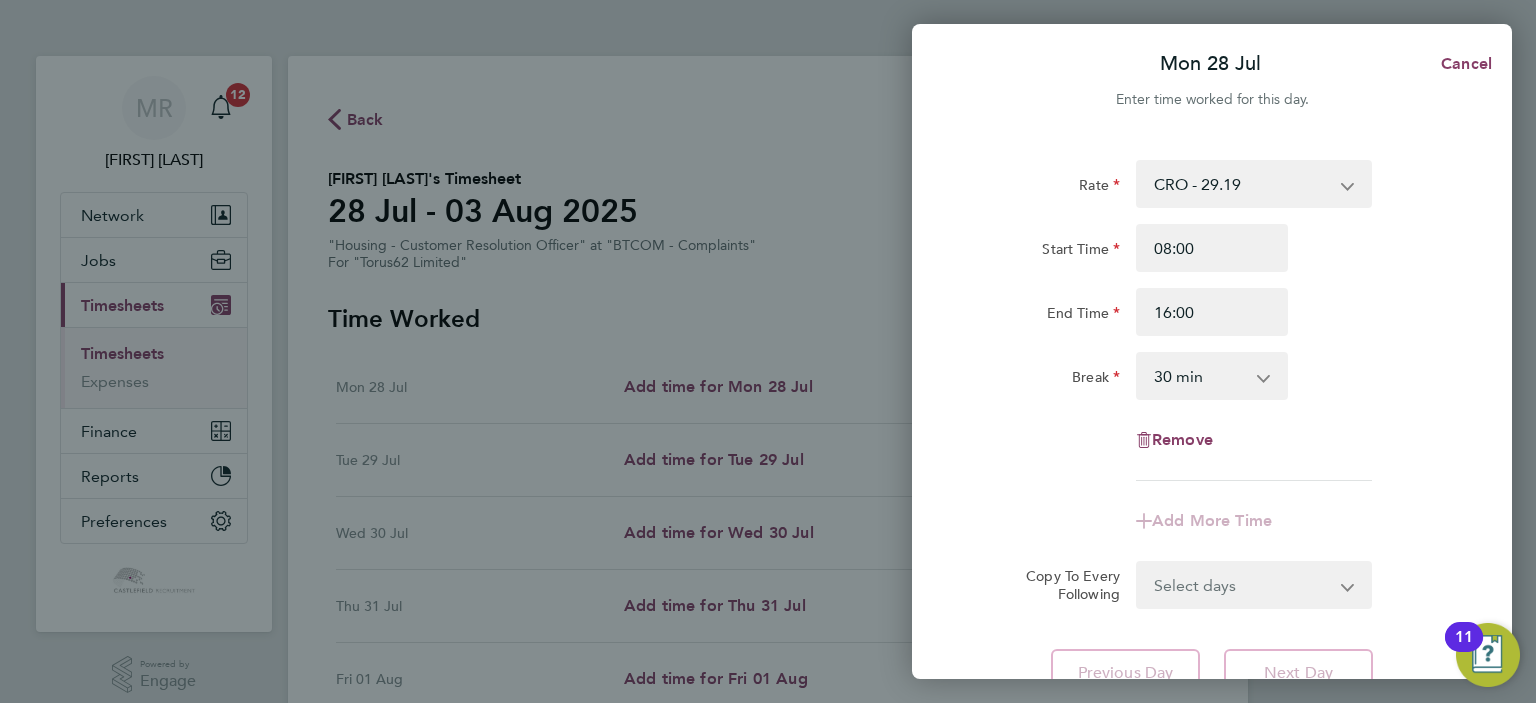 click on "Rate  CRO - 29.19
Start Time 08:00 End Time 16:00 Break  0 min   15 min   30 min   45 min   60 min   75 min   90 min
Remove
Add More Time  Copy To Every Following  Select days   Day   Weekday (Mon-Fri)   Weekend (Sat-Sun)   Tuesday   Wednesday   Thursday   Friday   Saturday   Sunday
Previous Day   Next Day" 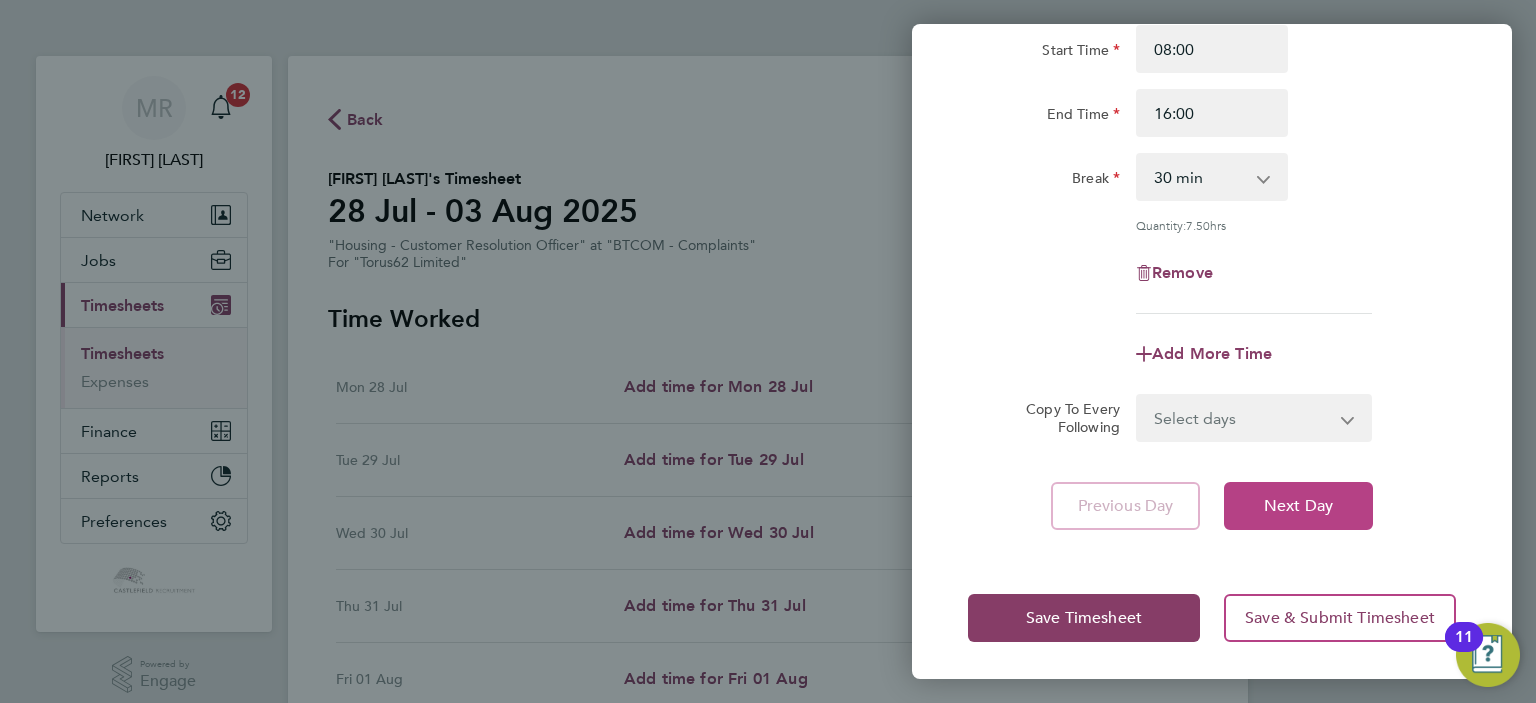 click on "Rate  CRO - 29.19
Start Time 08:00 End Time 16:00 Break  0 min   15 min   30 min   45 min   60 min   75 min   90 min
Quantity:  7.50  hrs
Remove
Add More Time  Copy To Every Following  Select days   Day   Weekday (Mon-Fri)   Weekend (Sat-Sun)   Tuesday   Wednesday   Thursday   Friday   Saturday   Sunday
Previous Day   Next Day" 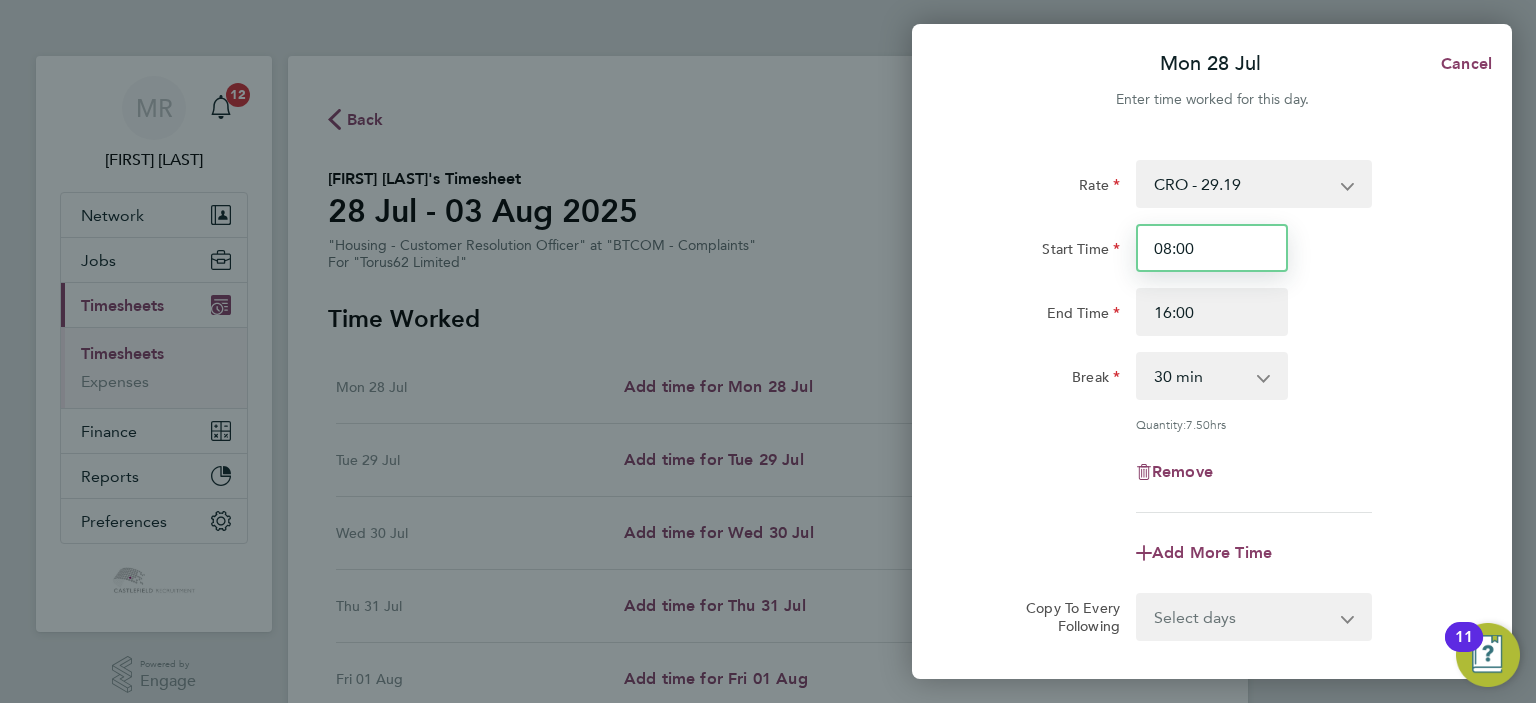 click on "08:00" at bounding box center [1212, 248] 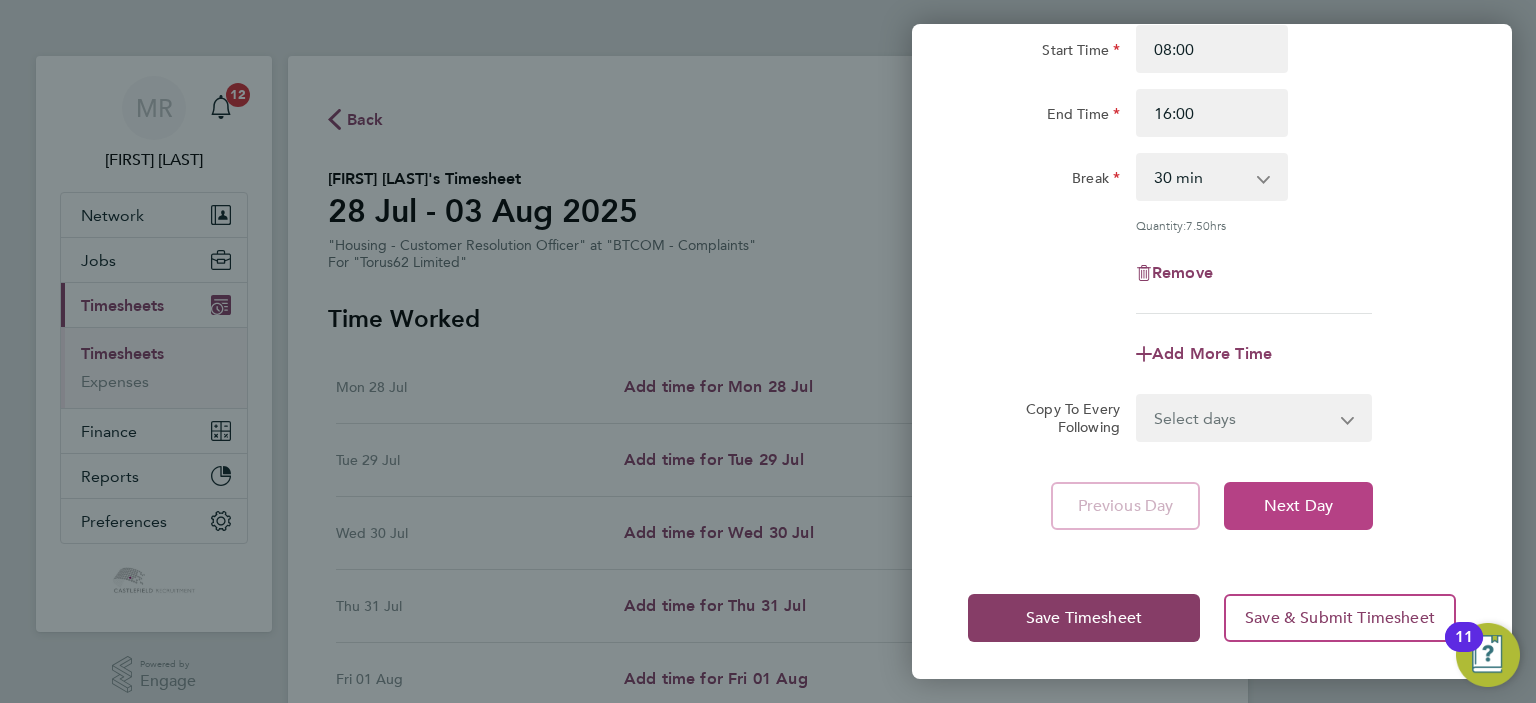 click on "Next Day" 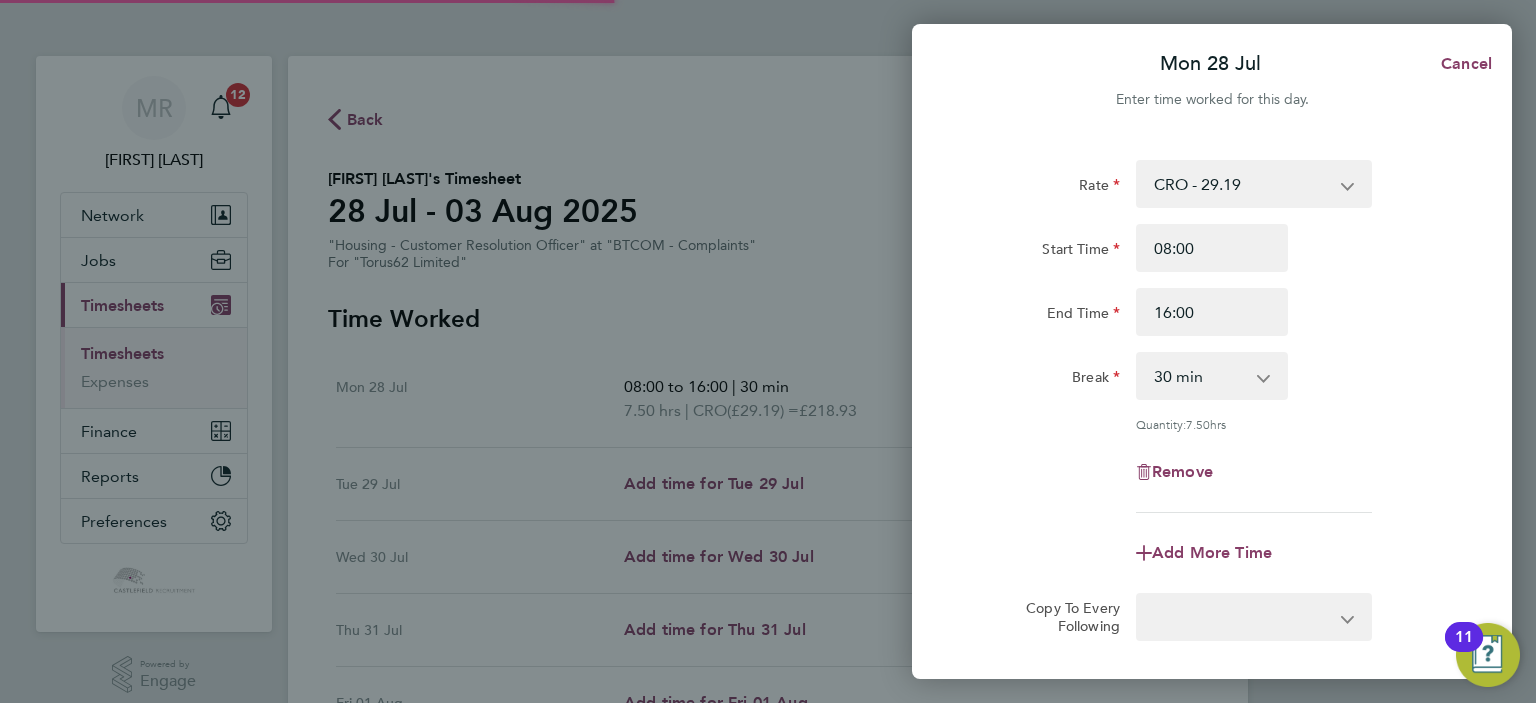 select on "30" 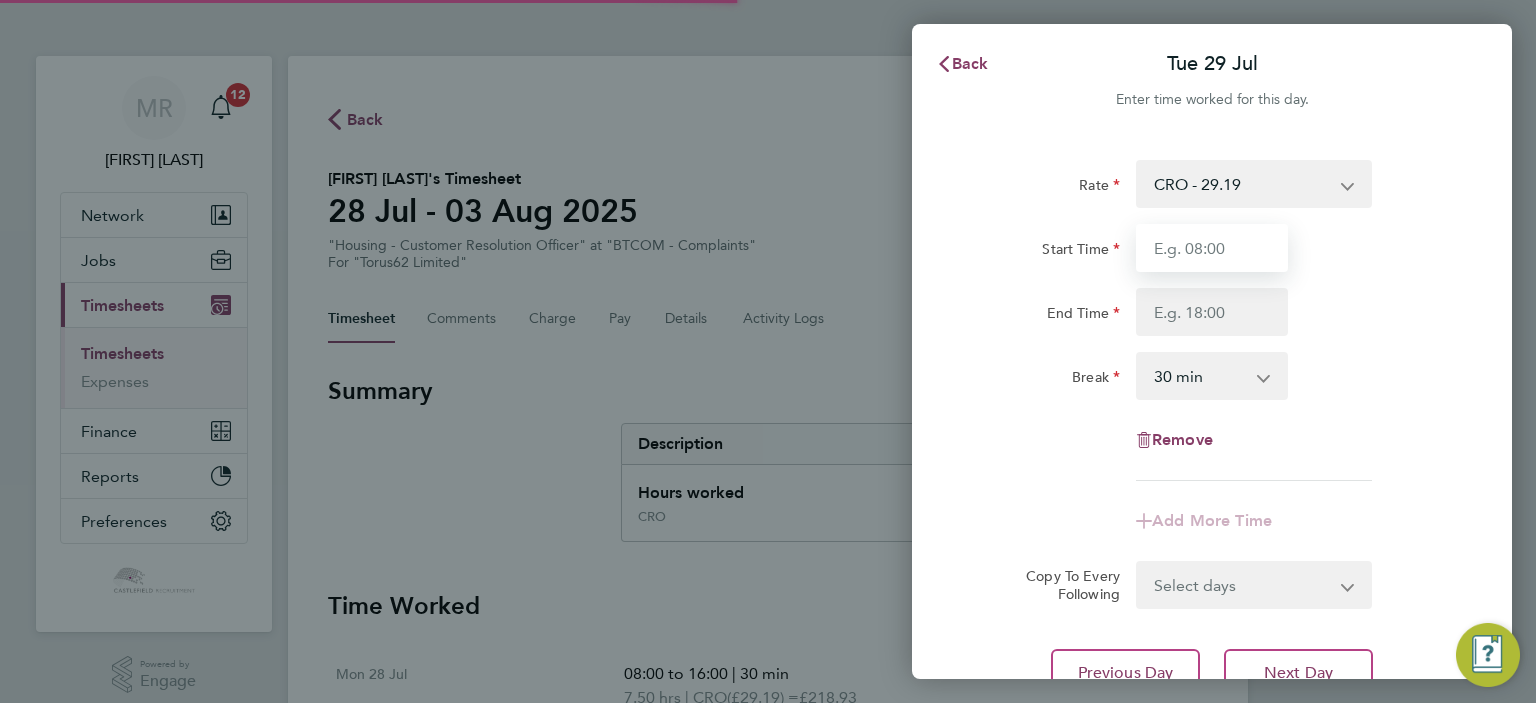 click on "Start Time" at bounding box center (1212, 248) 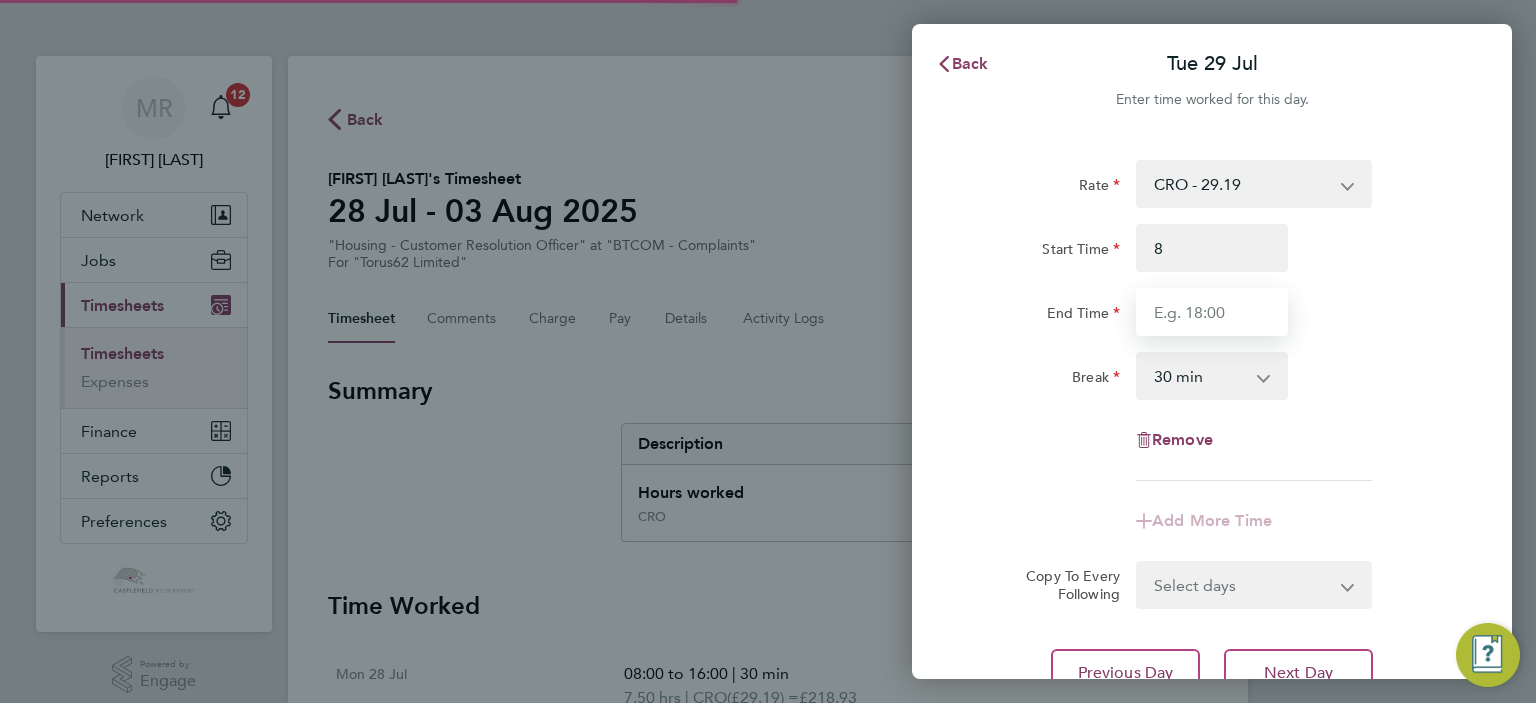 type on "08:00" 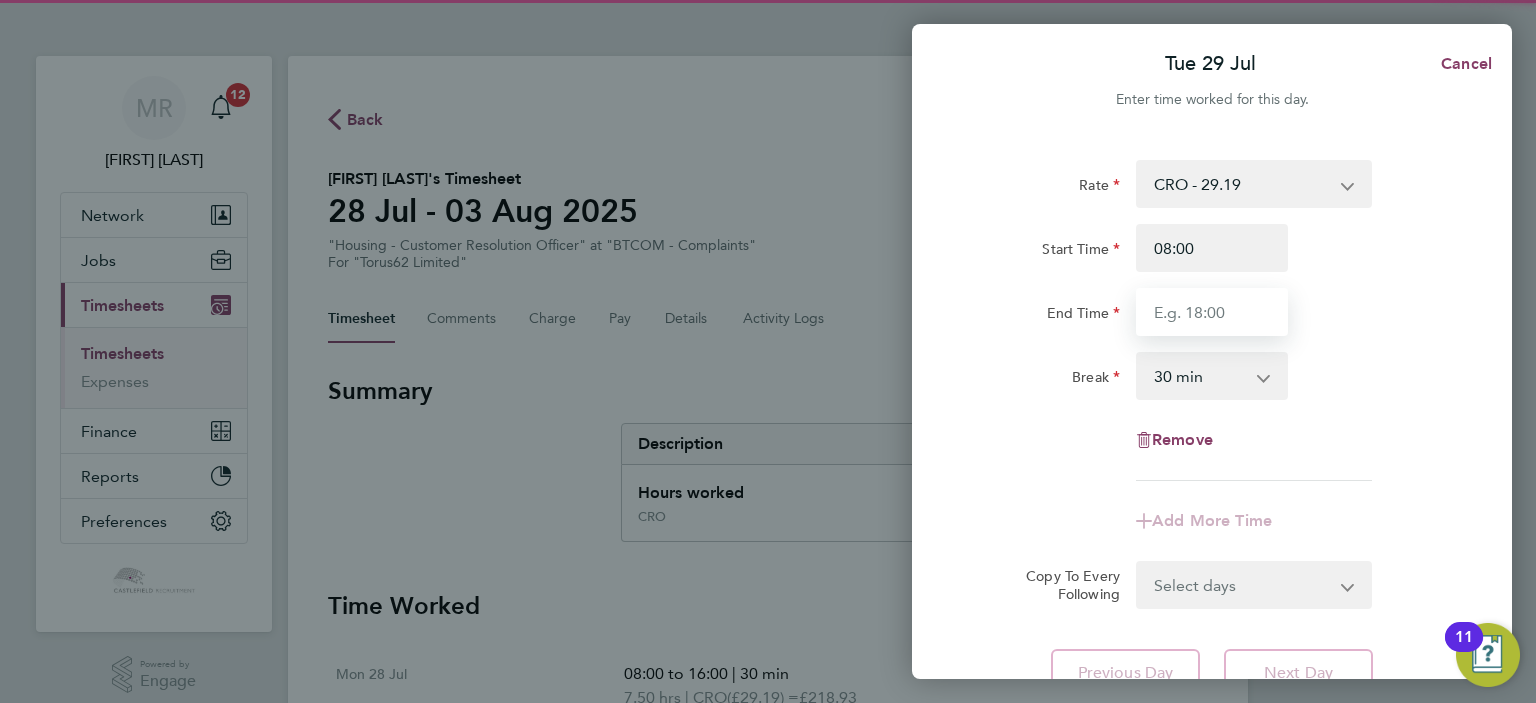 click on "End Time" at bounding box center [1212, 312] 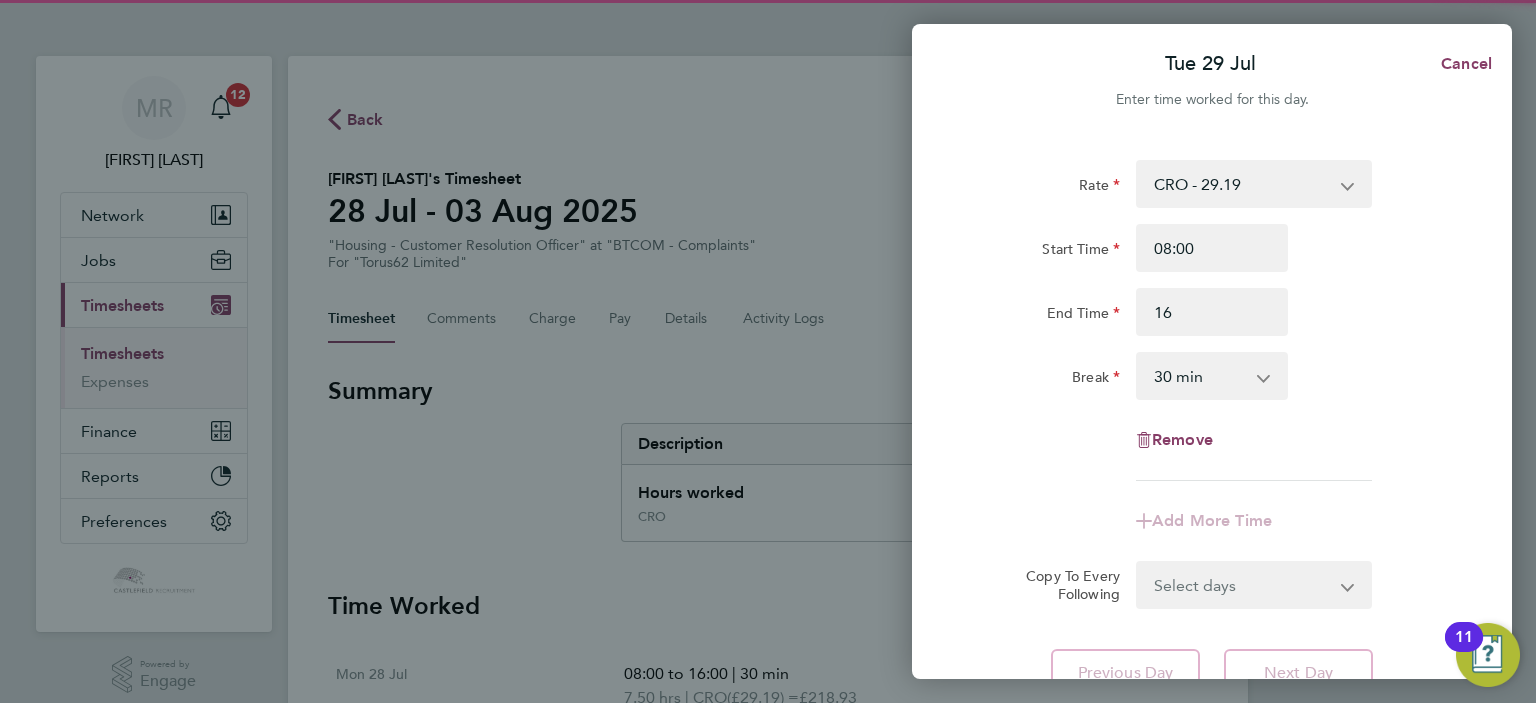 type on "16:00" 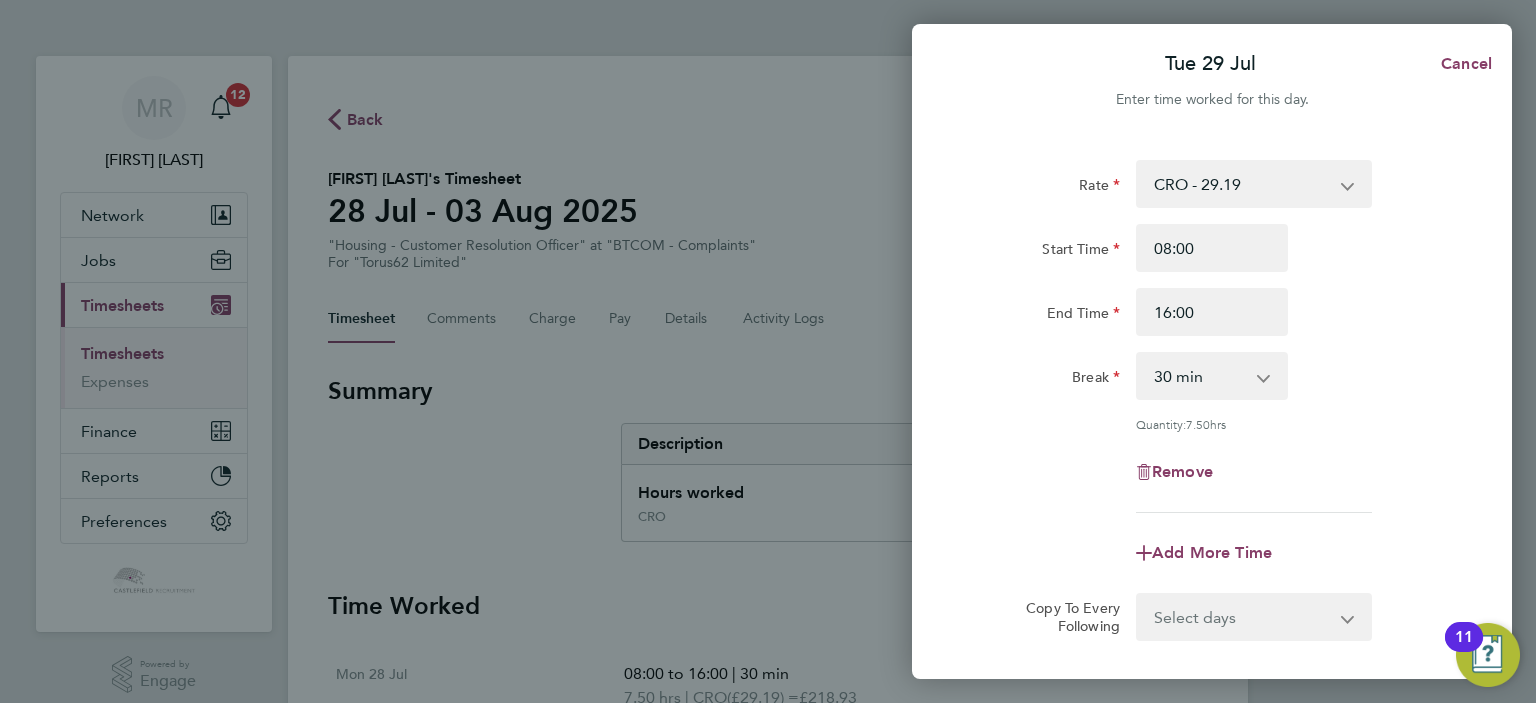 click on "Start Time 08:00 End Time 16:00" 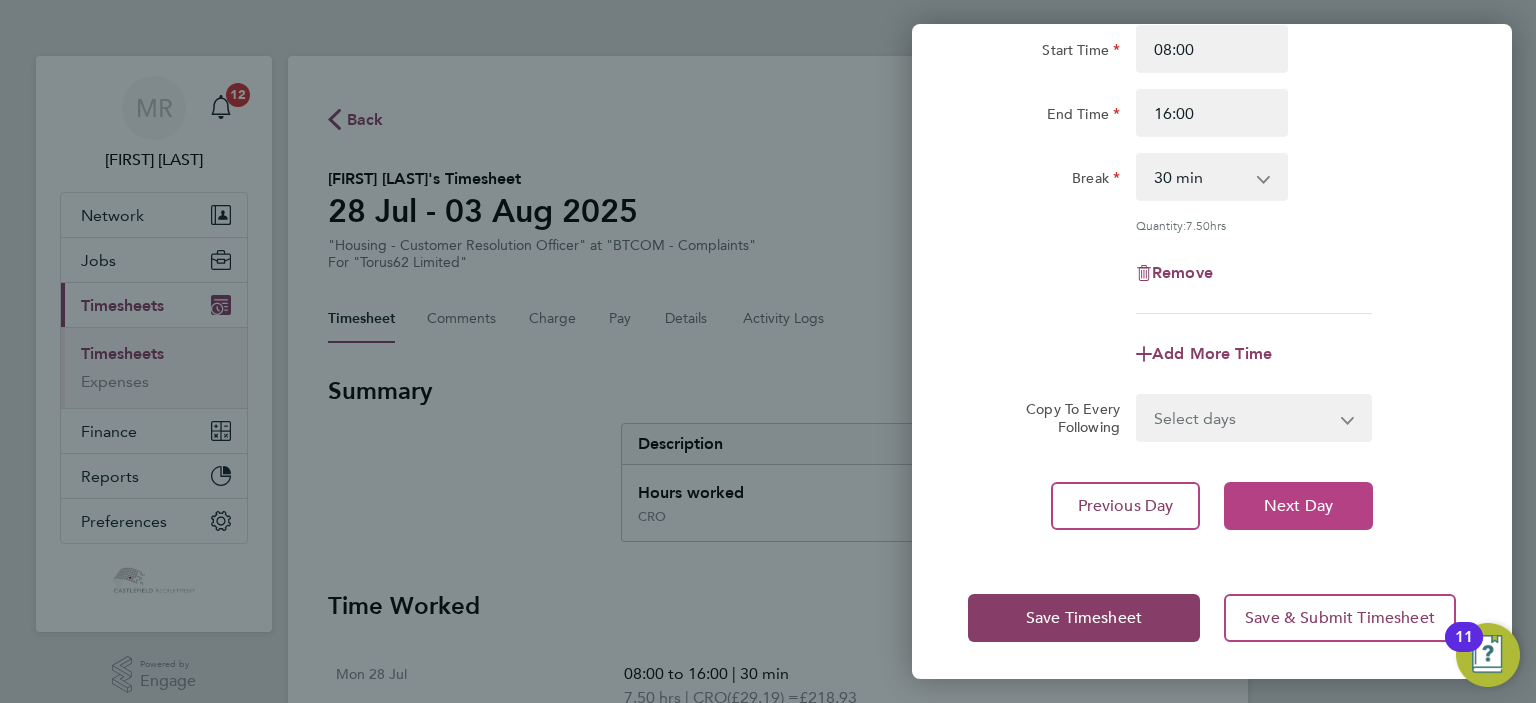 click on "Next Day" 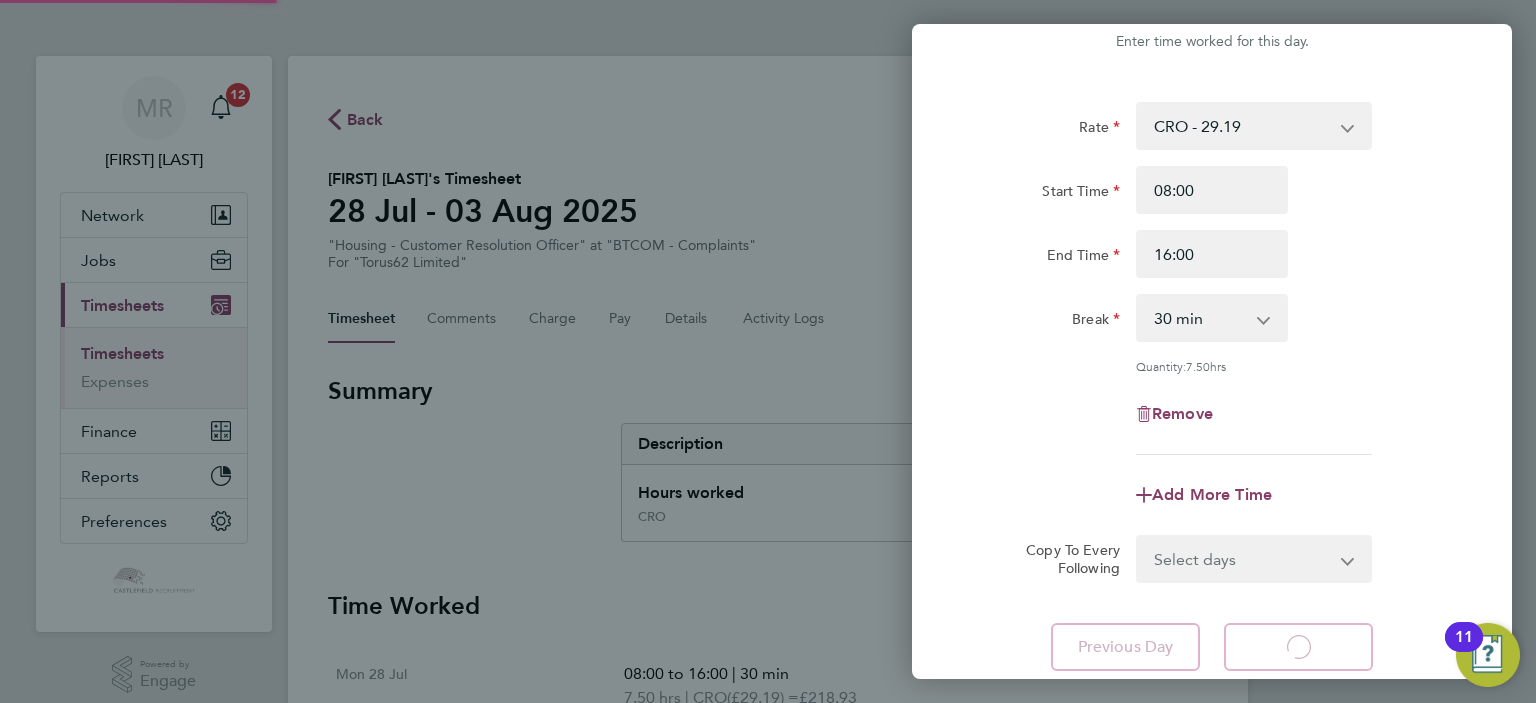 select on "30" 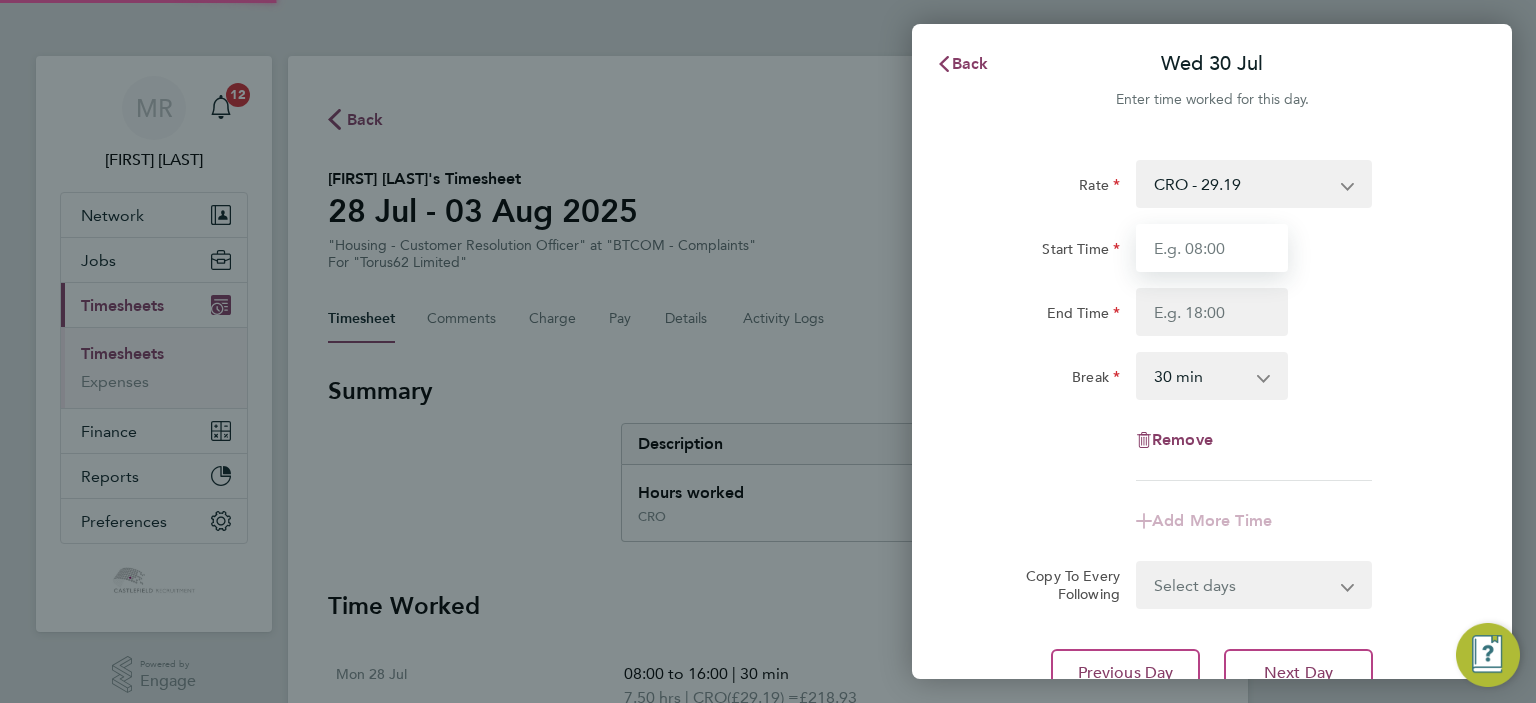 click on "Start Time" at bounding box center (1212, 248) 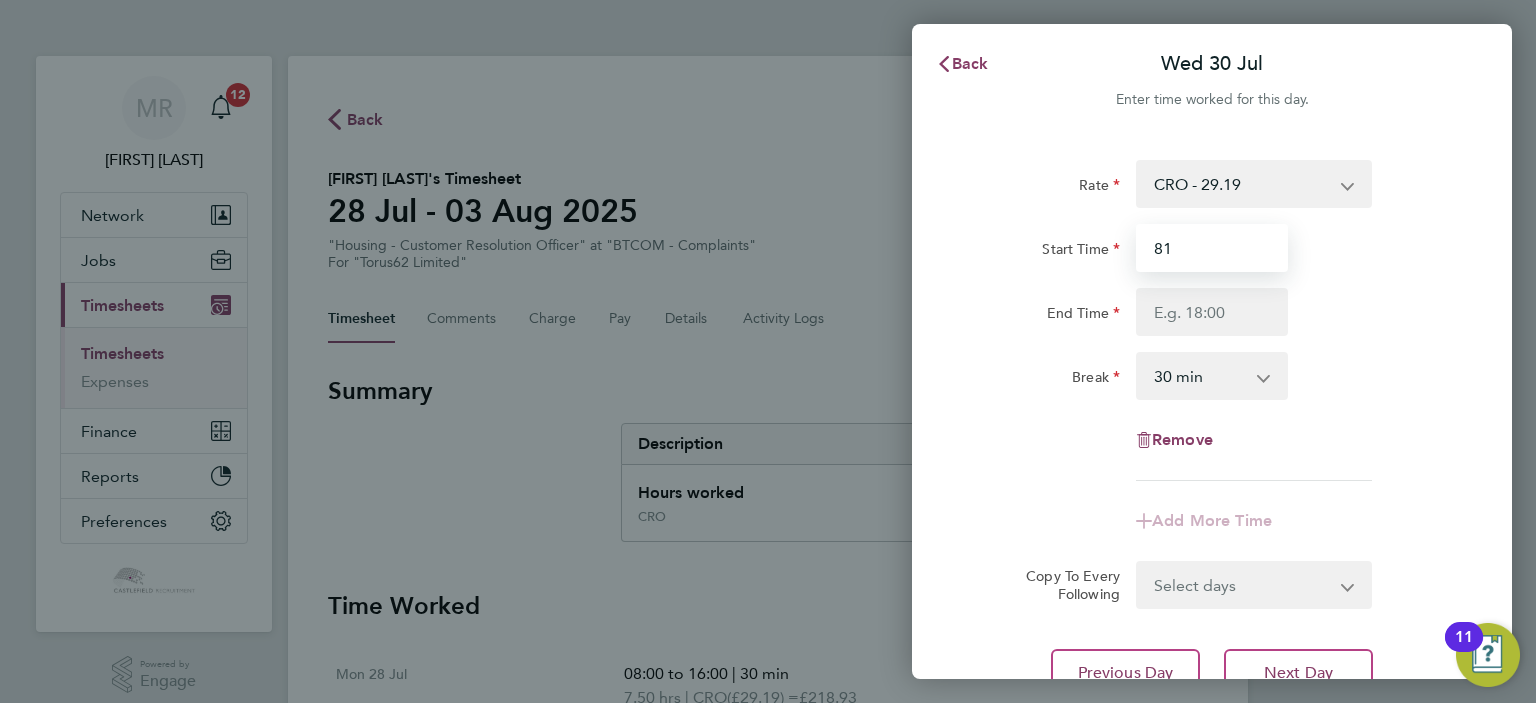 drag, startPoint x: 1152, startPoint y: 263, endPoint x: 1090, endPoint y: 299, distance: 71.693794 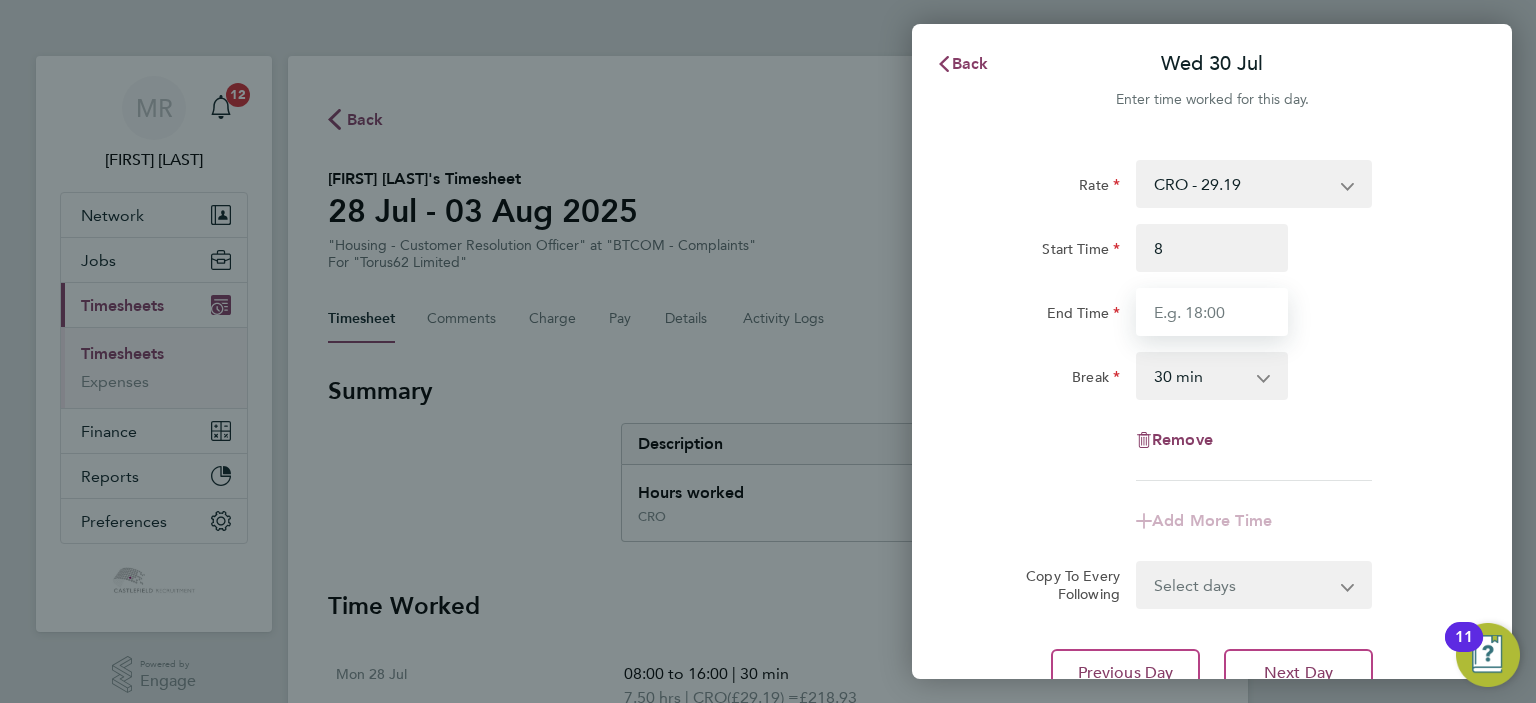 type on "08:00" 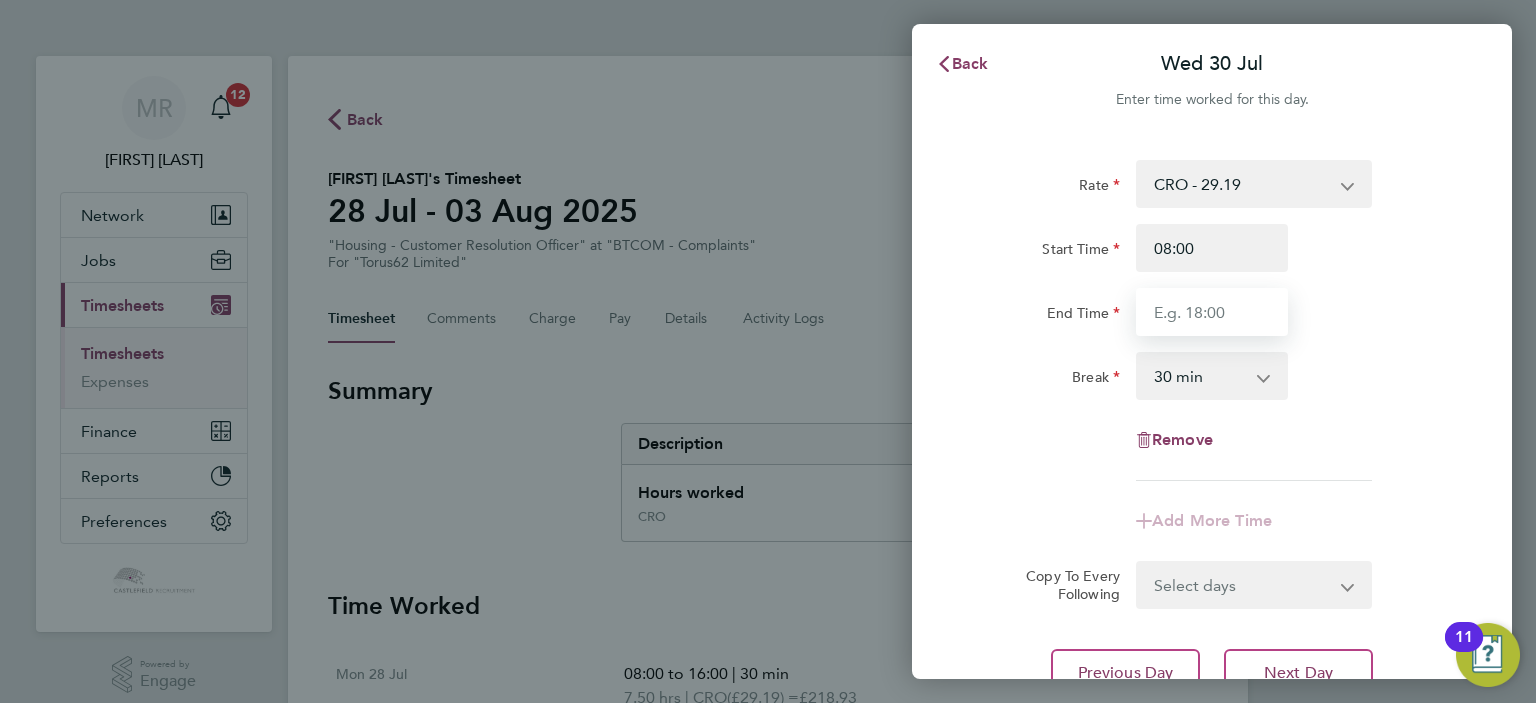 click on "End Time" at bounding box center (1212, 312) 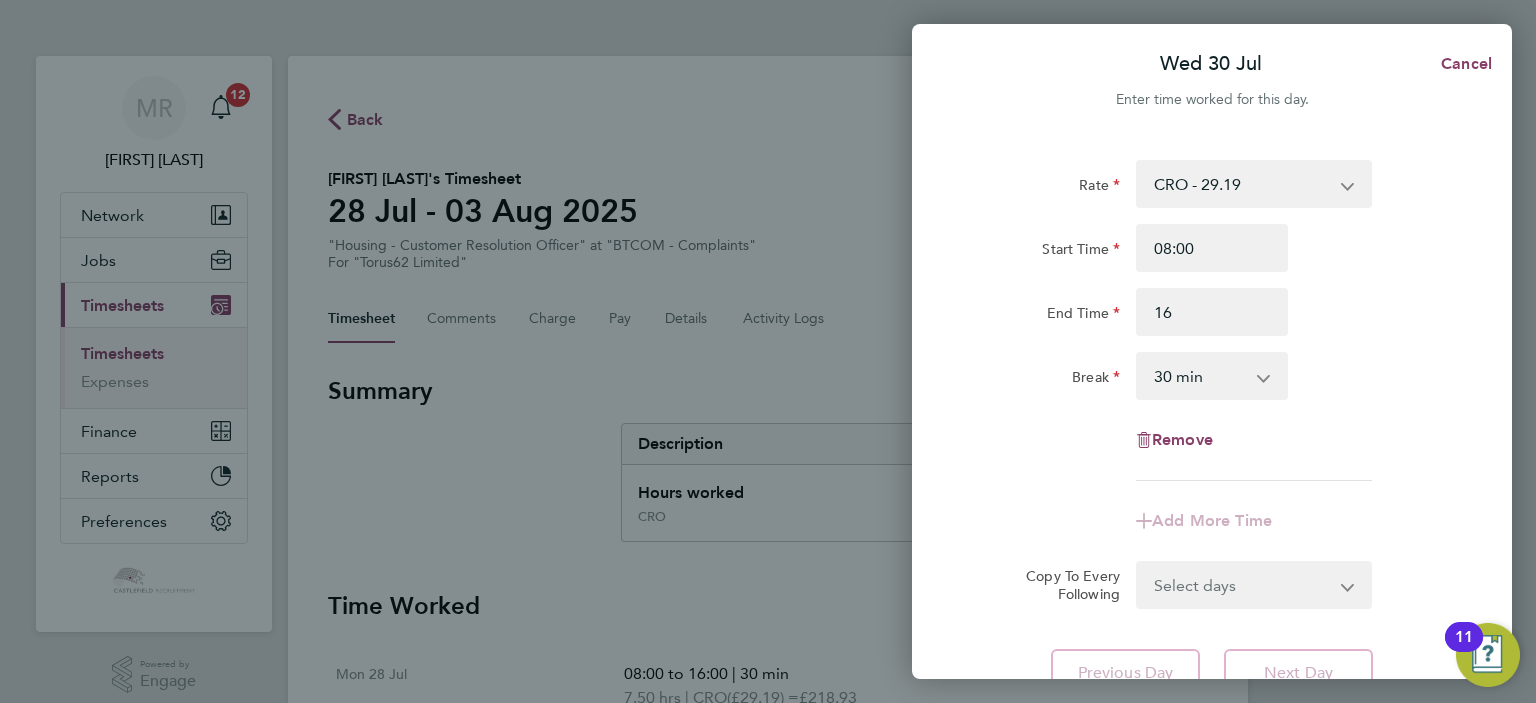type on "16:00" 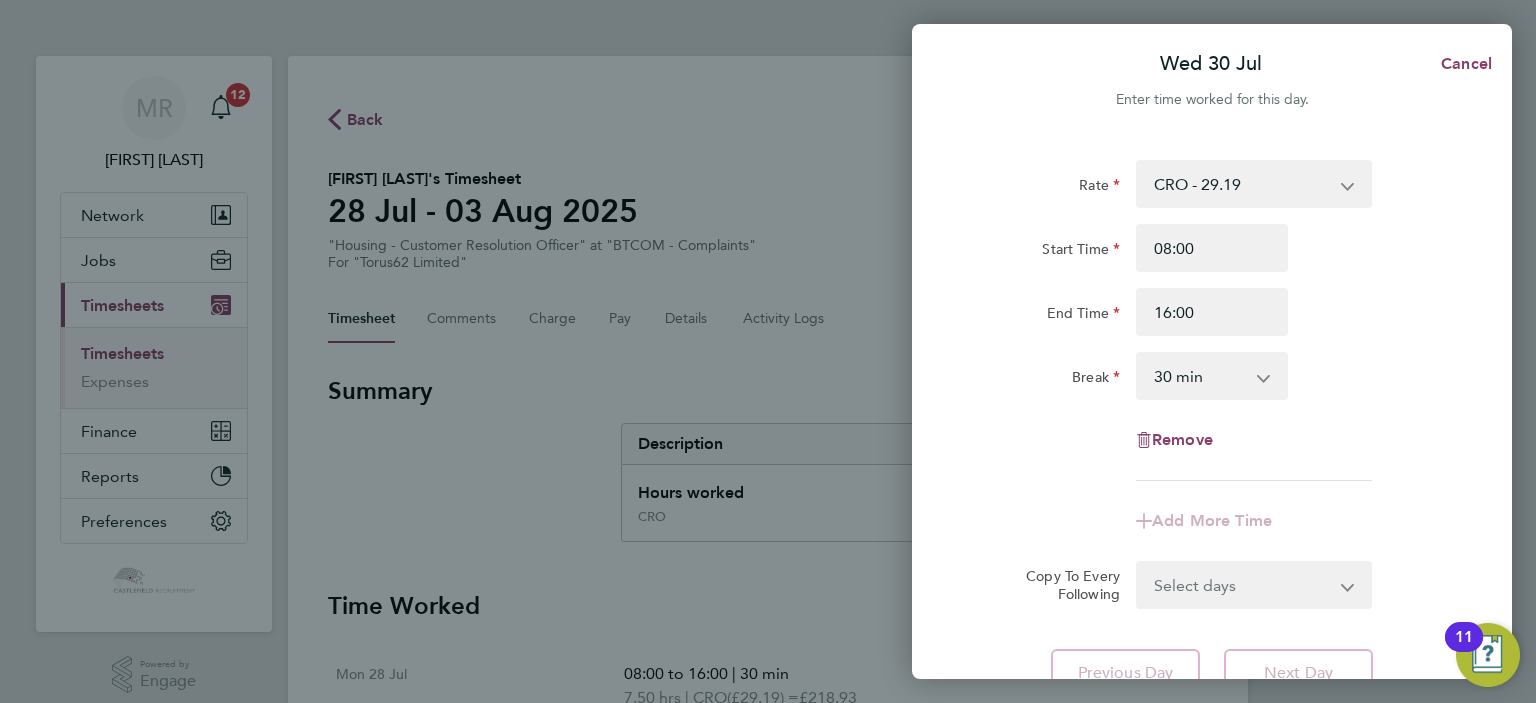 drag, startPoint x: 1444, startPoint y: 263, endPoint x: 1439, endPoint y: 332, distance: 69.18092 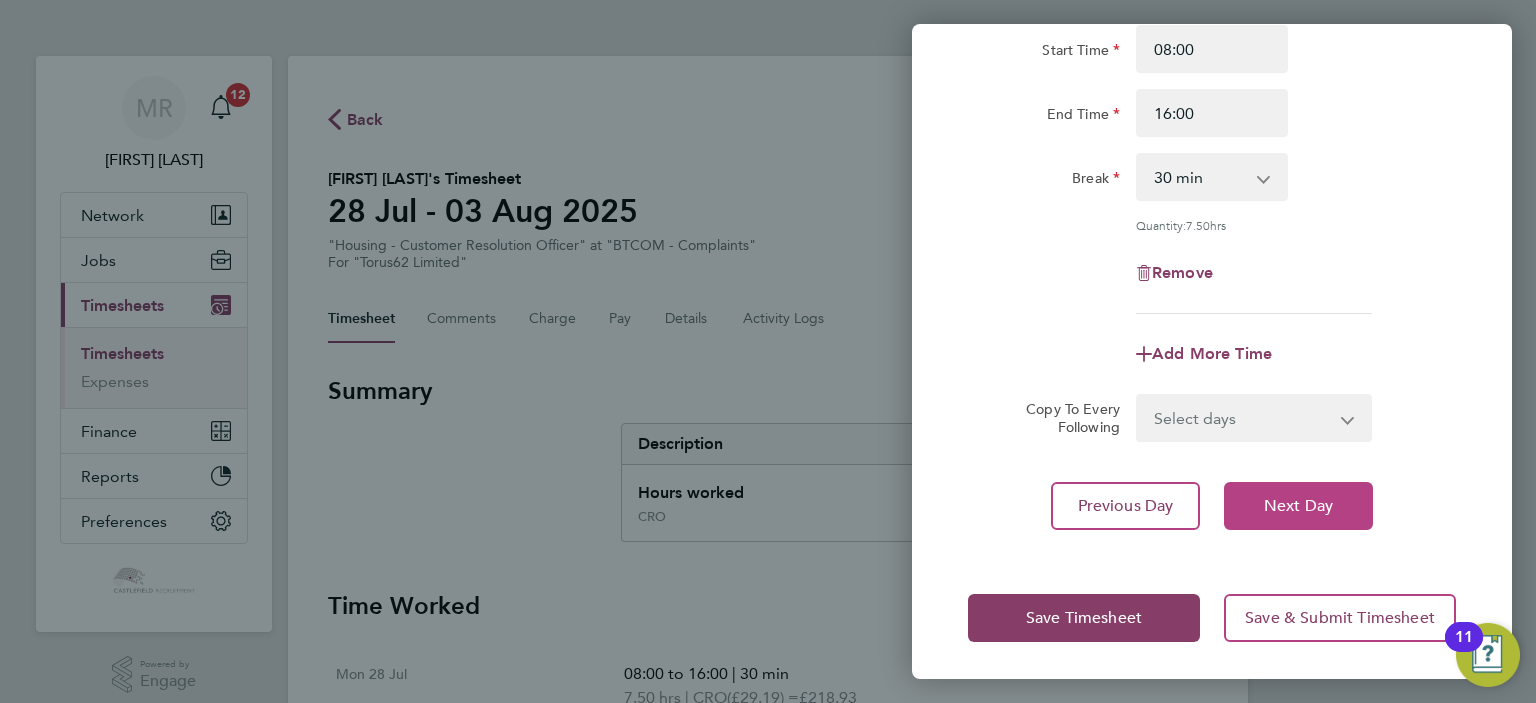 click on "Next Day" 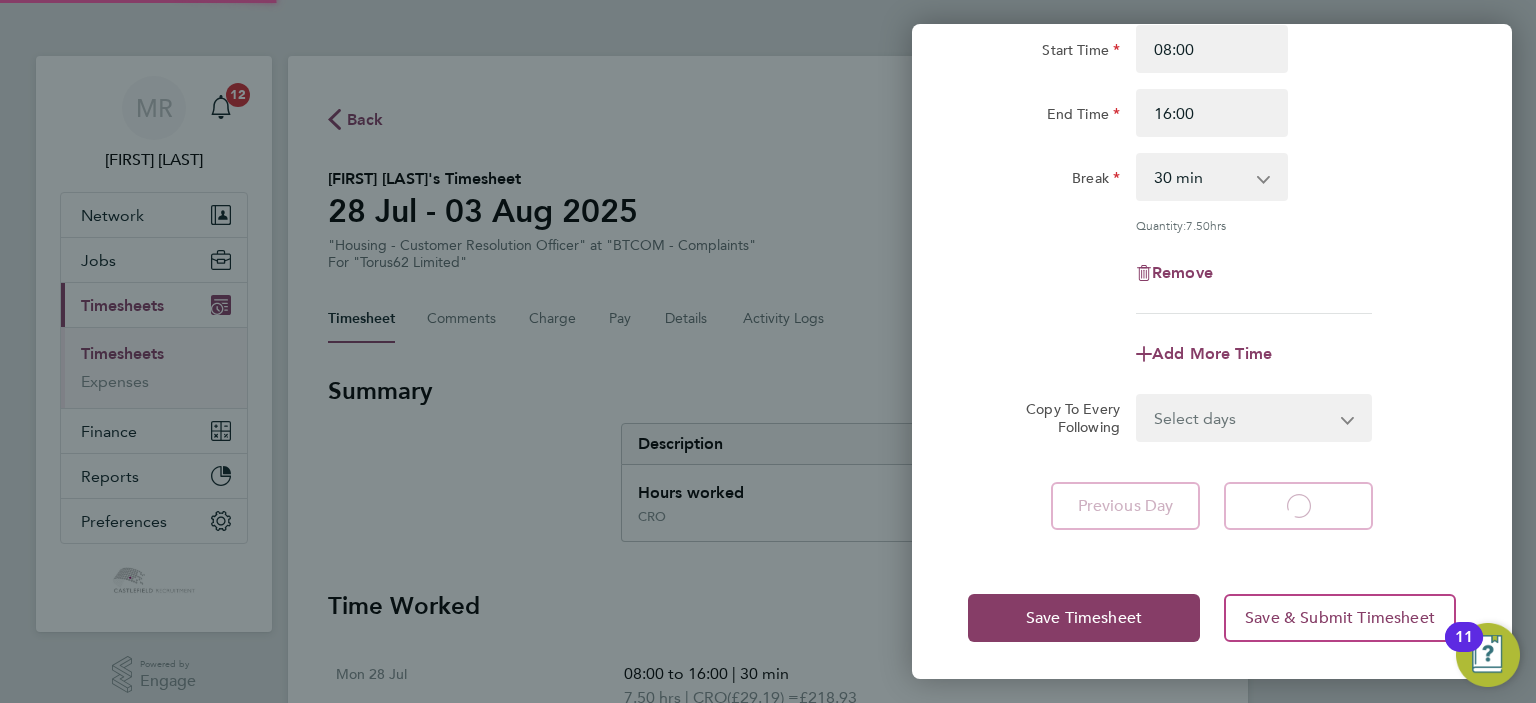 select on "30" 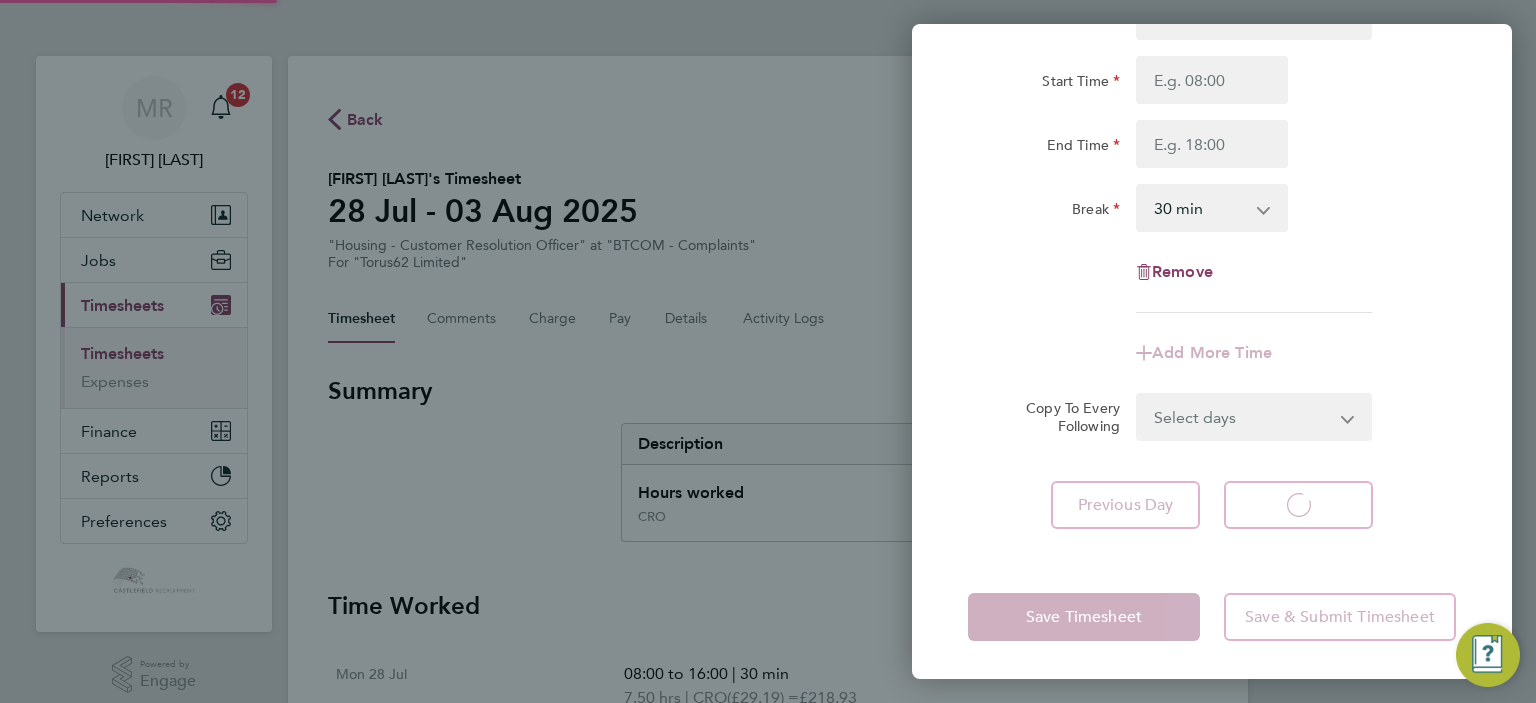 select on "30" 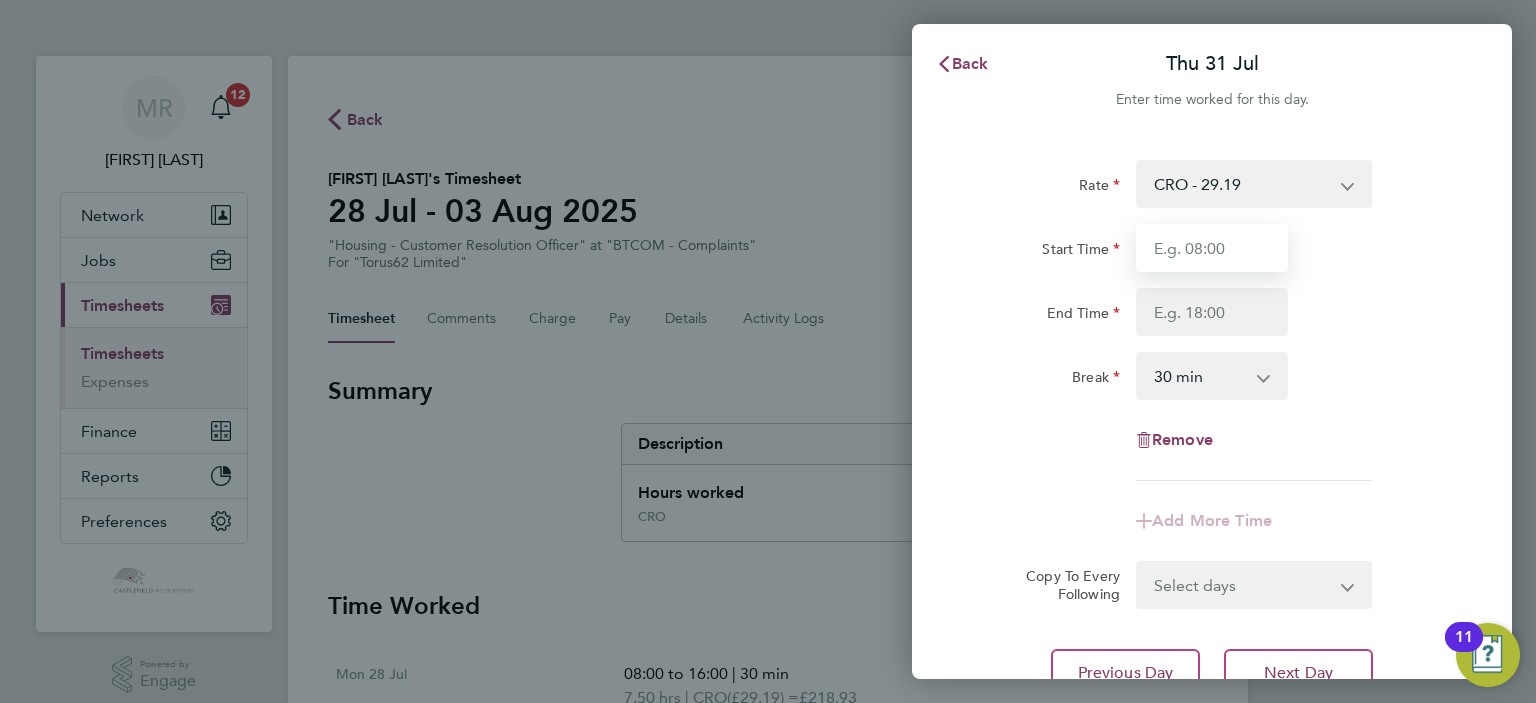 click on "Start Time" at bounding box center [1212, 248] 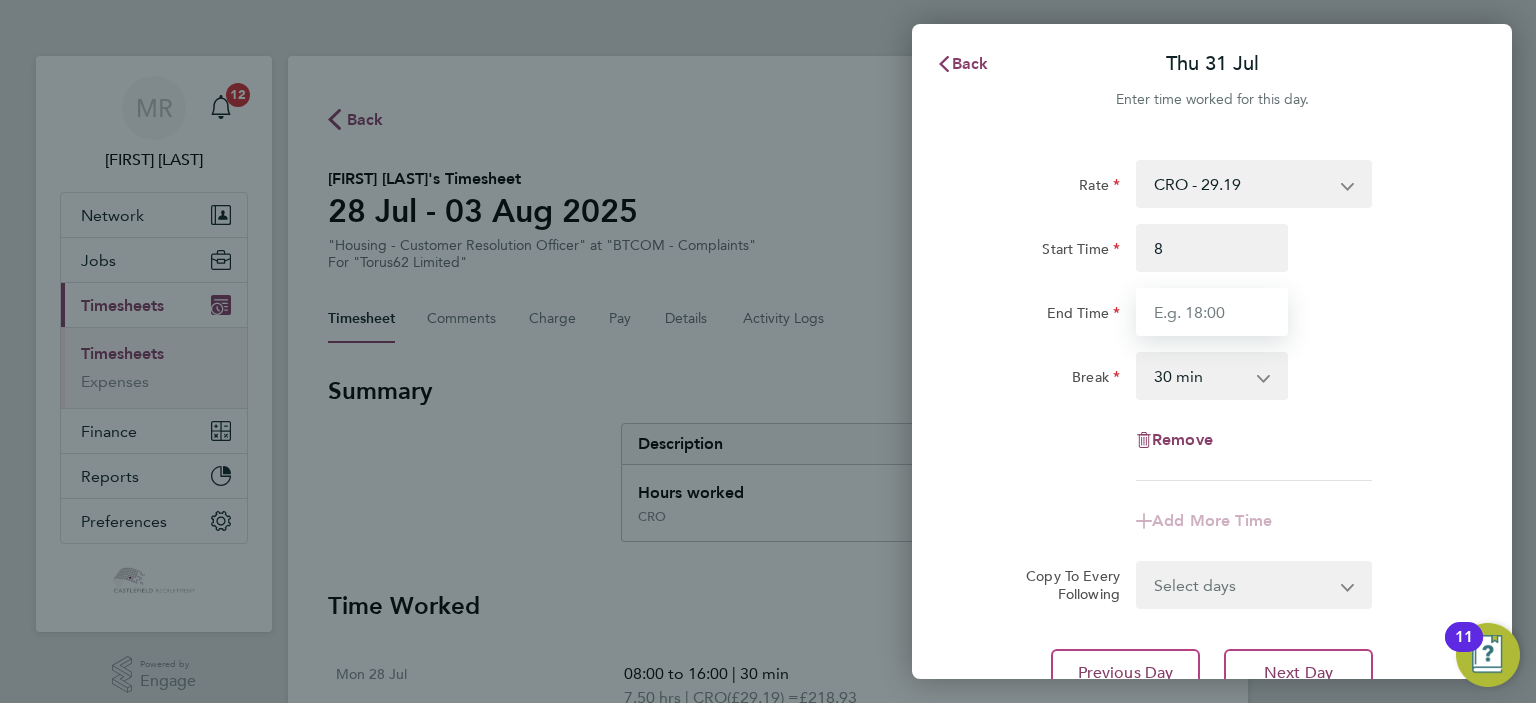 type on "08:00" 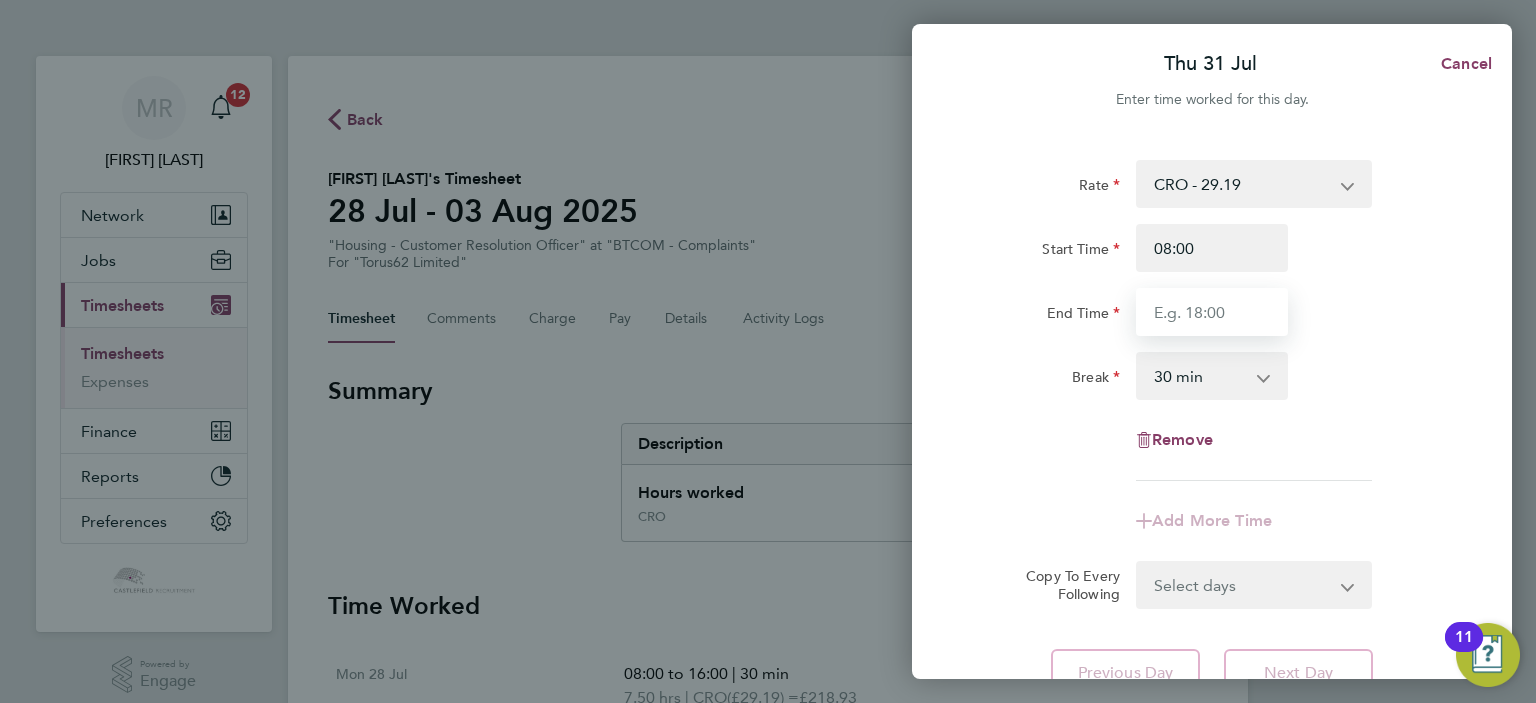 click on "End Time" at bounding box center [1212, 312] 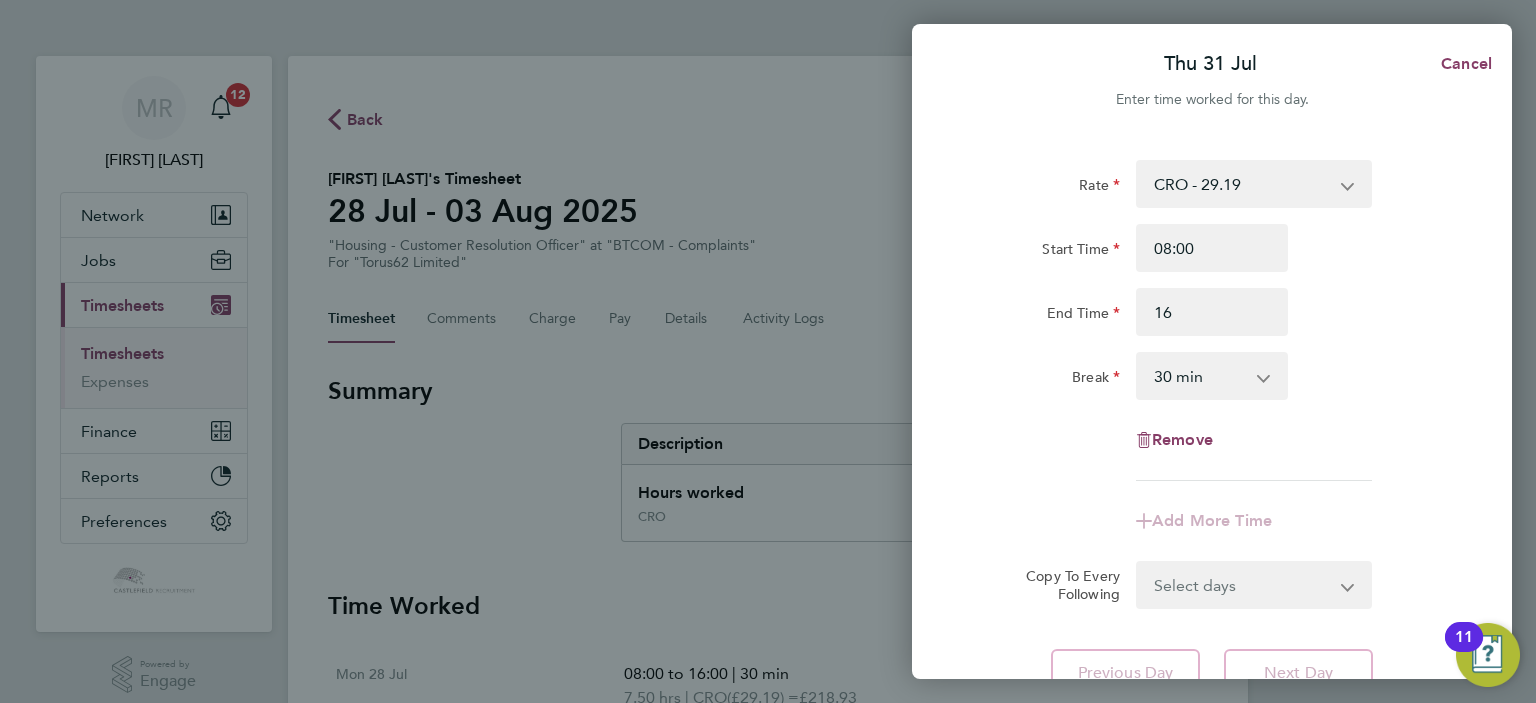 type on "16:00" 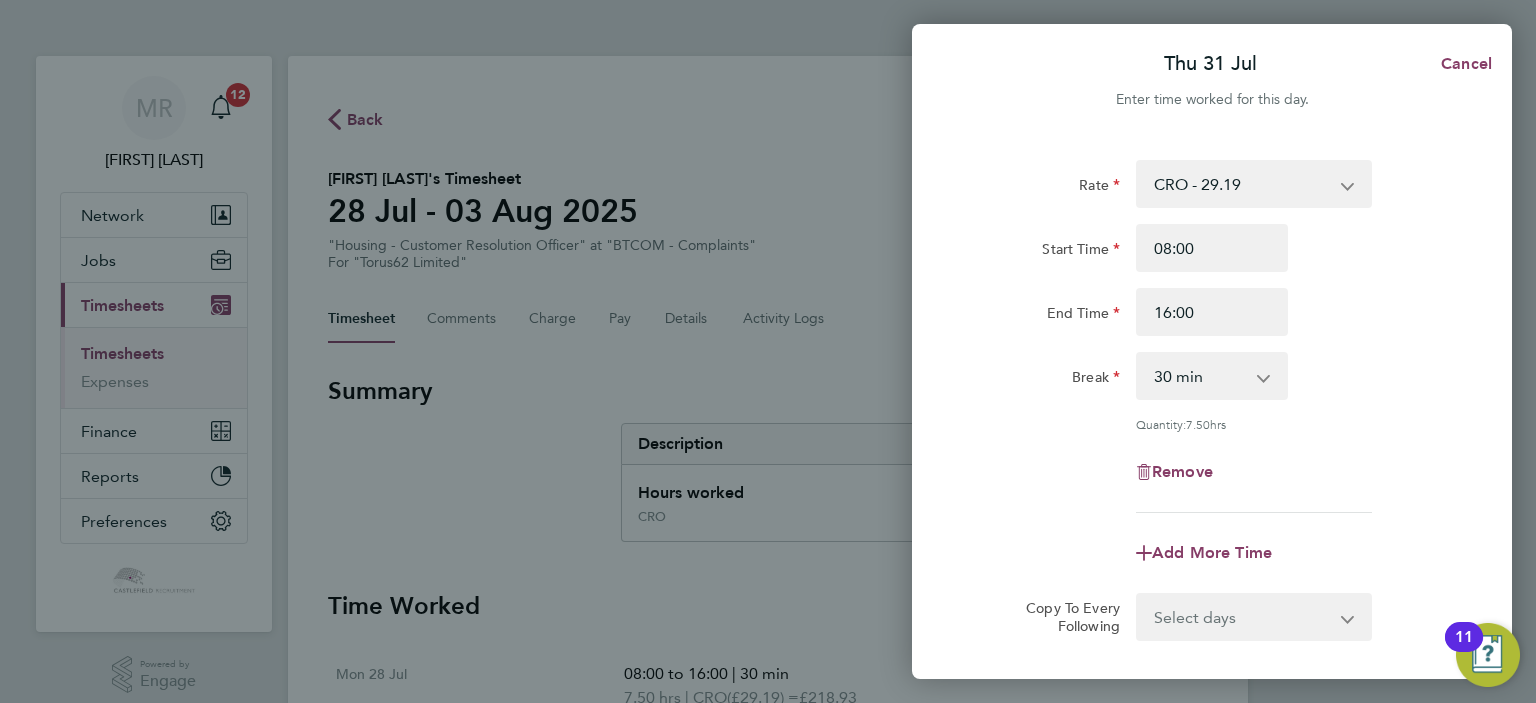 drag, startPoint x: 1375, startPoint y: 279, endPoint x: 1359, endPoint y: 326, distance: 49.648766 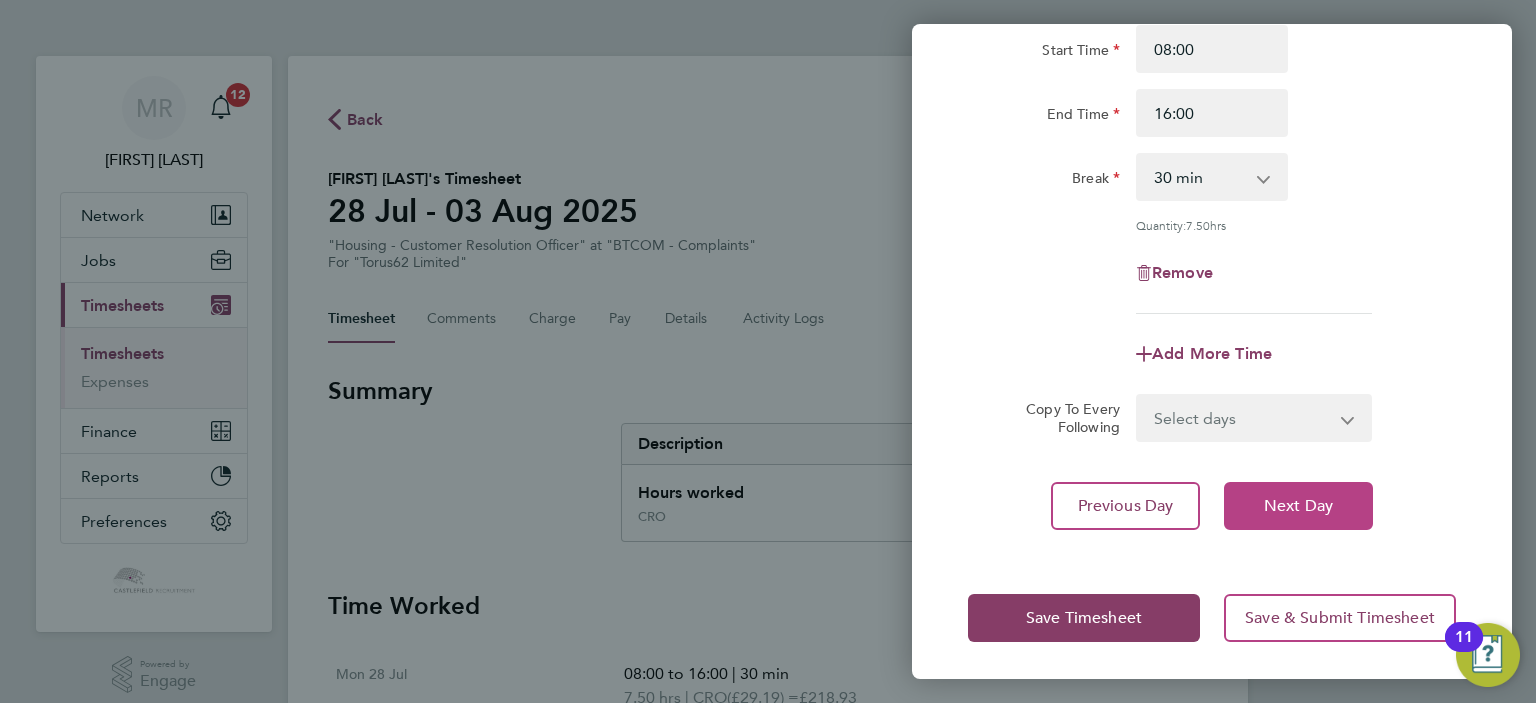 click on "Next Day" 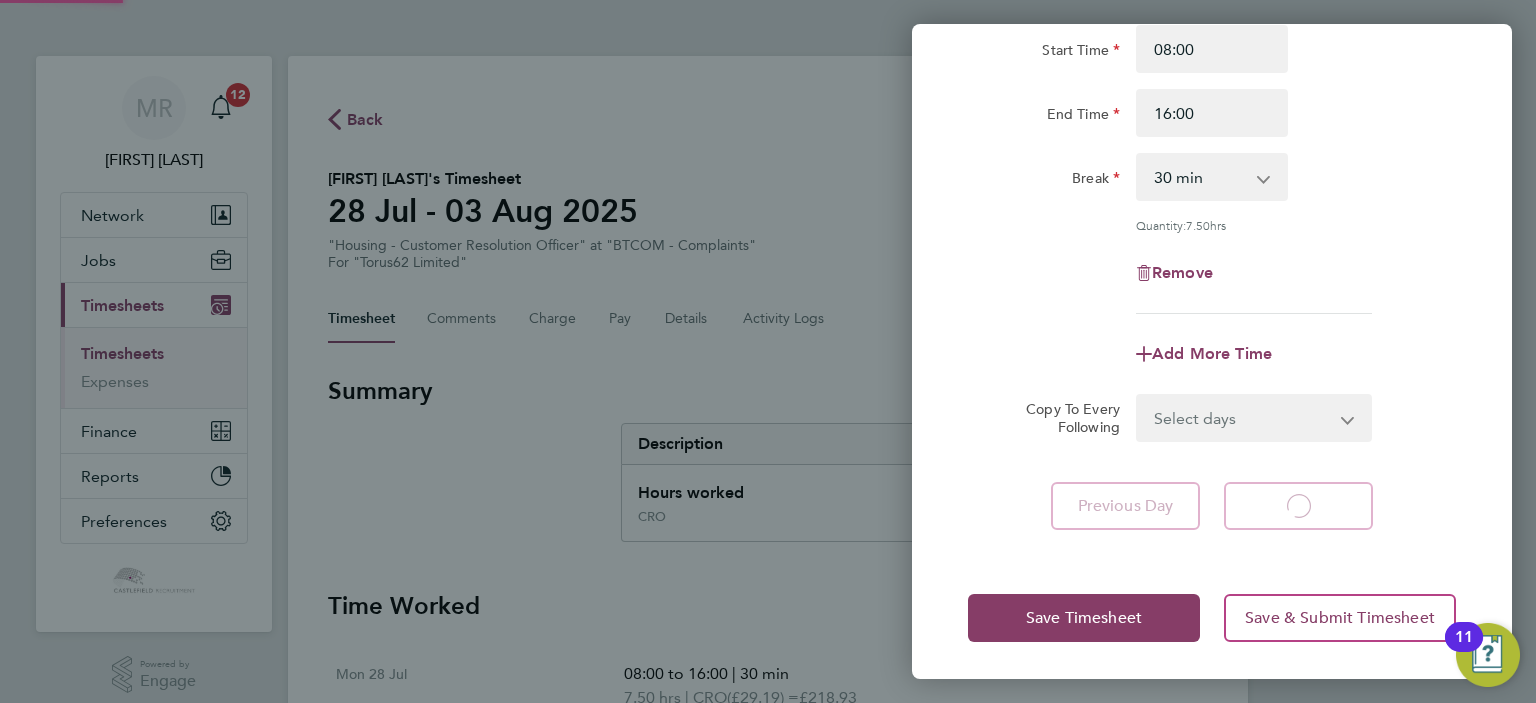 select on "30" 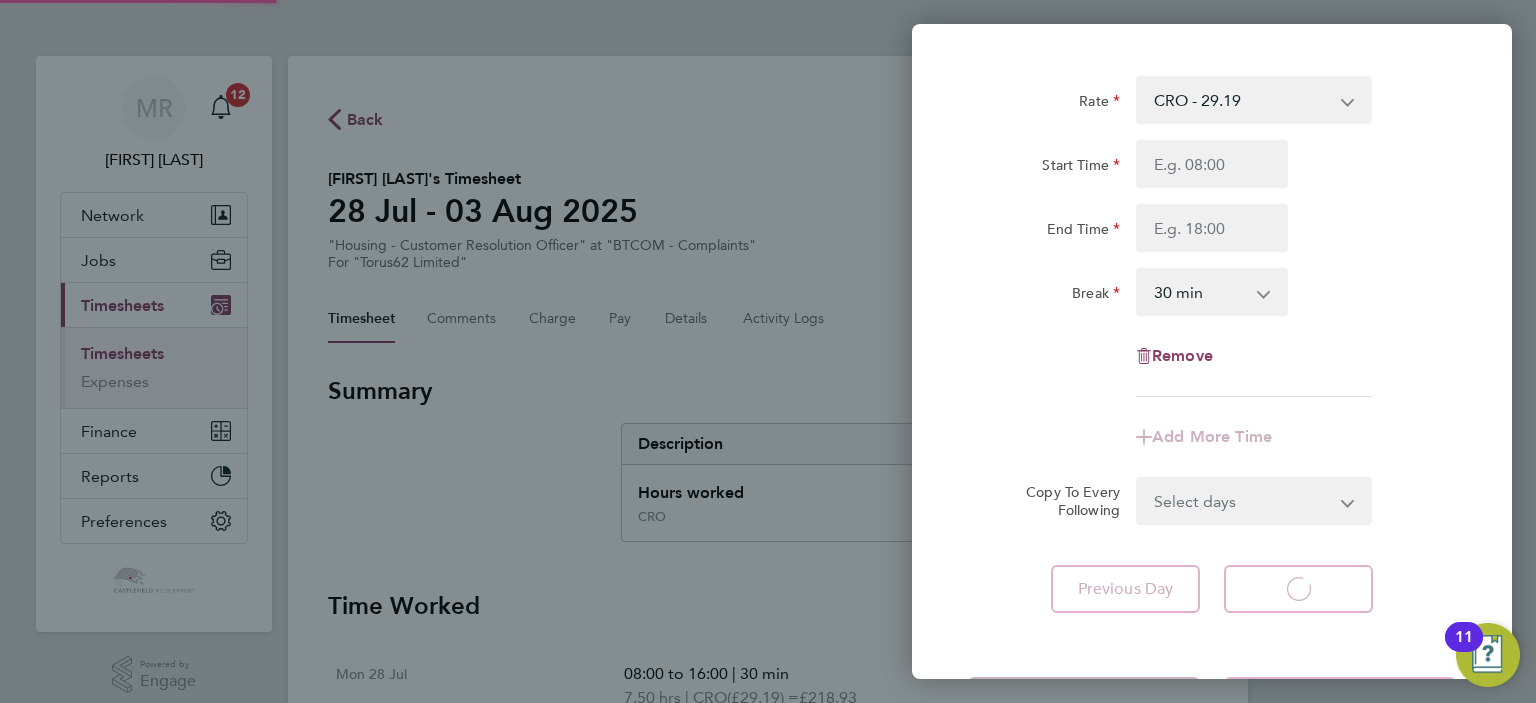 select on "30" 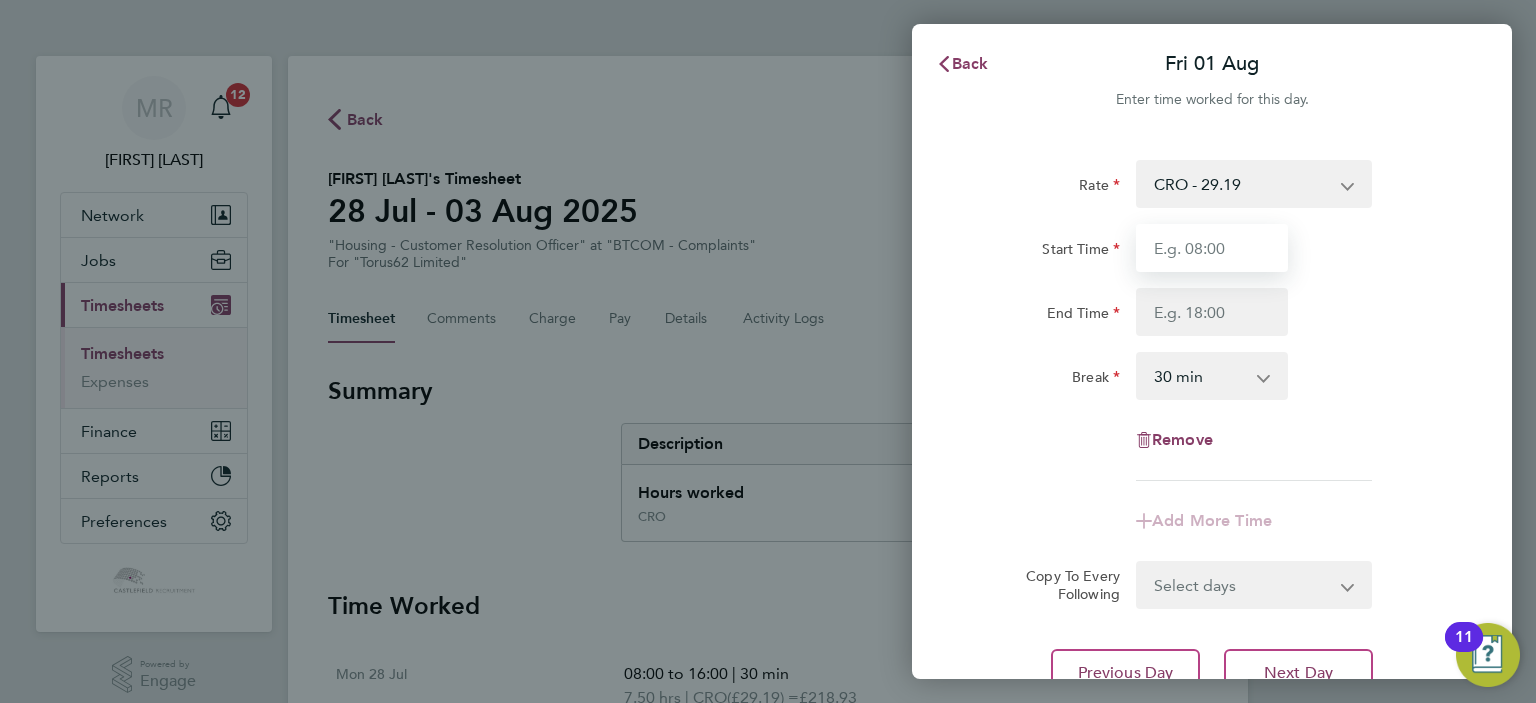 click on "Start Time" at bounding box center (1212, 248) 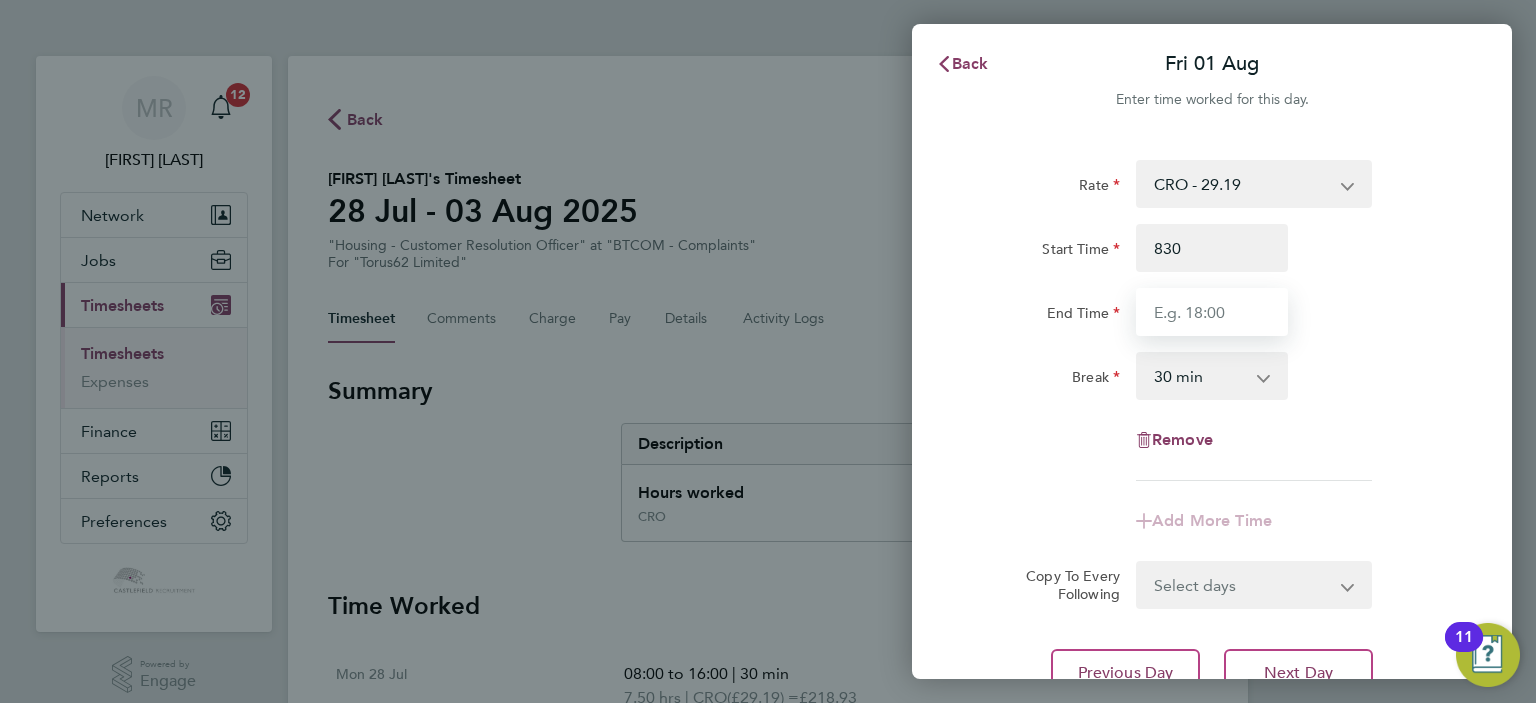 type on "08:30" 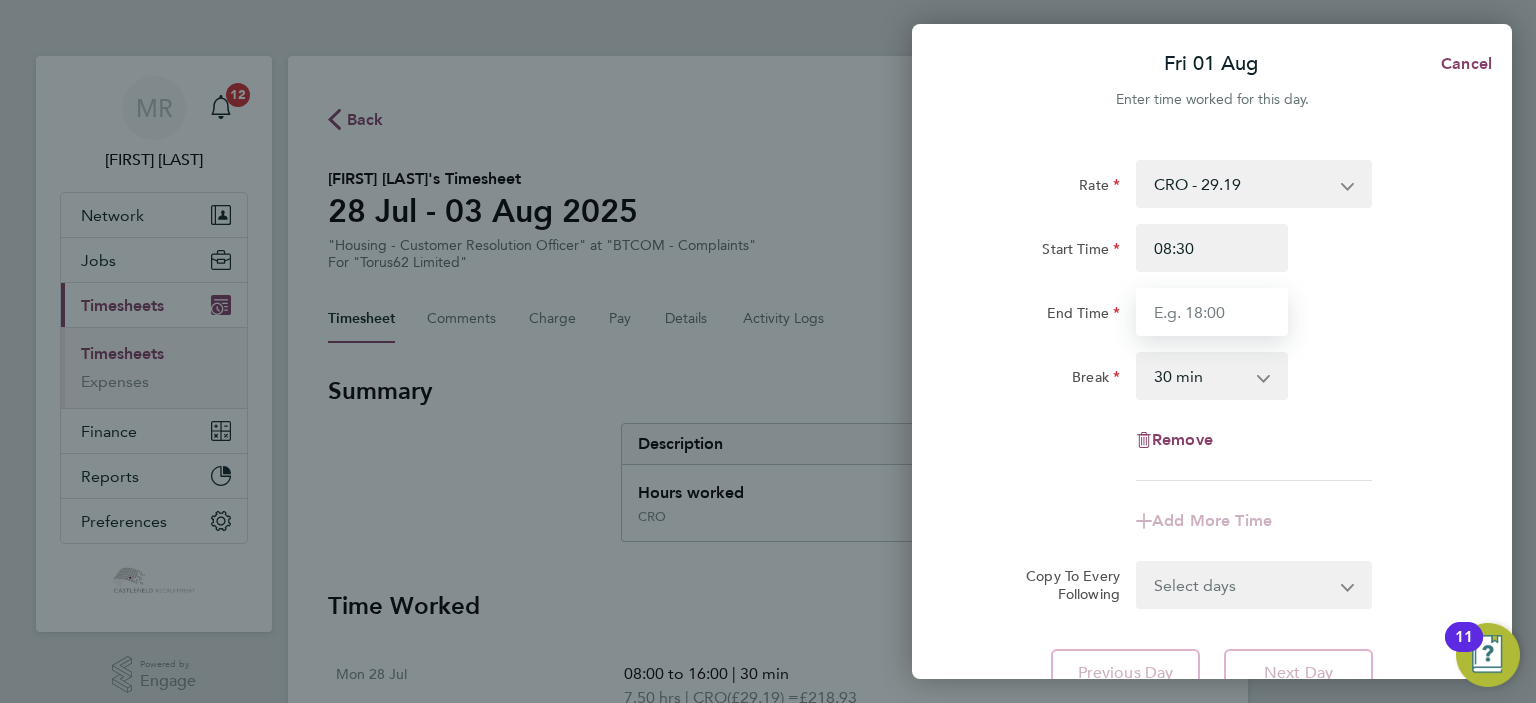 click on "End Time" at bounding box center (1212, 312) 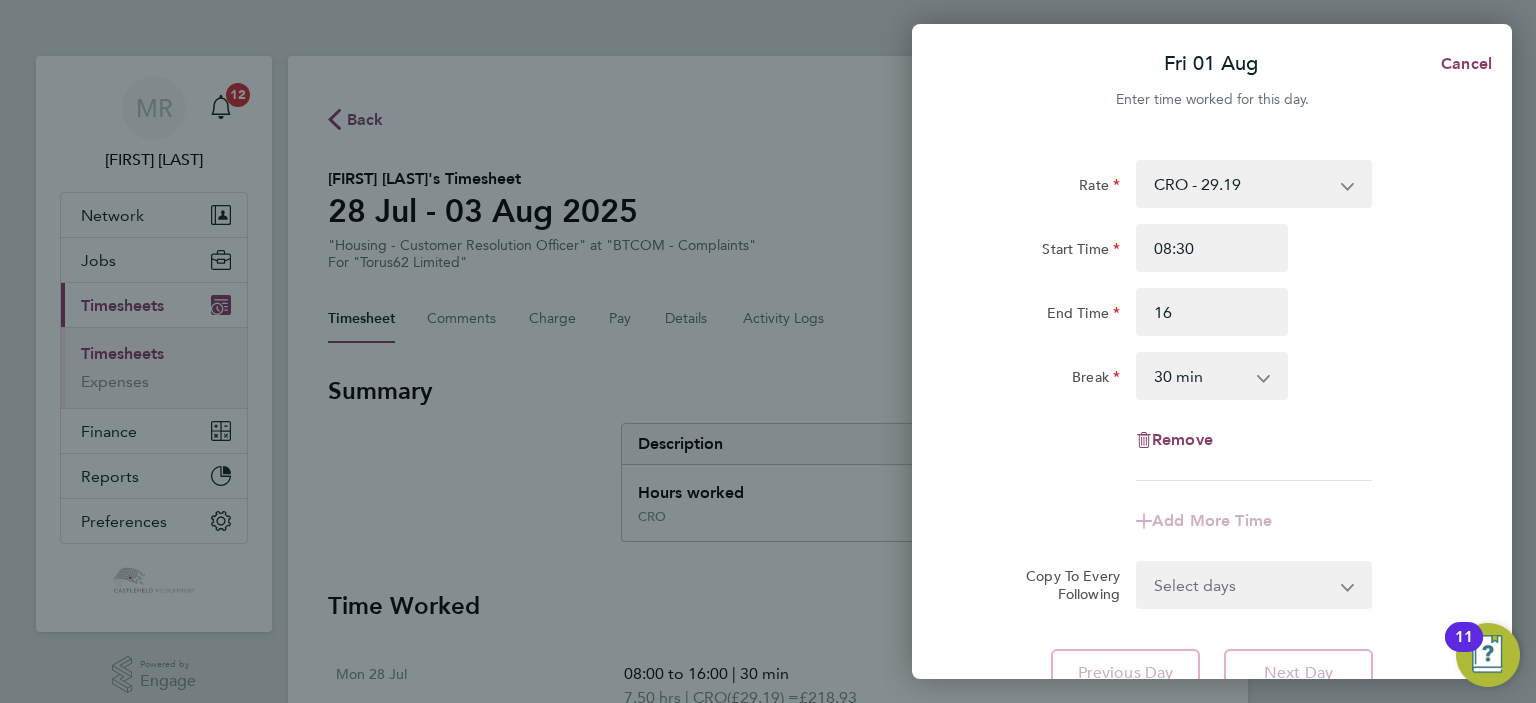 type on "16:00" 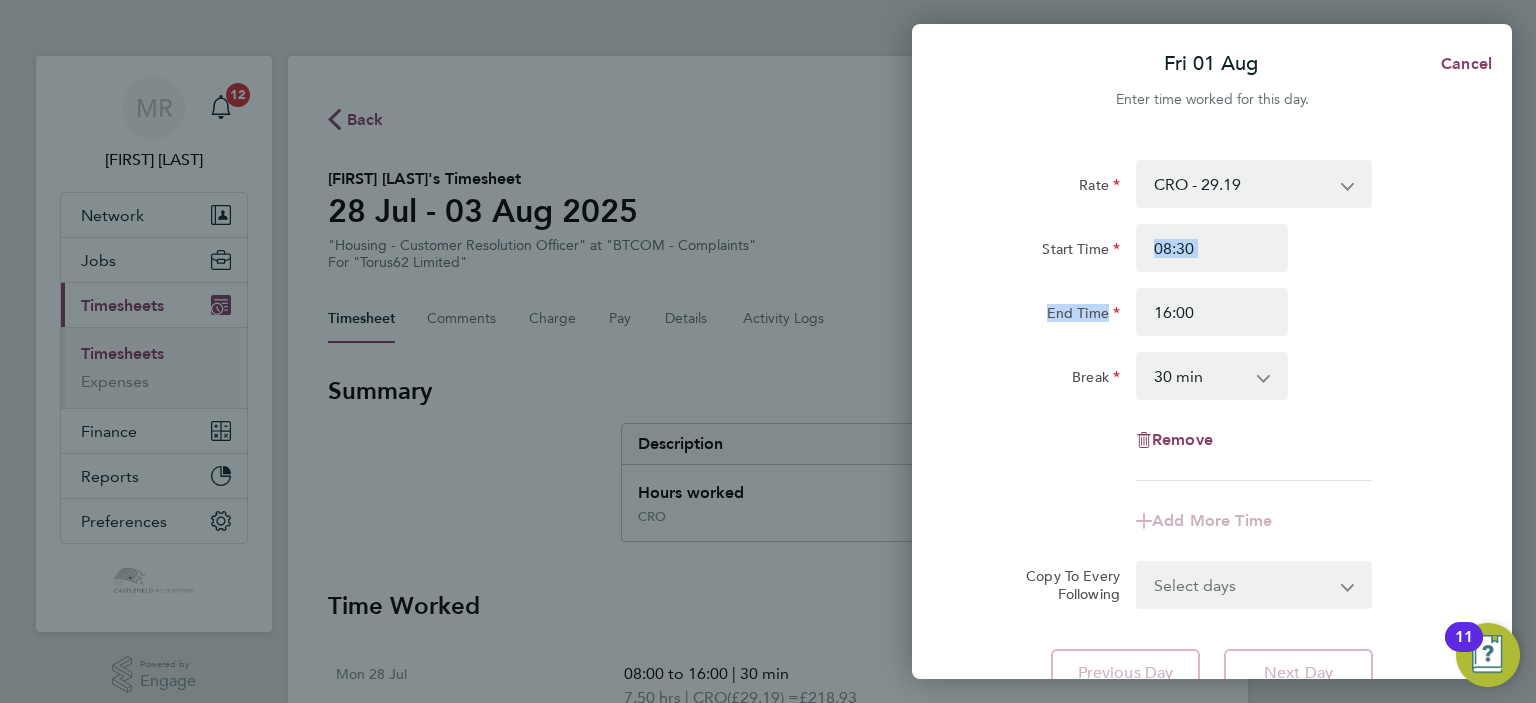 click on "Start Time 08:30 End Time 16:00" 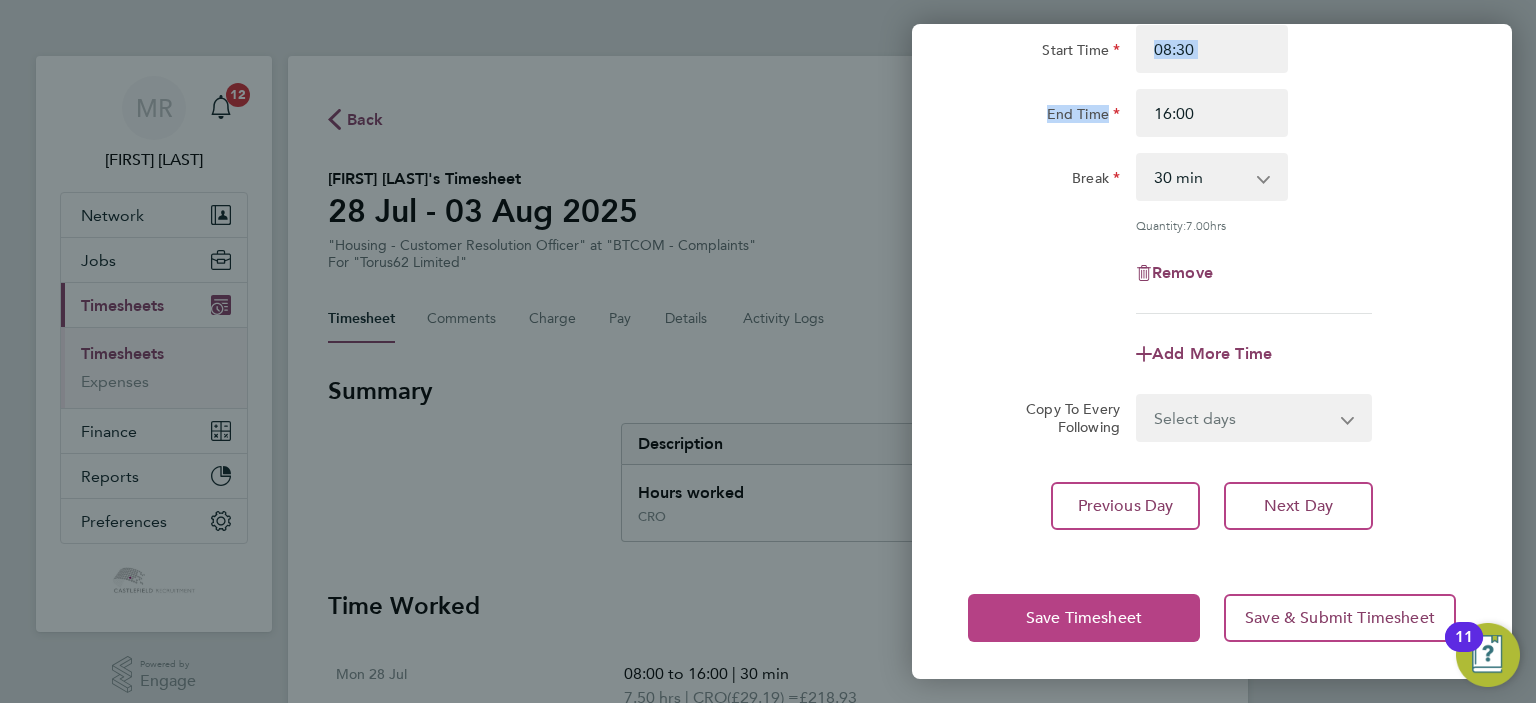 click on "Save Timesheet" 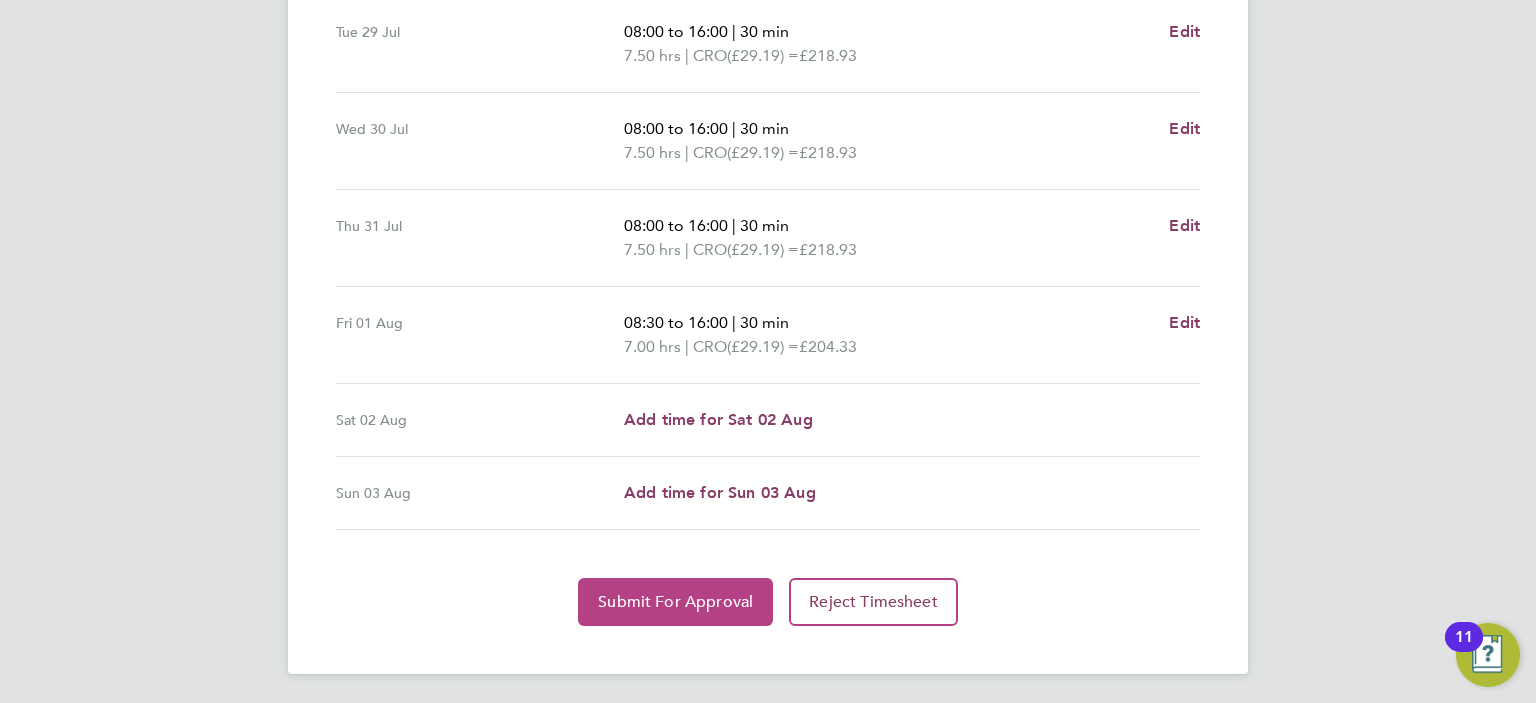 click on "Submit For Approval" 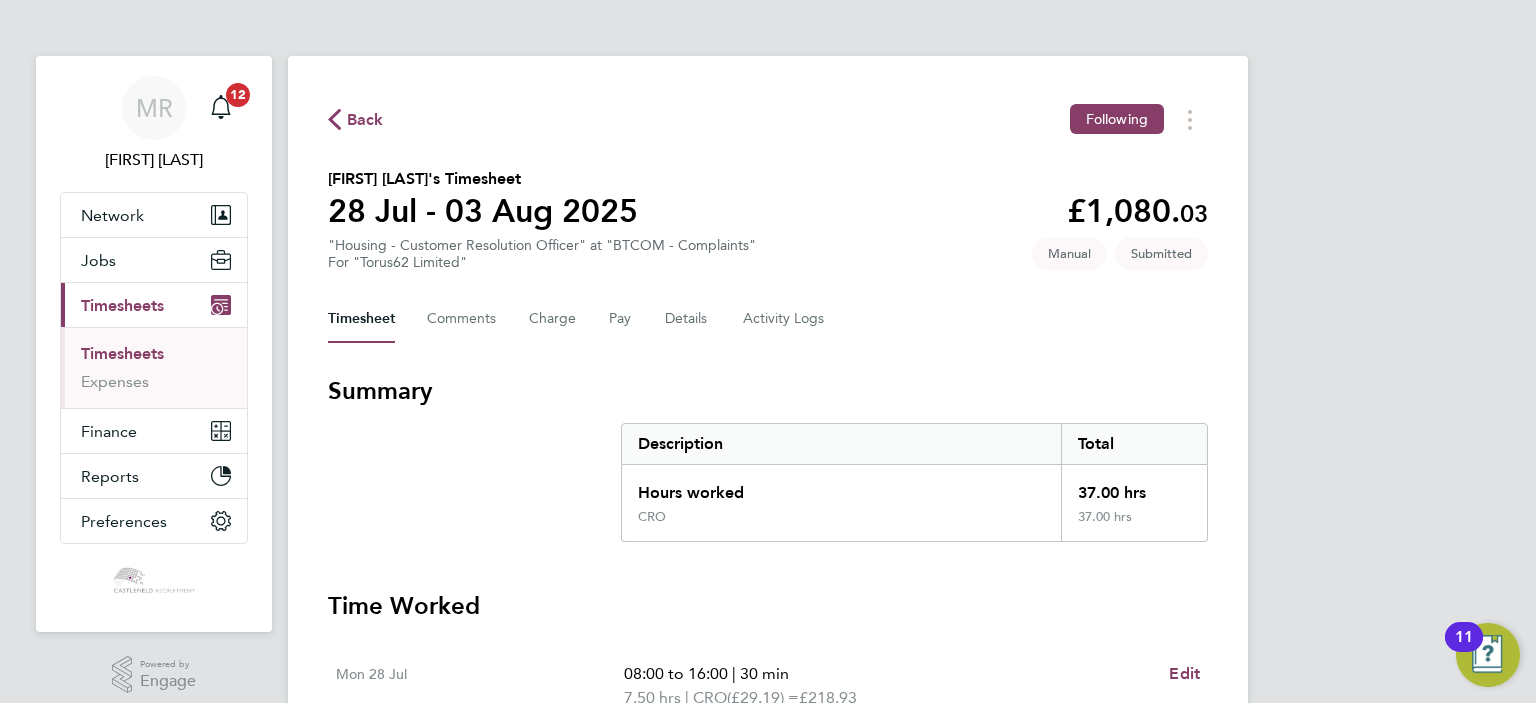 click on "Back" 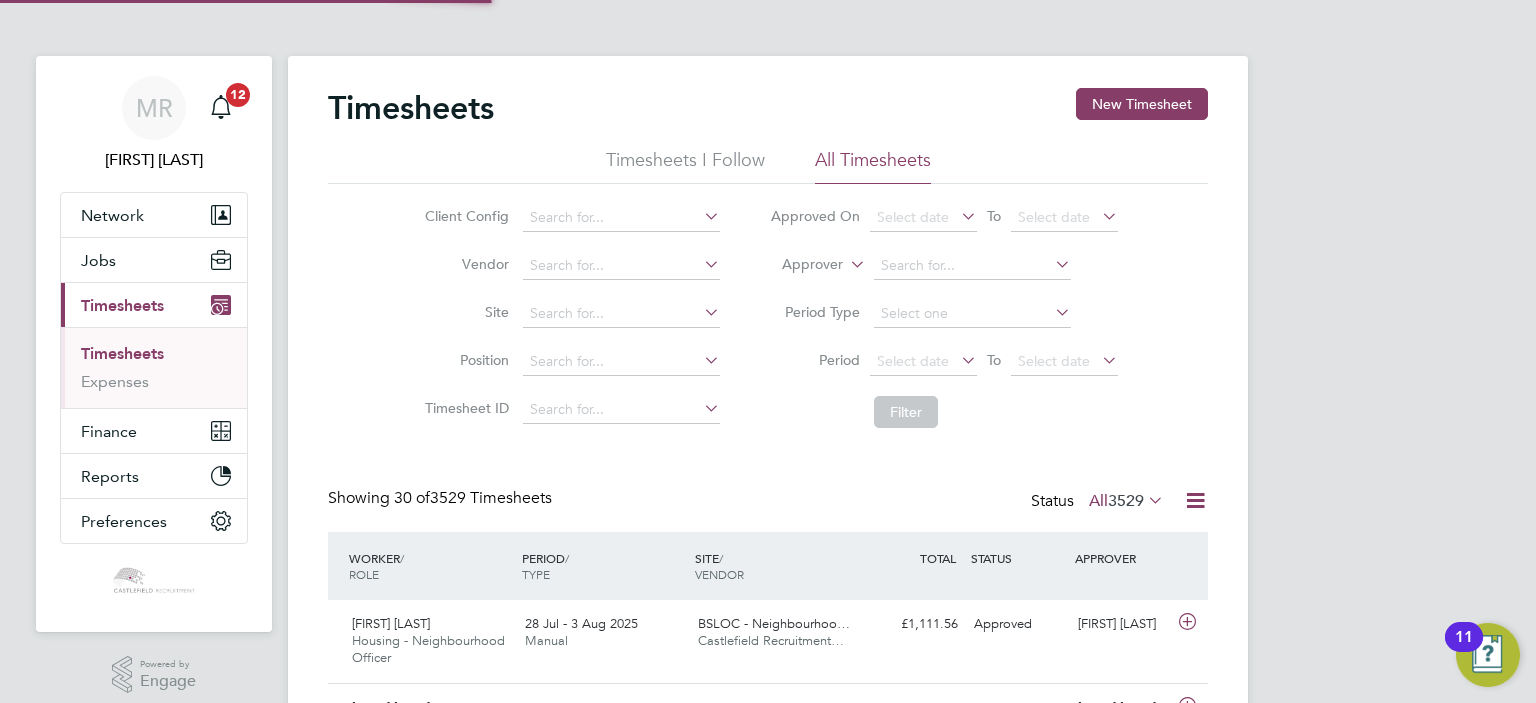 click on "Timesheets New Timesheet Timesheets I Follow All Timesheets Client Config   Vendor   Site   Position   Timesheet ID   Approved On
Select date
To
Select date
Approver     Period Type   Period
Select date
To
Select date
Filter Showing   30 of  3529 Timesheets Status  All  3529  WORKER  / ROLE WORKER  / PERIOD PERIOD  / TYPE SITE  / VENDOR TOTAL   TOTAL  / STATUS STATUS APPROVER Mandy Jamieson Housing - Neighbourhood Officer   28 Jul - 3 Aug 2025 28 Jul - 3 Aug 2025 Manual BSLOC - Neighbourhoo… Castlefield Recruitment… £1,111.56 Approved Approved Natalie Gillbanks Bolaji Okaigbua Finance - Accounts Payable Assistant   28 Jul - 3 Aug 2025 28 Jul - 3 Aug 2025 Manual DFMGT - Finance Mana… Castlefield Recruitment… £860.63 Approved Approved Toni Lawrenson Lewis Kain Asset - Fire Surveyor   21 - 27 Jul 2025 21 - 27 Jul 2025 Manual BAAMT - Asset Manage… Castlefield Recruitment… £1,524.50 Approved Approved Andy Pope Benedict Press Rent Control Officer" 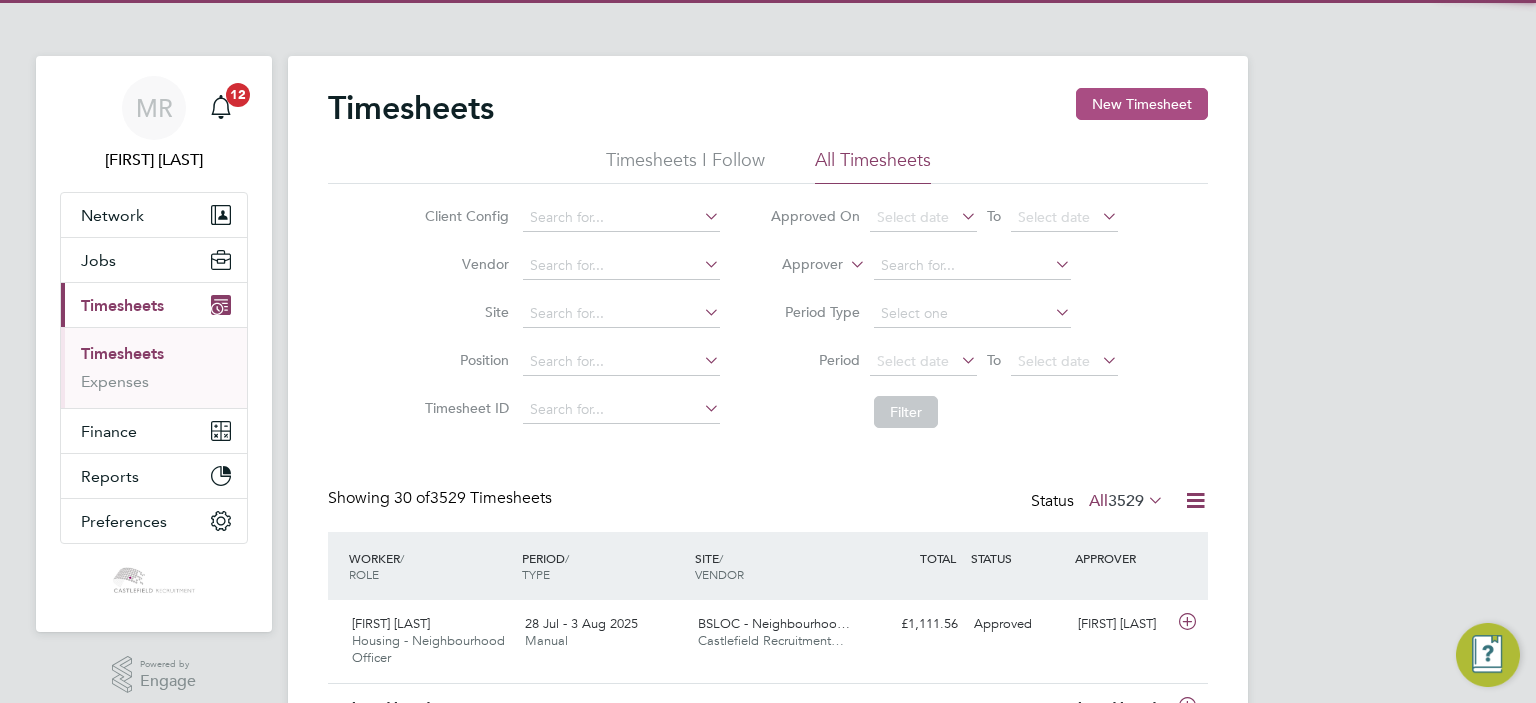 click on "New Timesheet" 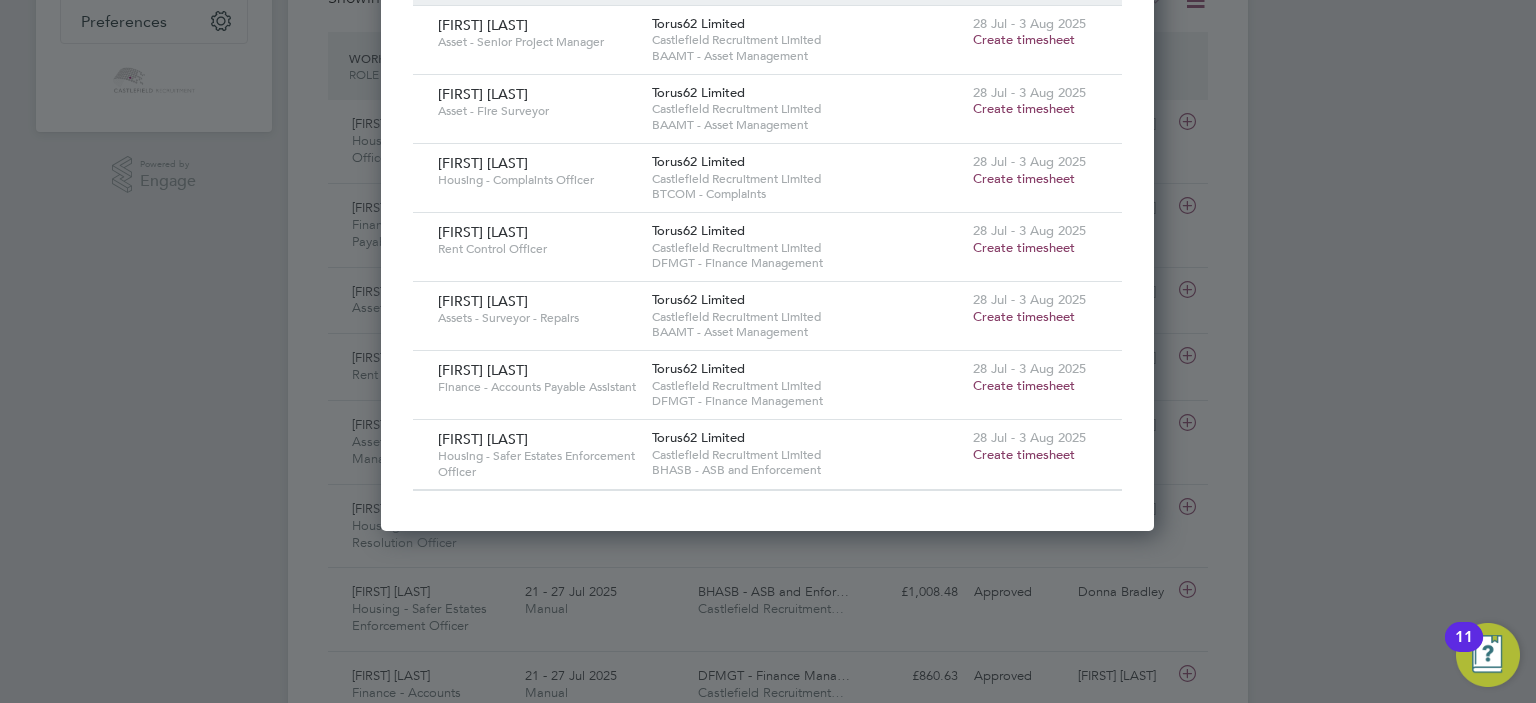 click on "28 Jul - 3 Aug 2025   Create timesheet" at bounding box center (1035, 171) 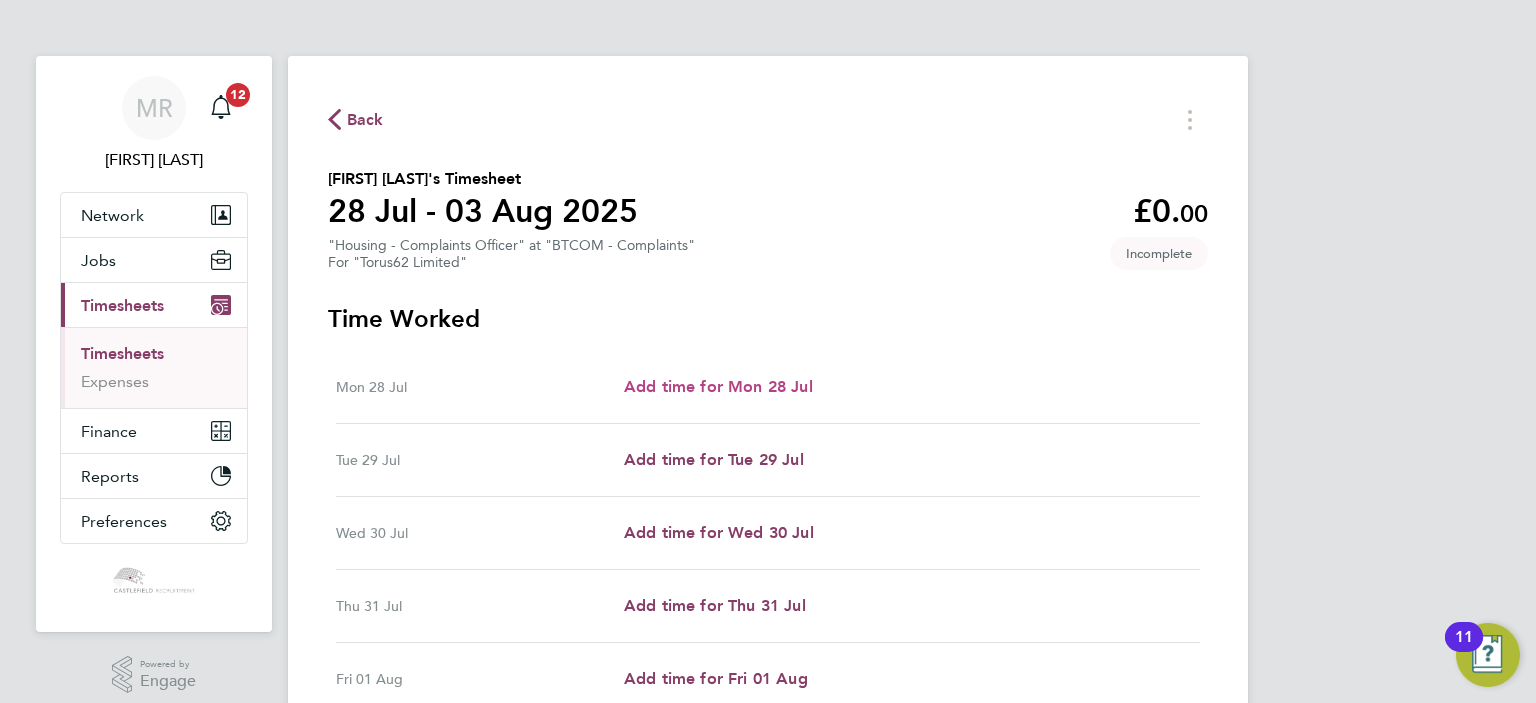 click on "Add time for Mon 28 Jul" at bounding box center (718, 387) 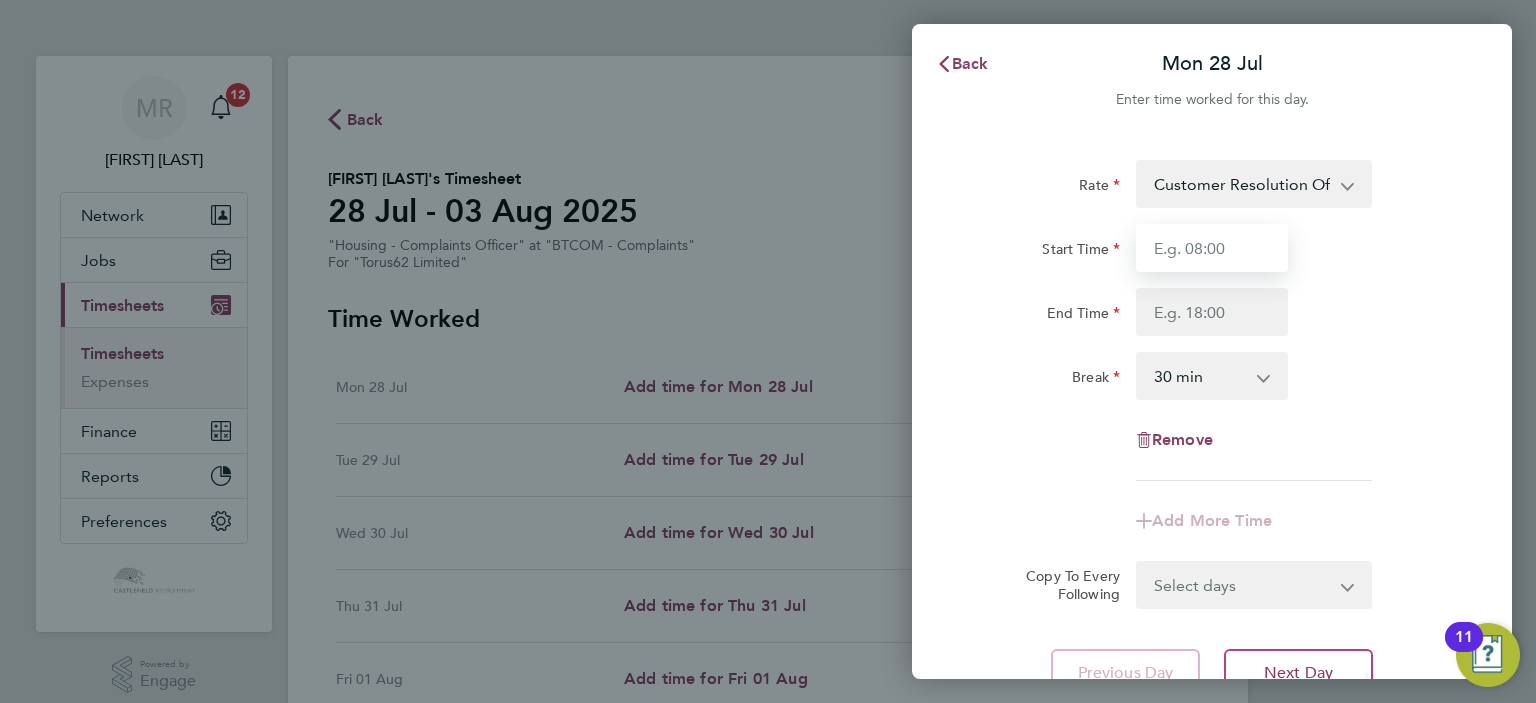 click on "Start Time" at bounding box center (1212, 248) 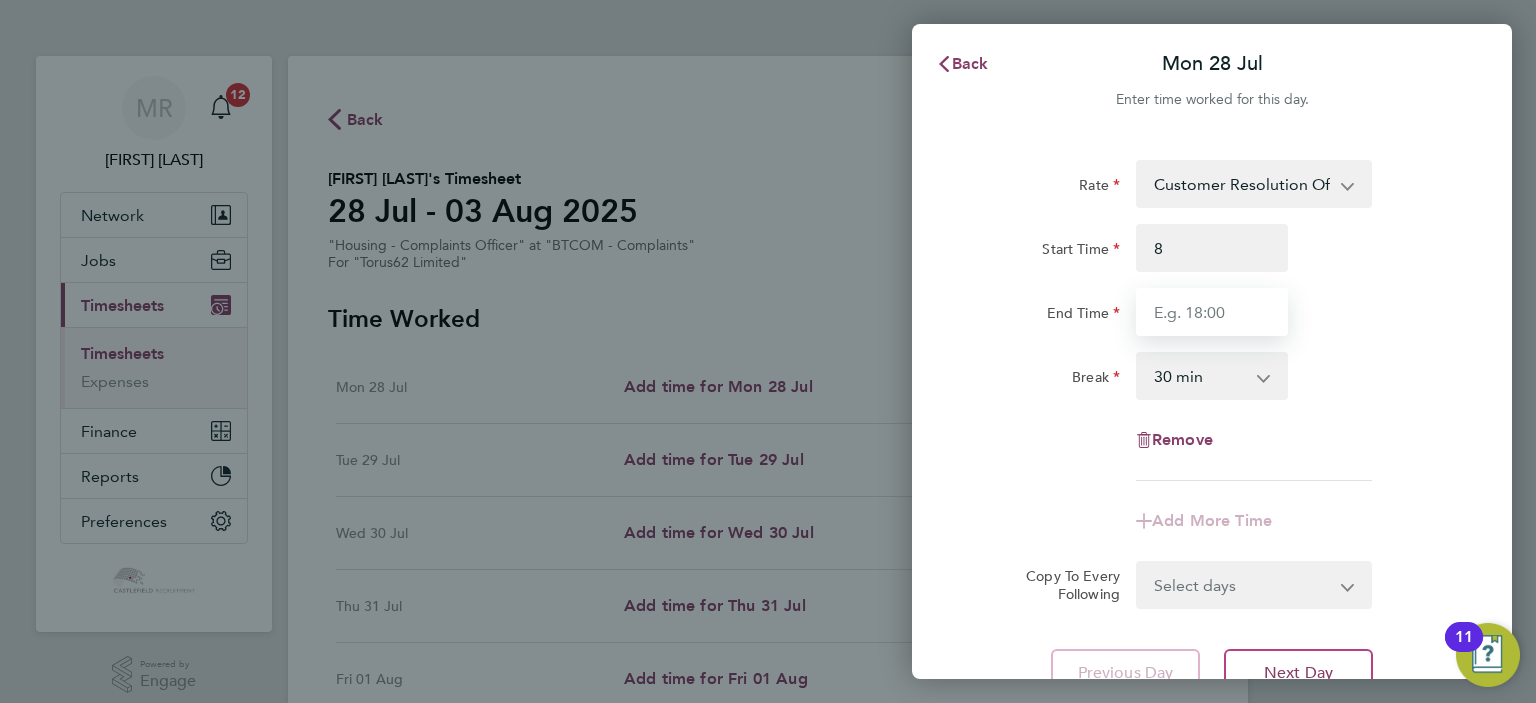 type on "08:00" 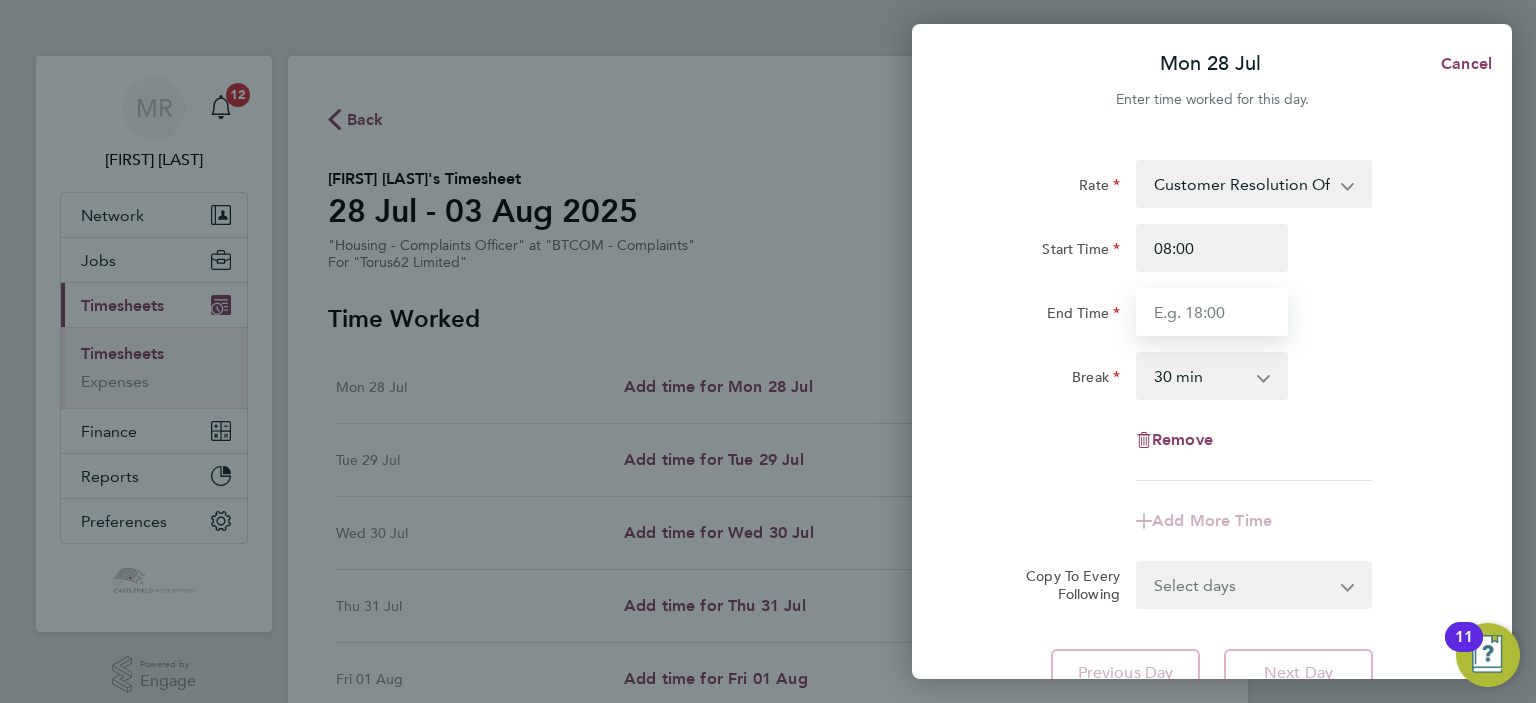 click on "End Time" at bounding box center (1212, 312) 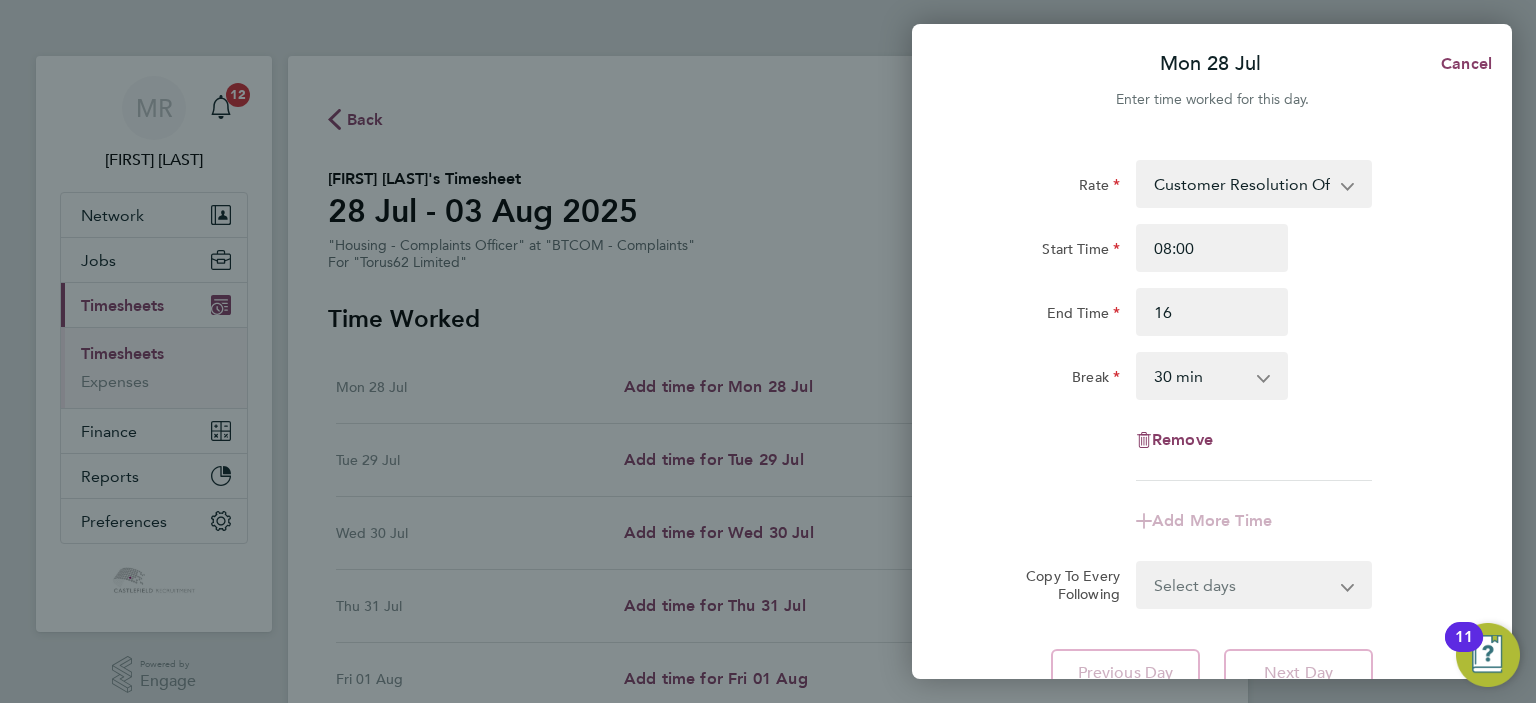type on "16:00" 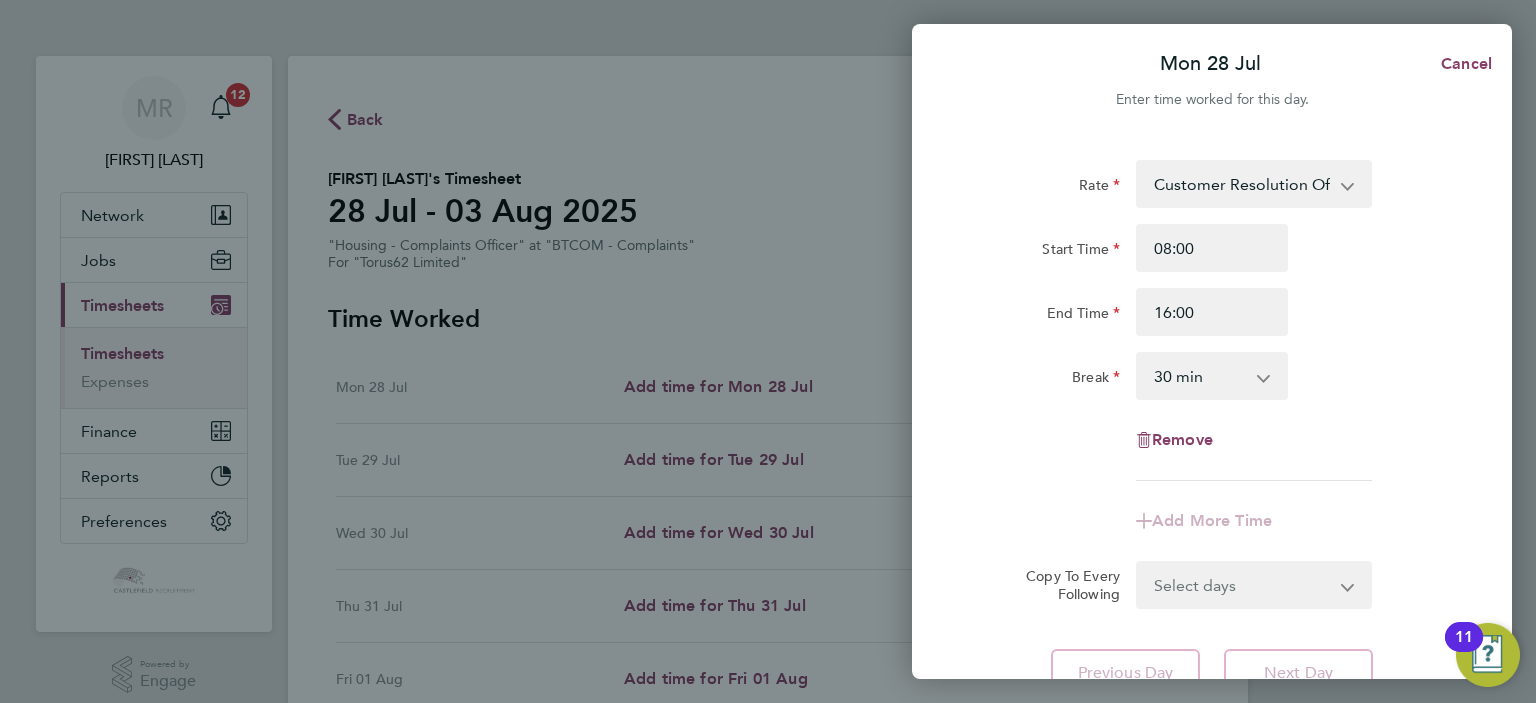 click on "End Time 16:00" 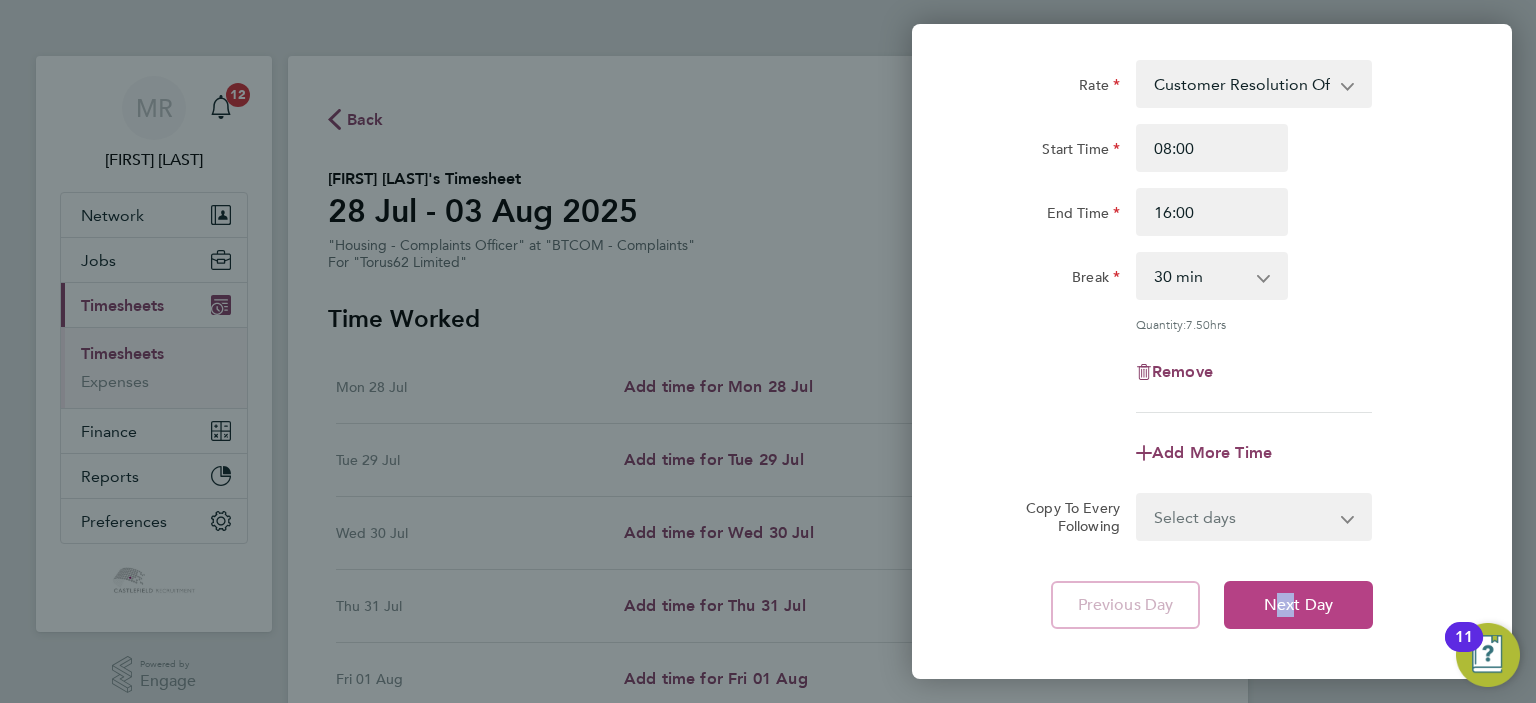 click on "Rate  Customer Resolution Officer - 29.19
Start Time 08:00 End Time 16:00 Break  0 min   15 min   30 min   45 min   60 min   75 min   90 min
Quantity:  7.50  hrs
Remove
Add More Time  Copy To Every Following  Select days   Day   Weekday (Mon-Fri)   Weekend (Sat-Sun)   Tuesday   Wednesday   Thursday   Friday   Saturday   Sunday
Previous Day   Next Day" 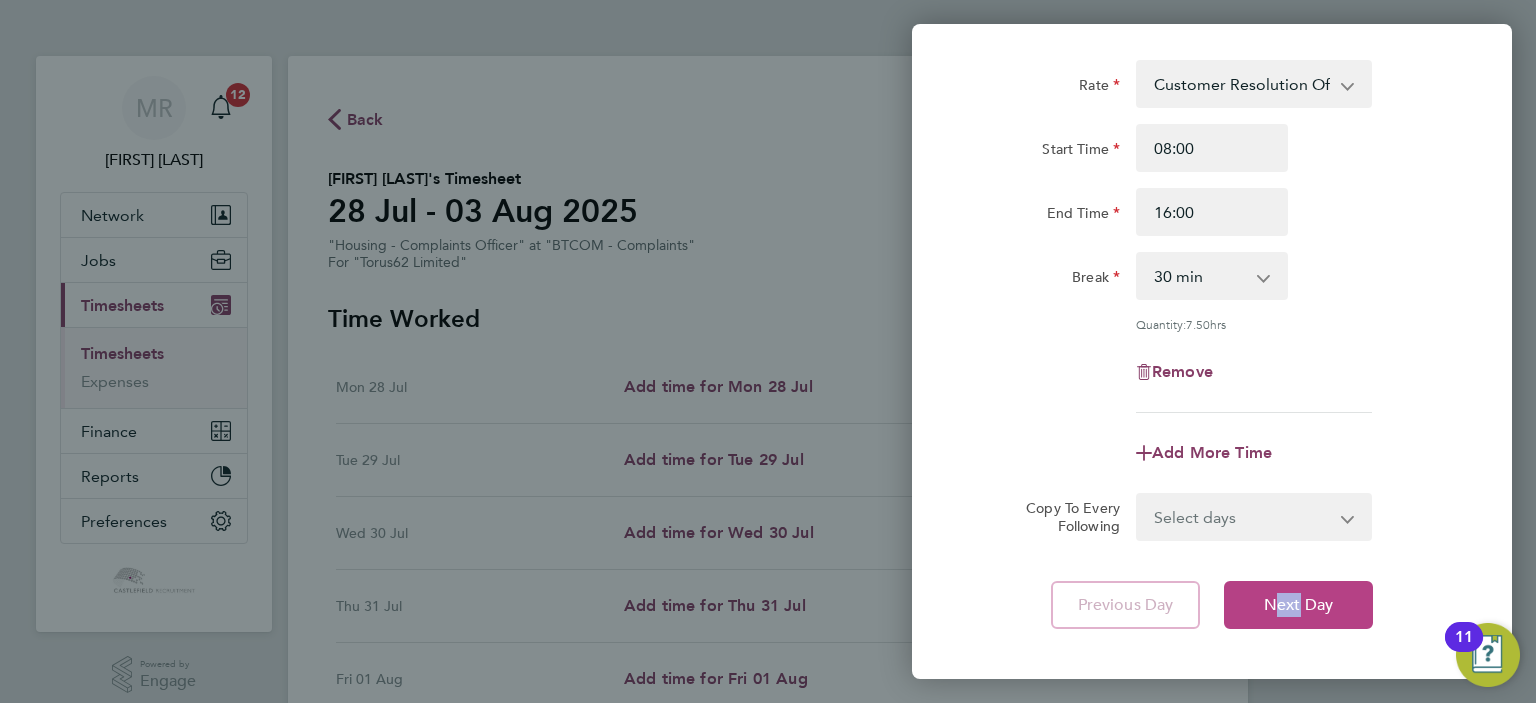 click on "Next Day" 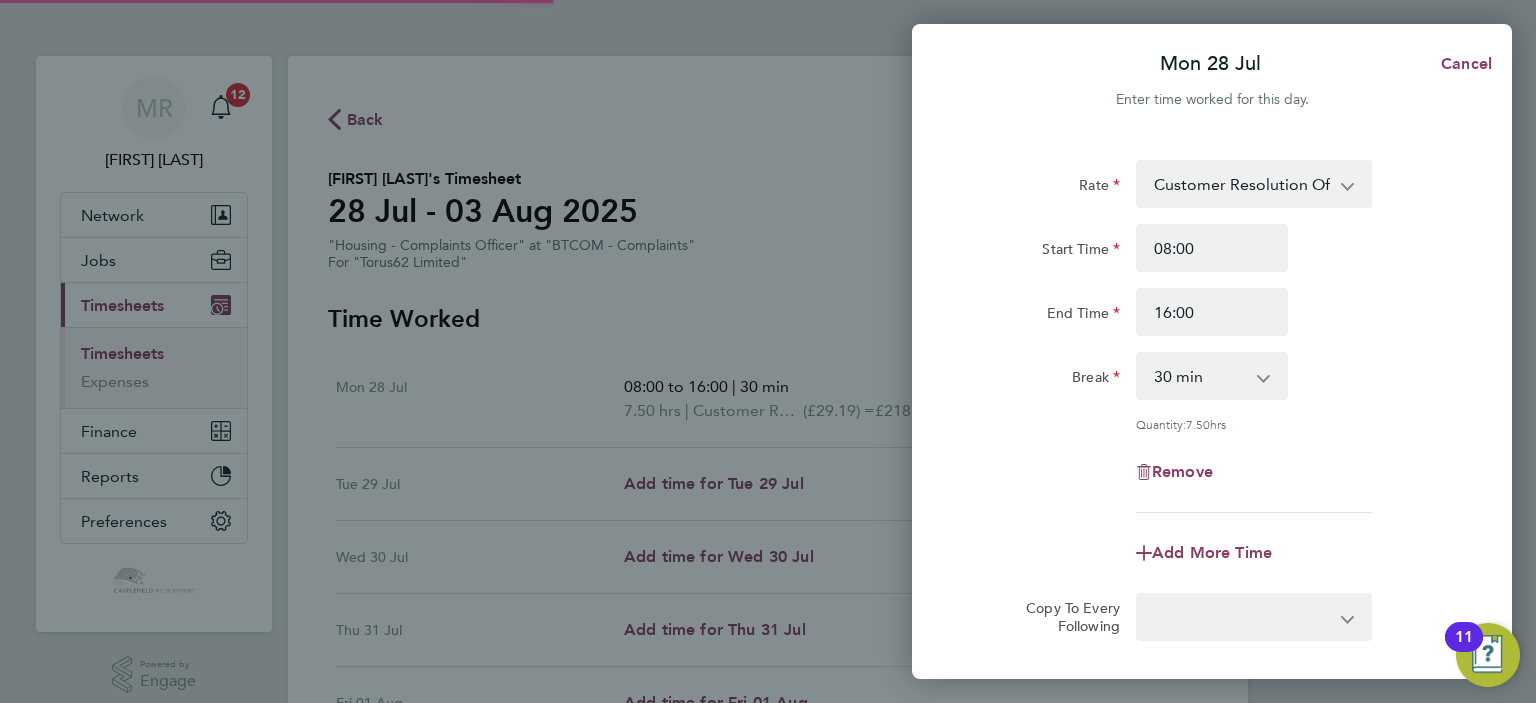 select on "30" 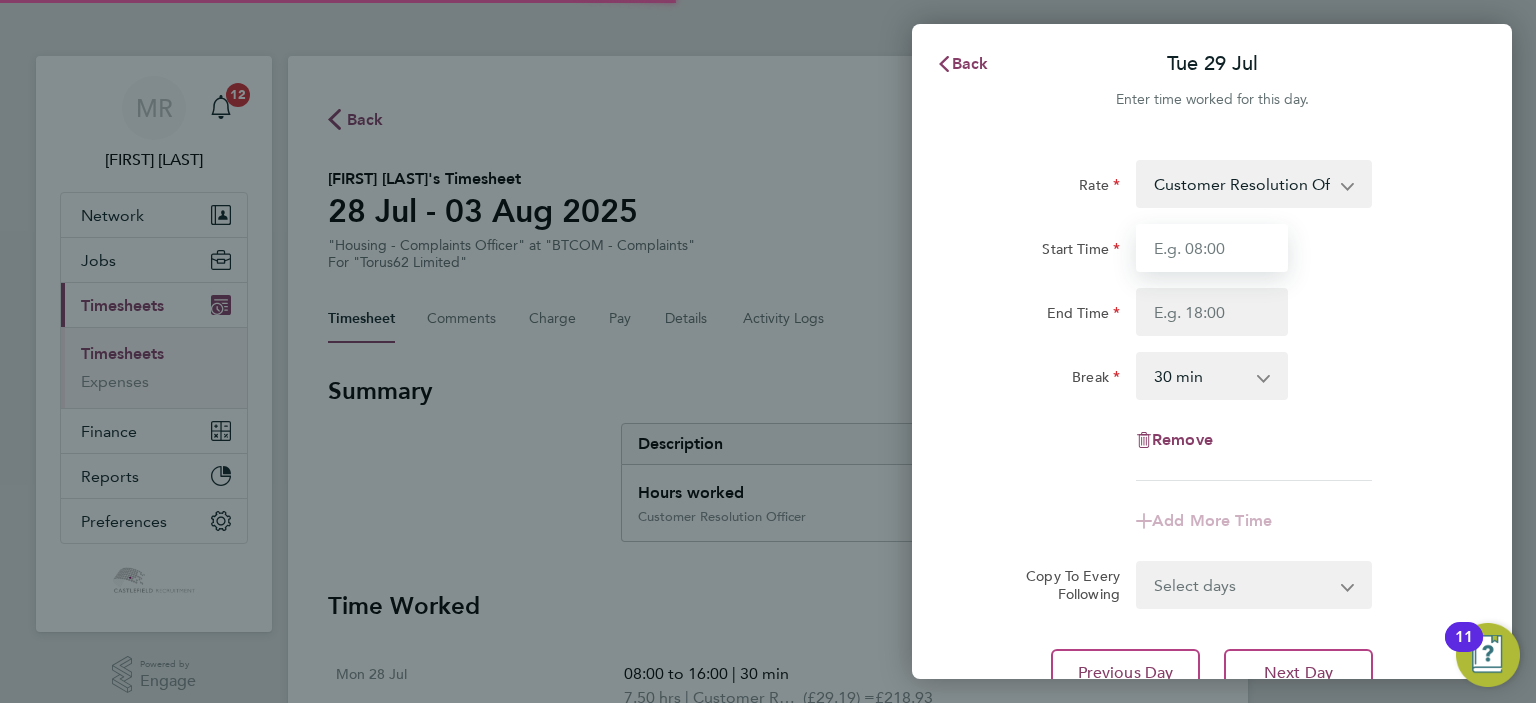 click on "Start Time" at bounding box center (1212, 248) 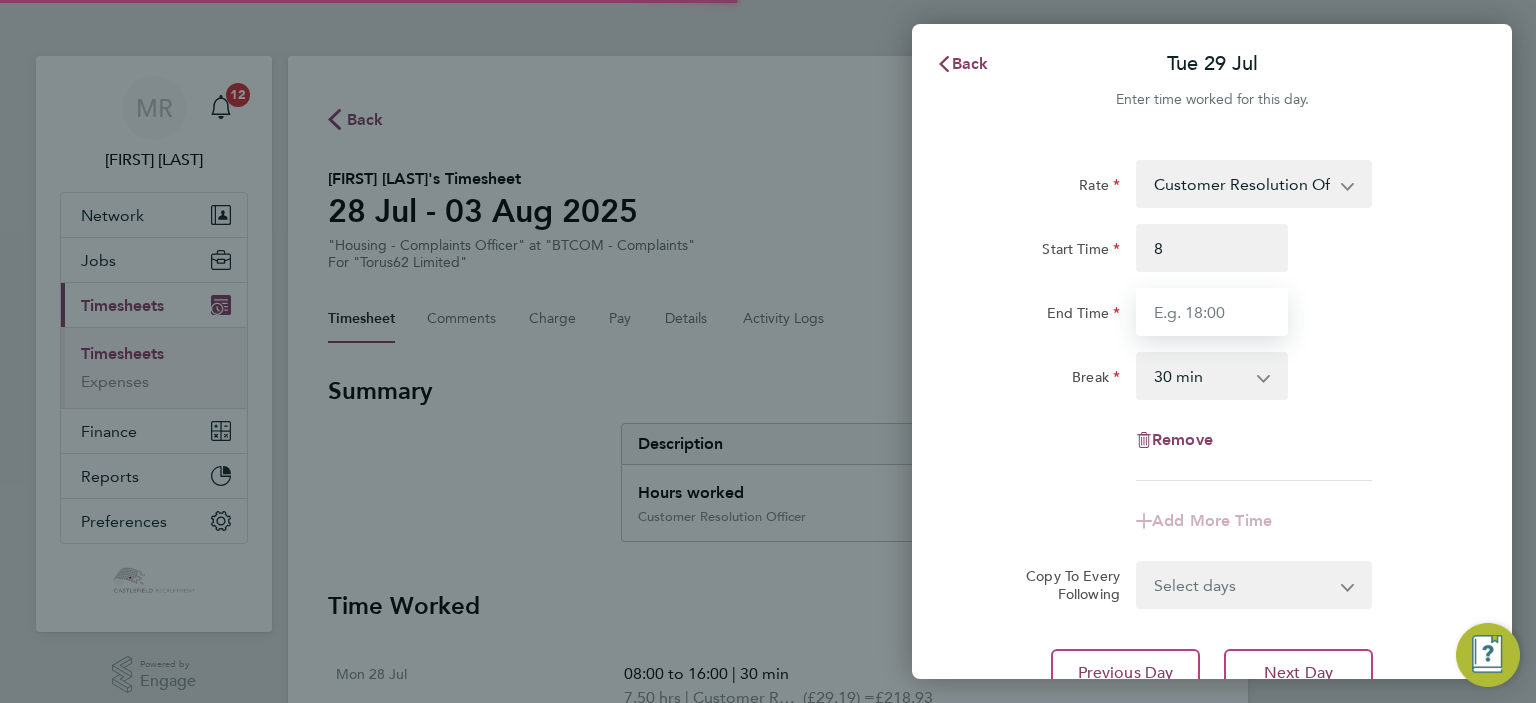 type on "08:00" 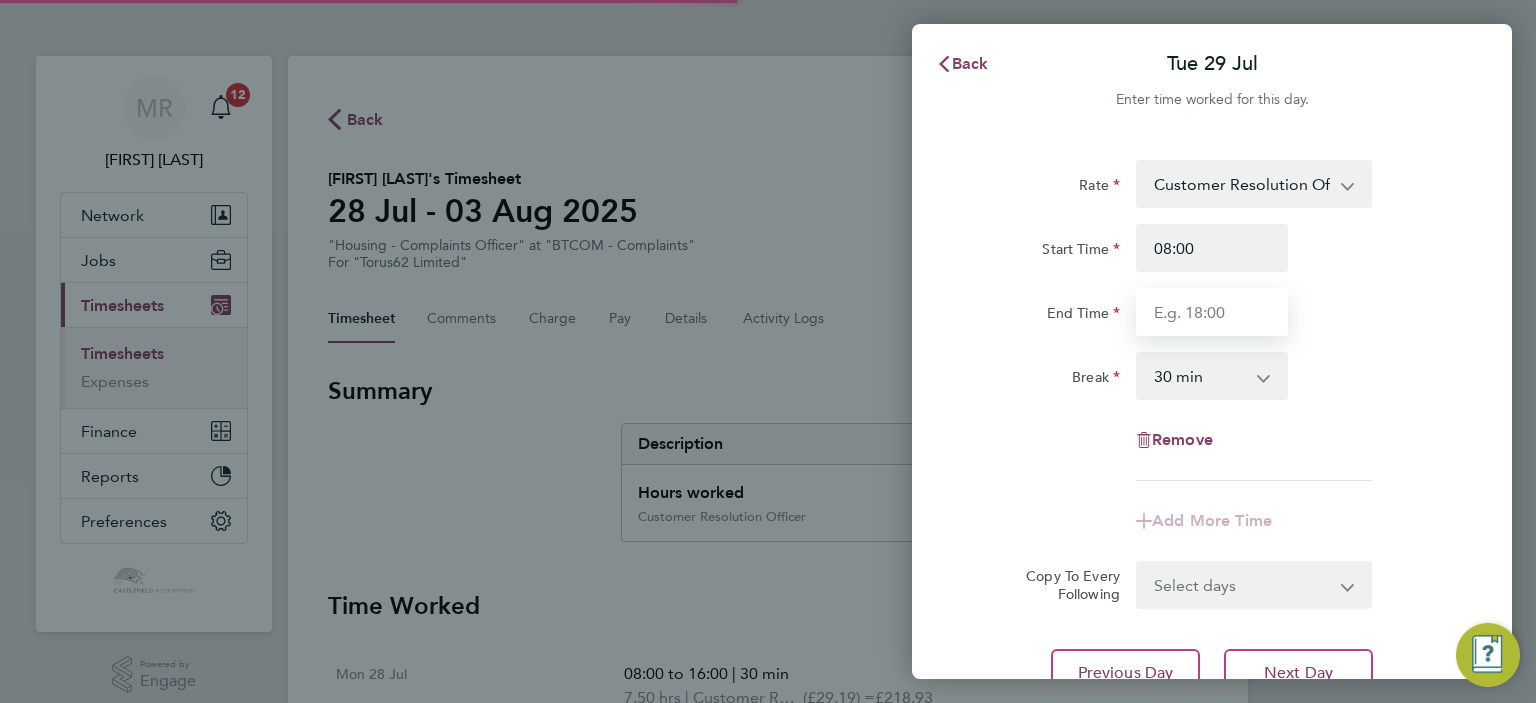click on "End Time" at bounding box center (1212, 312) 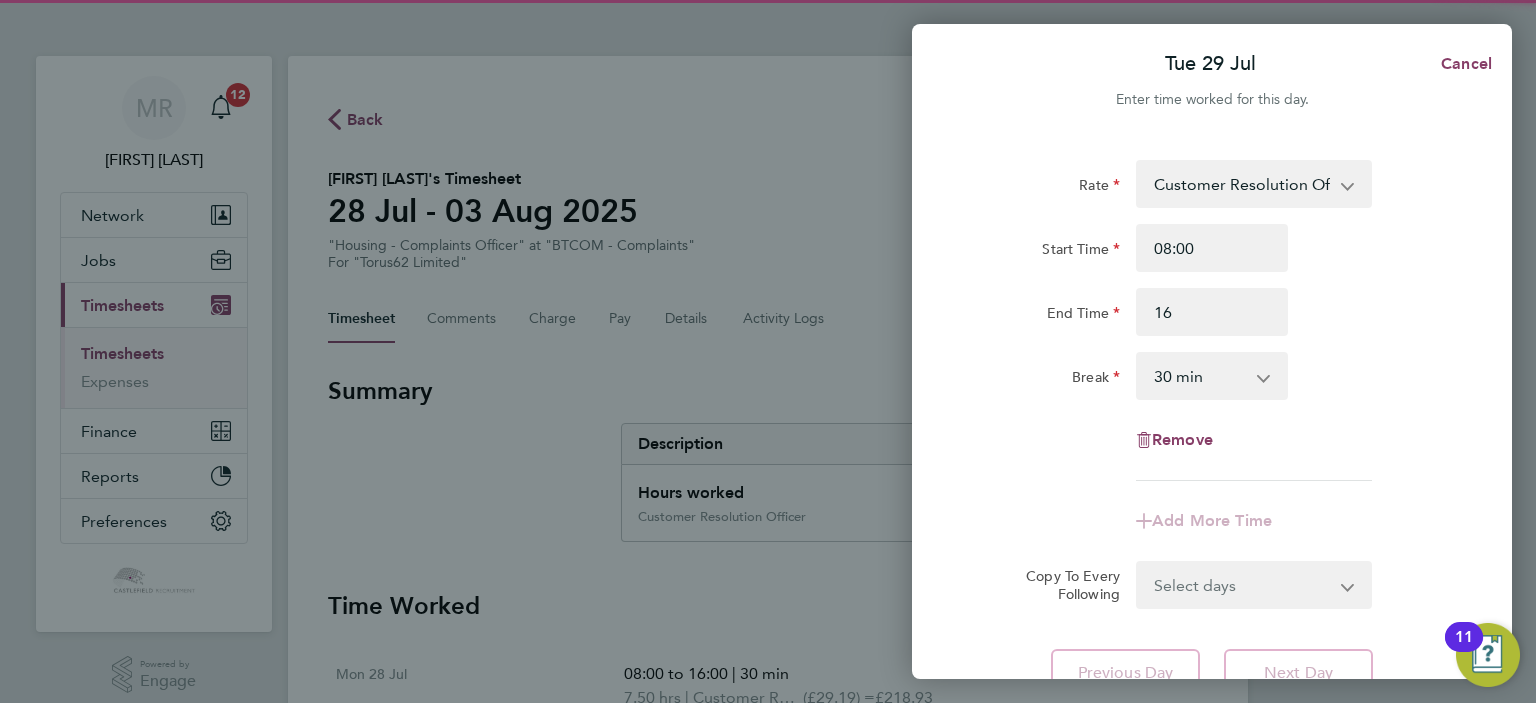 type on "16:00" 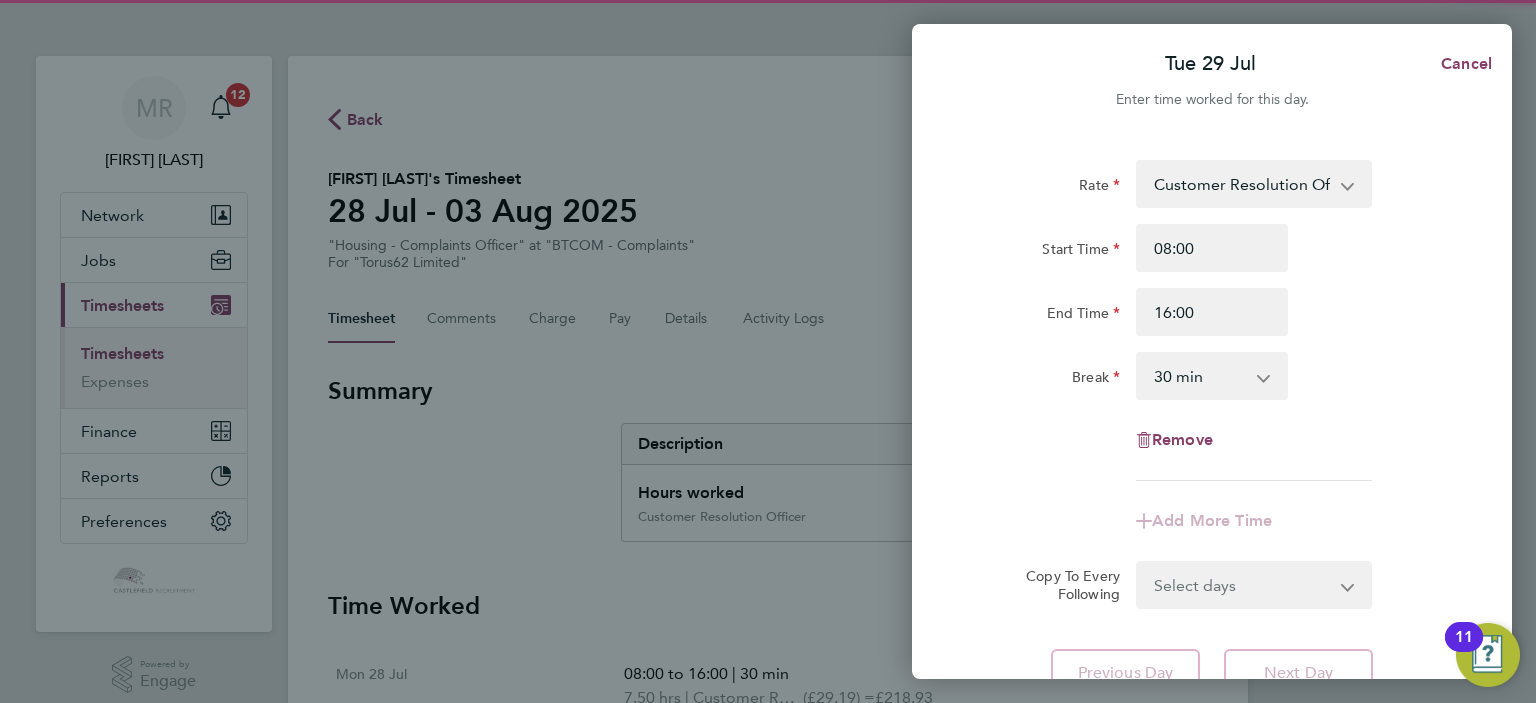 click on "End Time 16:00" 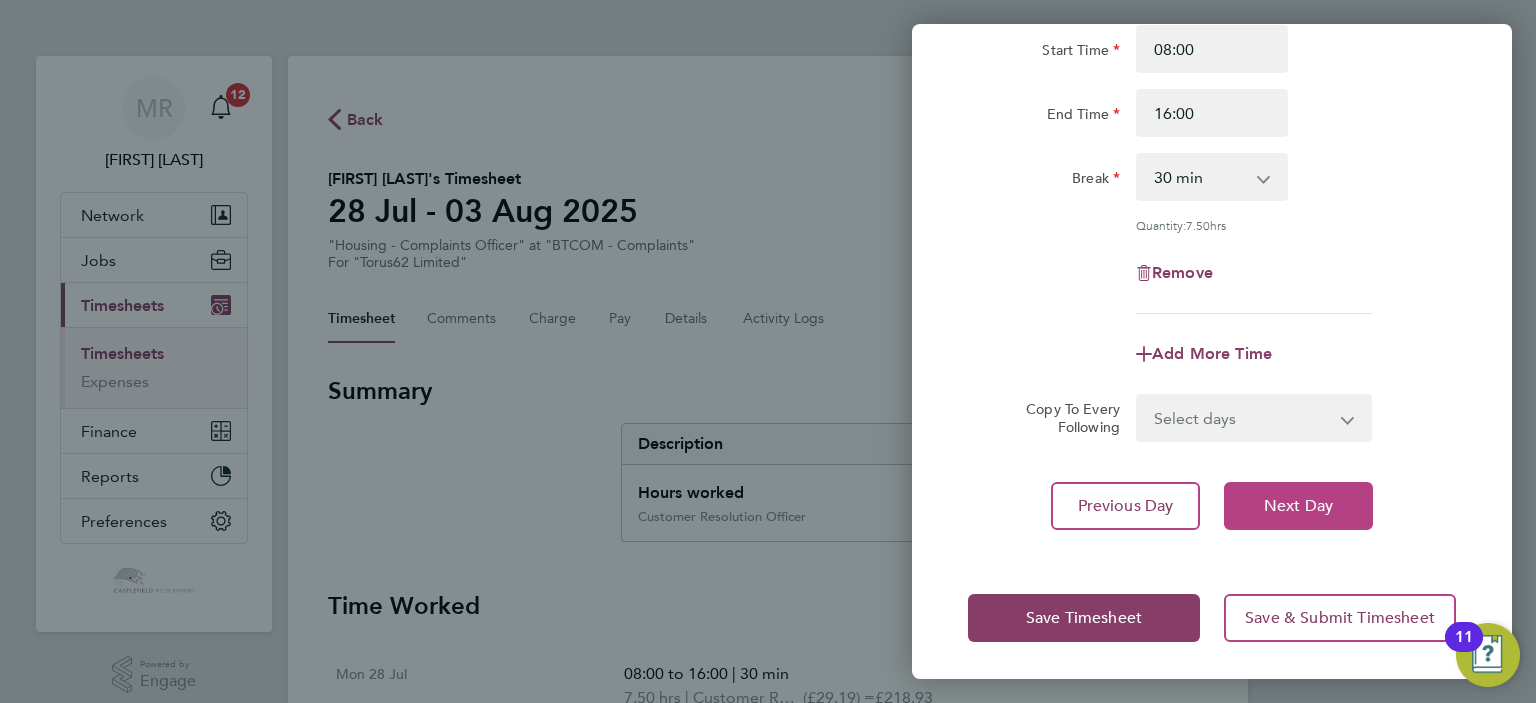 click on "Next Day" 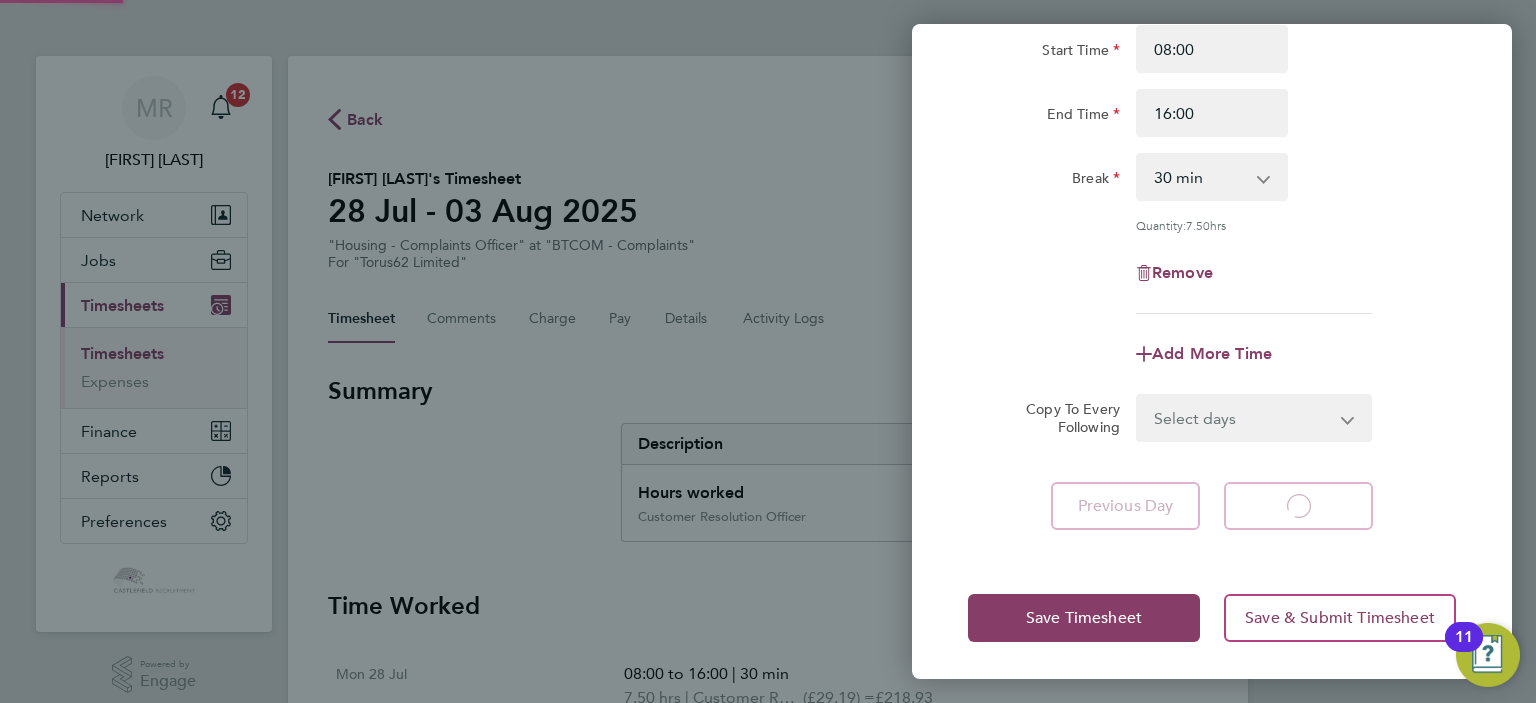 select on "30" 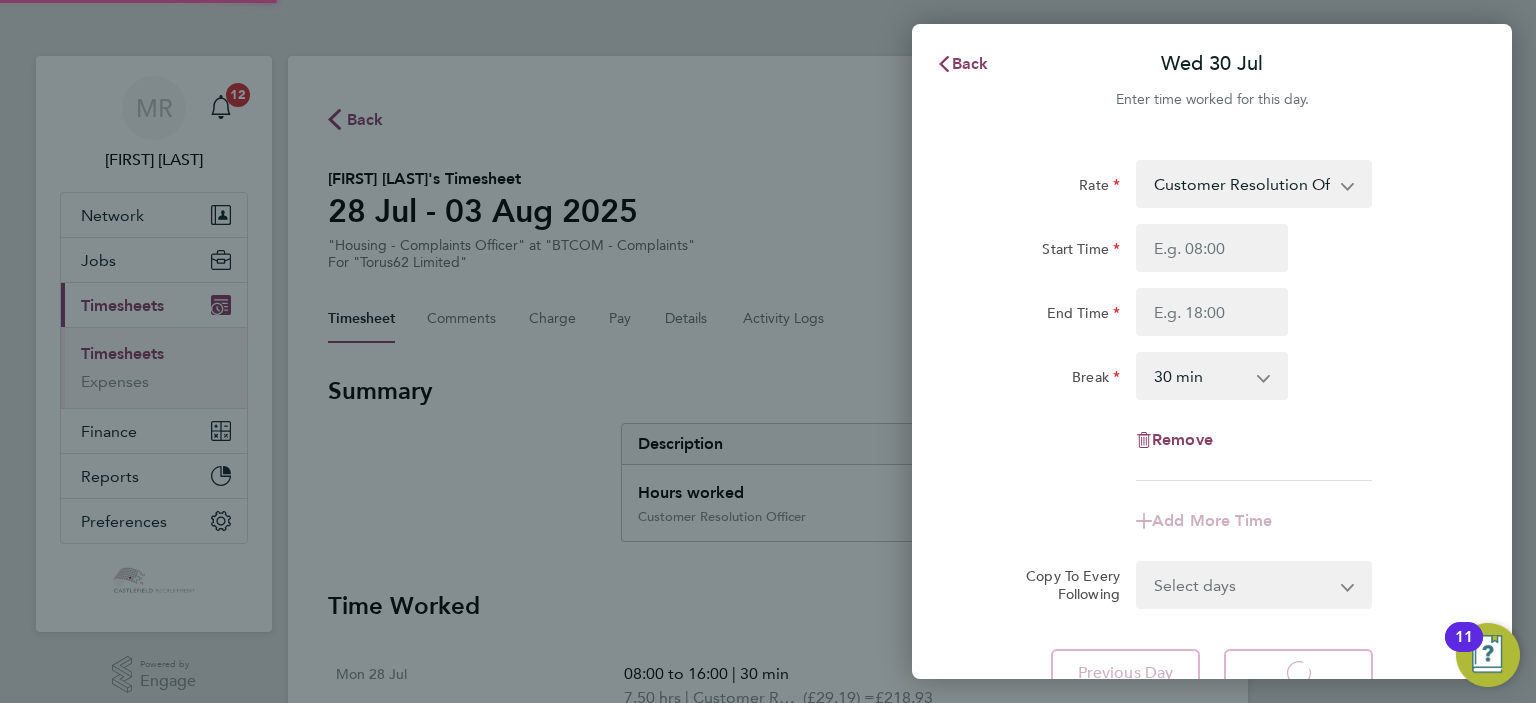 select on "30" 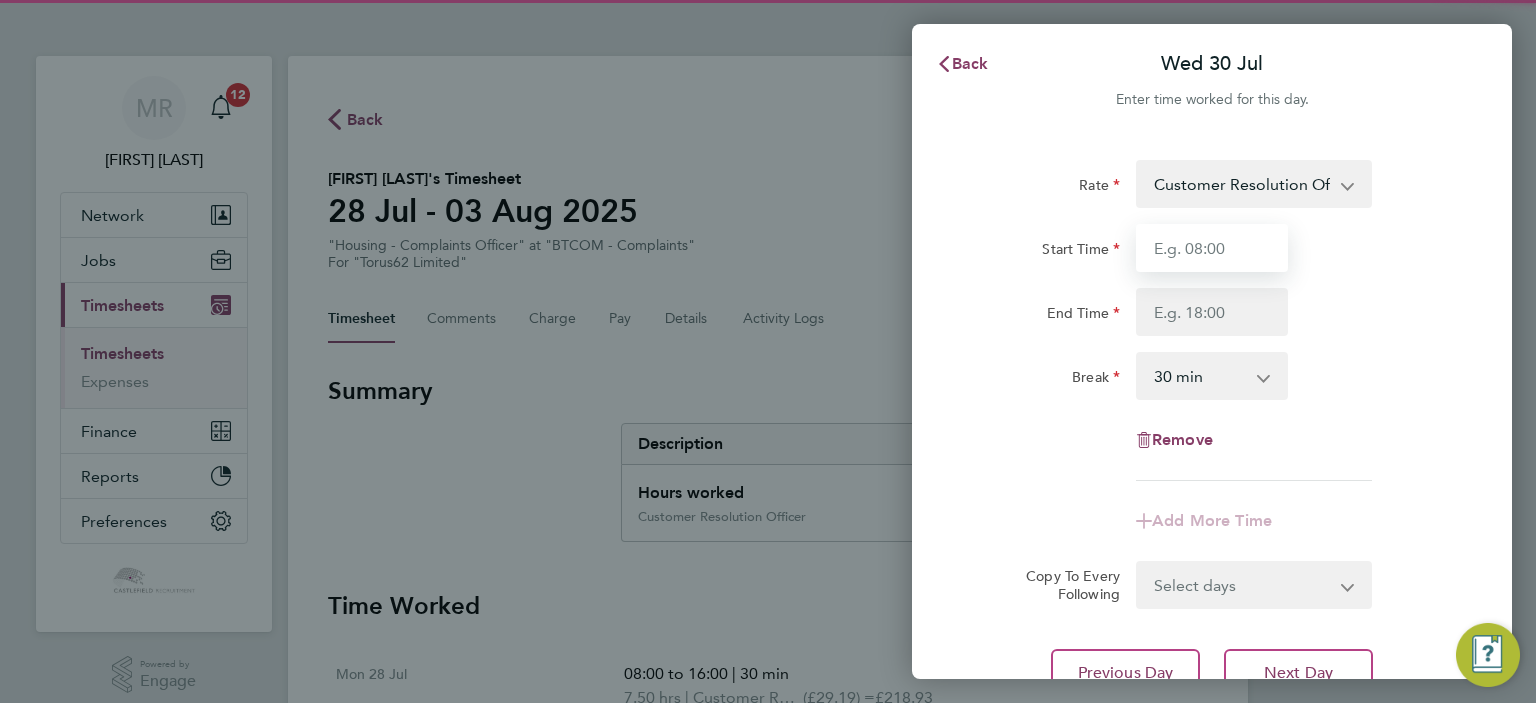 click on "Start Time" at bounding box center (1212, 248) 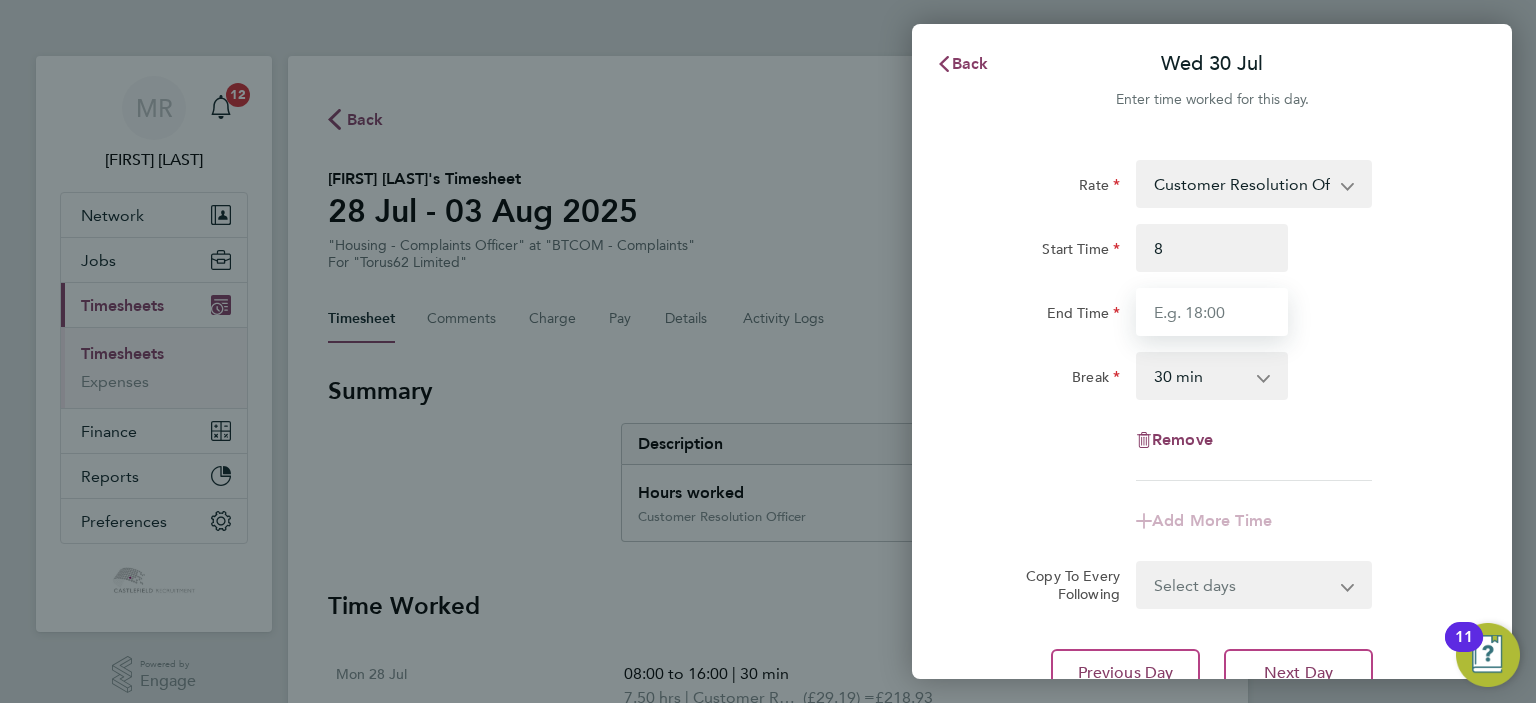 type on "08:00" 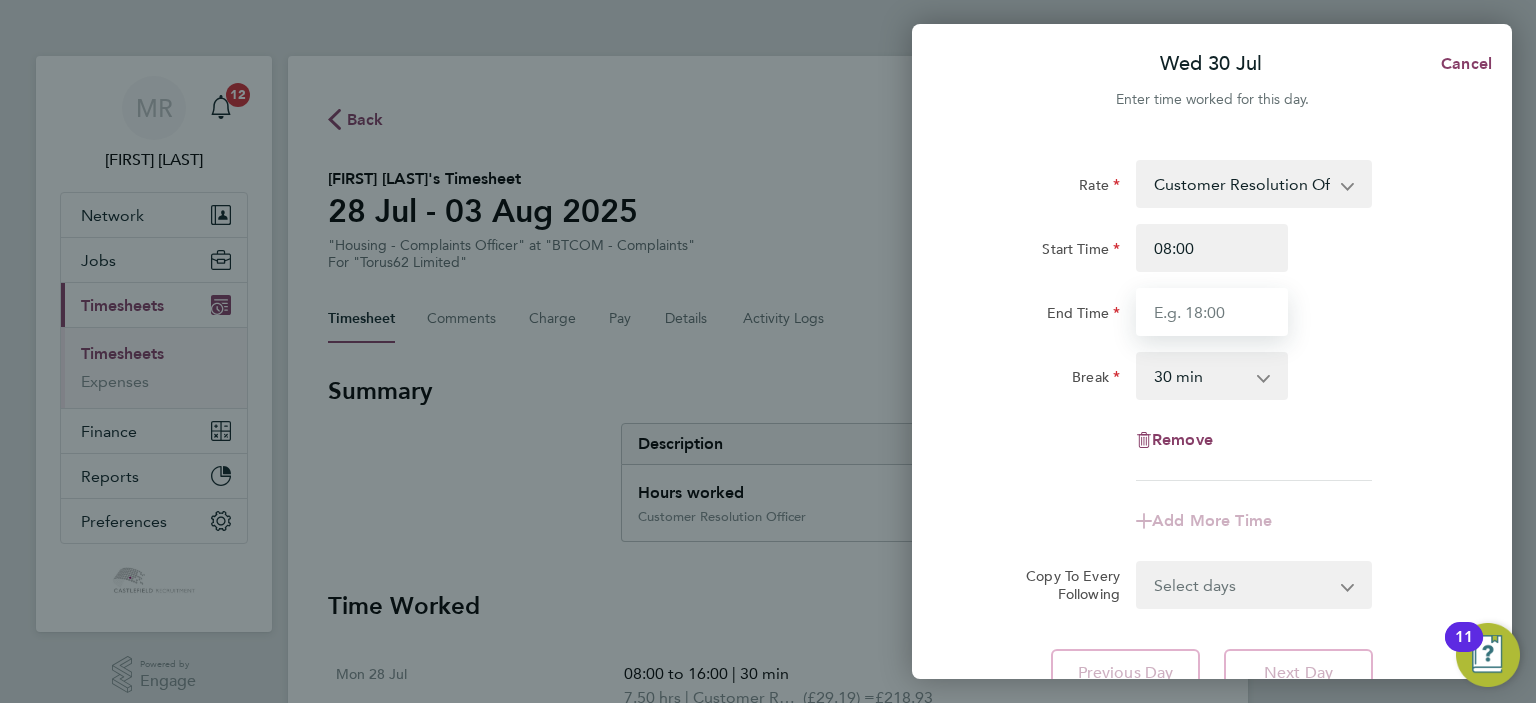 click on "End Time" at bounding box center [1212, 312] 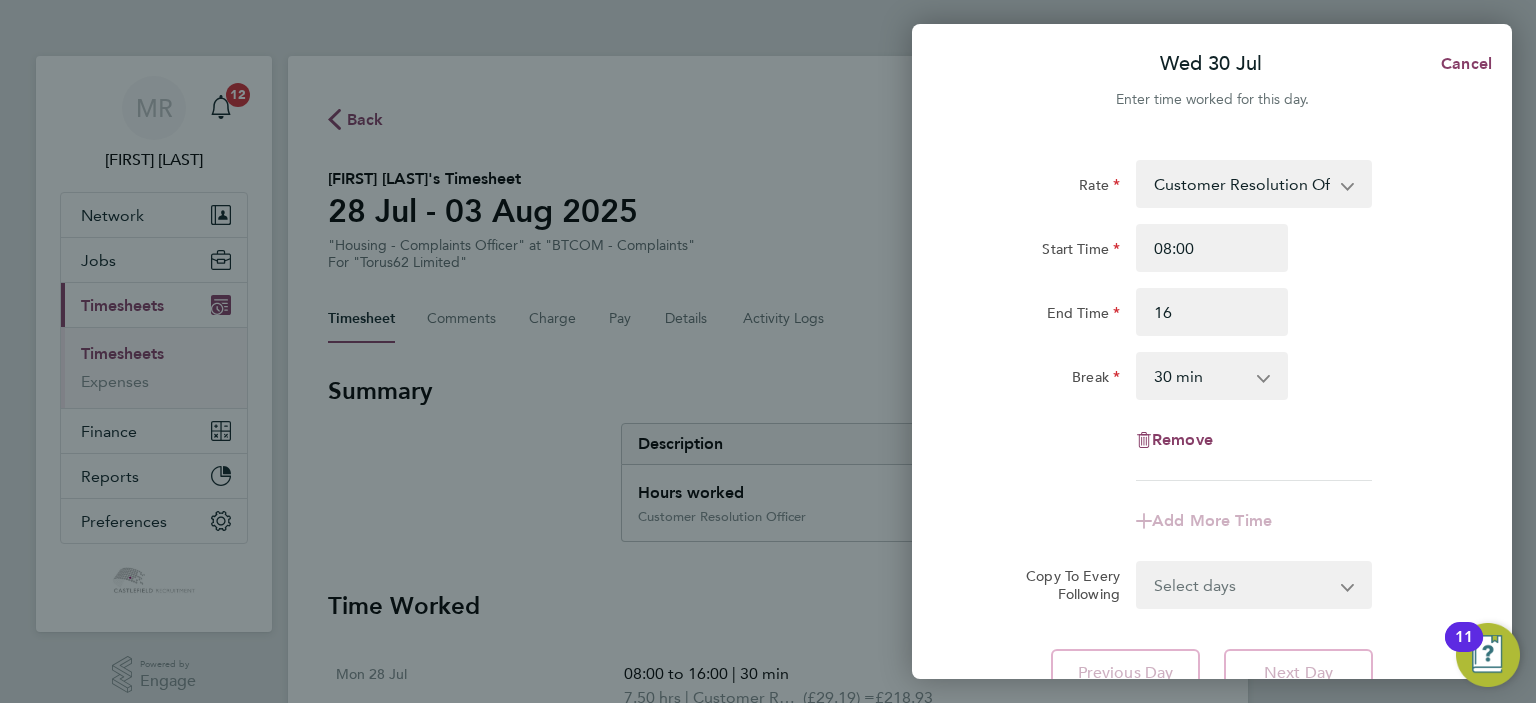 type on "16:00" 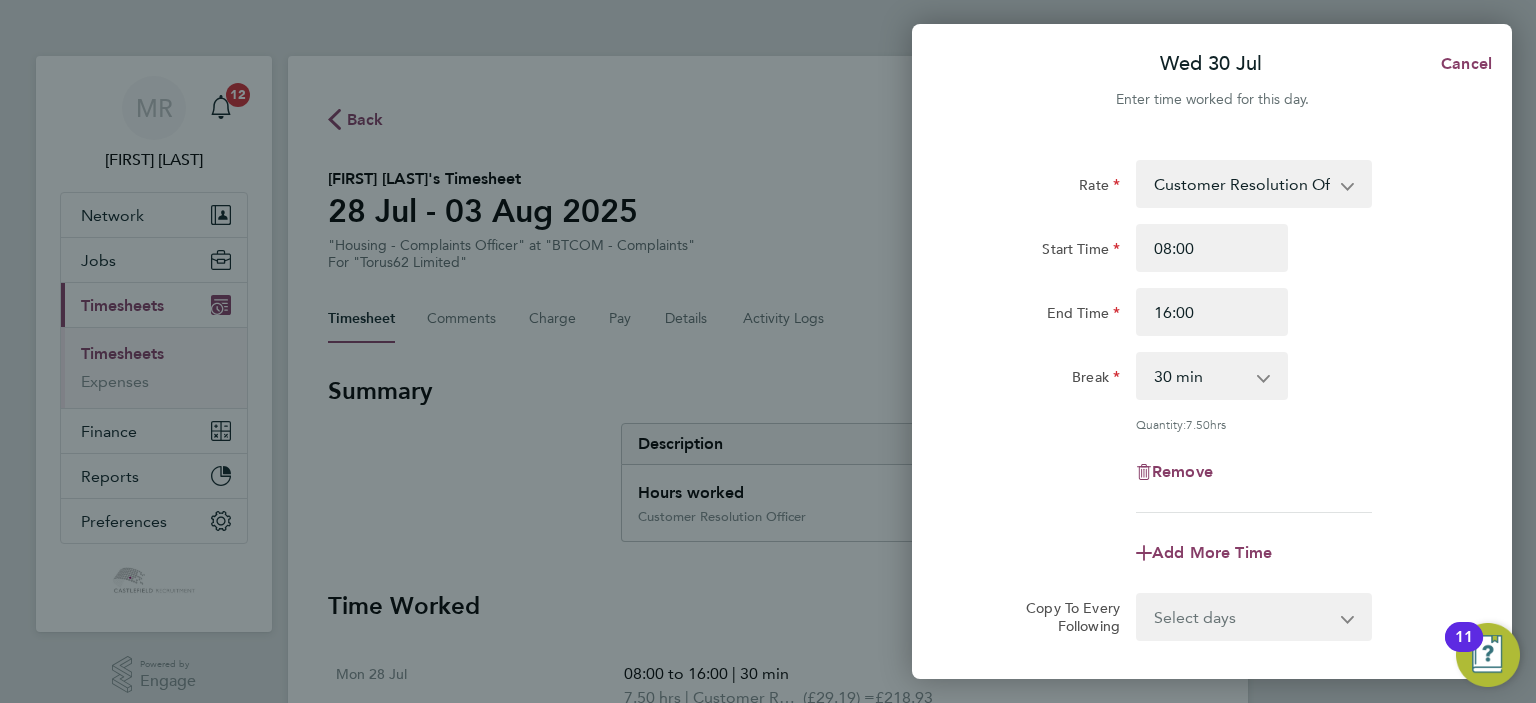 click on "End Time 16:00" 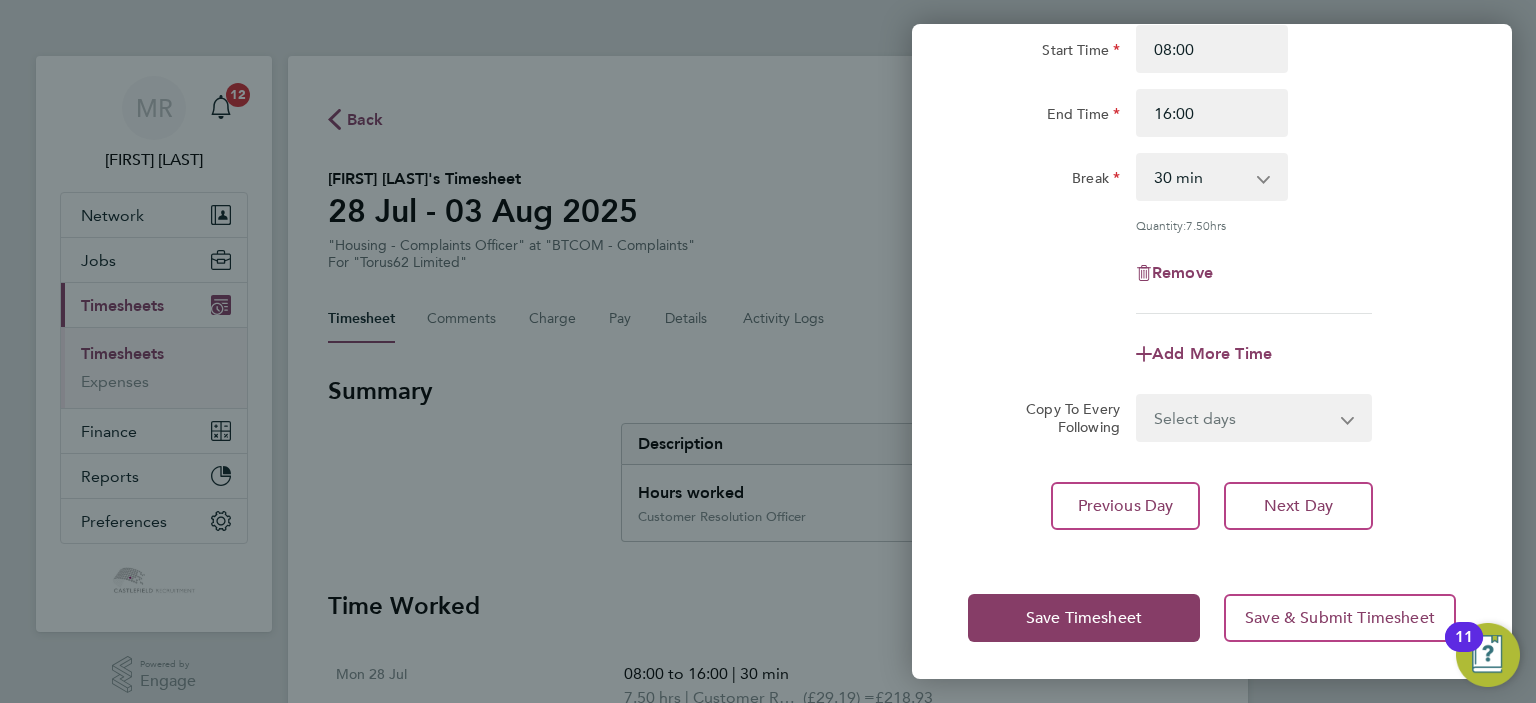 click on "Rate  Customer Resolution Officer - 29.19
Start Time 08:00 End Time 16:00 Break  0 min   15 min   30 min   45 min   60 min   75 min   90 min
Quantity:  7.50  hrs
Remove
Add More Time  Copy To Every Following  Select days   Day   Weekday (Mon-Fri)   Weekend (Sat-Sun)   Thursday   Friday   Saturday   Sunday
Previous Day   Next Day" 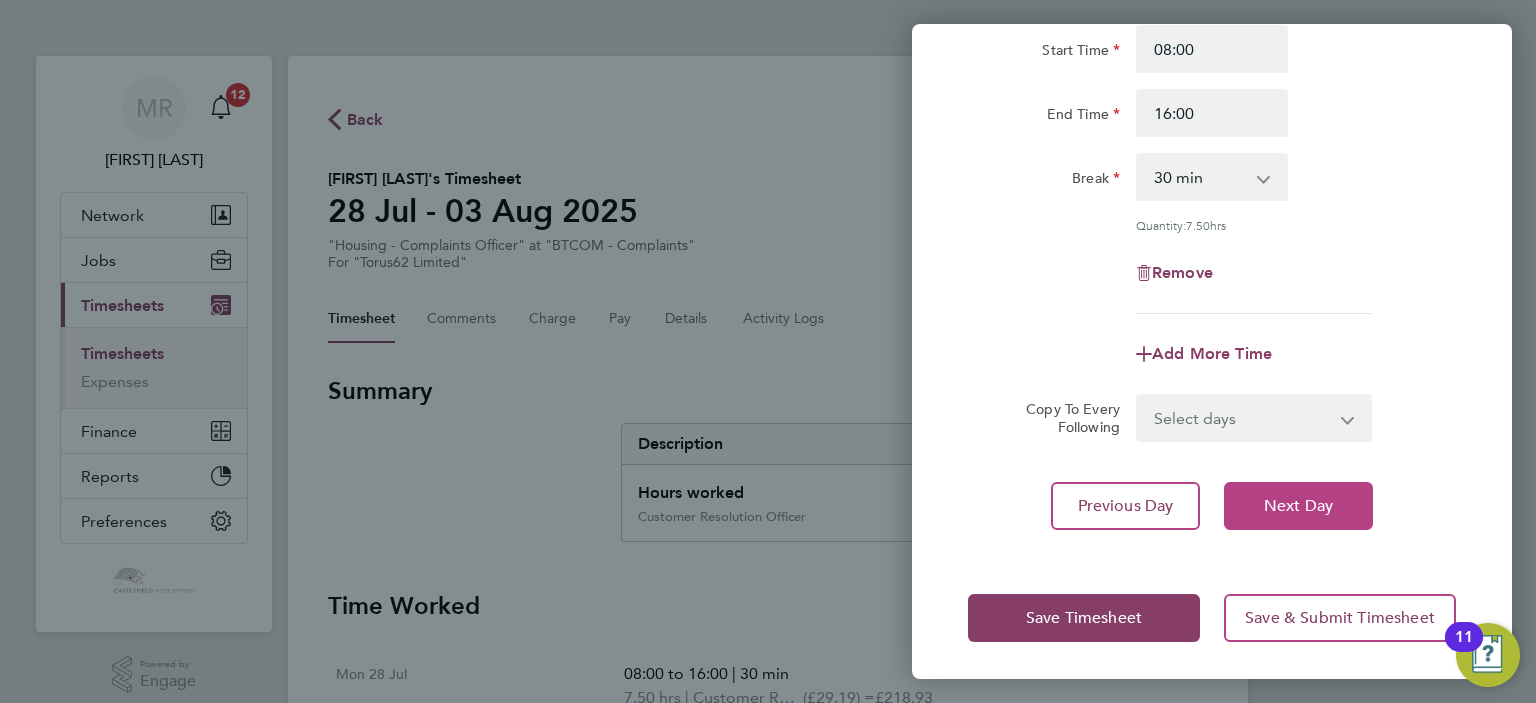 click on "Next Day" 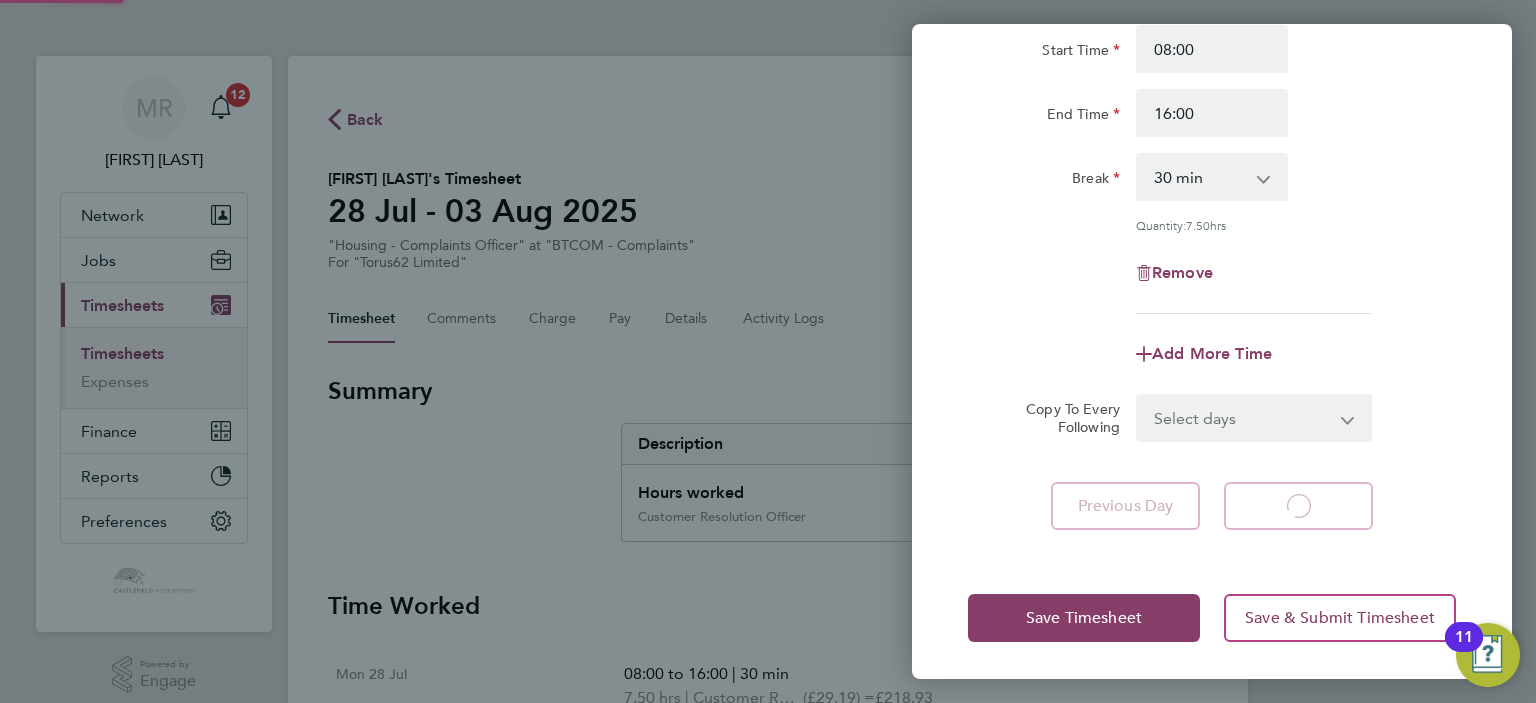 select on "30" 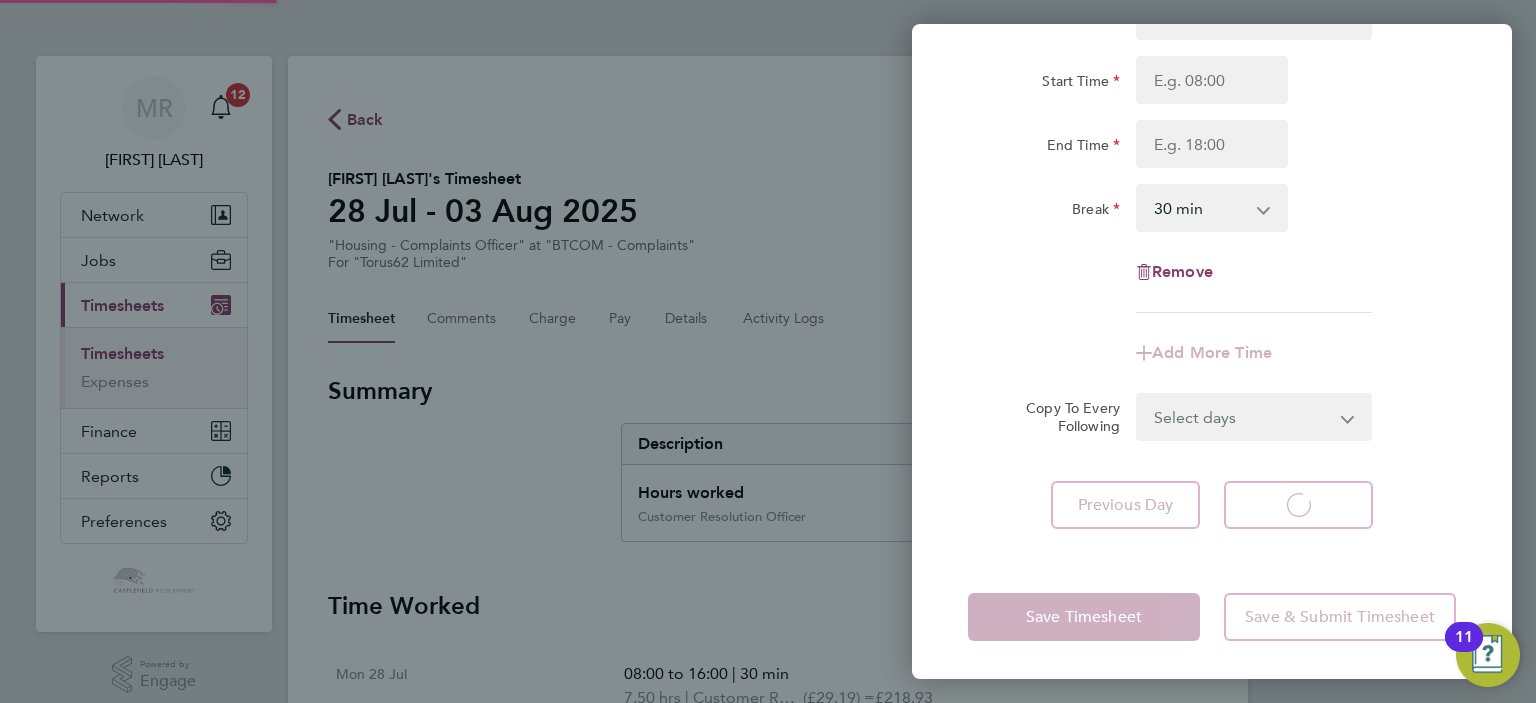 select on "30" 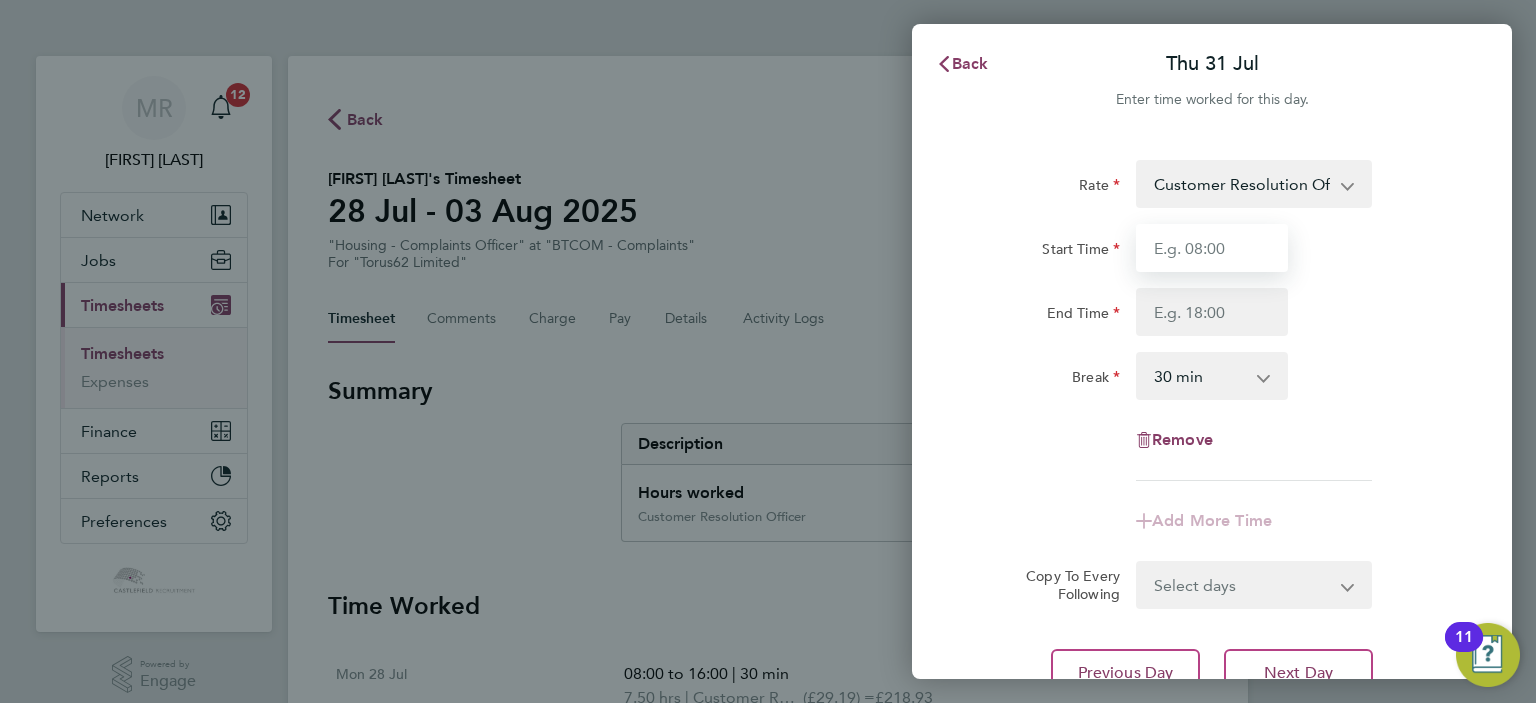 drag, startPoint x: 1172, startPoint y: 271, endPoint x: 1162, endPoint y: 267, distance: 10.770329 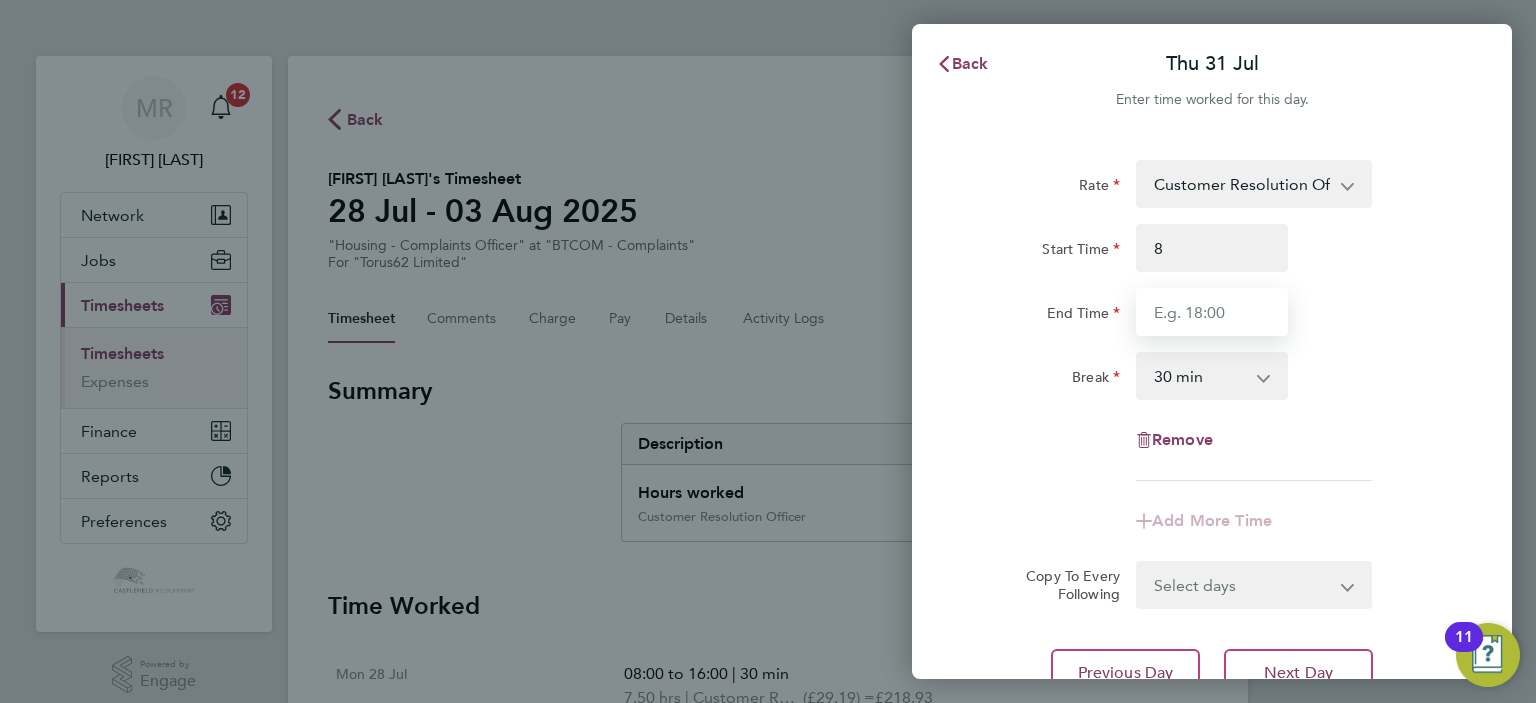 type on "08:00" 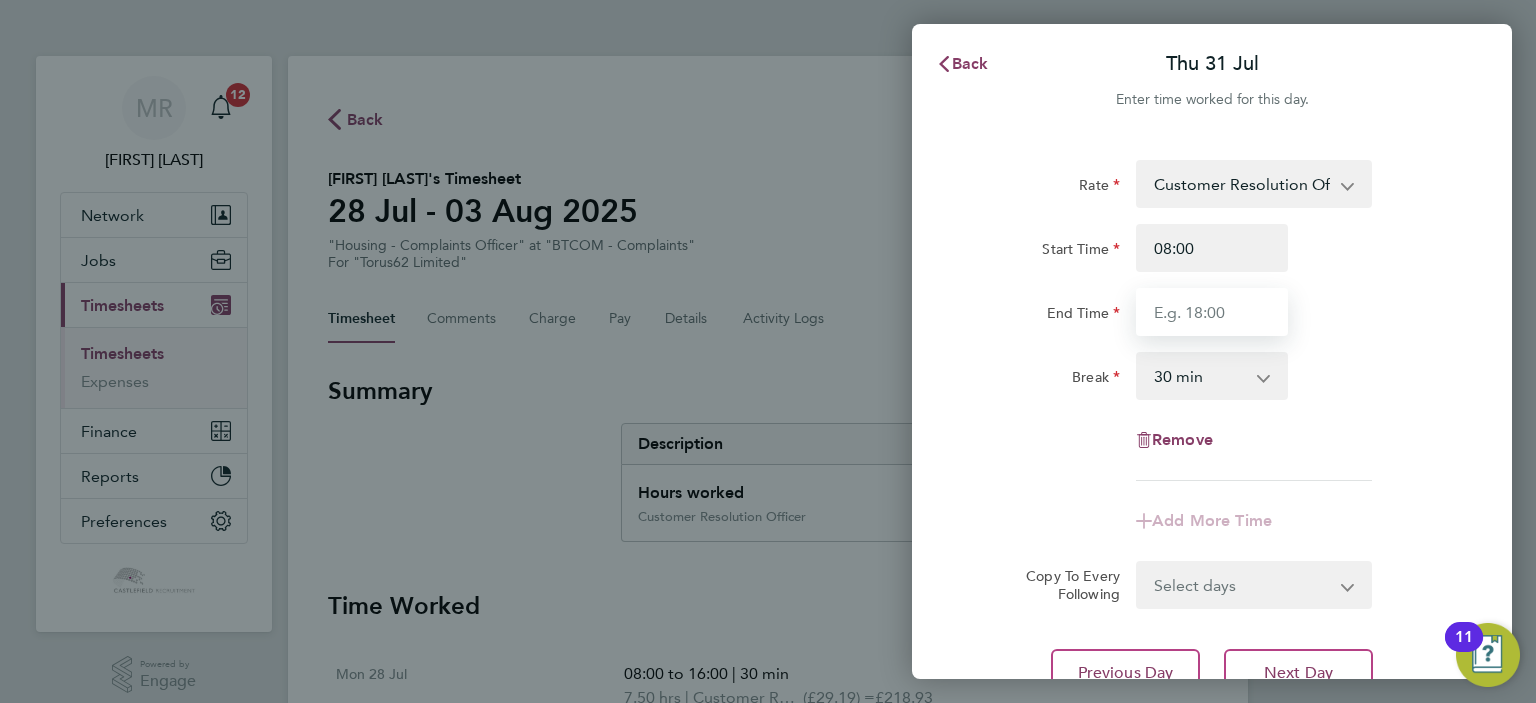 click on "End Time" at bounding box center (1212, 312) 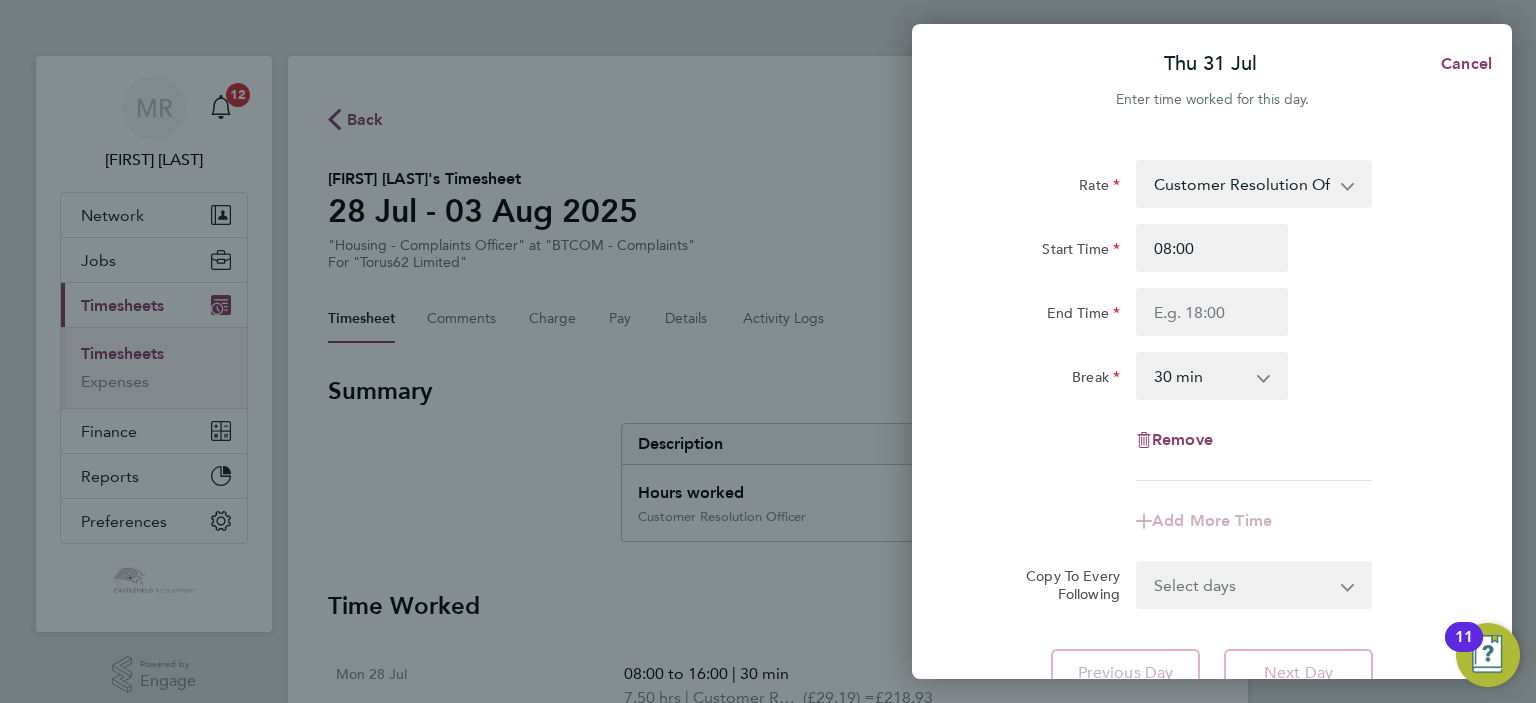 click on "Start Time 08:00" 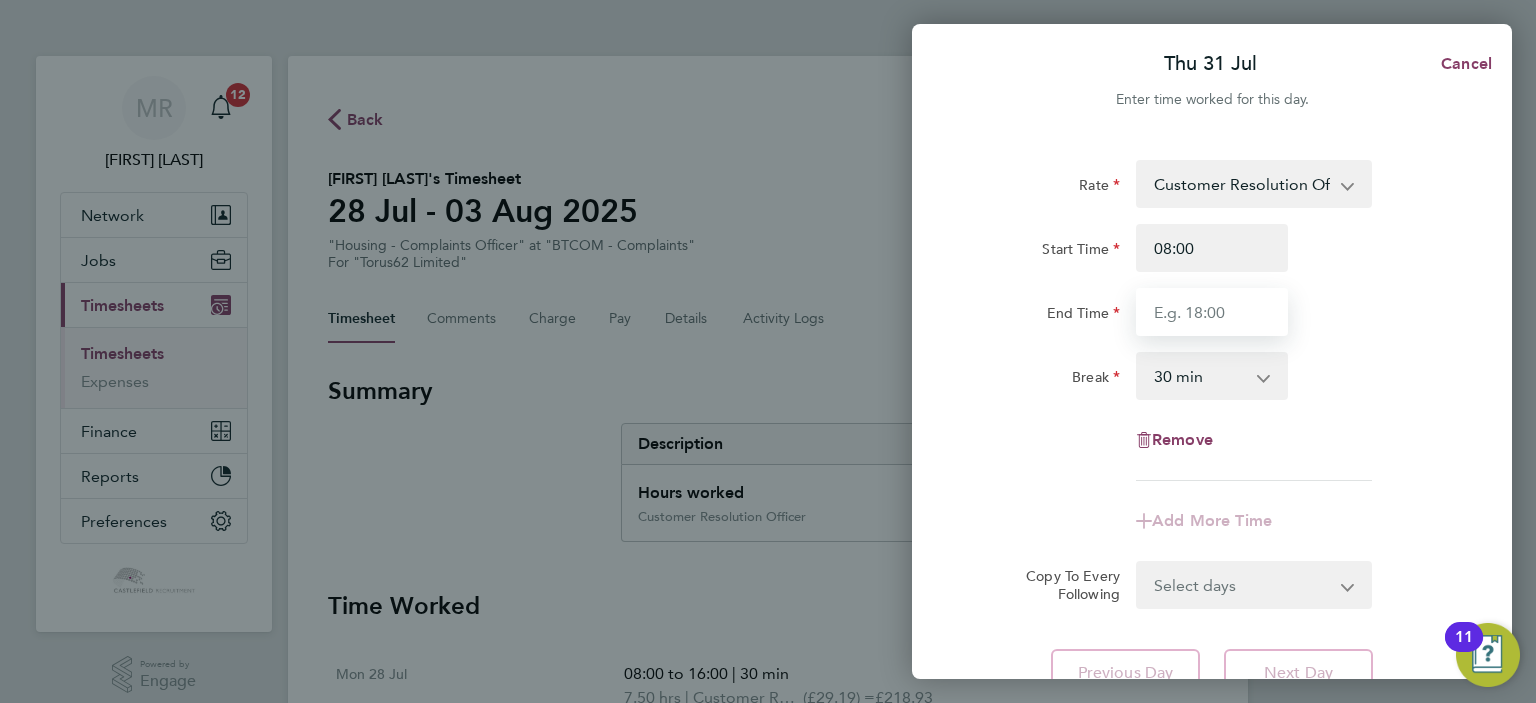 click on "End Time" at bounding box center [1212, 312] 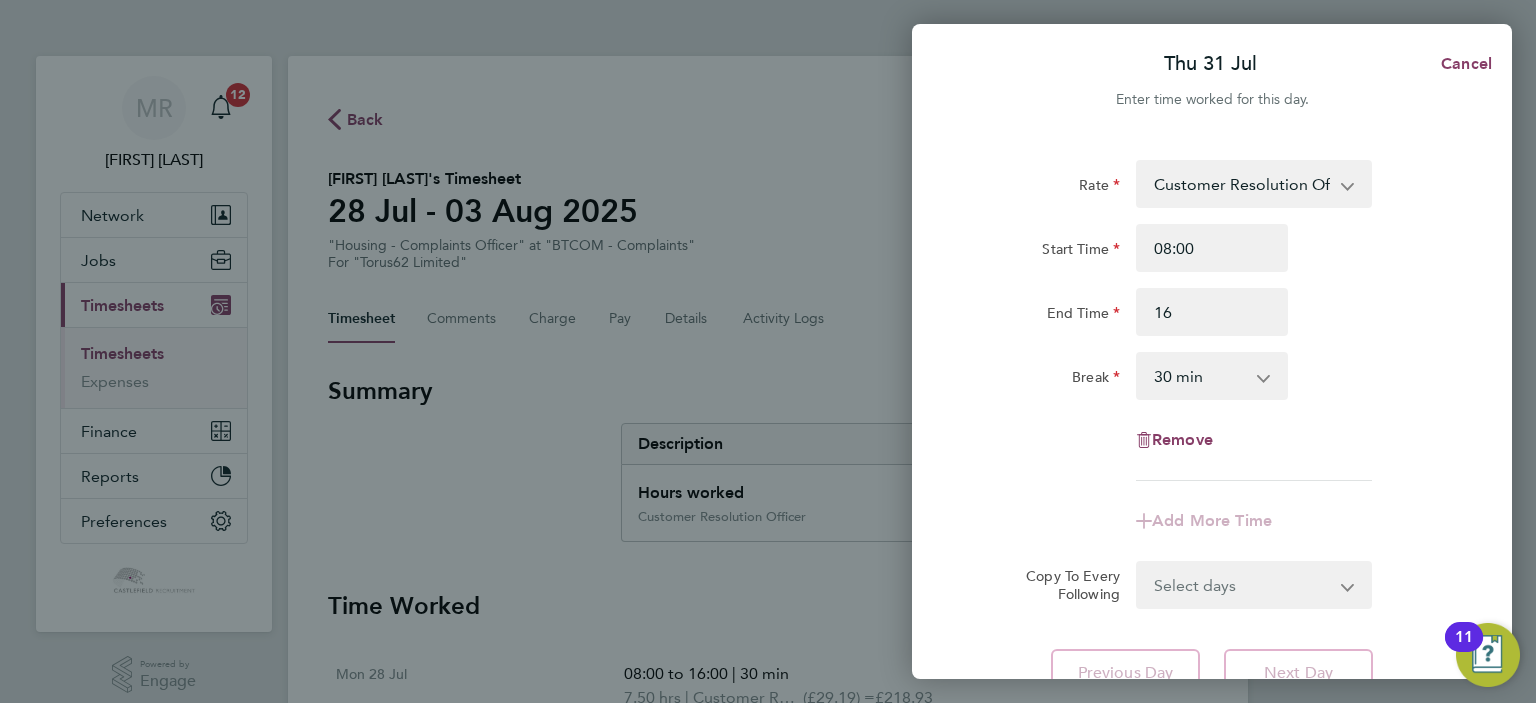 type on "16:00" 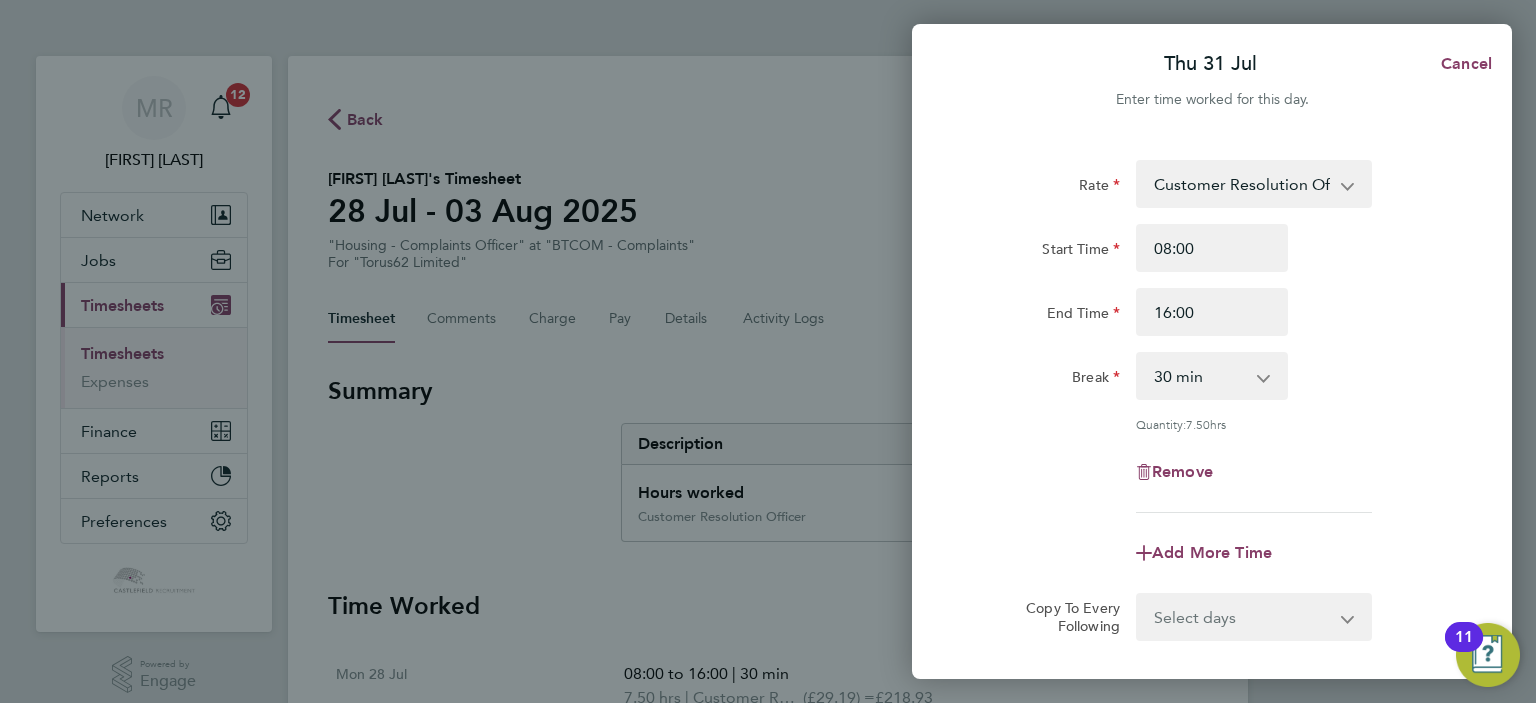 drag, startPoint x: 1360, startPoint y: 276, endPoint x: 1339, endPoint y: 329, distance: 57.00877 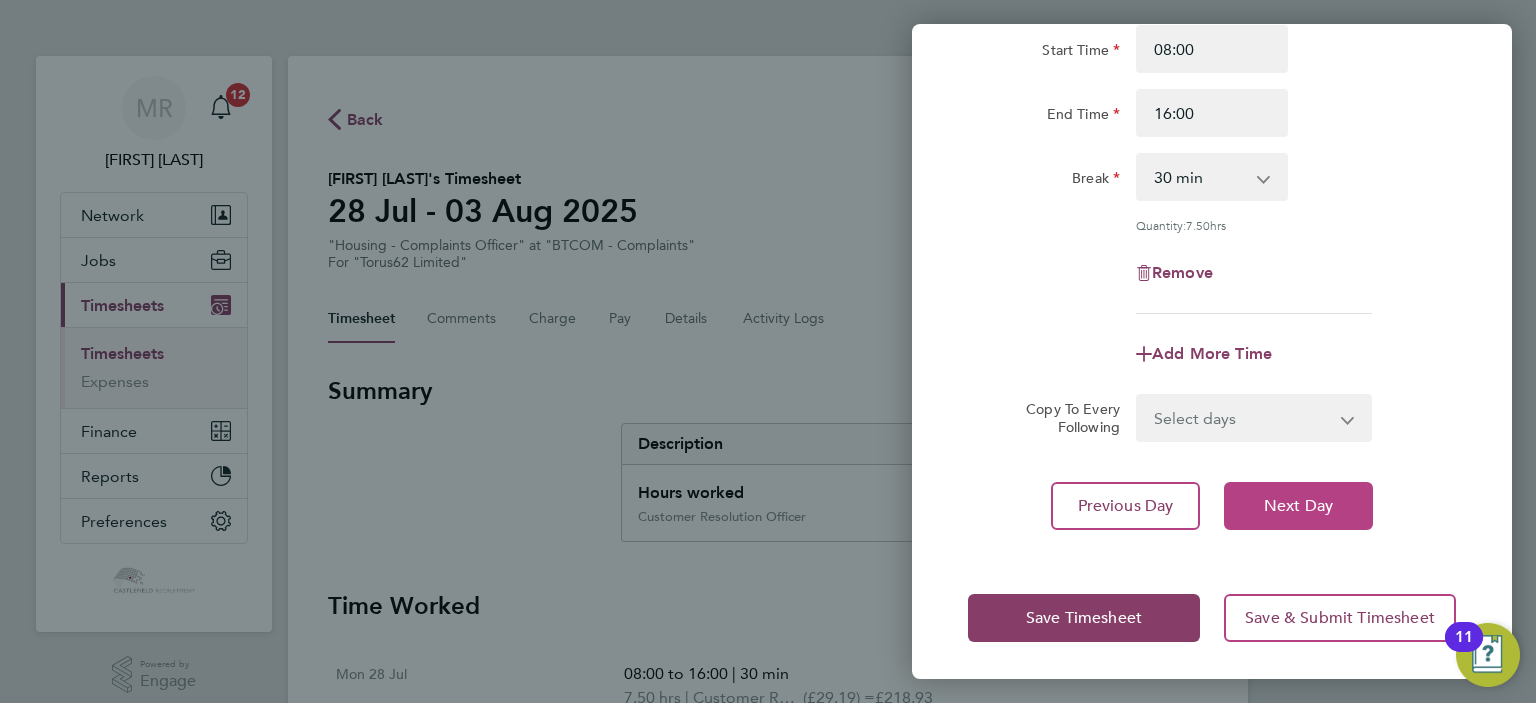 click on "Next Day" 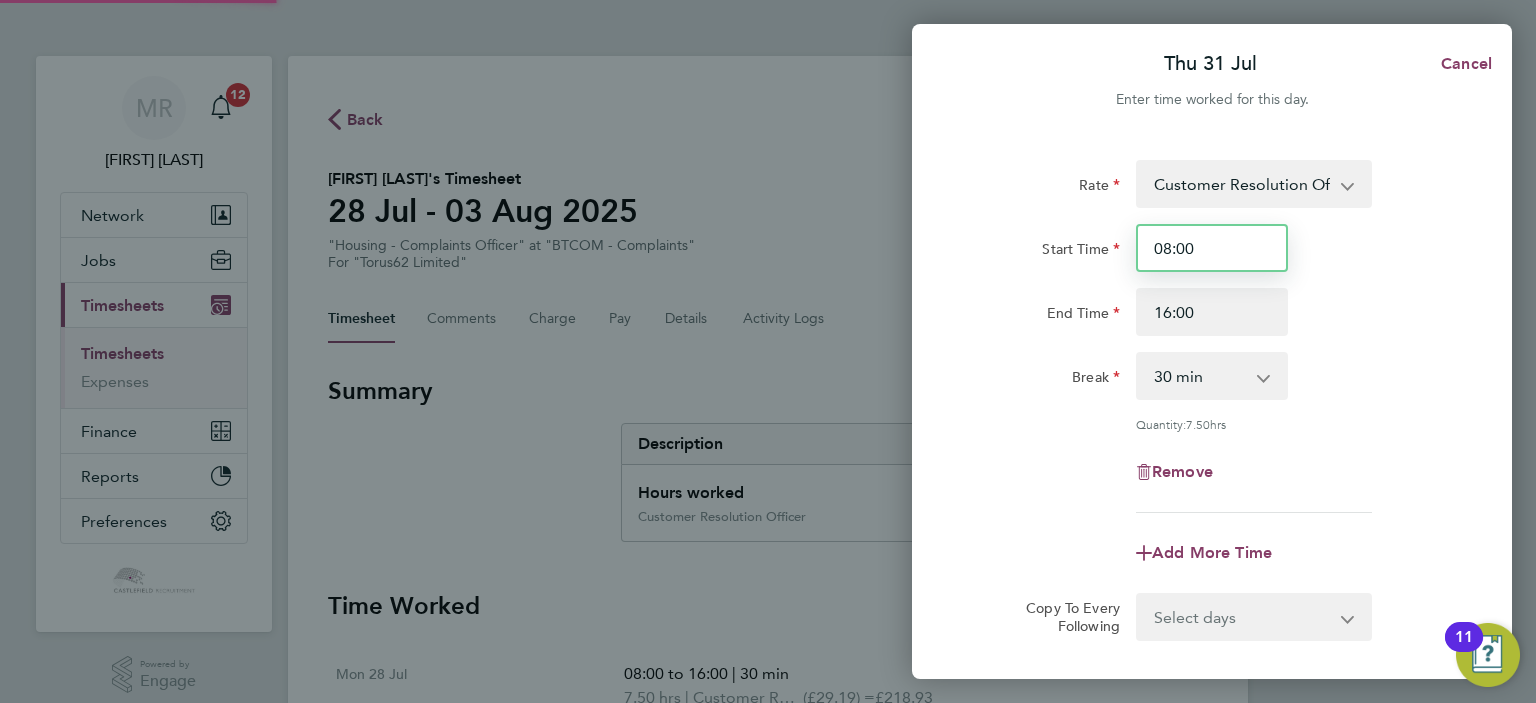 click on "08:00" at bounding box center [1212, 248] 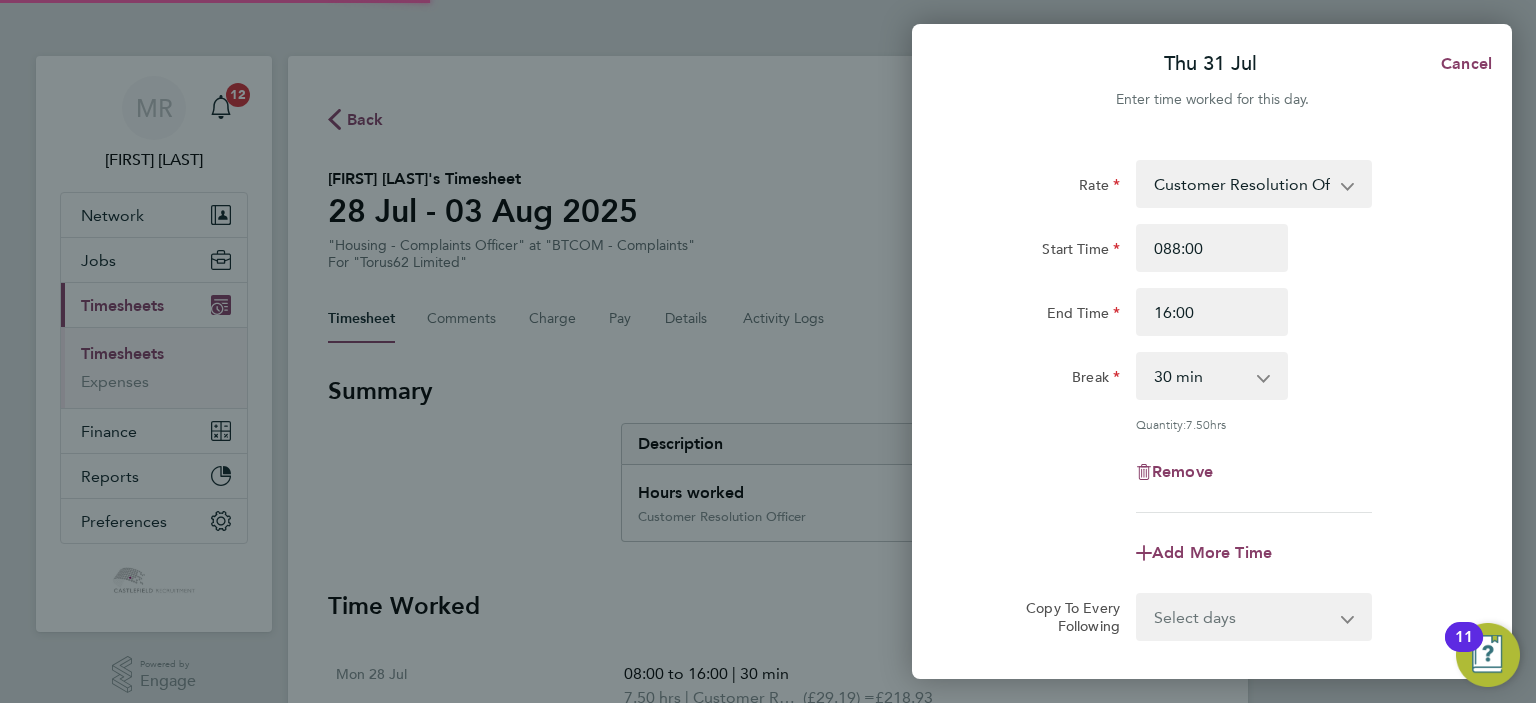 select on "30" 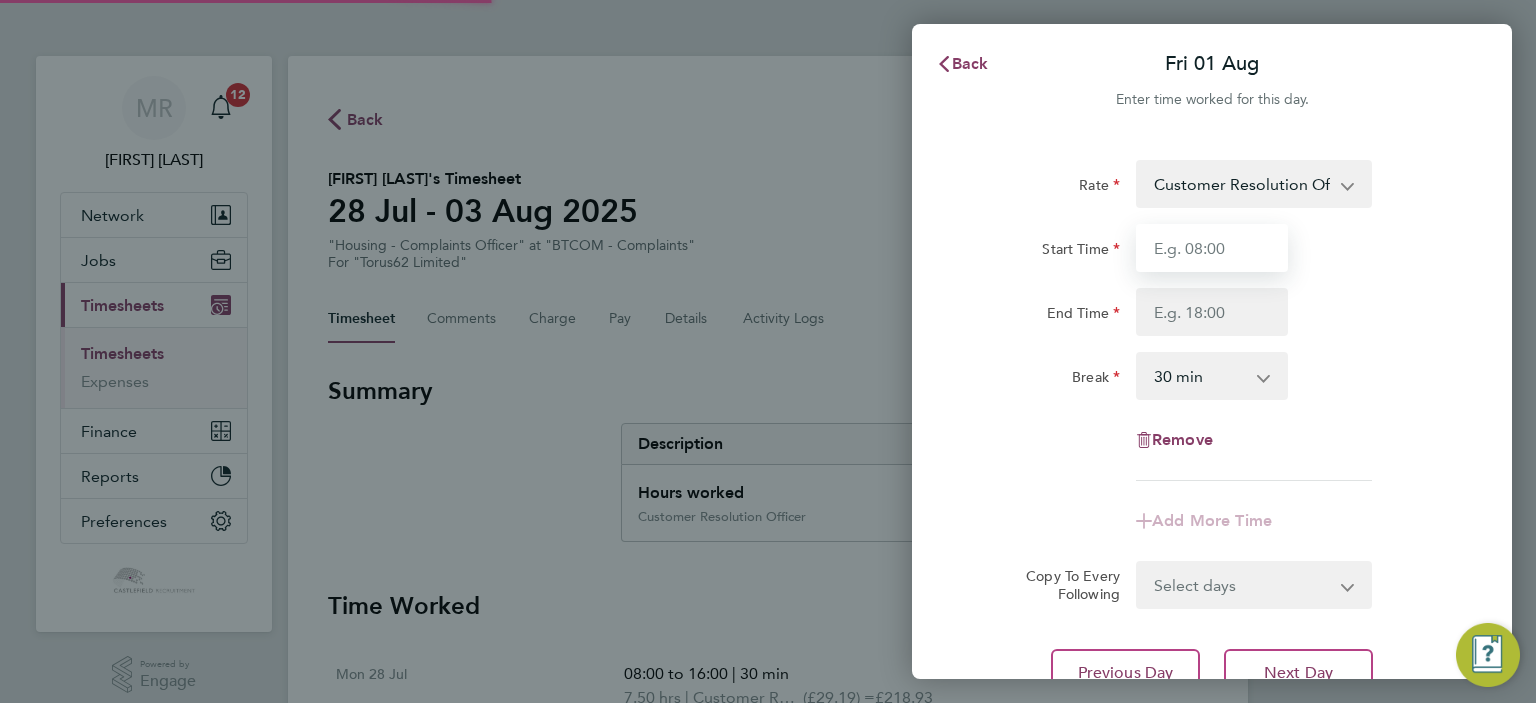 click on "Start Time" at bounding box center (1212, 248) 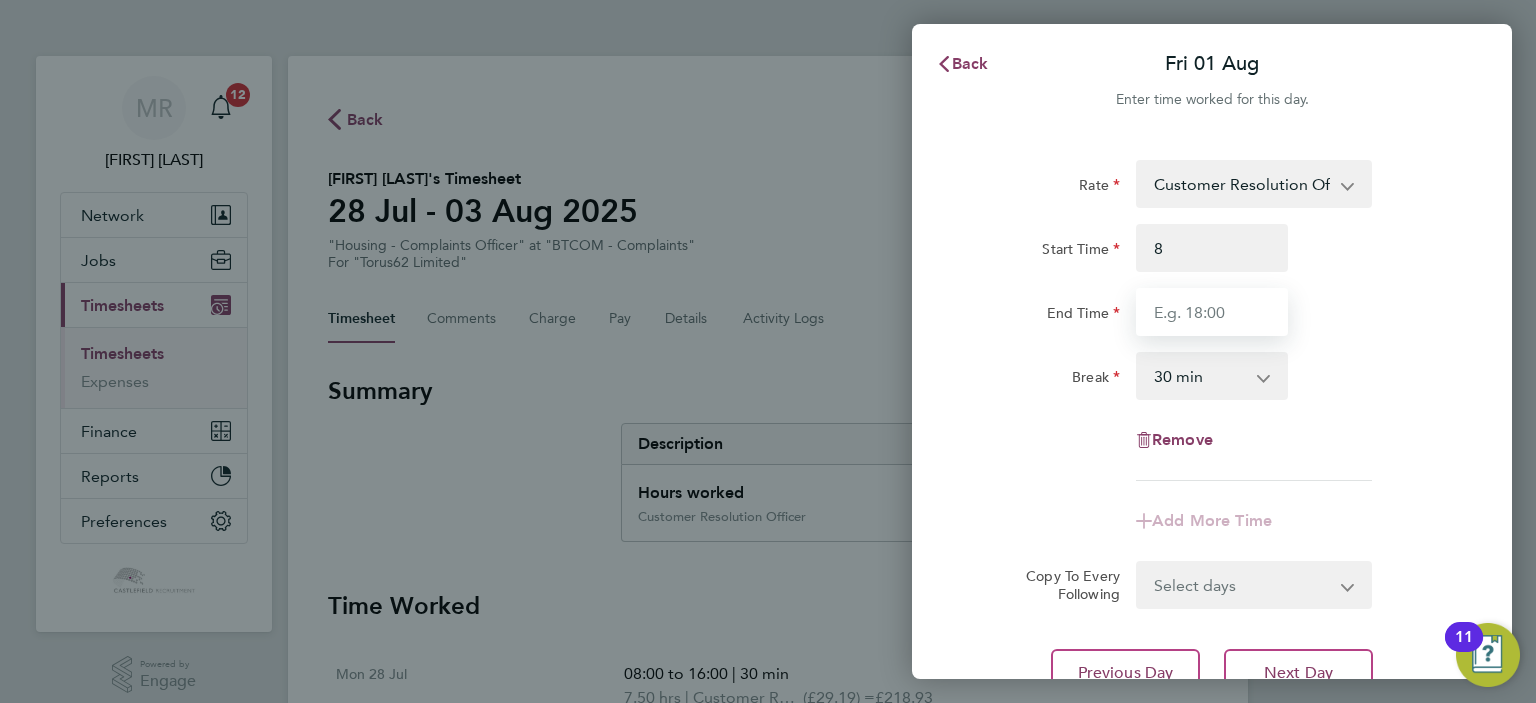 type on "08:00" 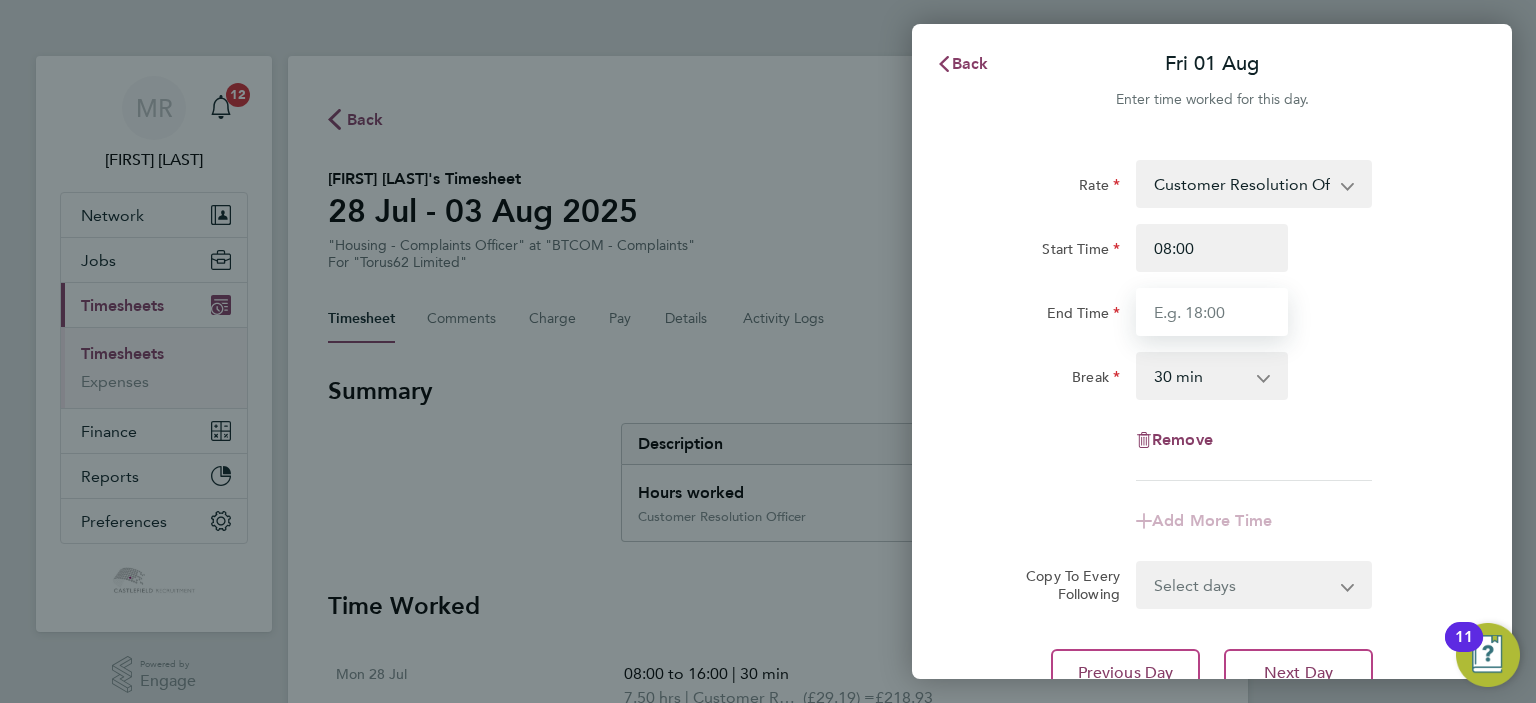 click on "End Time" at bounding box center (1212, 312) 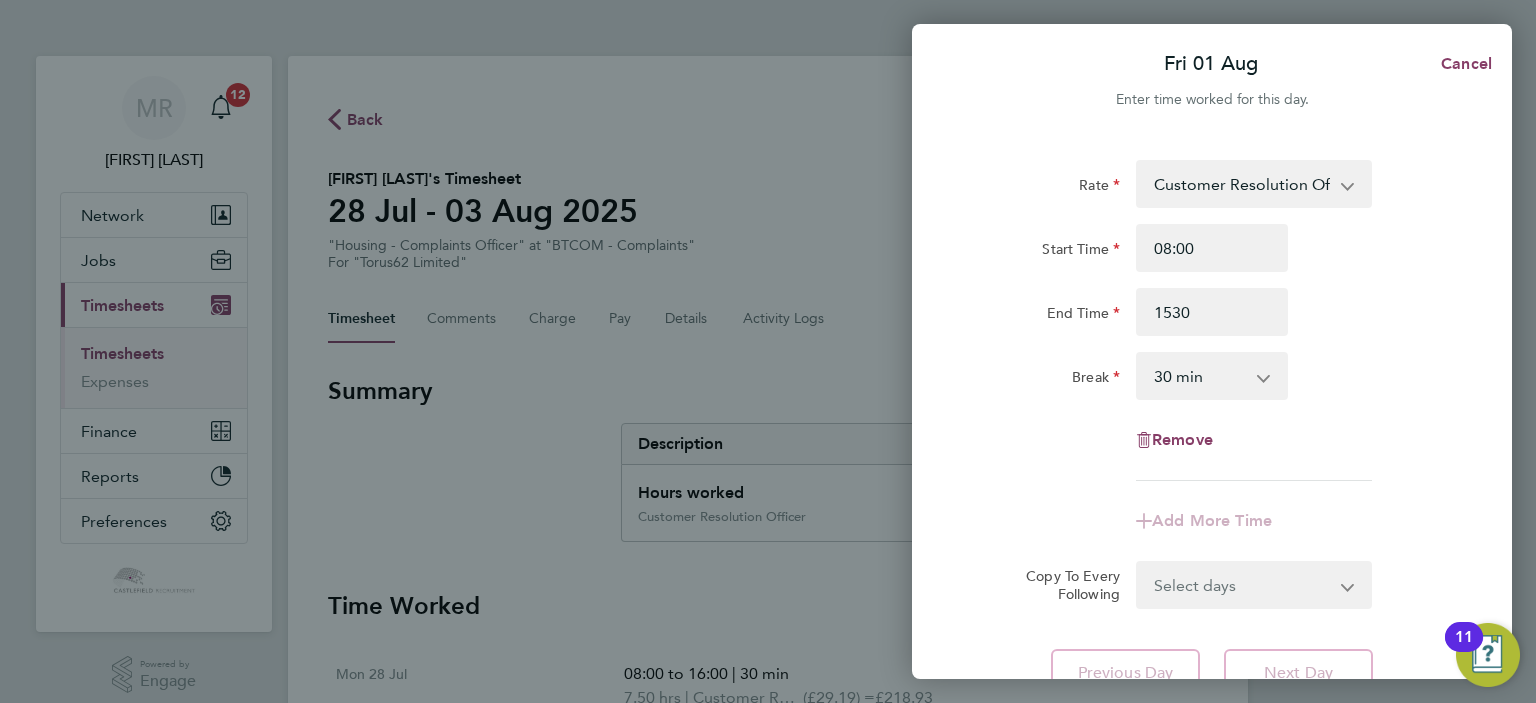 type on "15:30" 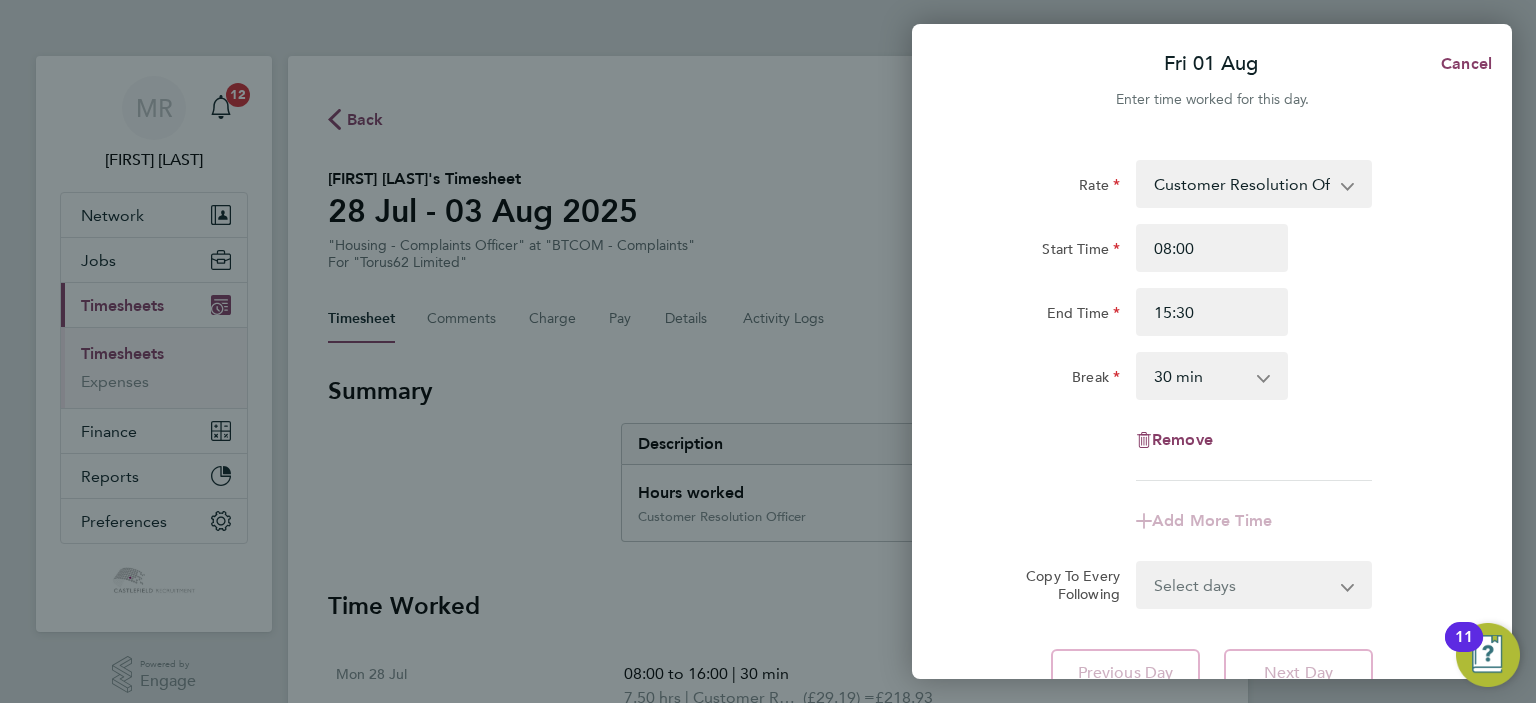 drag, startPoint x: 1407, startPoint y: 273, endPoint x: 1243, endPoint y: 524, distance: 299.82828 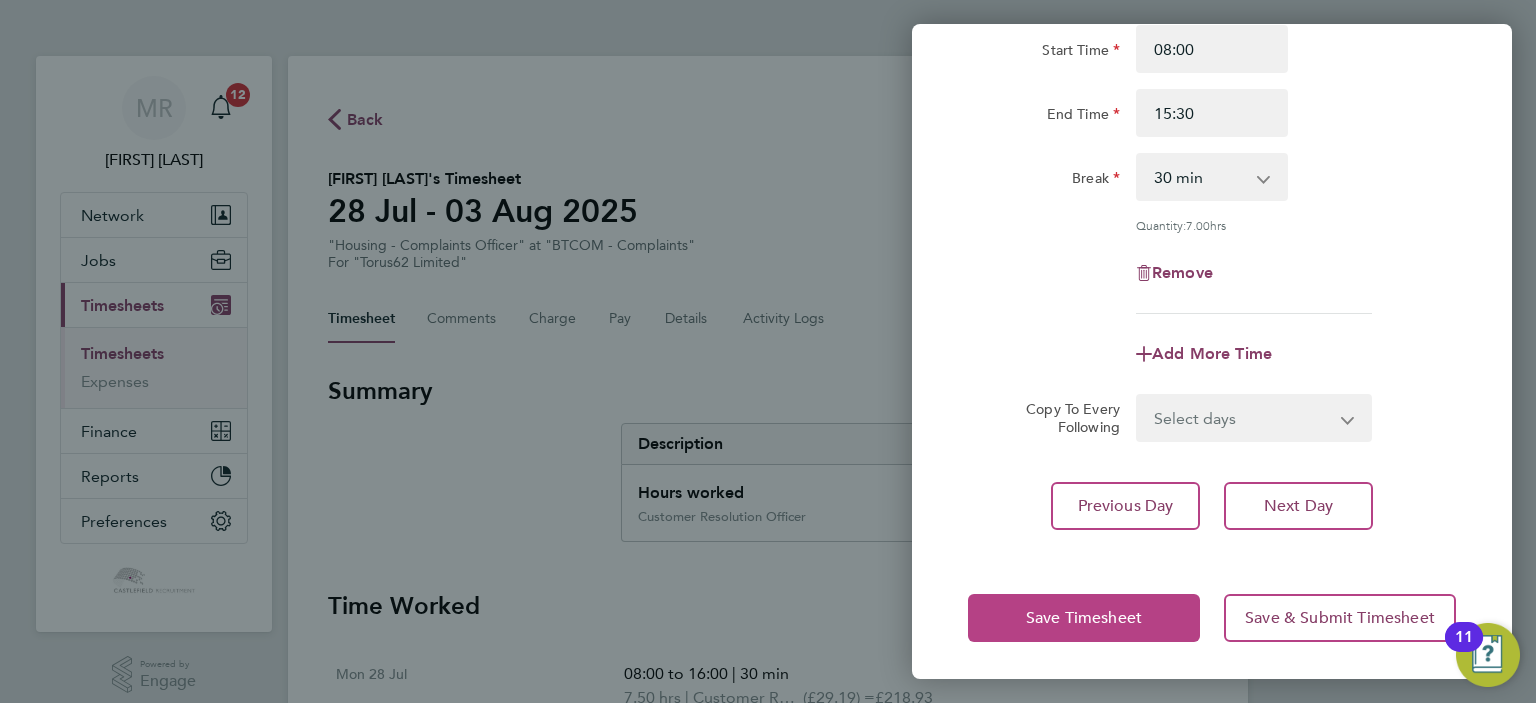 click on "Save Timesheet" 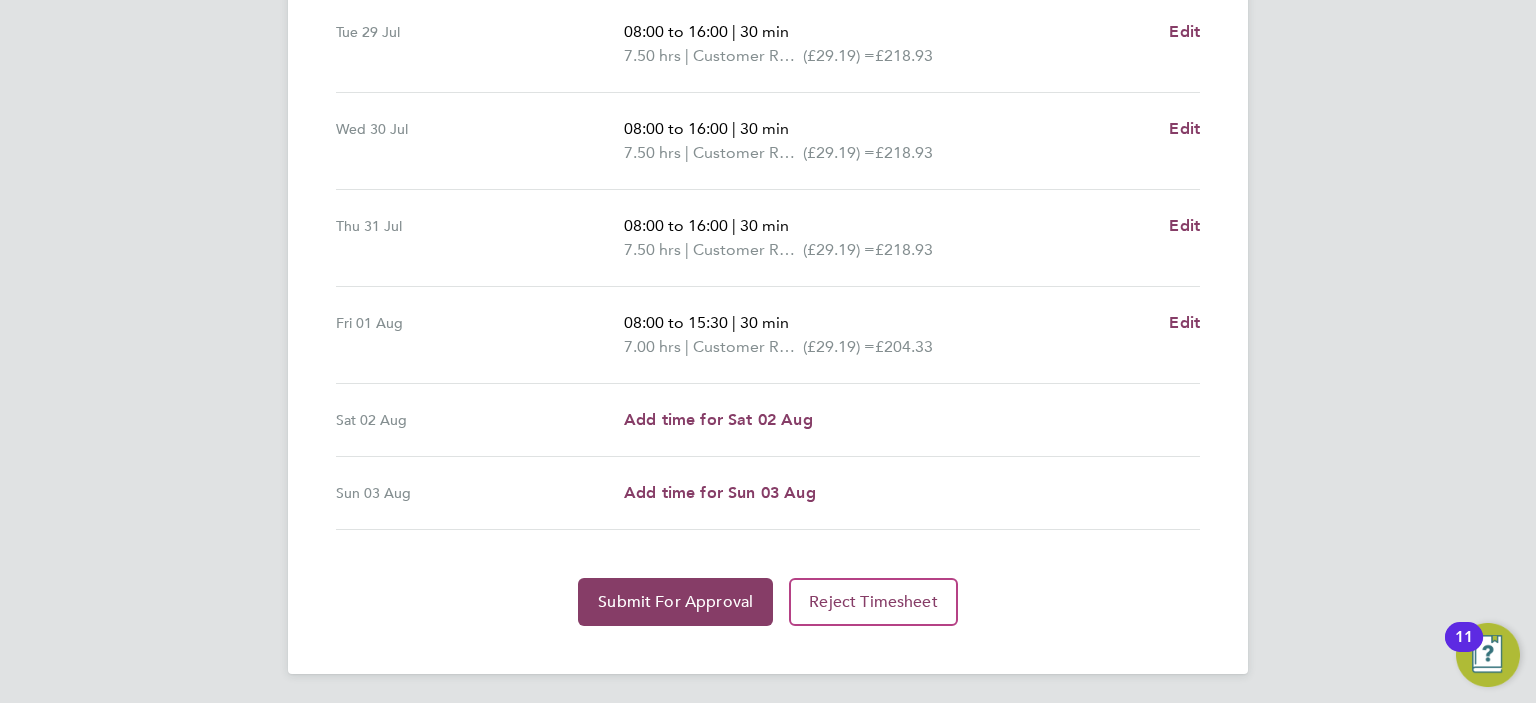 click on "Time Worked   Mon 28 Jul   08:00 to 16:00   |   30 min   7.50 hrs   |   Customer Resolution Officer   (£29.19) =   £218.93   Edit   Tue 29 Jul   08:00 to 16:00   |   30 min   7.50 hrs   |   Customer Resolution Officer   (£29.19) =   £218.93   Edit   Wed 30 Jul   08:00 to 16:00   |   30 min   7.50 hrs   |   Customer Resolution Officer   (£29.19) =   £218.93   Edit   Thu 31 Jul   08:00 to 16:00   |   30 min   7.50 hrs   |   Customer Resolution Officer   (£29.19) =   £218.93   Edit   Fri 01 Aug   08:00 to 15:30   |   30 min   7.00 hrs   |   Customer Resolution Officer   (£29.19) =   £204.33   Edit   Sat 02 Aug   Add time for Sat 02 Aug   Add time for Sat 02 Aug   Sun 03 Aug   Add time for Sun 03 Aug   Add time for Sun 03 Aug   Submit For Approval   Reject Timesheet" at bounding box center [768, 238] 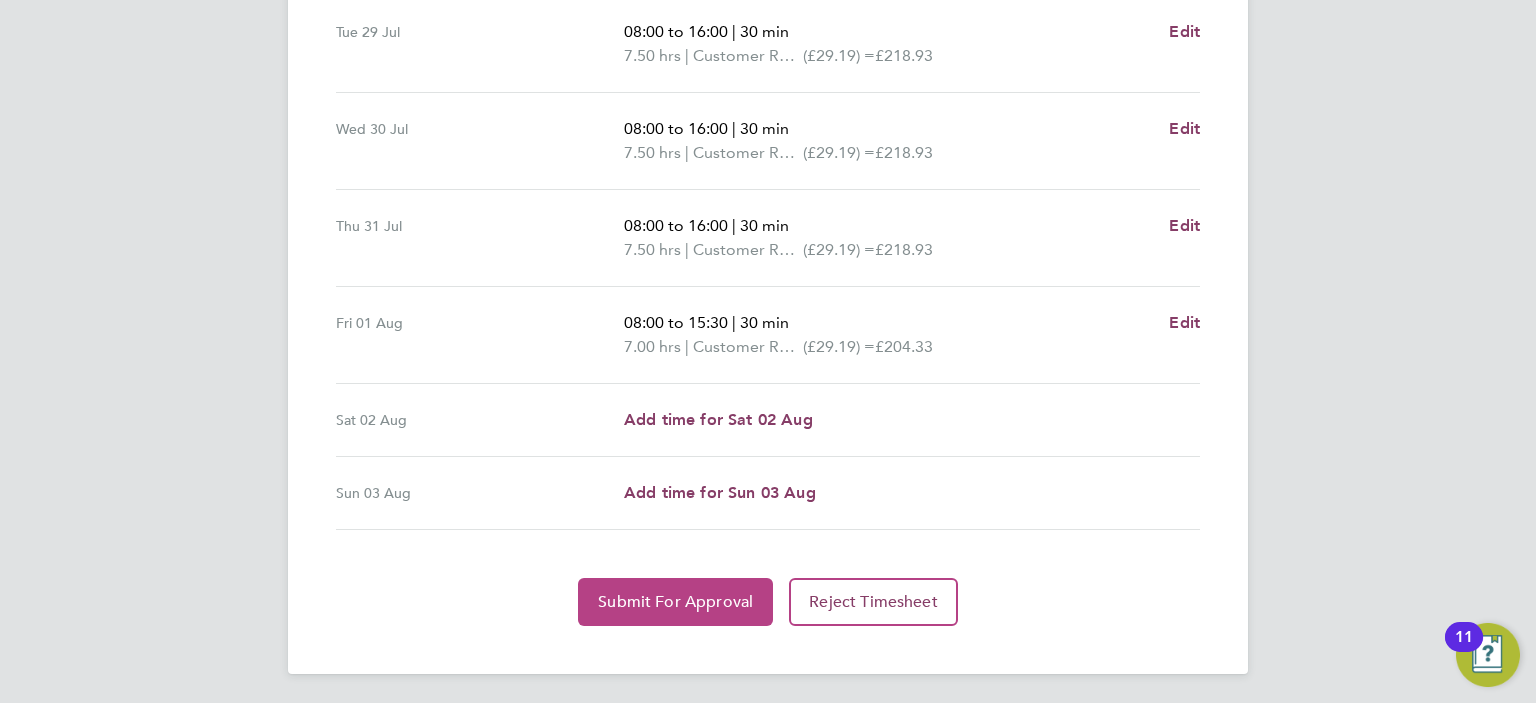 click on "Submit For Approval" 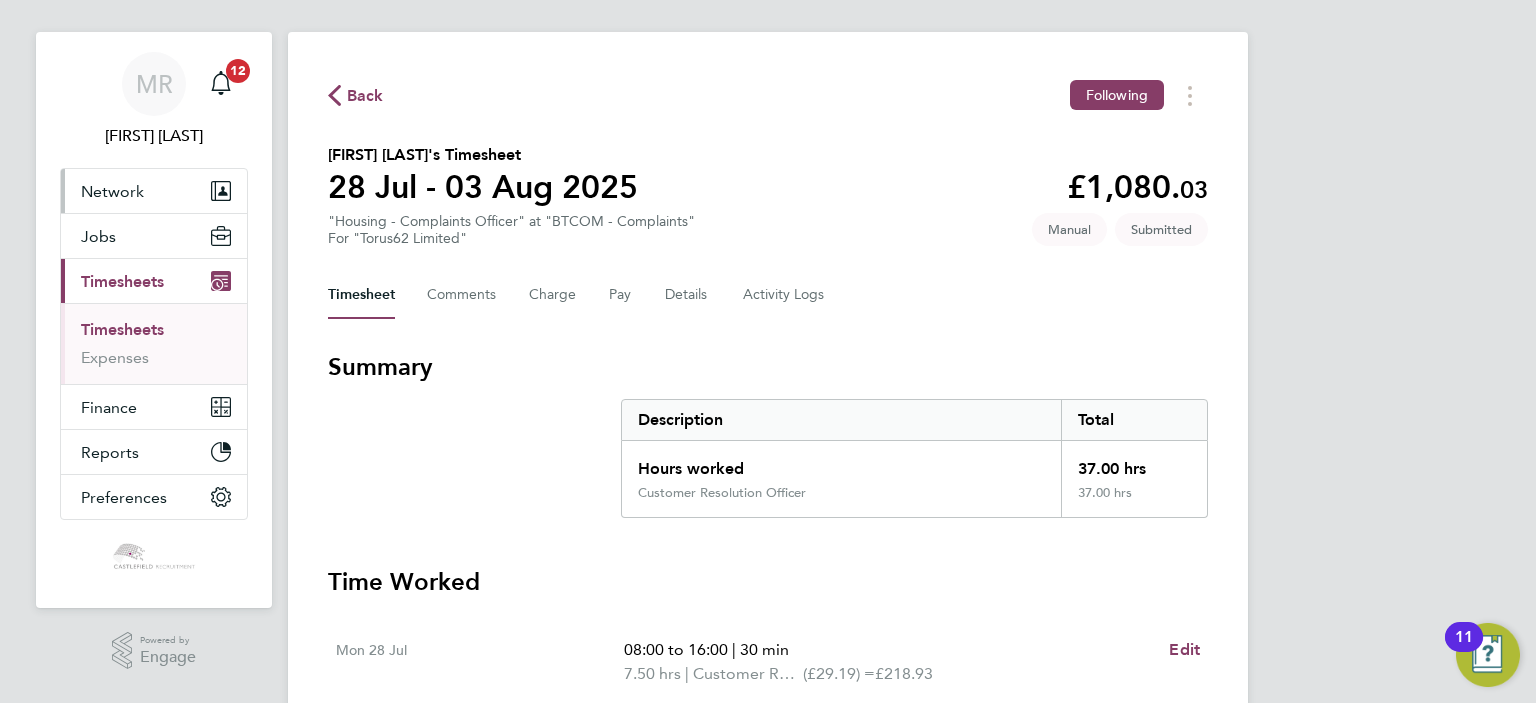 scroll, scrollTop: 0, scrollLeft: 0, axis: both 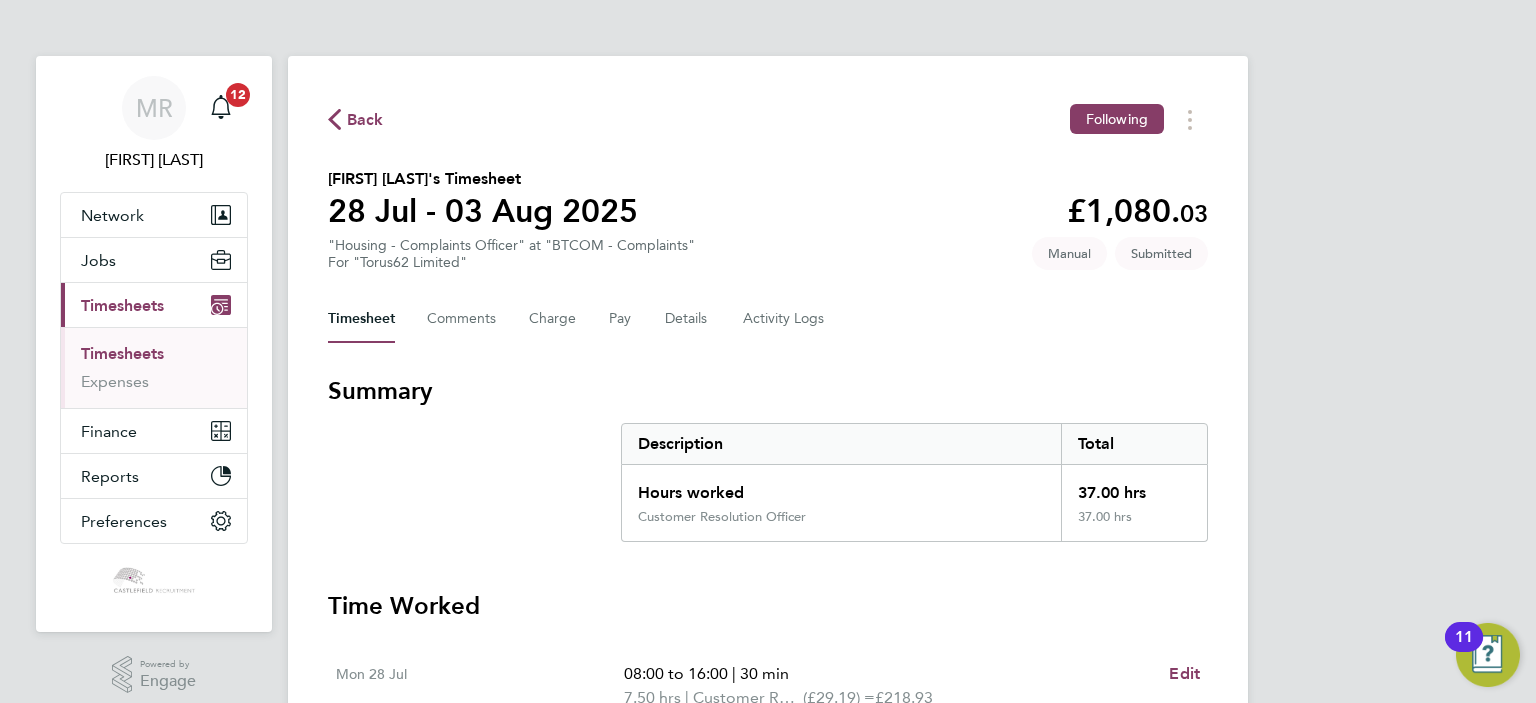 click on "Timesheets" at bounding box center [122, 353] 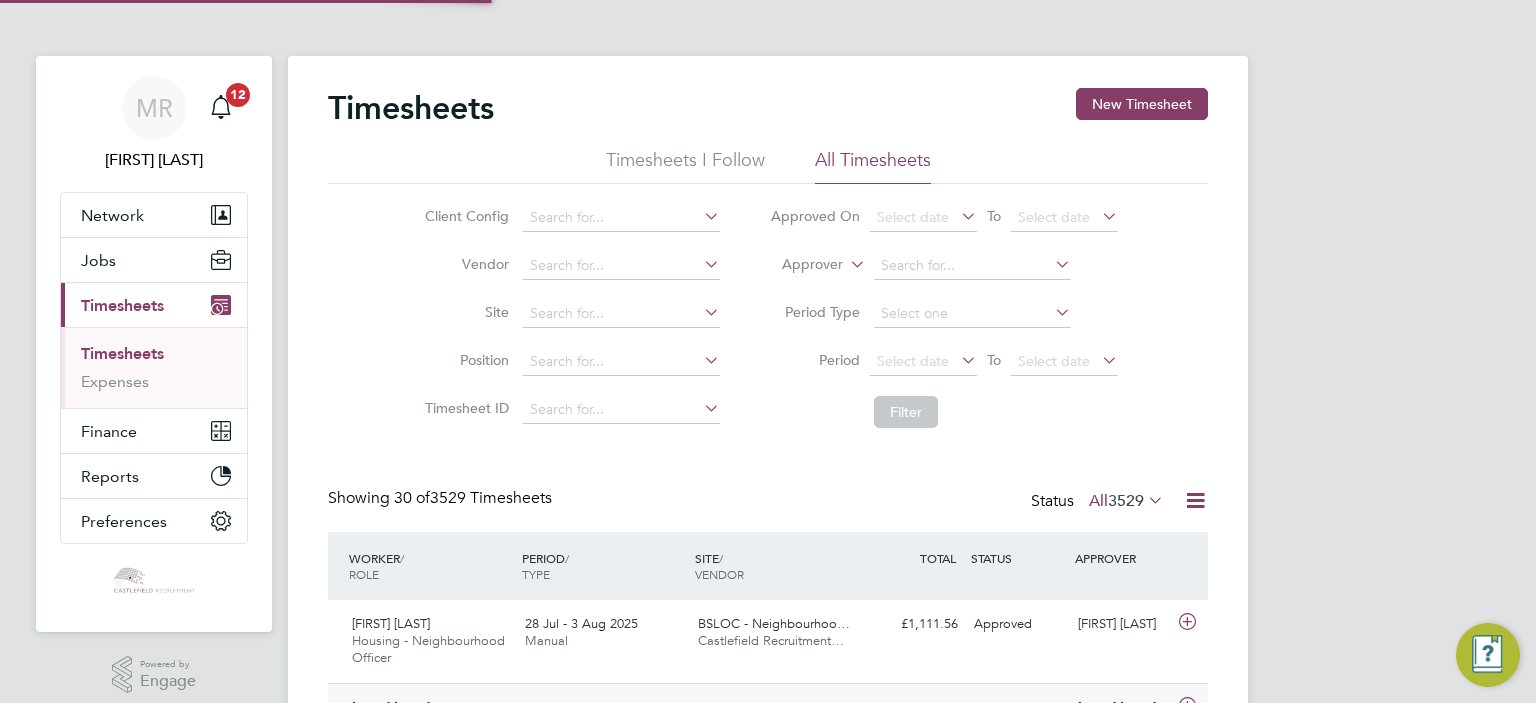 scroll, scrollTop: 303, scrollLeft: 0, axis: vertical 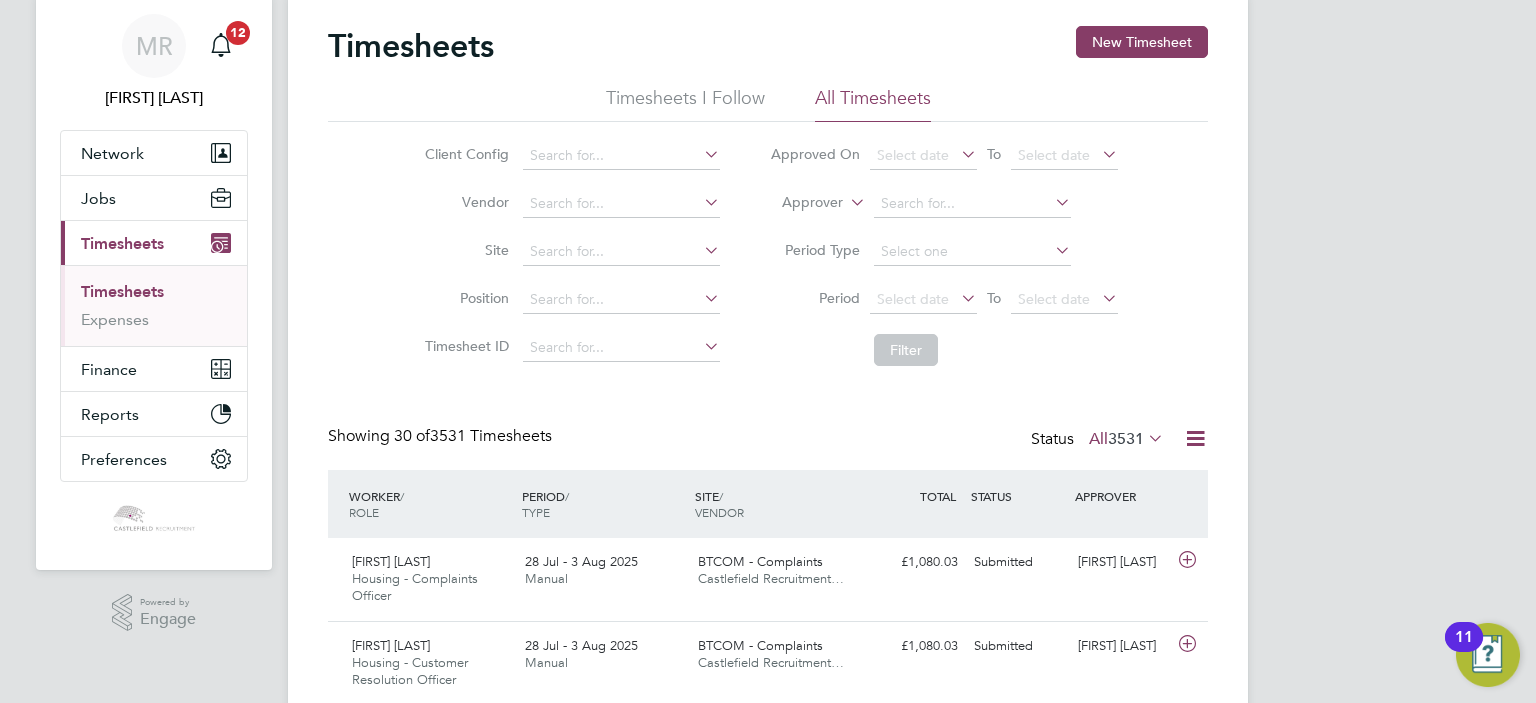 click on "Timesheets New Timesheet Timesheets I Follow All Timesheets Client Config   Vendor   Site   Position   Timesheet ID   Approved On
Select date
To
Select date
Approver     Period Type   Period
Select date
To
Select date
Filter Showing   30 of  3531 Timesheets Status  All  3531  WORKER  / ROLE WORKER  / PERIOD PERIOD  / TYPE SITE  / VENDOR TOTAL   TOTAL  / STATUS STATUS APPROVER Tony Adonis Housing - Complaints Officer   28 Jul - 3 Aug 2025 28 Jul - 3 Aug 2025 Manual BTCOM - Complaints Castlefield Recruitment… £1,080.03 Submitted Submitted Kitty Wong Andy Carberry Housing - Customer Resolution Officer   28 Jul - 3 Aug 2025 28 Jul - 3 Aug 2025 Manual BTCOM - Complaints Castlefield Recruitment… £1,080.03 Submitted Submitted Kitty Wong Mandy Jamieson Housing - Neighbourhood Officer   28 Jul - 3 Aug 2025 28 Jul - 3 Aug 2025 Manual BSLOC - Neighbourhoo… Castlefield Recruitment… £1,111.56 Approved Approved Natalie Gillbanks Bolaji Okaigbua   Manual £860.63" 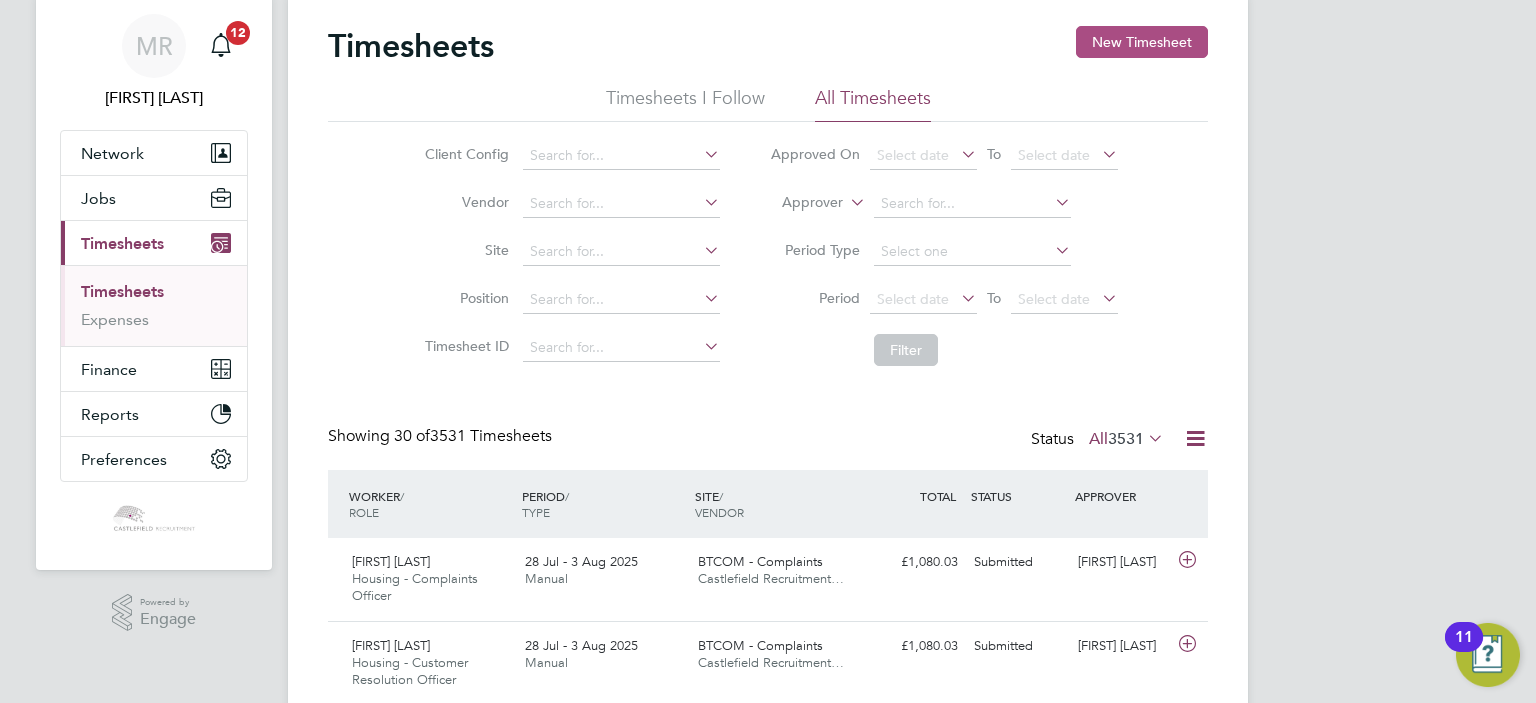 click on "New Timesheet" 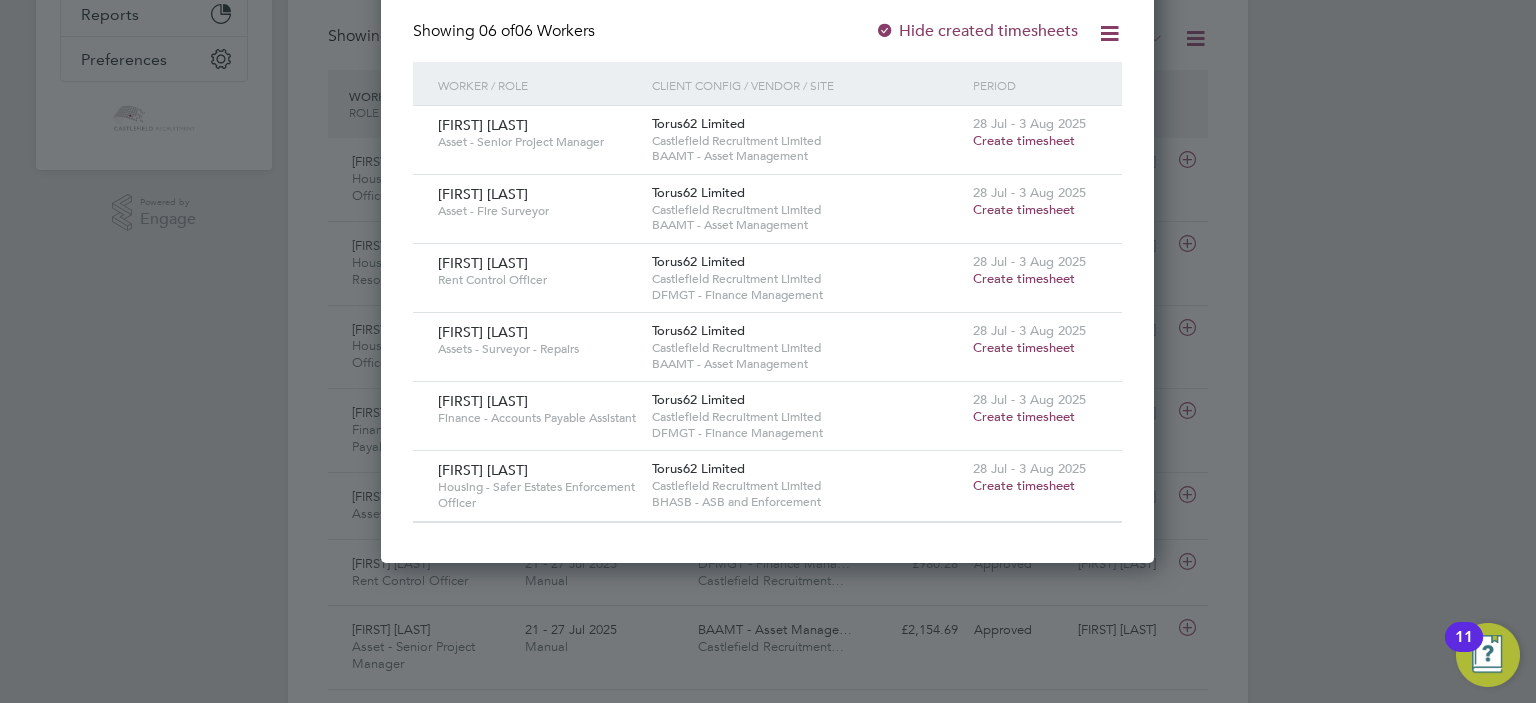 click on "28 Jul - 3 Aug 2025" at bounding box center (1029, 468) 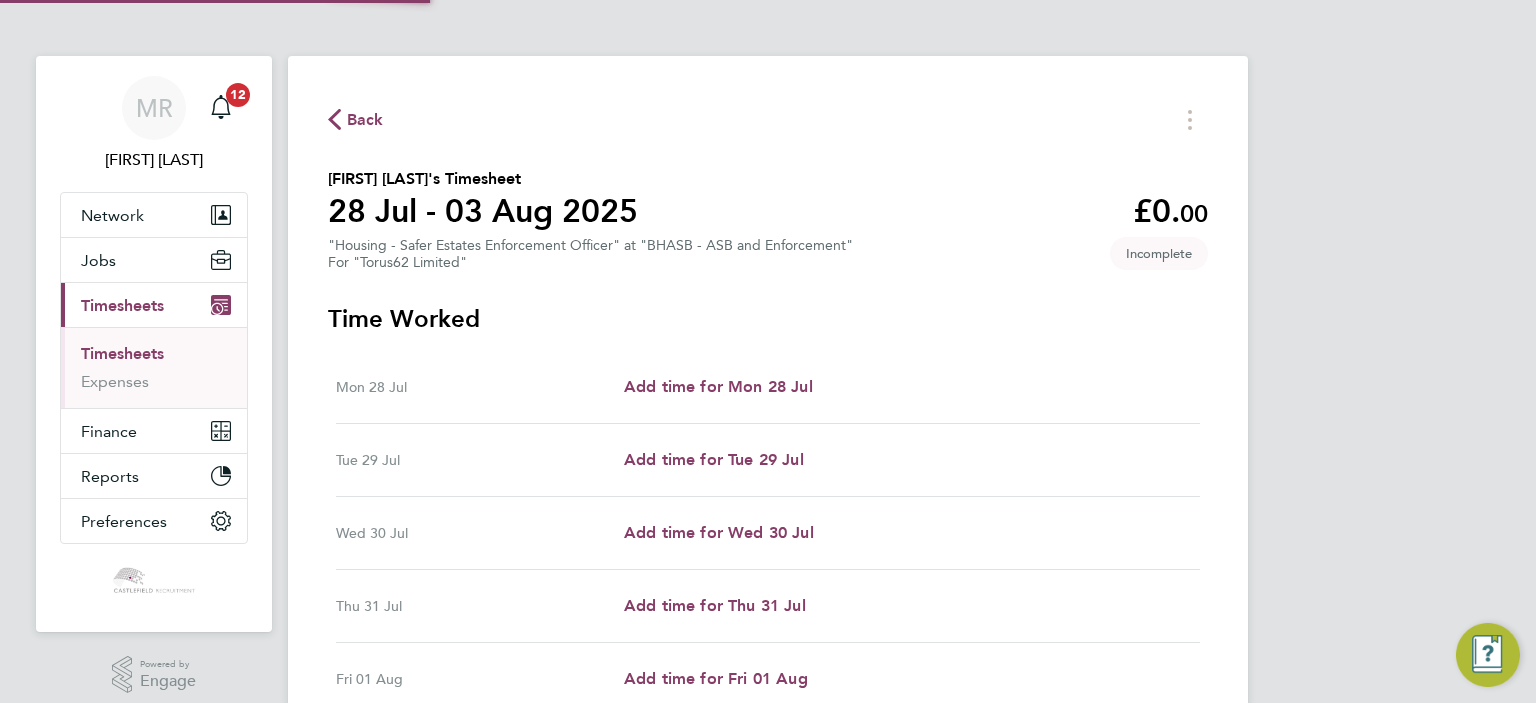 click on "Mon 28 Jul   Add time for Mon 28 Jul   Add time for Mon 28 Jul" at bounding box center (768, 387) 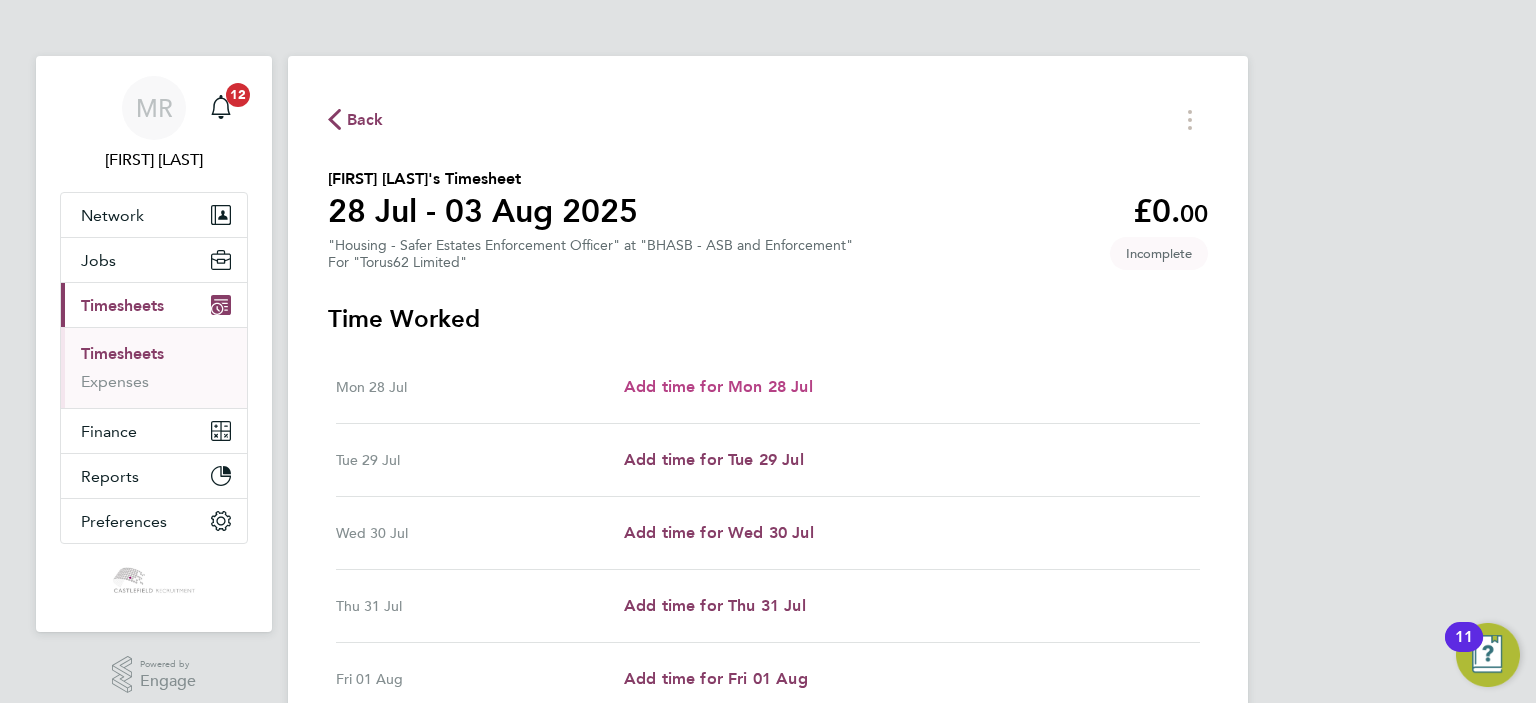 click on "Add time for Mon 28 Jul" at bounding box center [718, 386] 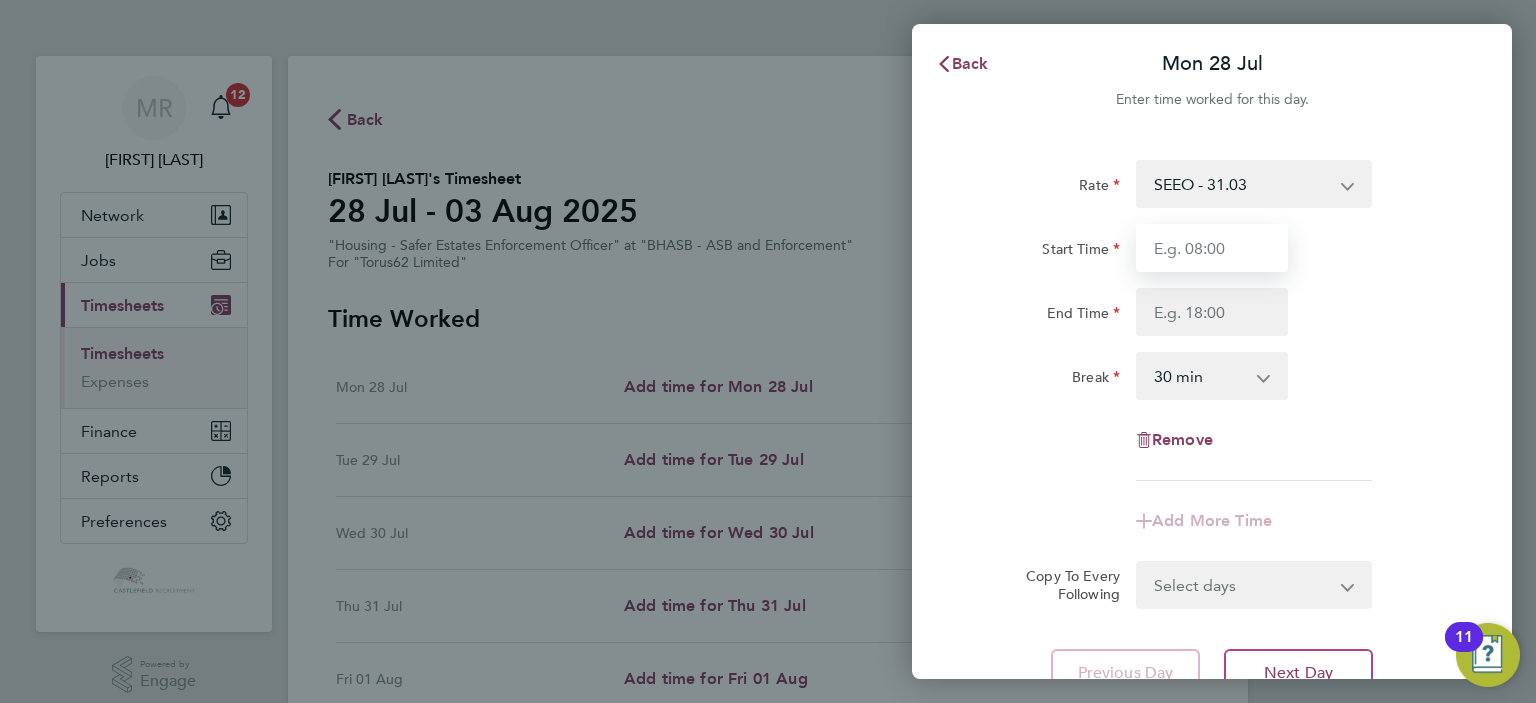 click on "Start Time" at bounding box center (1212, 248) 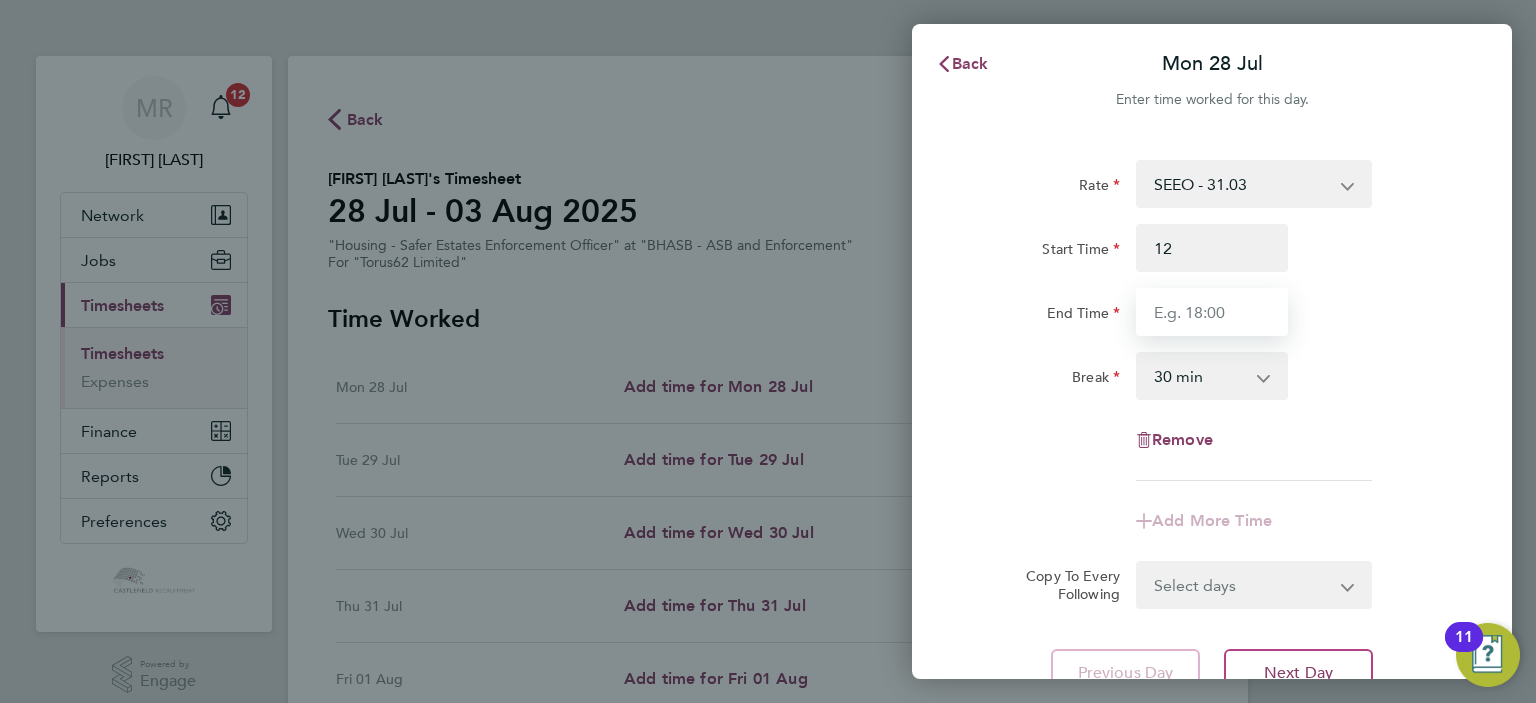 type on "12:00" 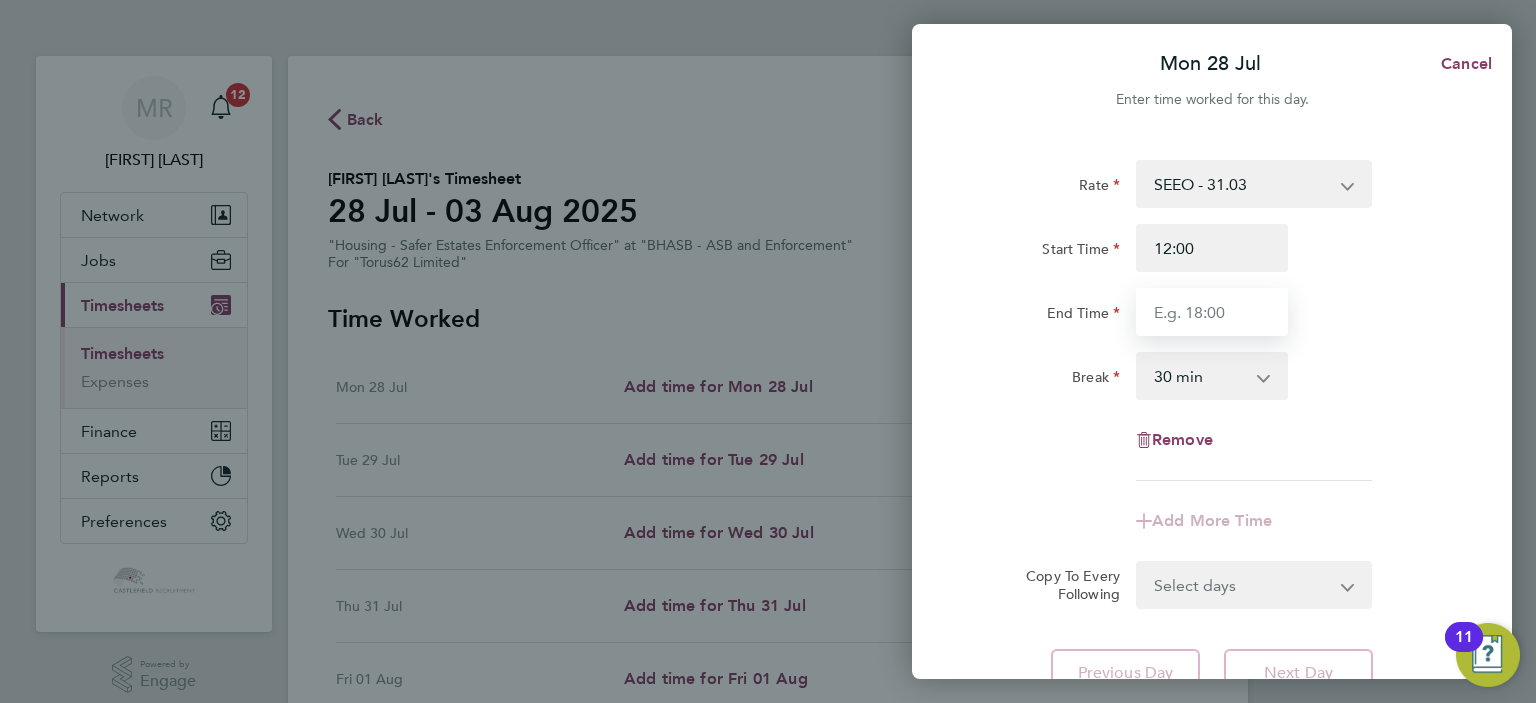 click on "End Time" at bounding box center [1212, 312] 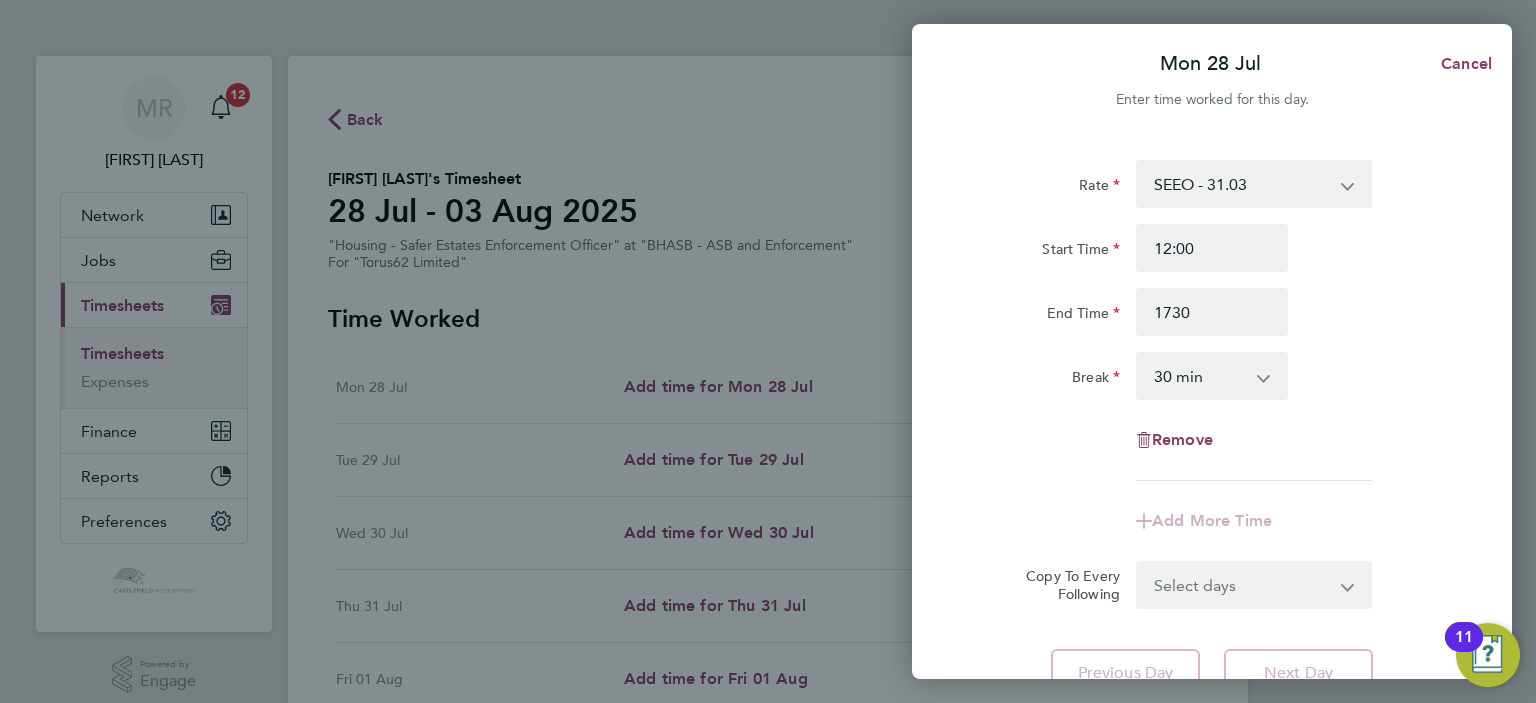 type on "17:30" 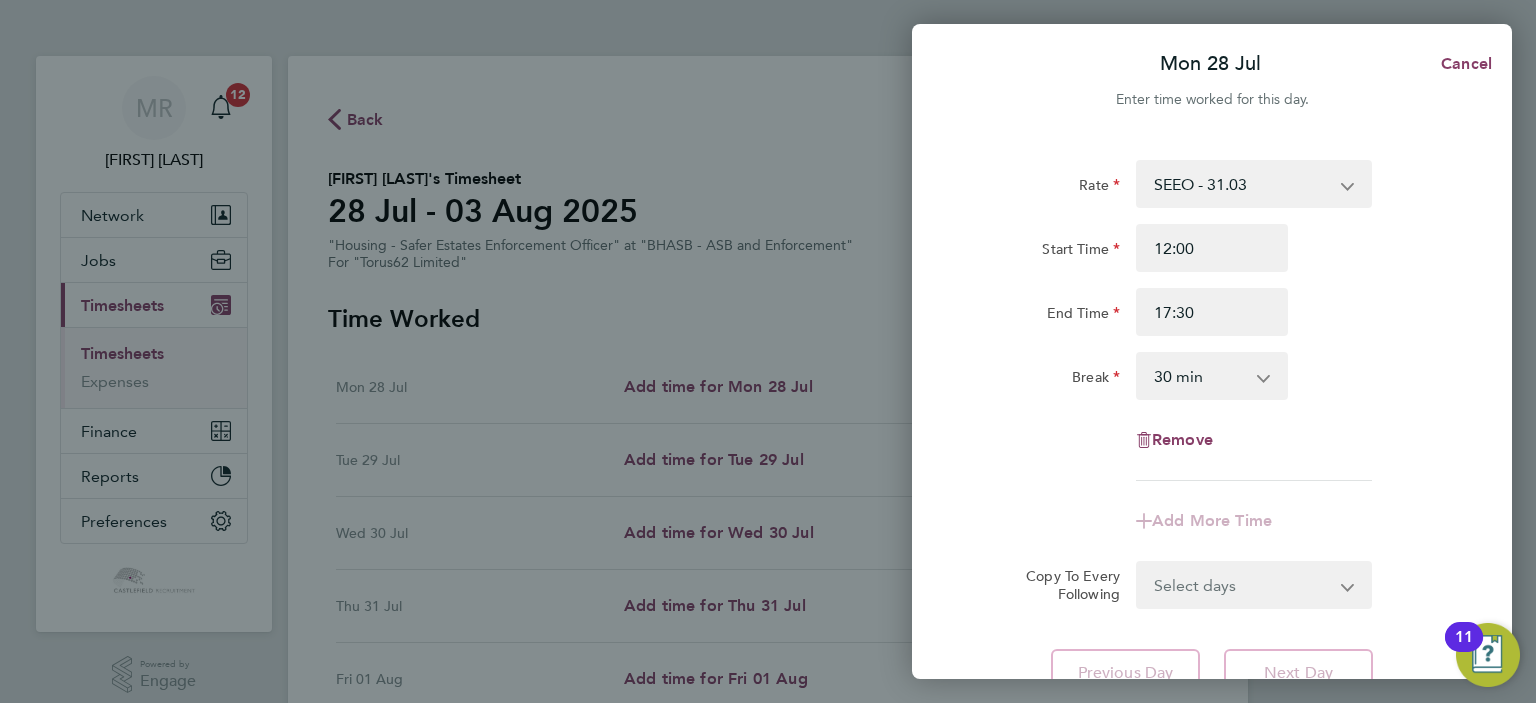 click on "End Time 17:30" 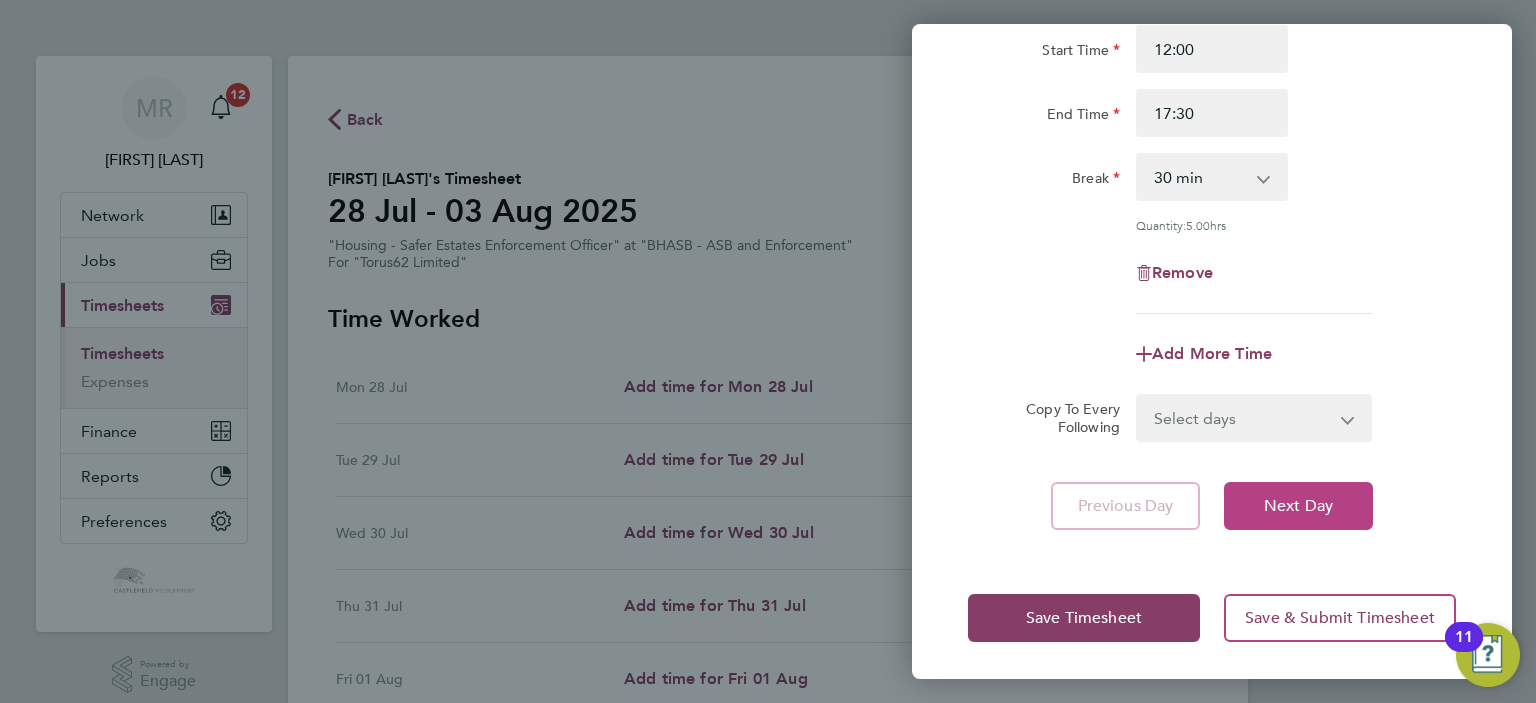 click on "Next Day" 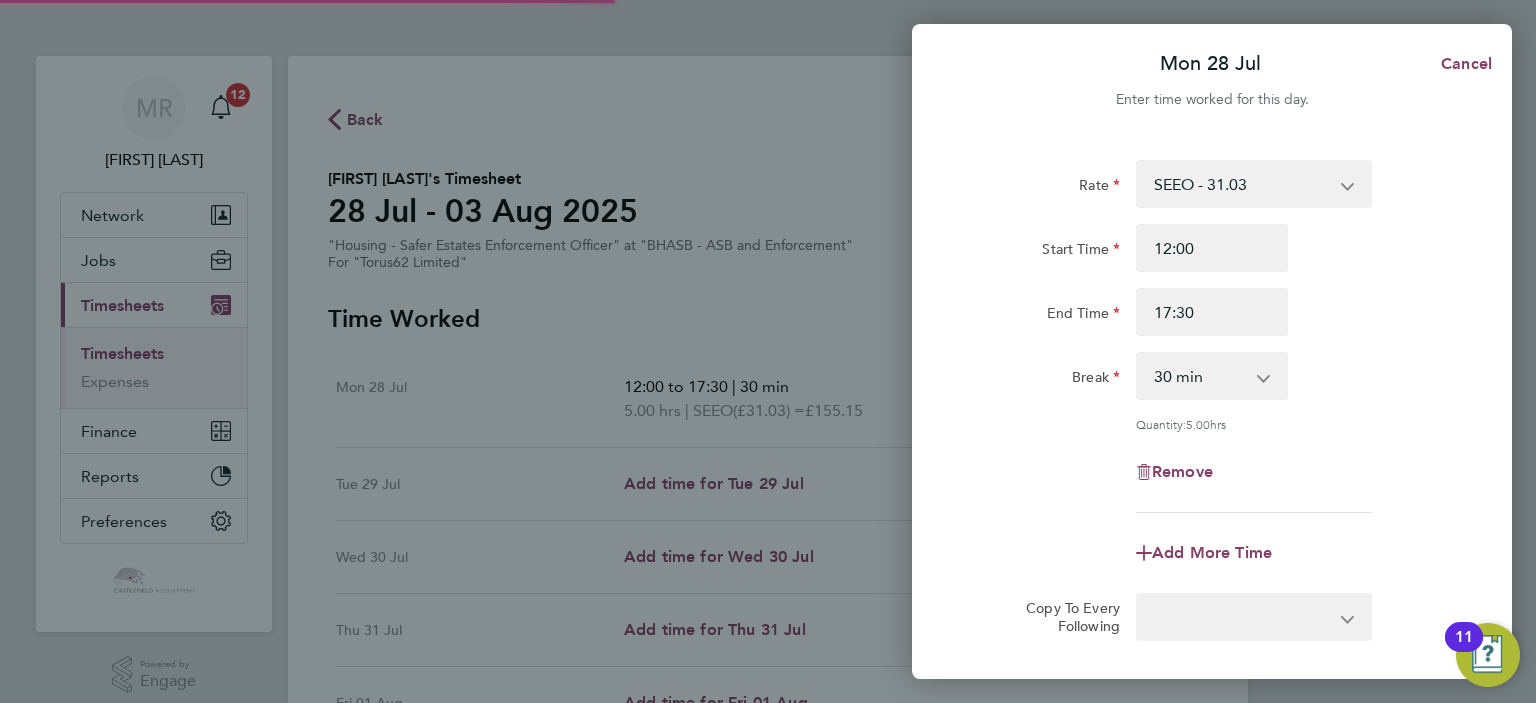 select on "30" 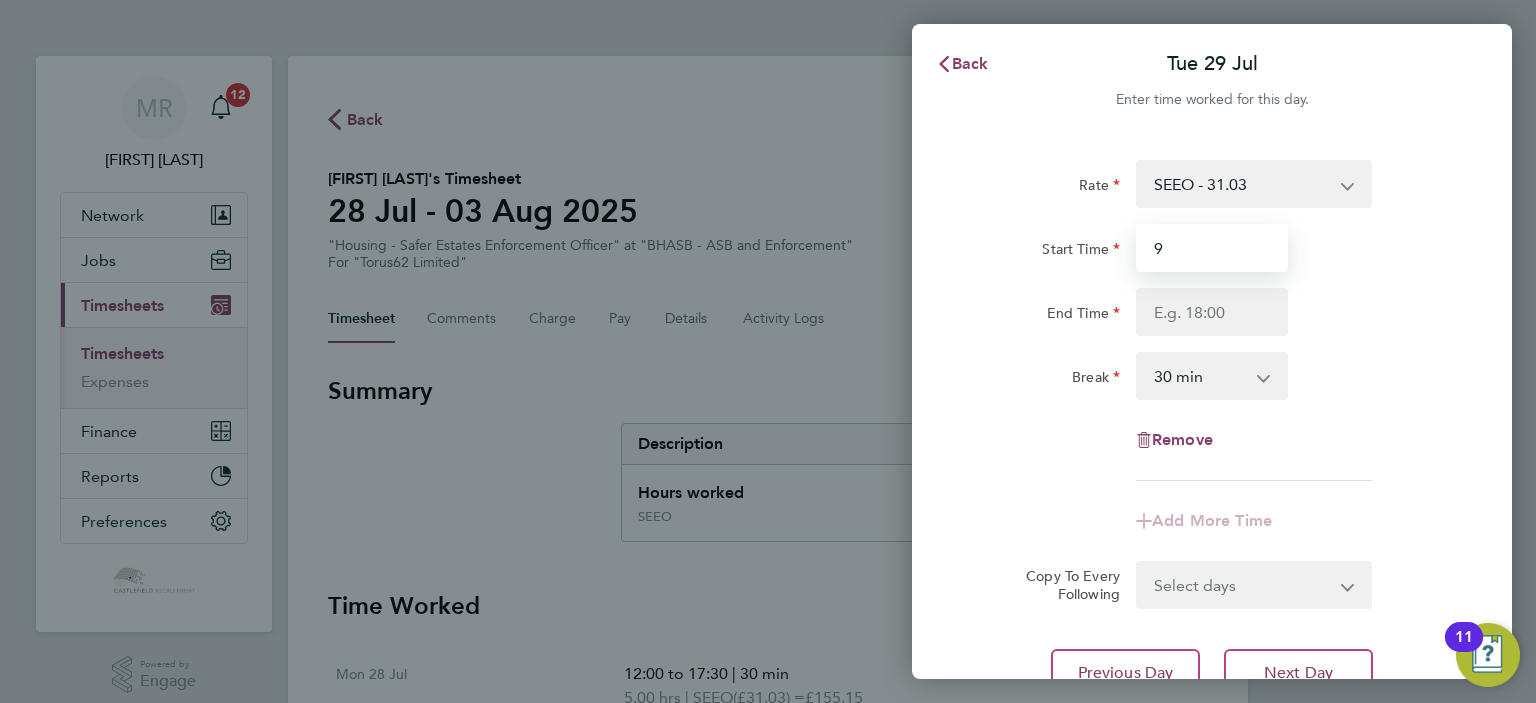 click on "9" at bounding box center (1212, 248) 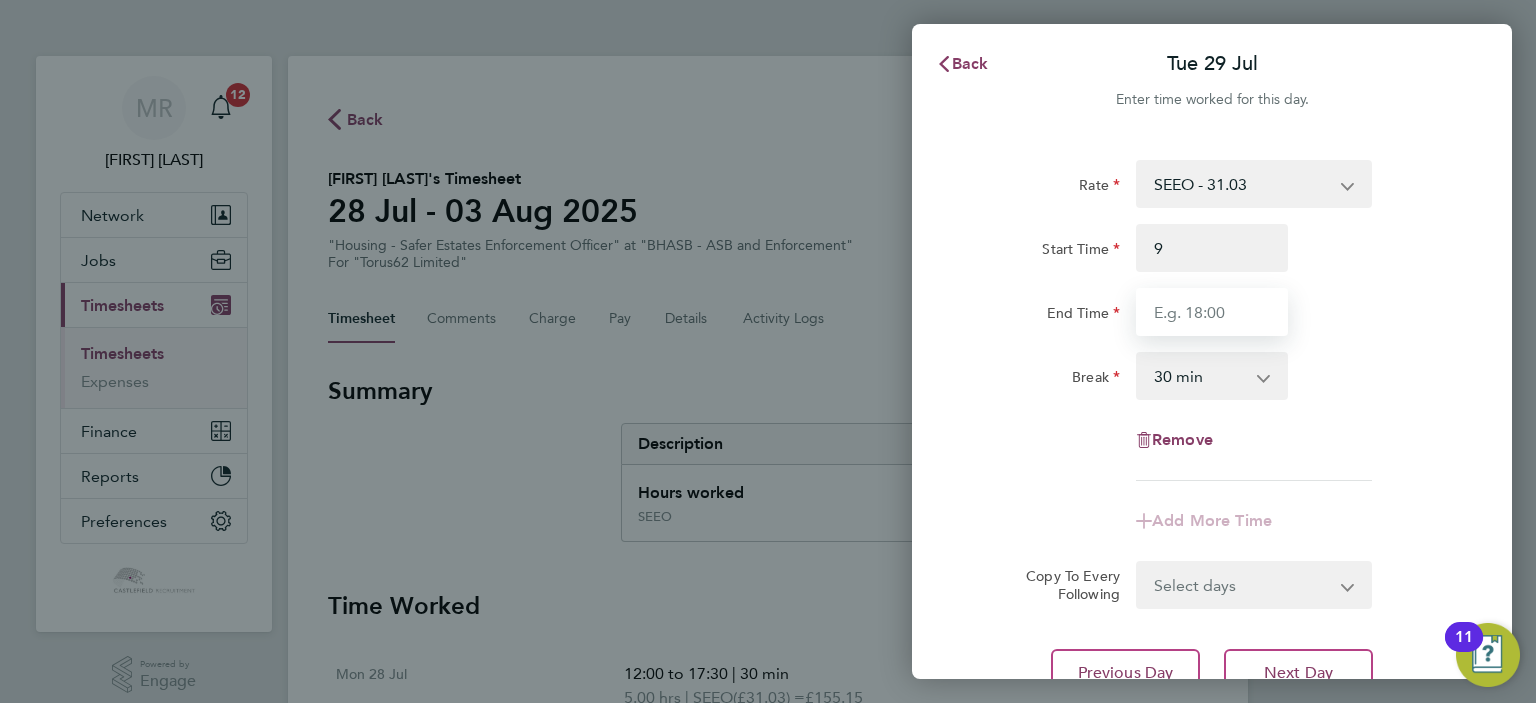 type on "09:00" 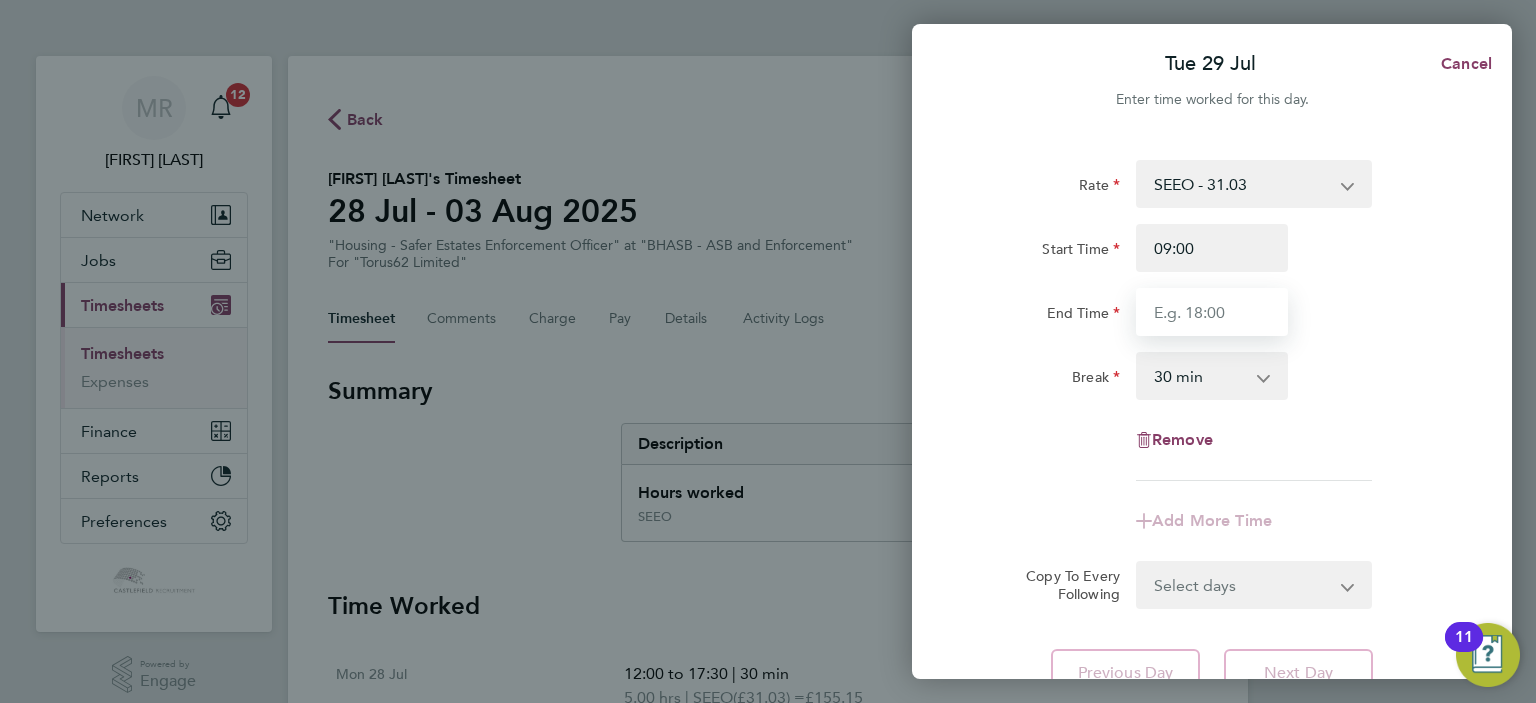 drag, startPoint x: 1182, startPoint y: 295, endPoint x: 1172, endPoint y: 306, distance: 14.866069 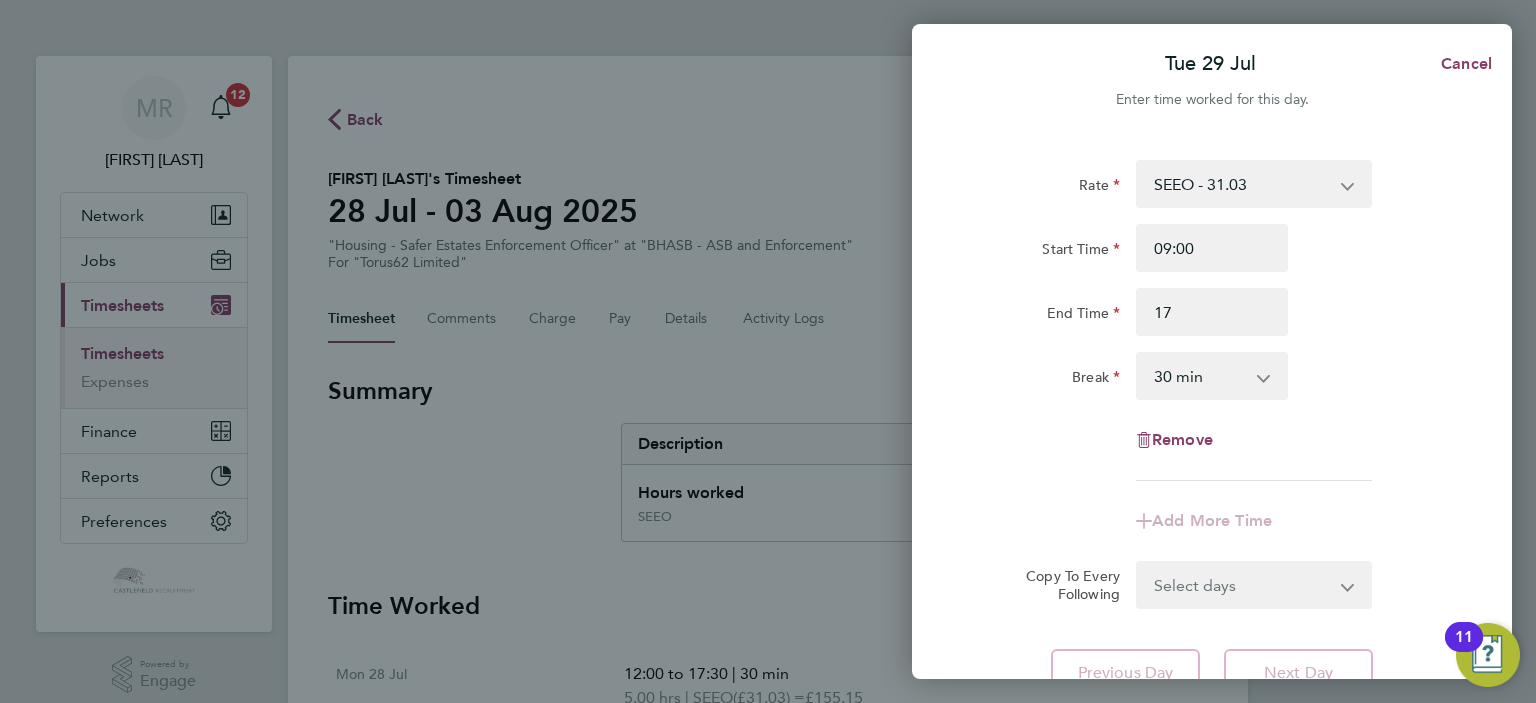 type on "17:00" 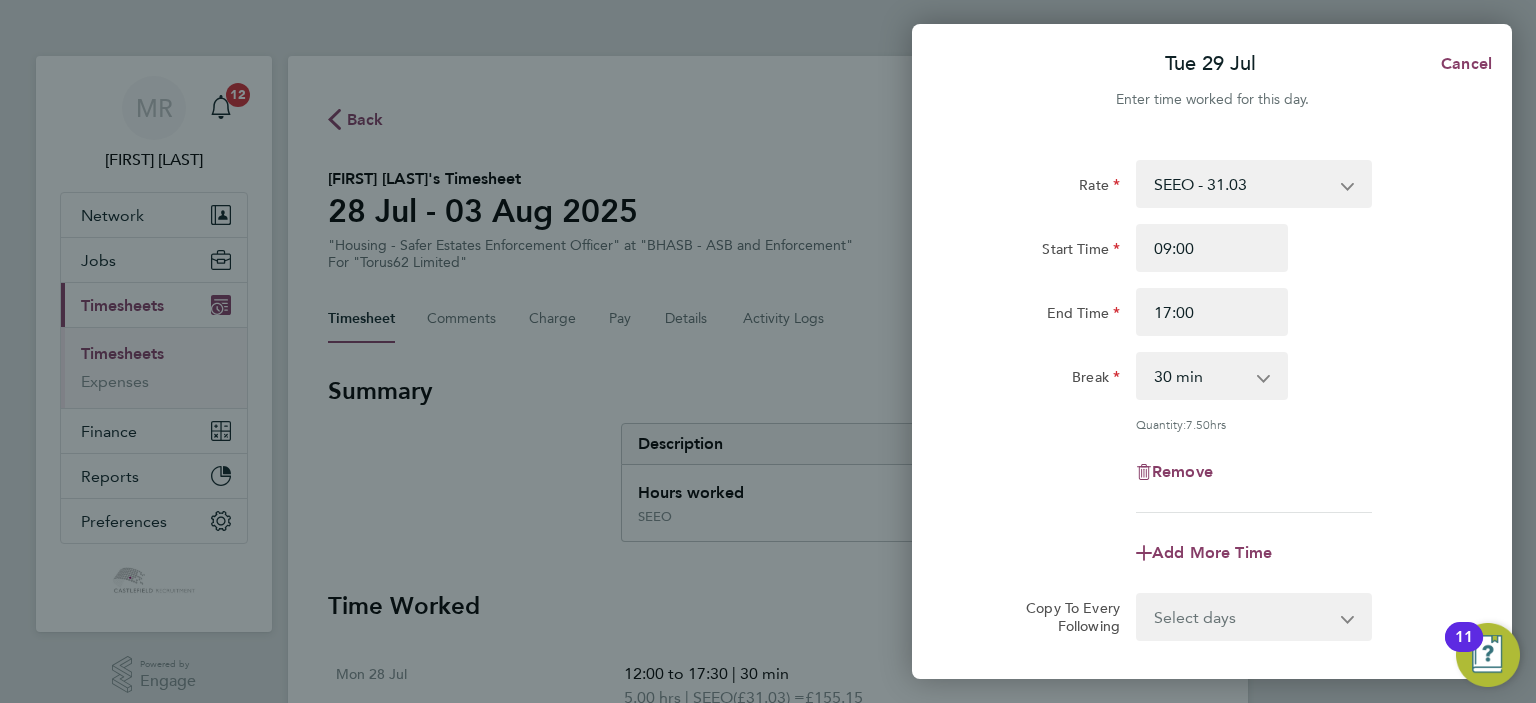drag, startPoint x: 1322, startPoint y: 302, endPoint x: 1347, endPoint y: 331, distance: 38.28838 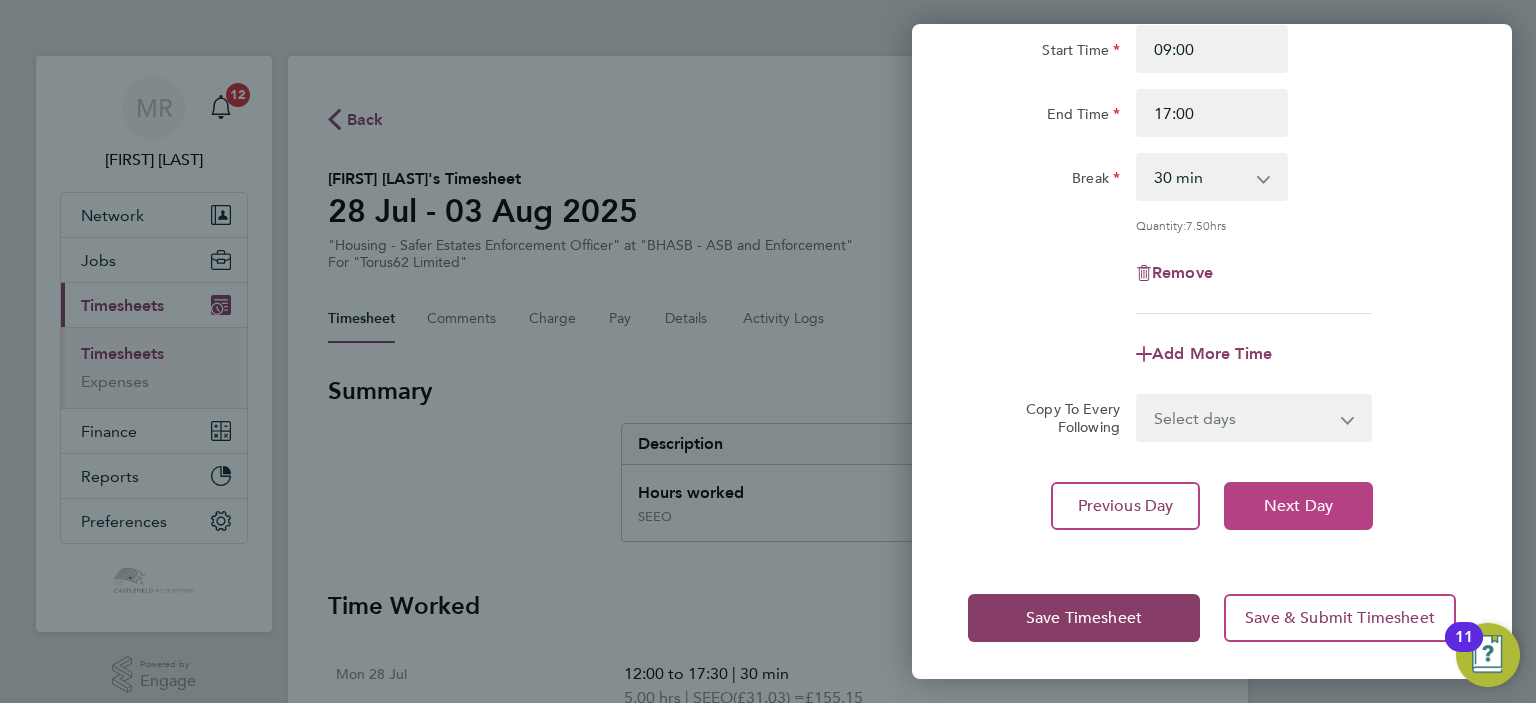 click on "Next Day" 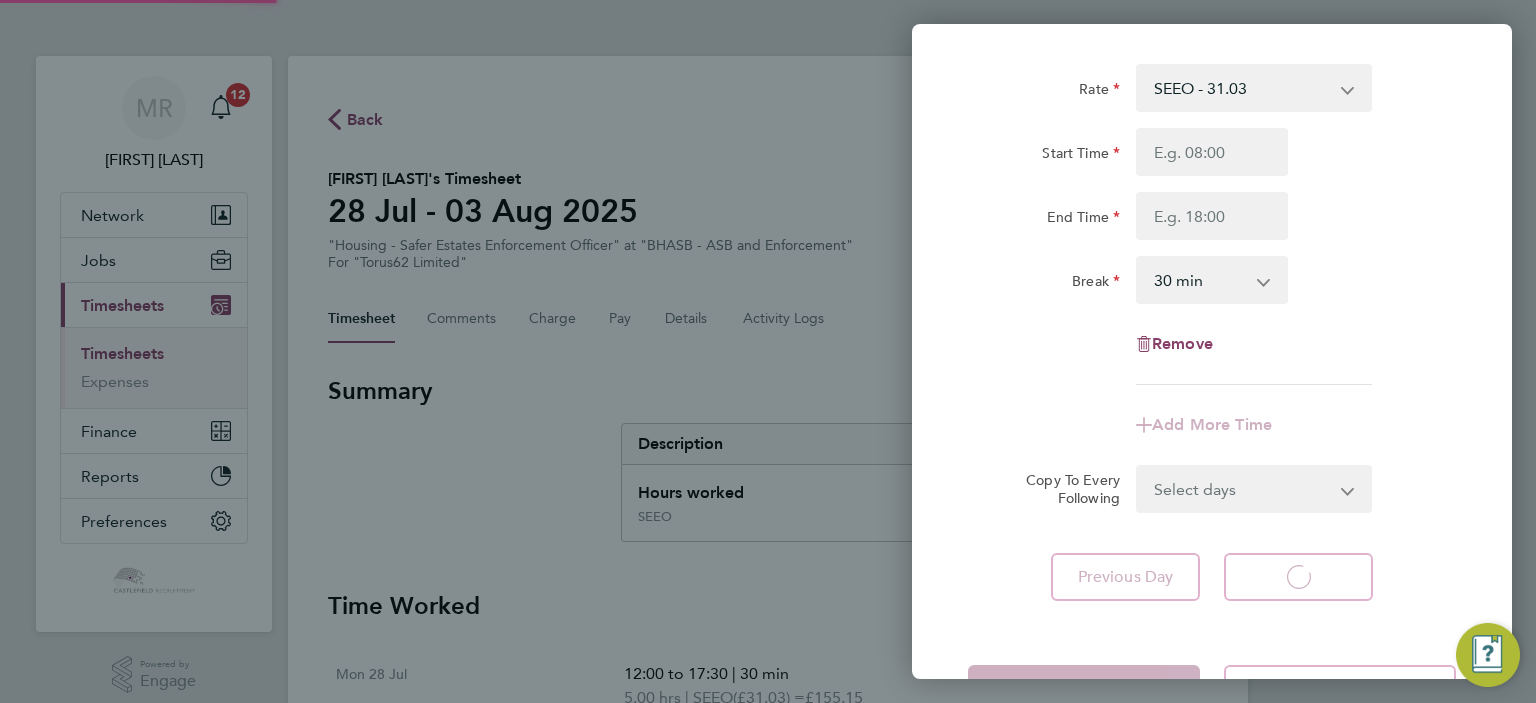 select on "30" 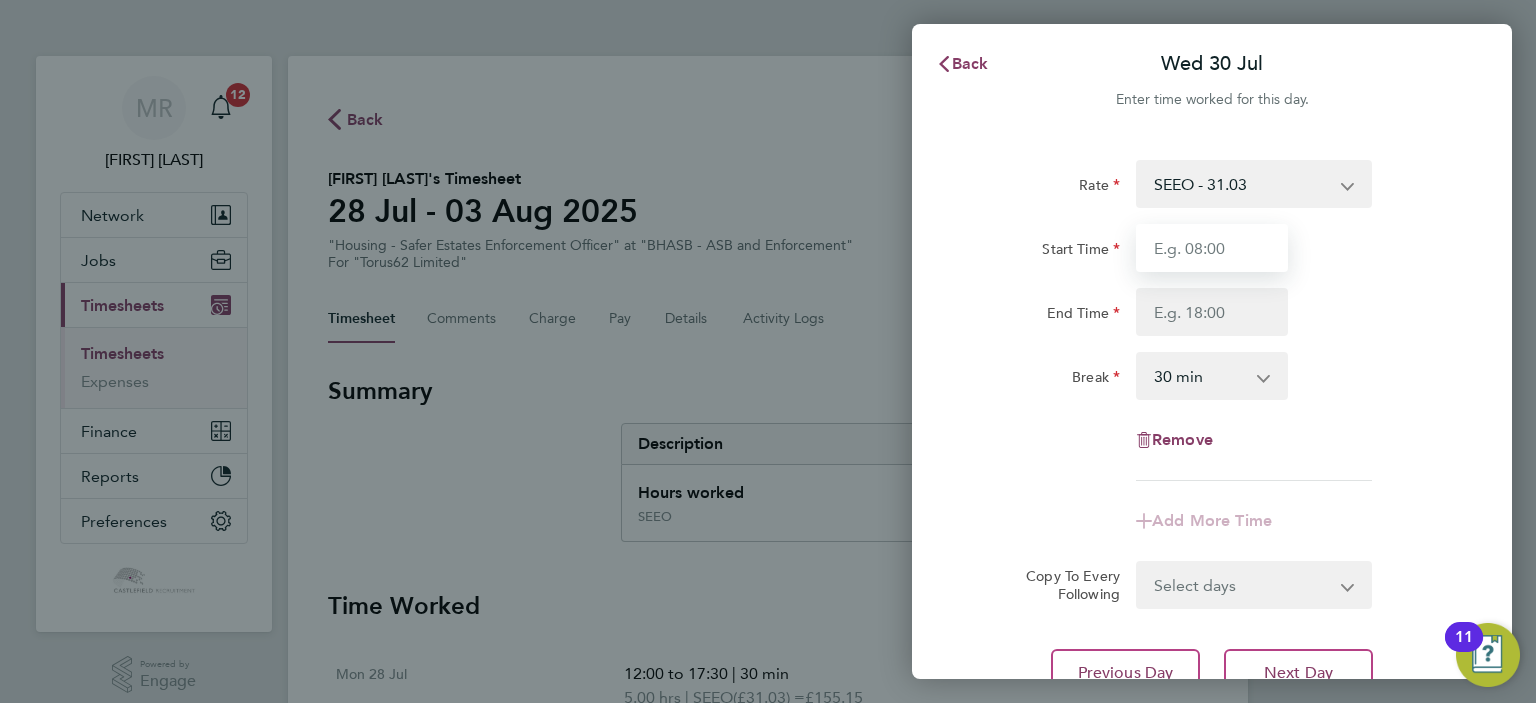 drag, startPoint x: 1199, startPoint y: 238, endPoint x: 1146, endPoint y: 302, distance: 83.09633 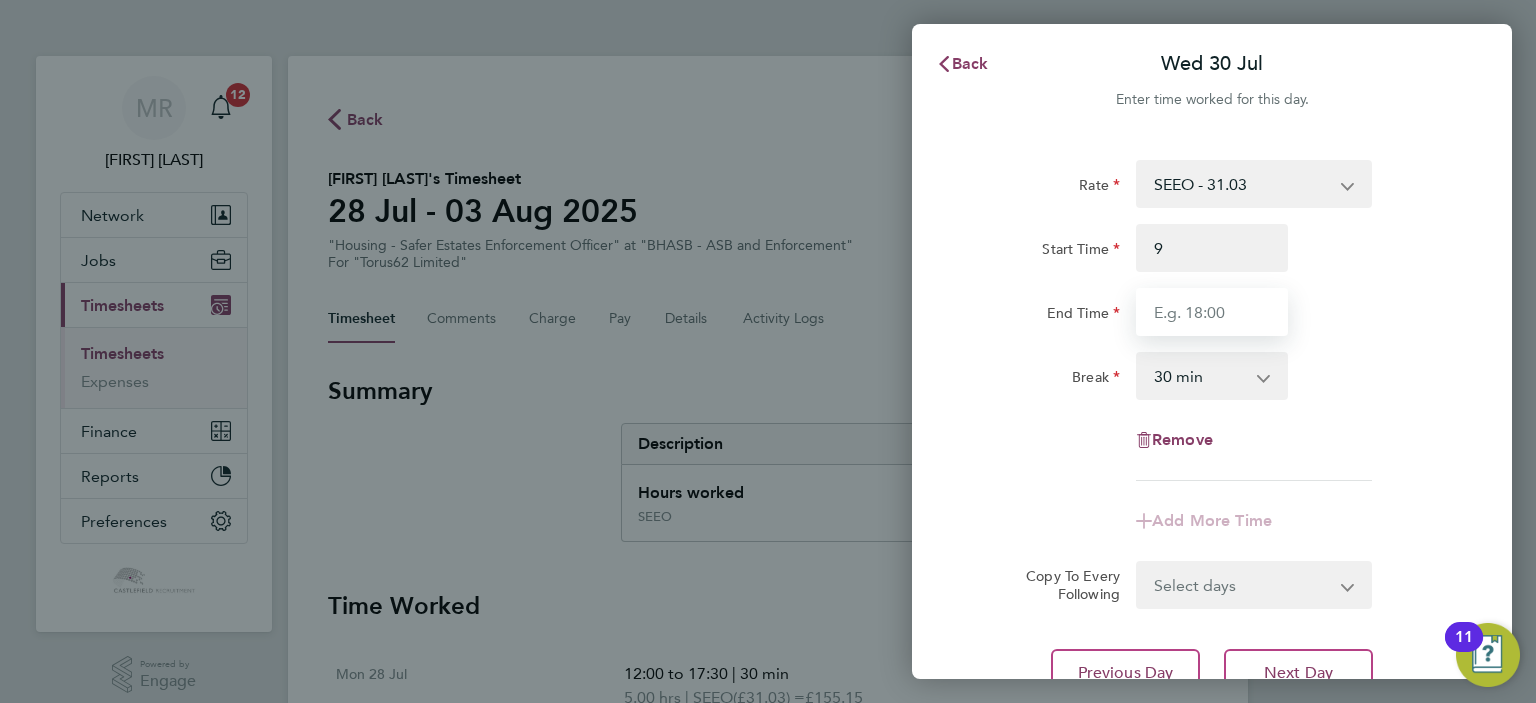 type on "09:00" 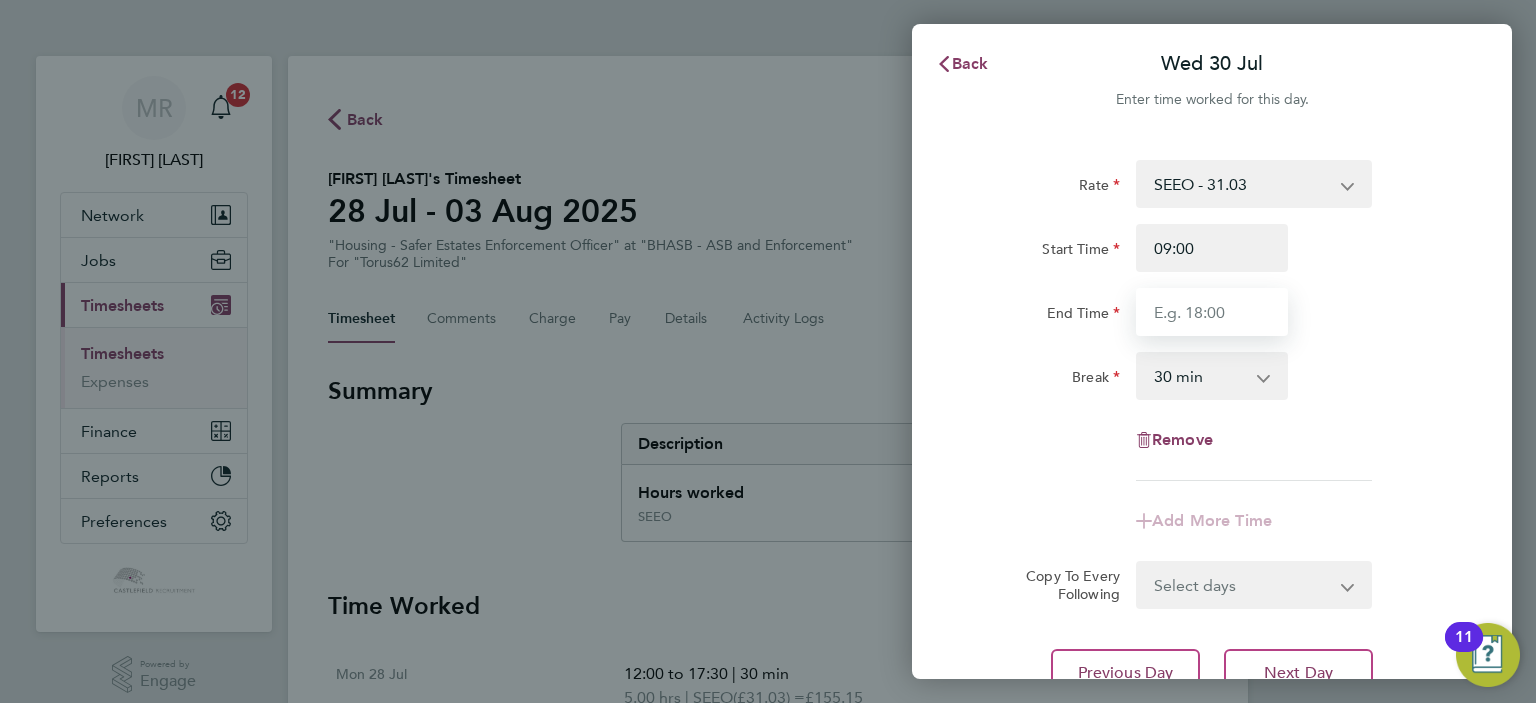 click on "End Time" at bounding box center (1212, 312) 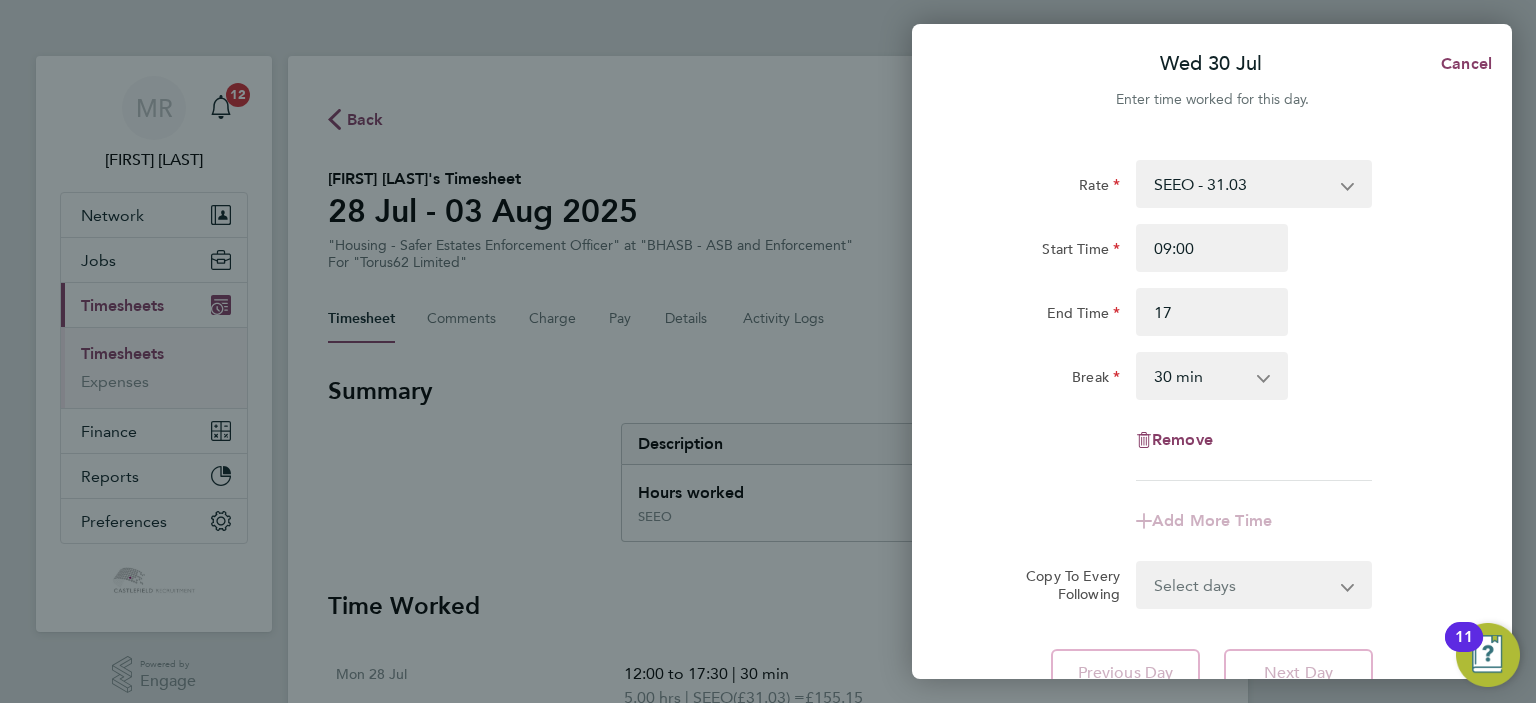 type on "17:00" 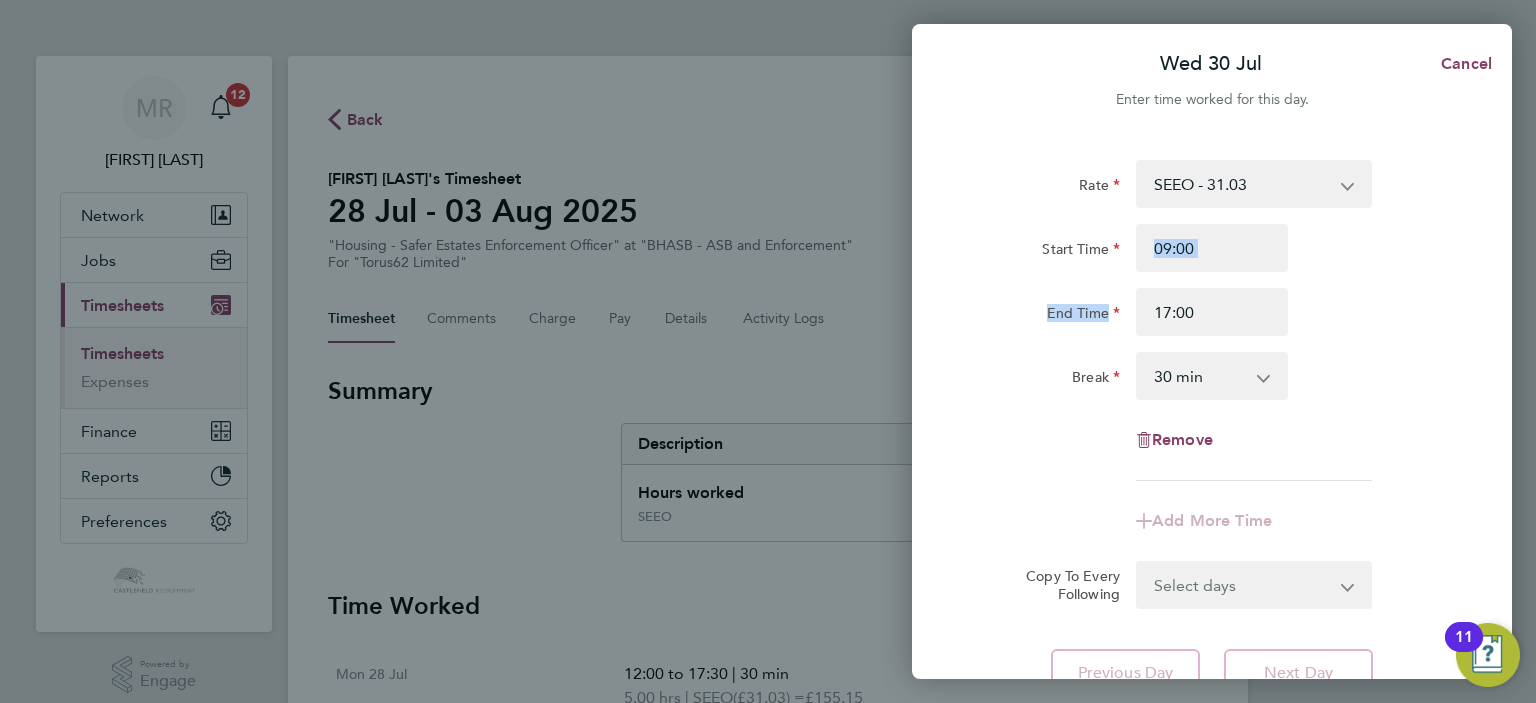 click on "Start Time 09:00 End Time 17:00" 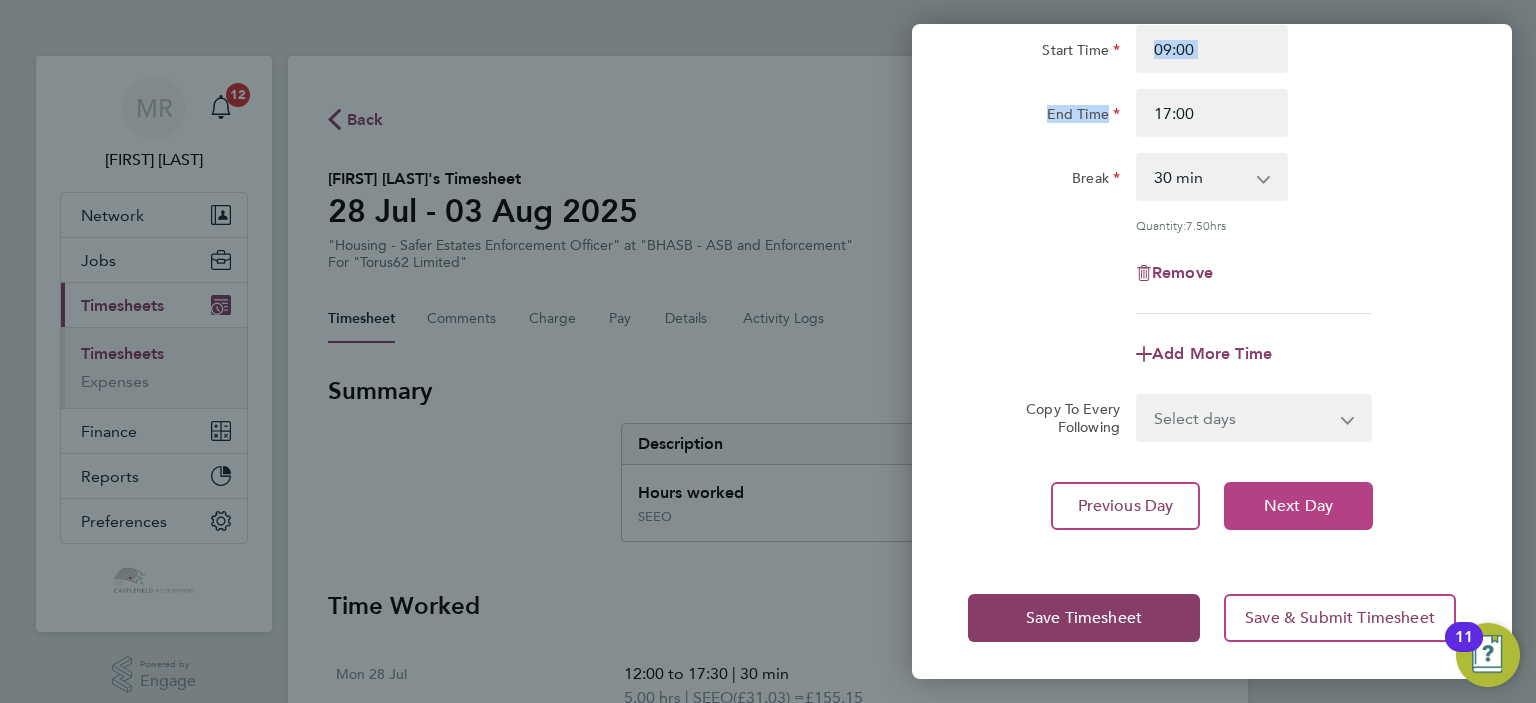 click on "Next Day" 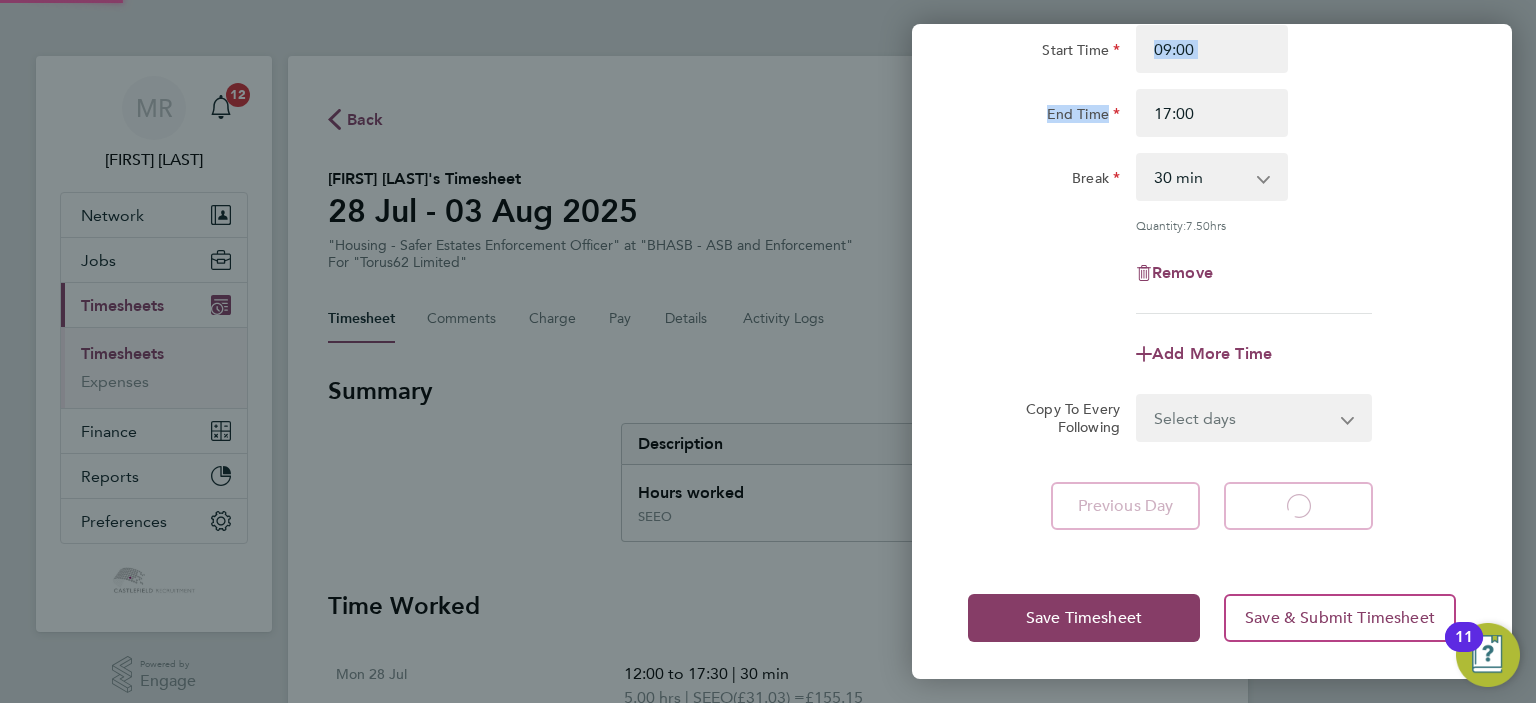 select on "30" 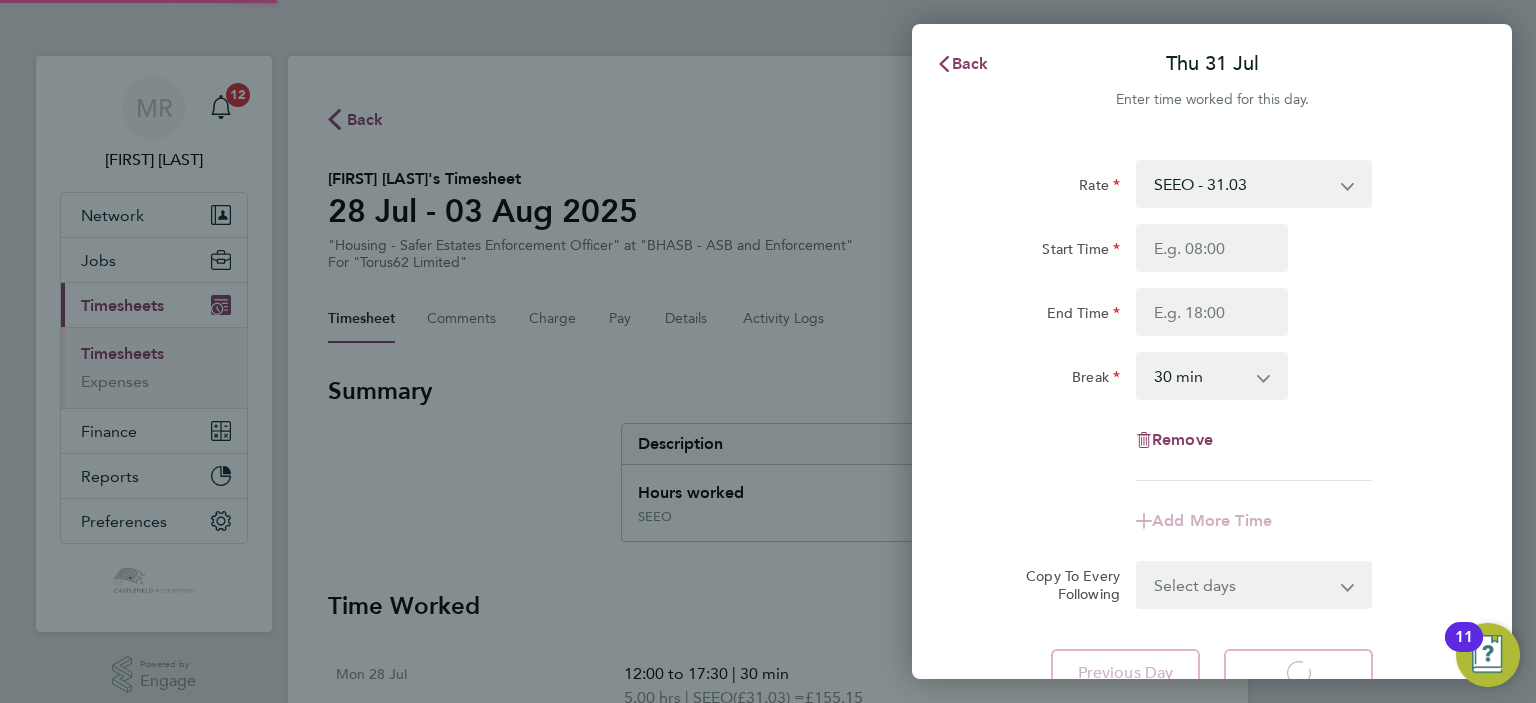 select on "30" 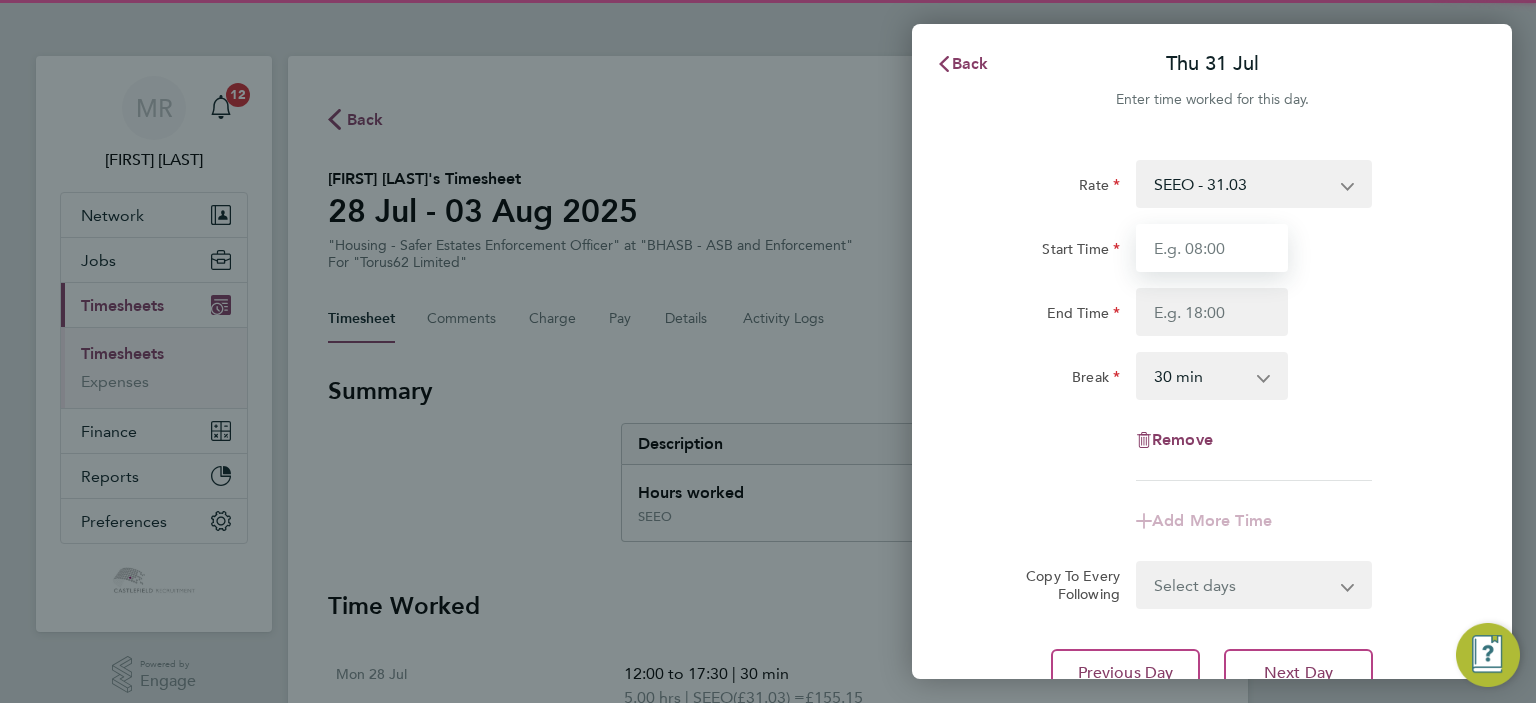 click on "Start Time" at bounding box center (1212, 248) 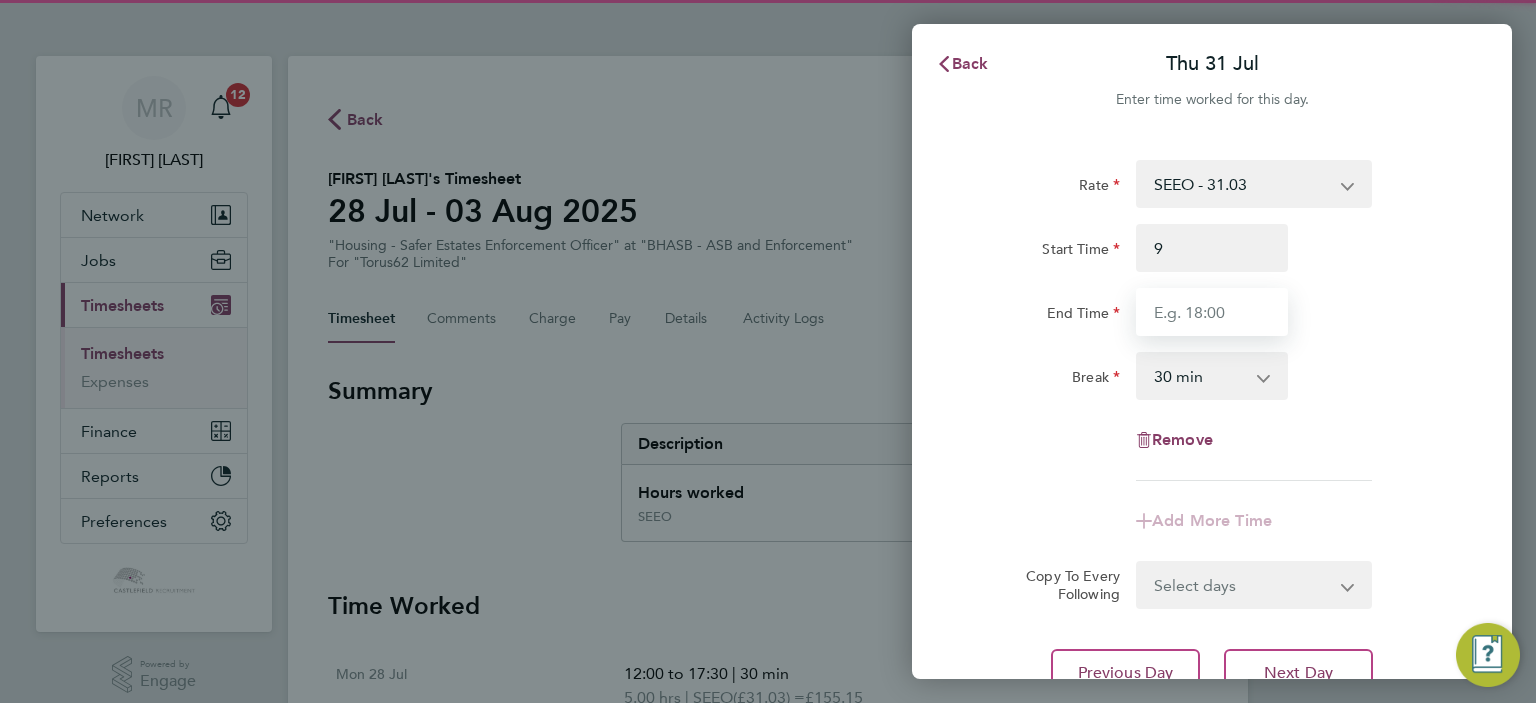 type on "09:00" 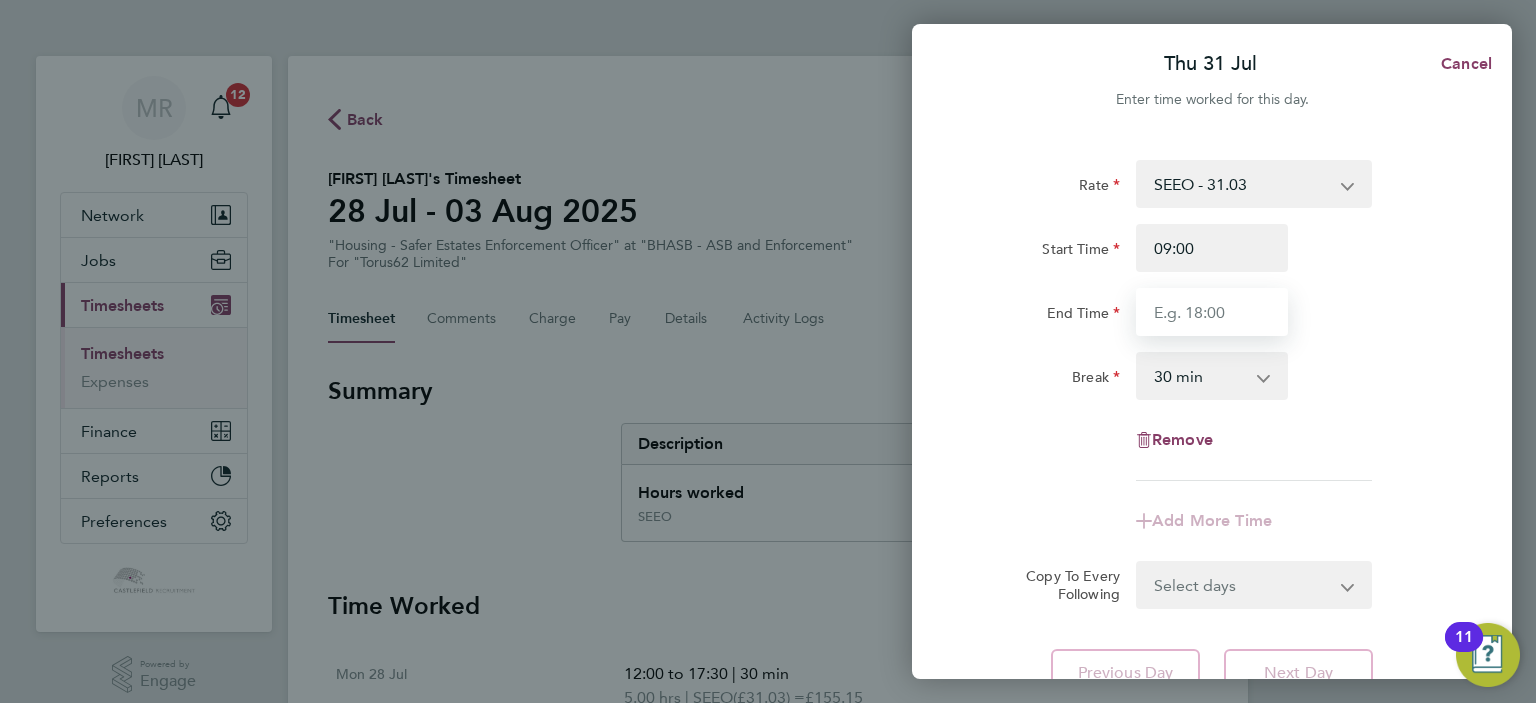 click on "End Time" at bounding box center [1212, 312] 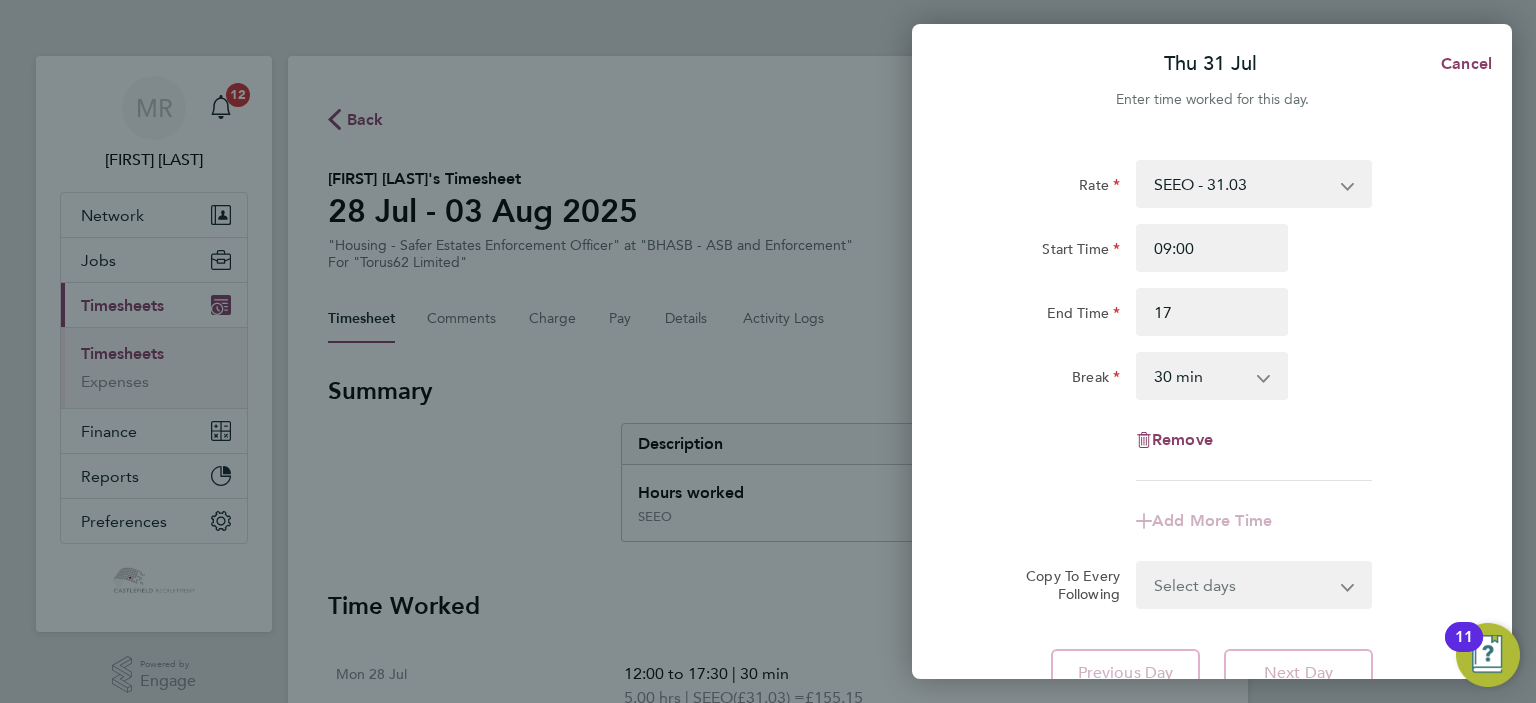 type on "17:00" 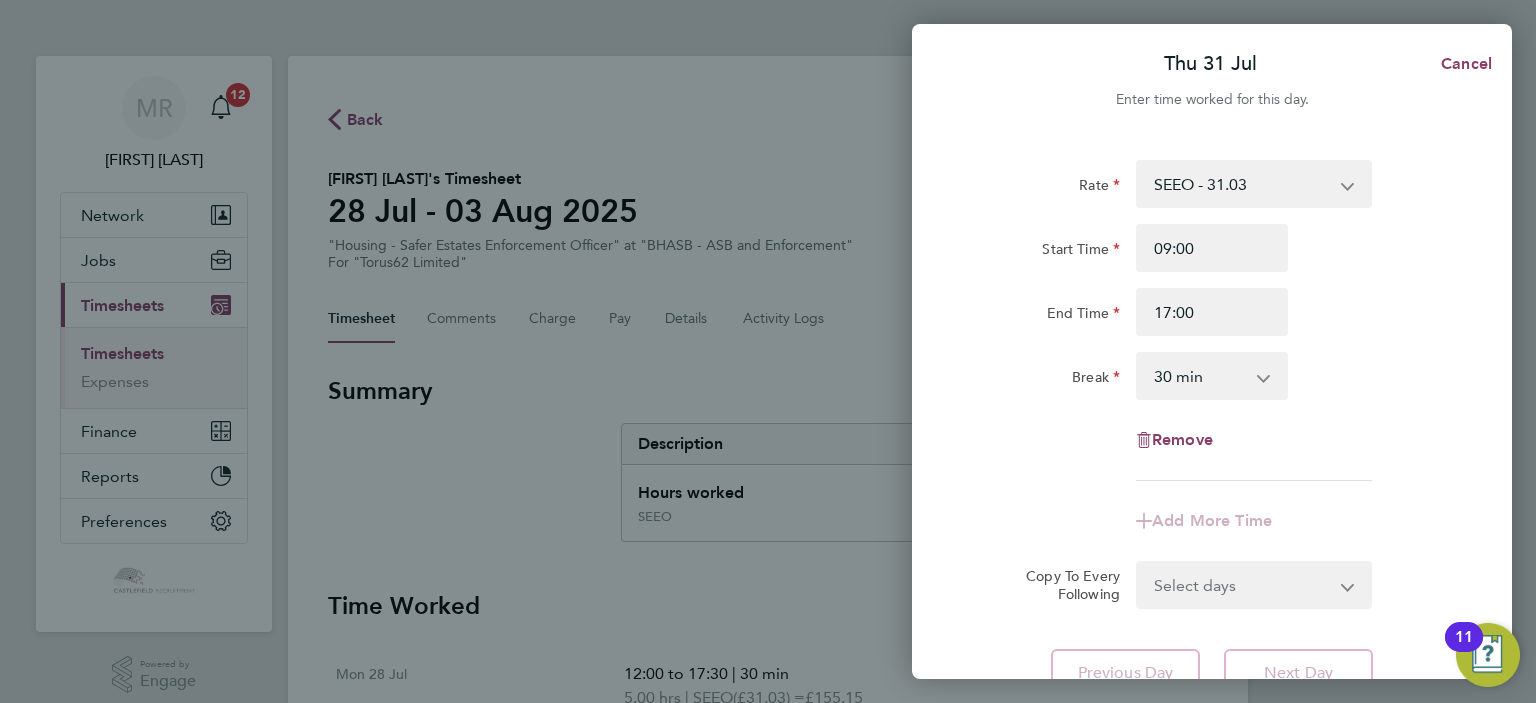 click on "End Time 17:00" 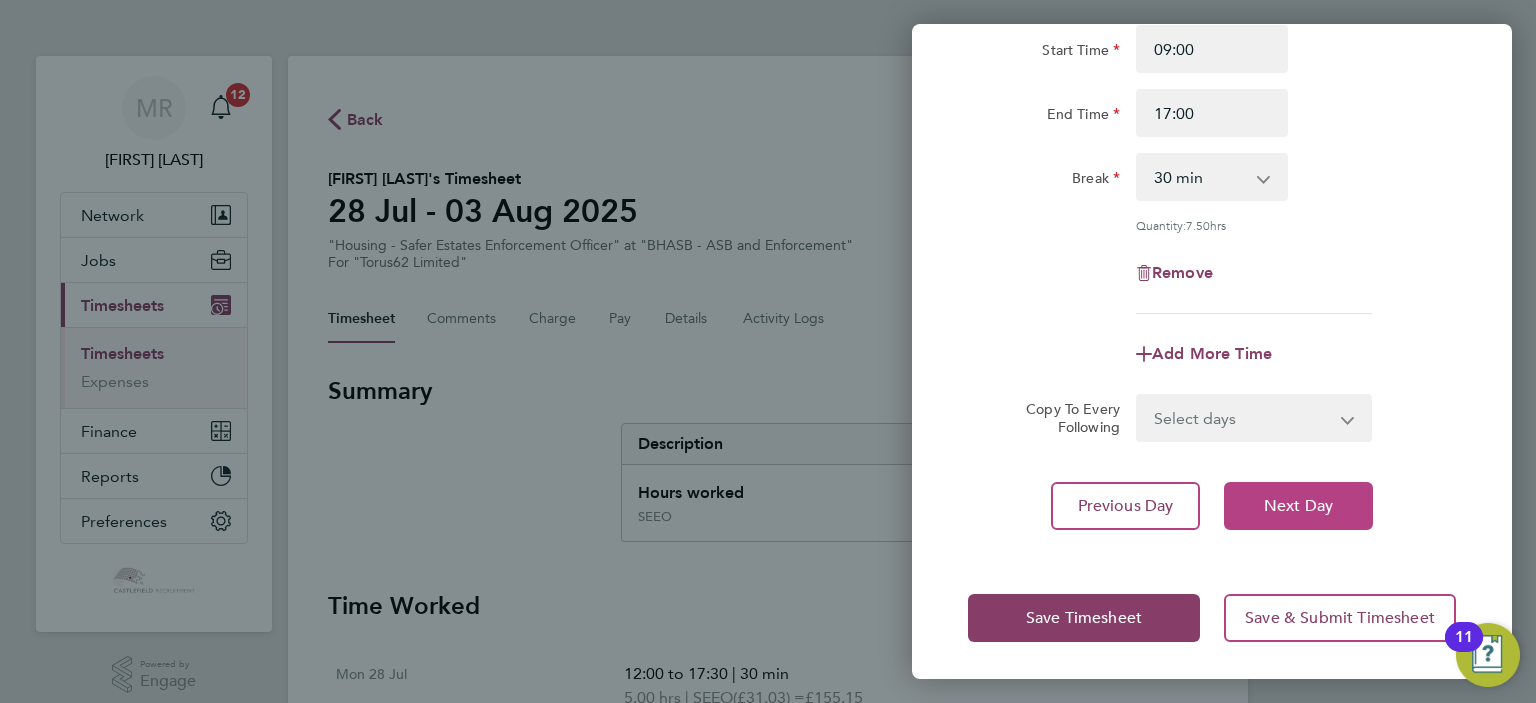 click on "Next Day" 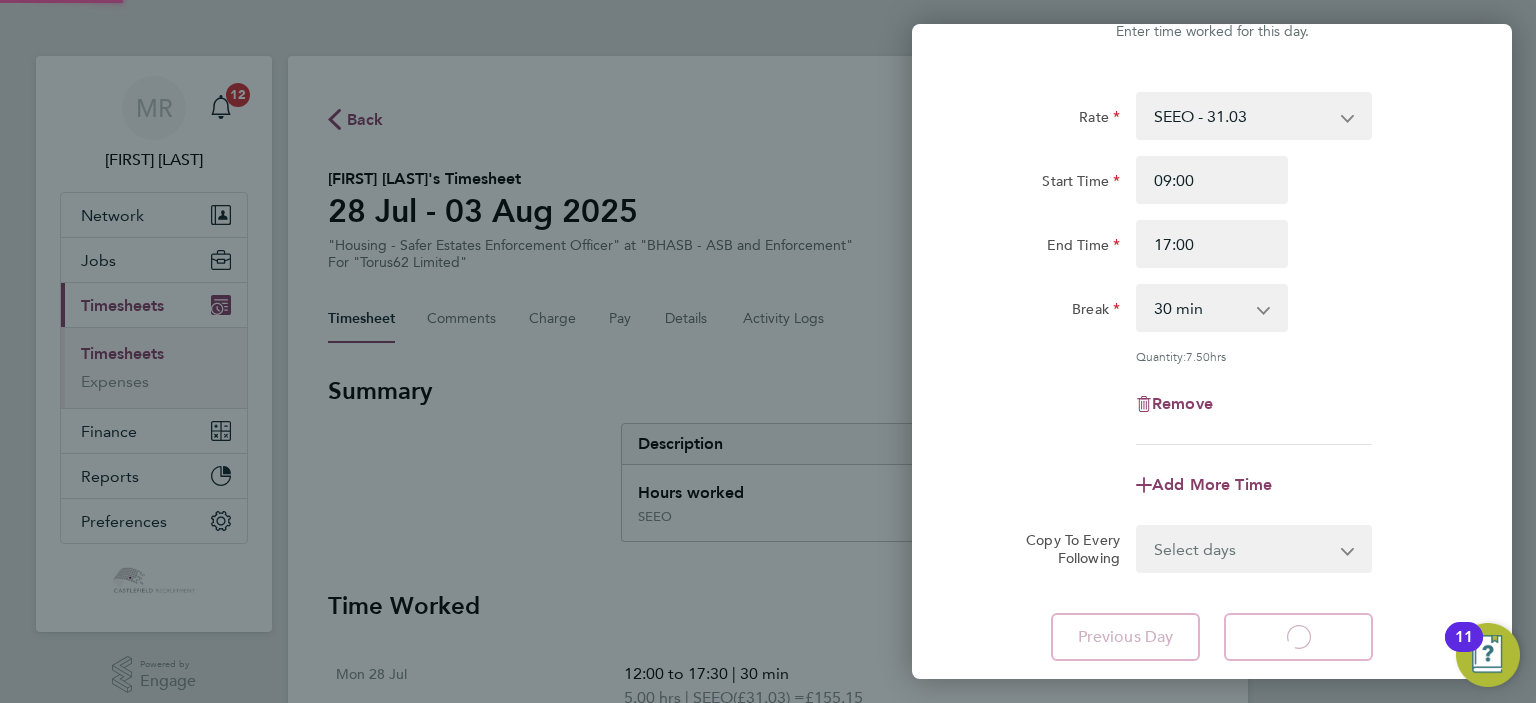select on "30" 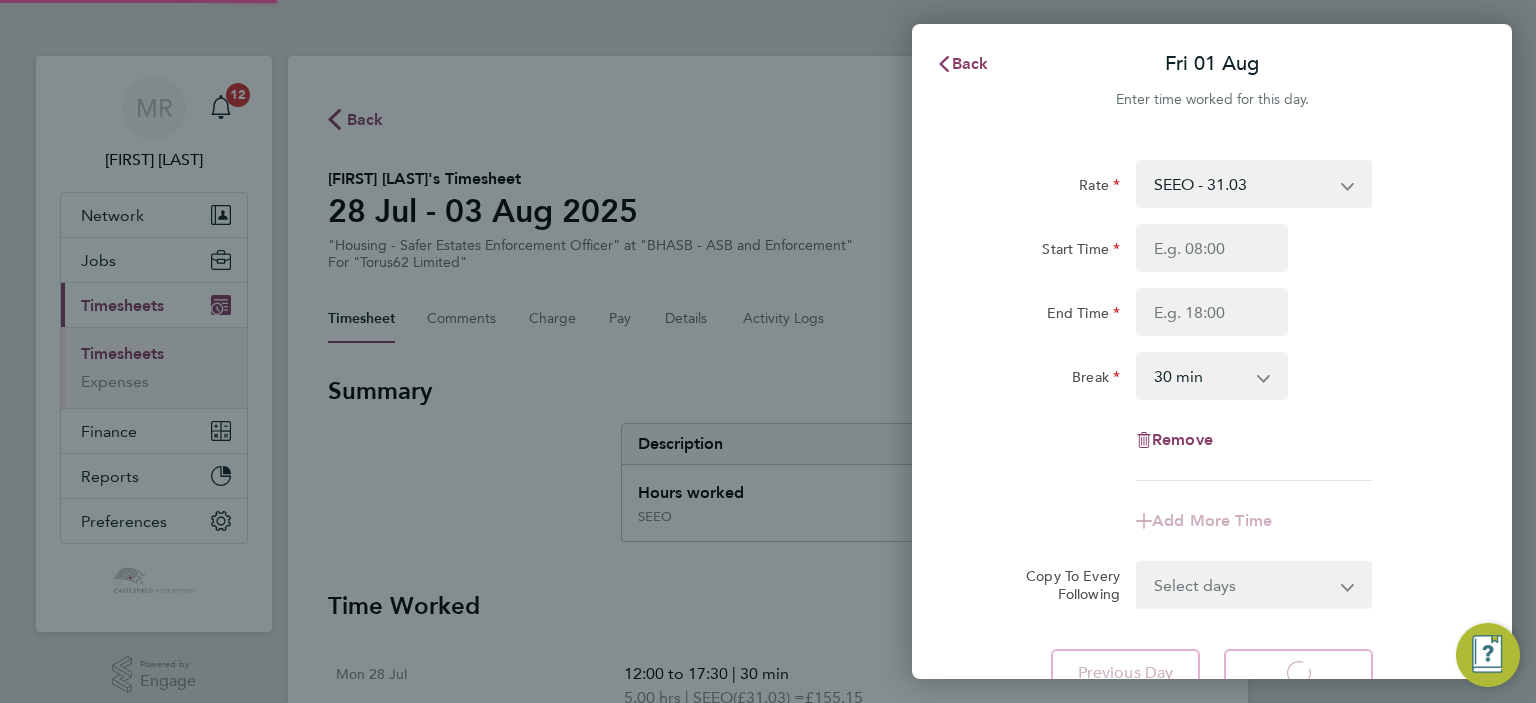select on "30" 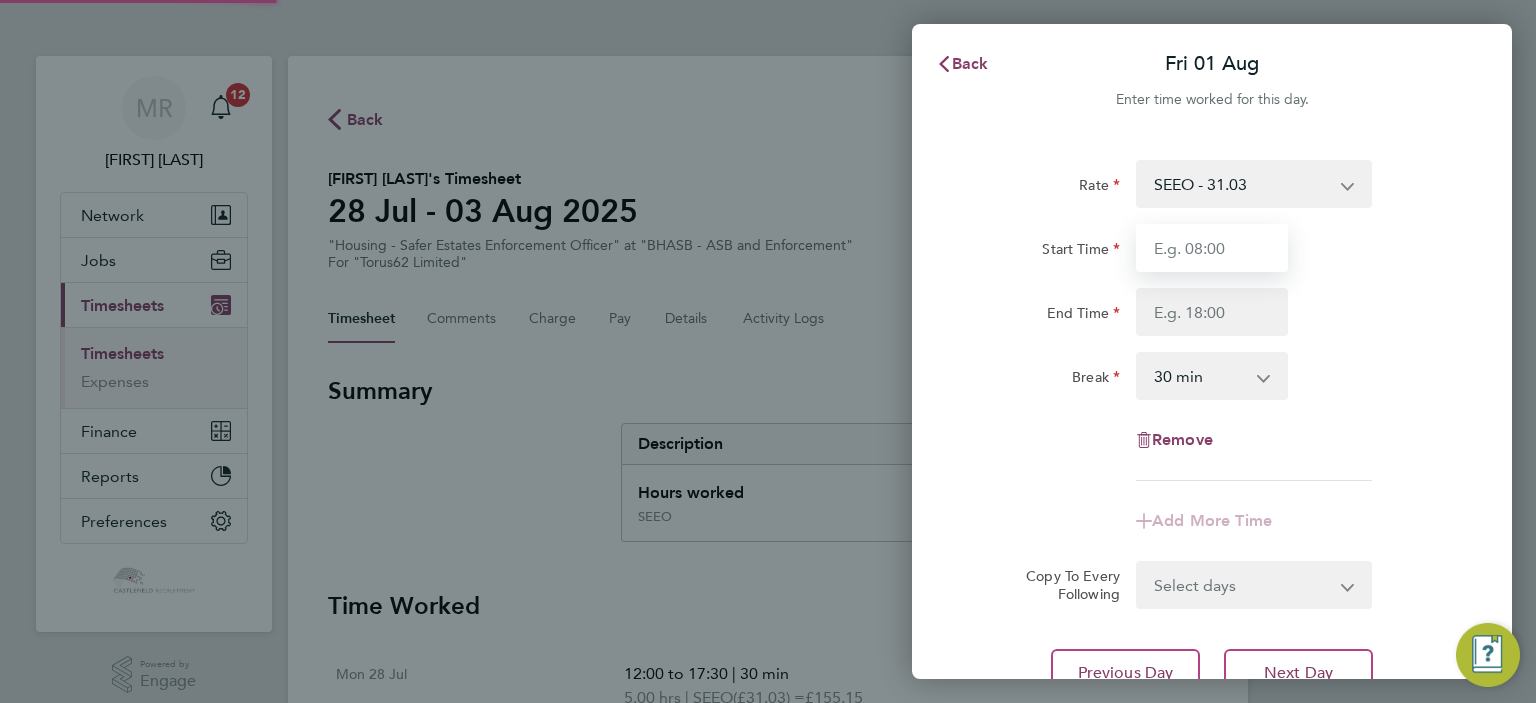 click on "Start Time" at bounding box center [1212, 248] 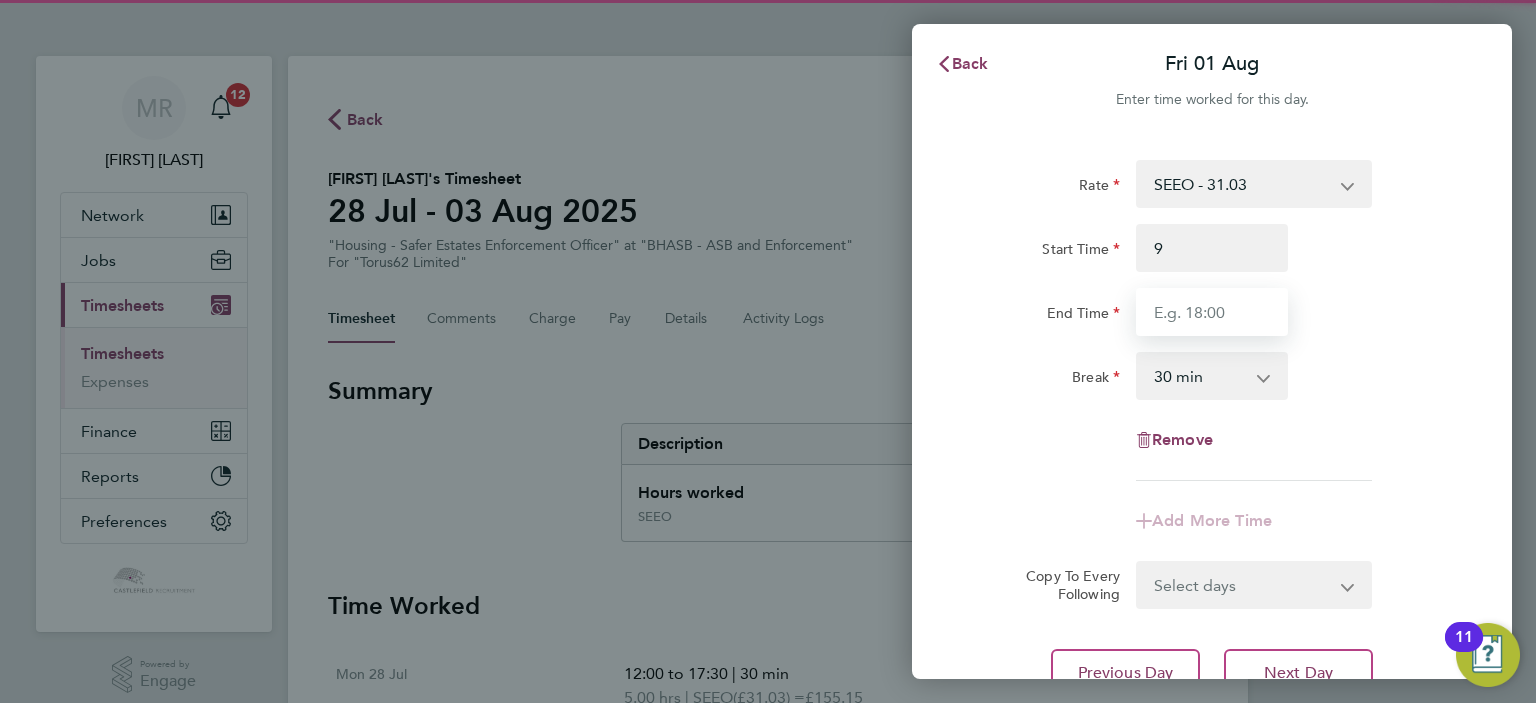 type on "09:00" 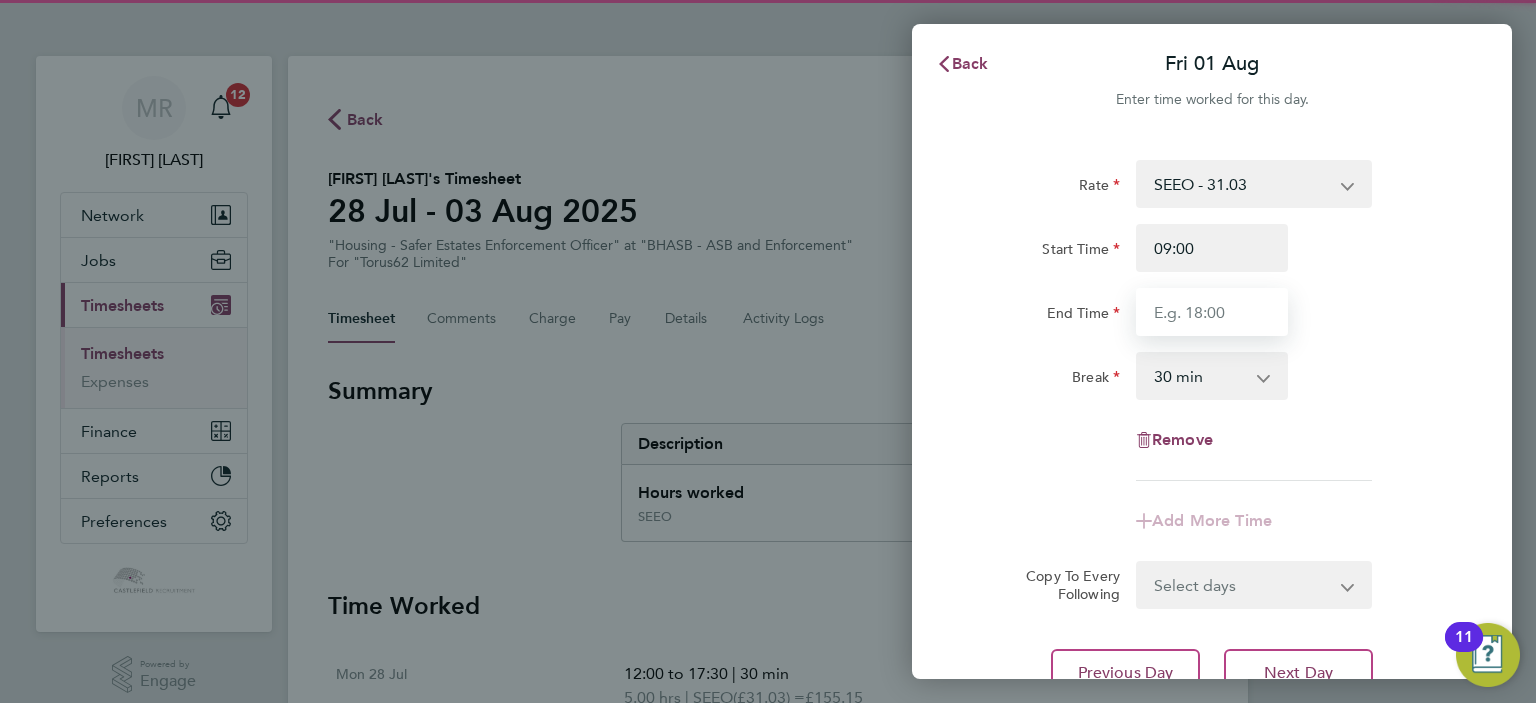 click on "End Time" at bounding box center [1212, 312] 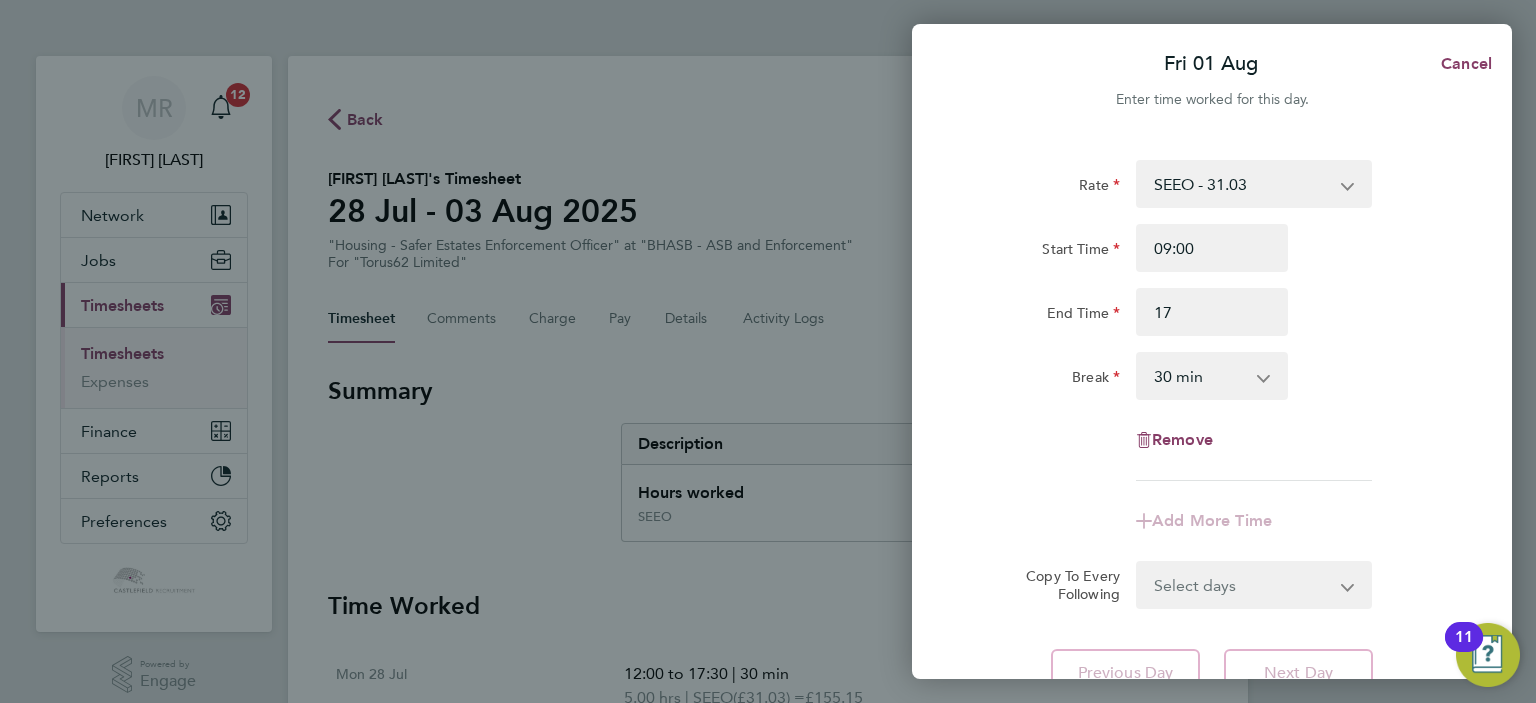 type on "17:00" 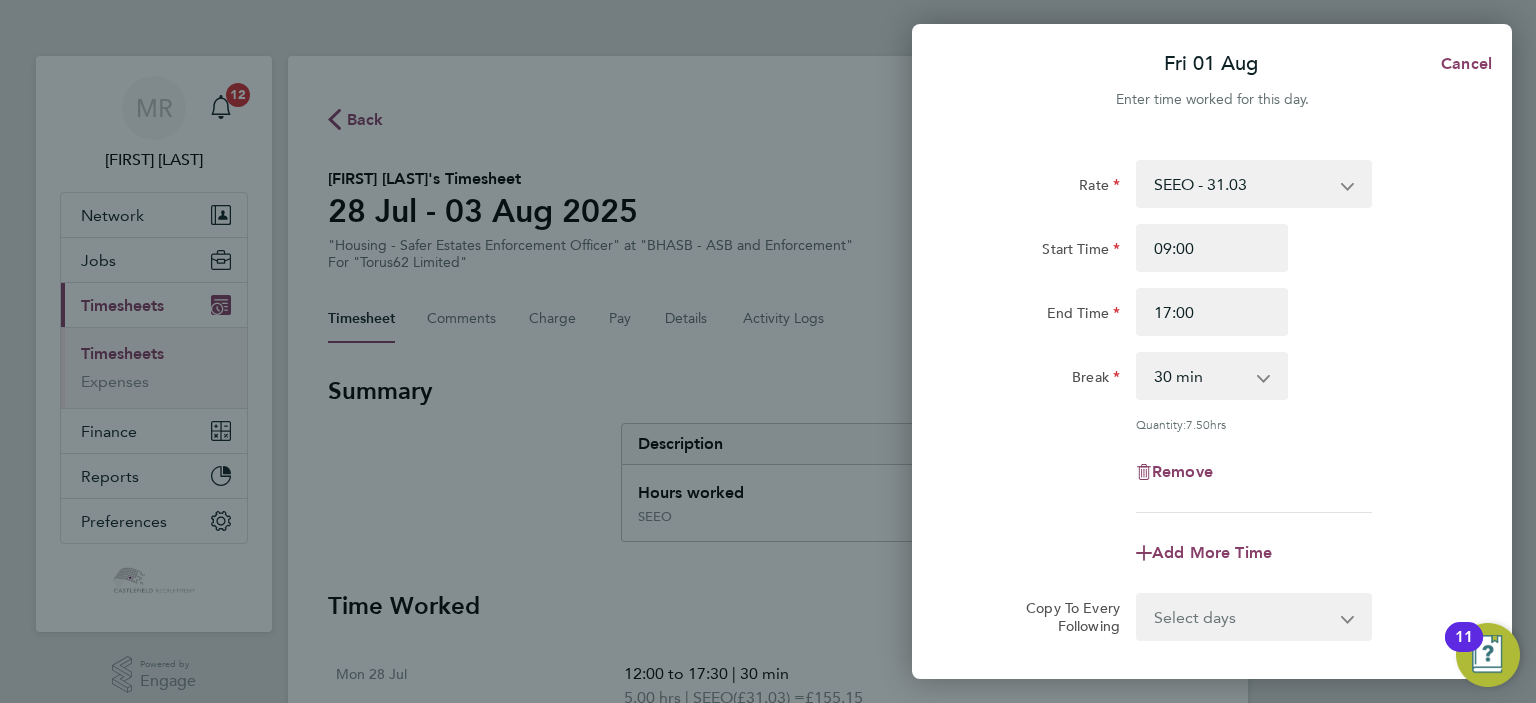 click on "End Time 17:00" 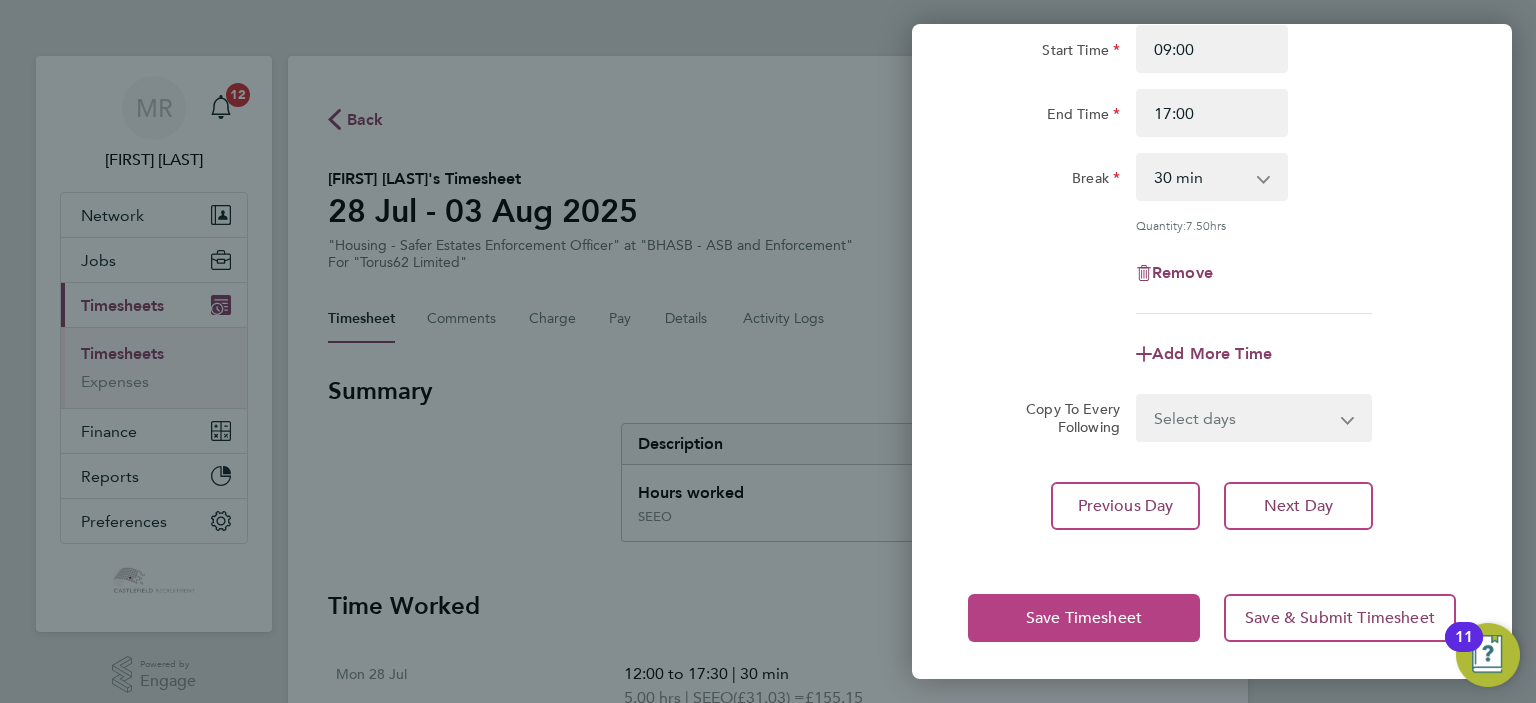 drag, startPoint x: 1076, startPoint y: 597, endPoint x: 1094, endPoint y: 607, distance: 20.59126 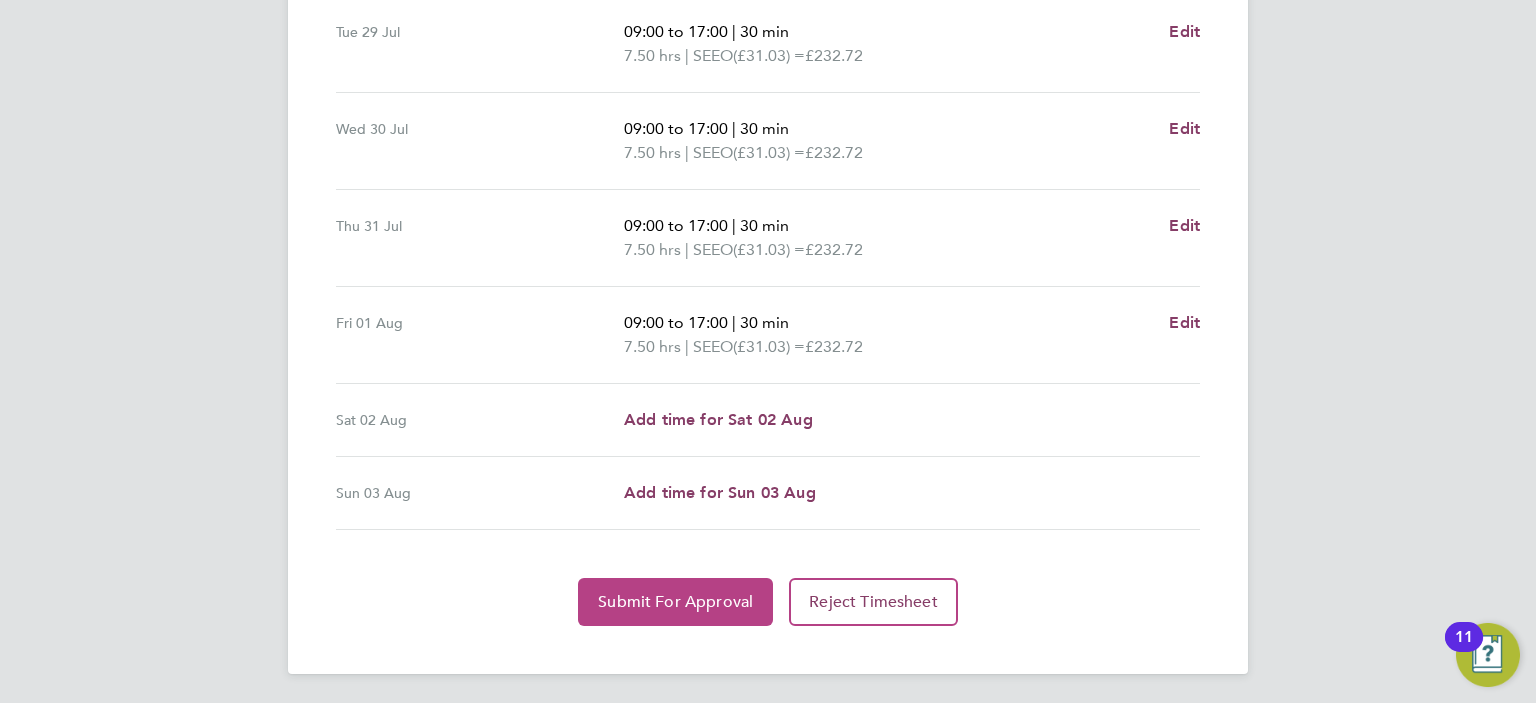 click on "Submit For Approval" 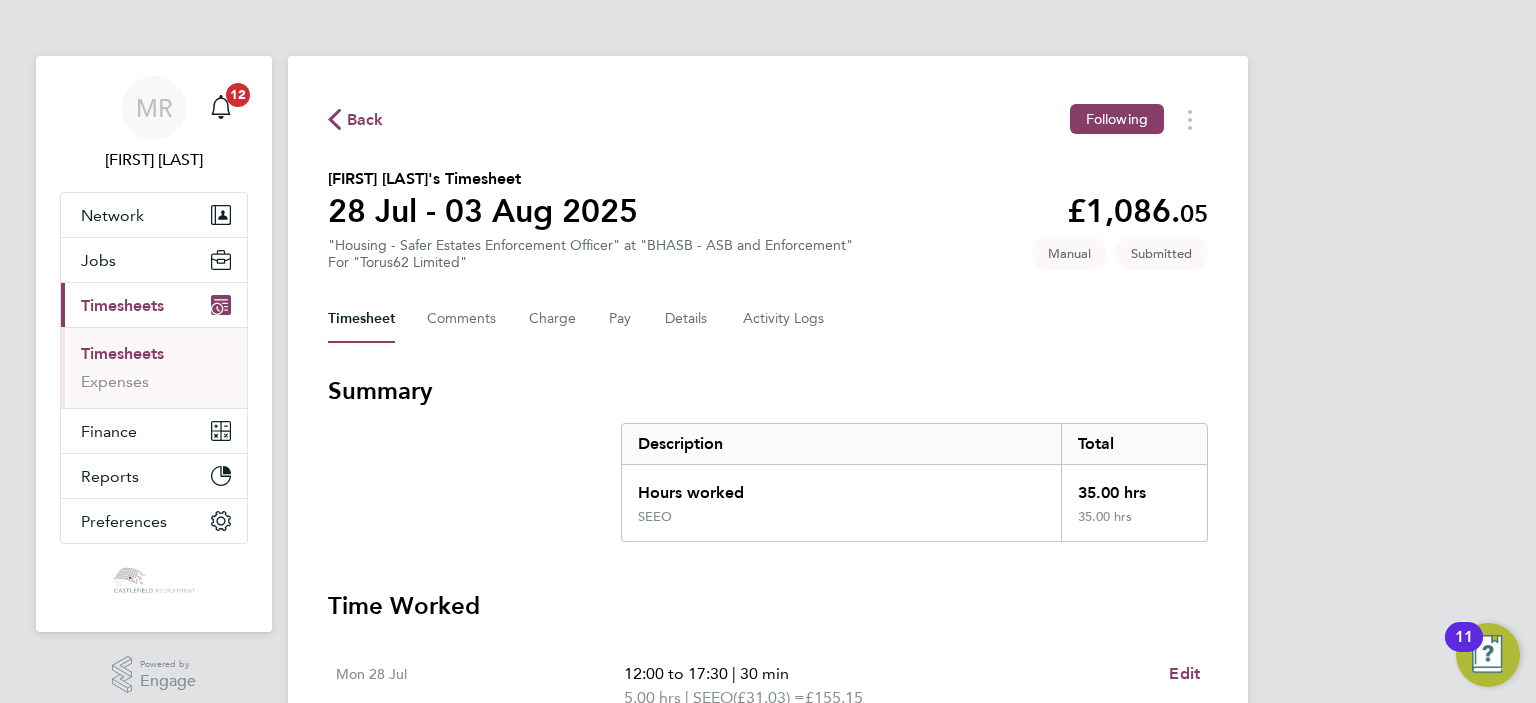 click on "Back" 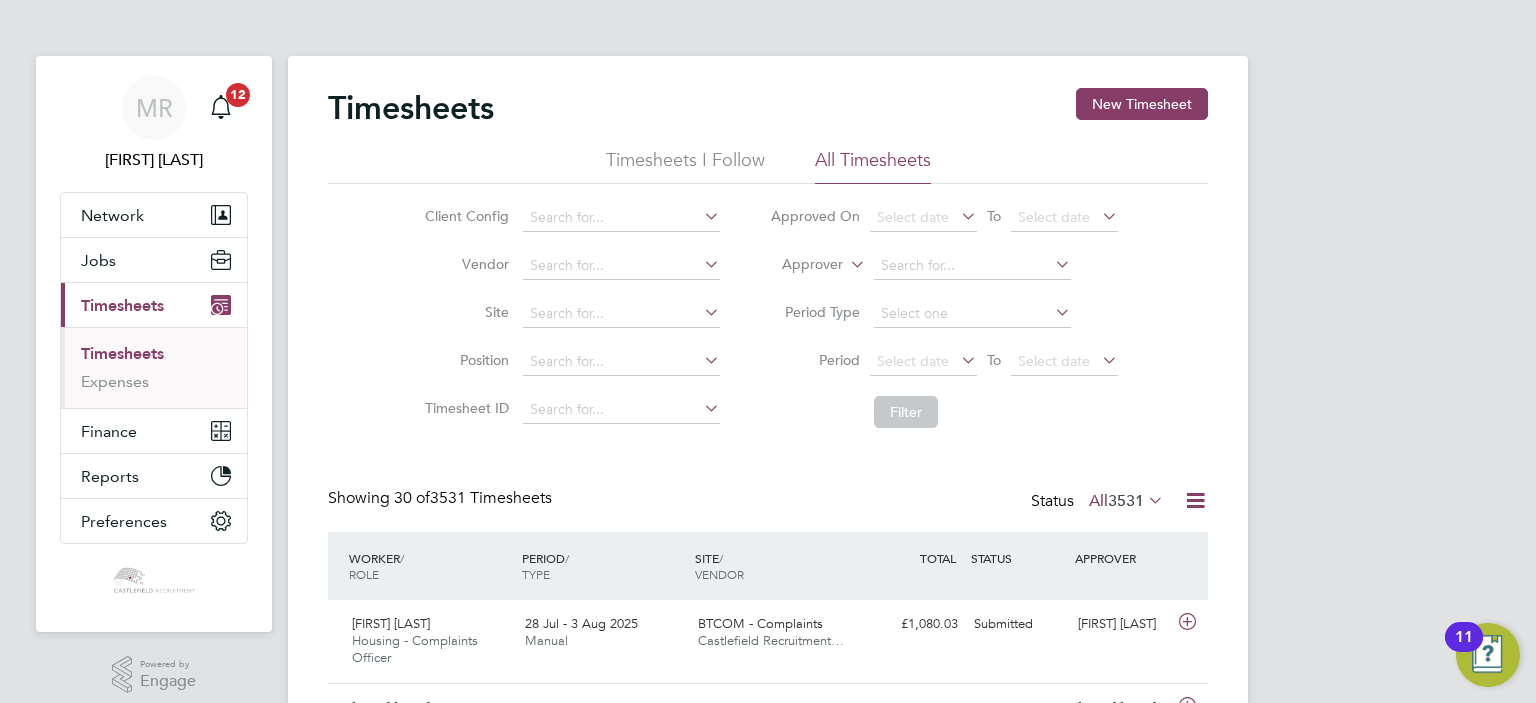 scroll, scrollTop: 10, scrollLeft: 10, axis: both 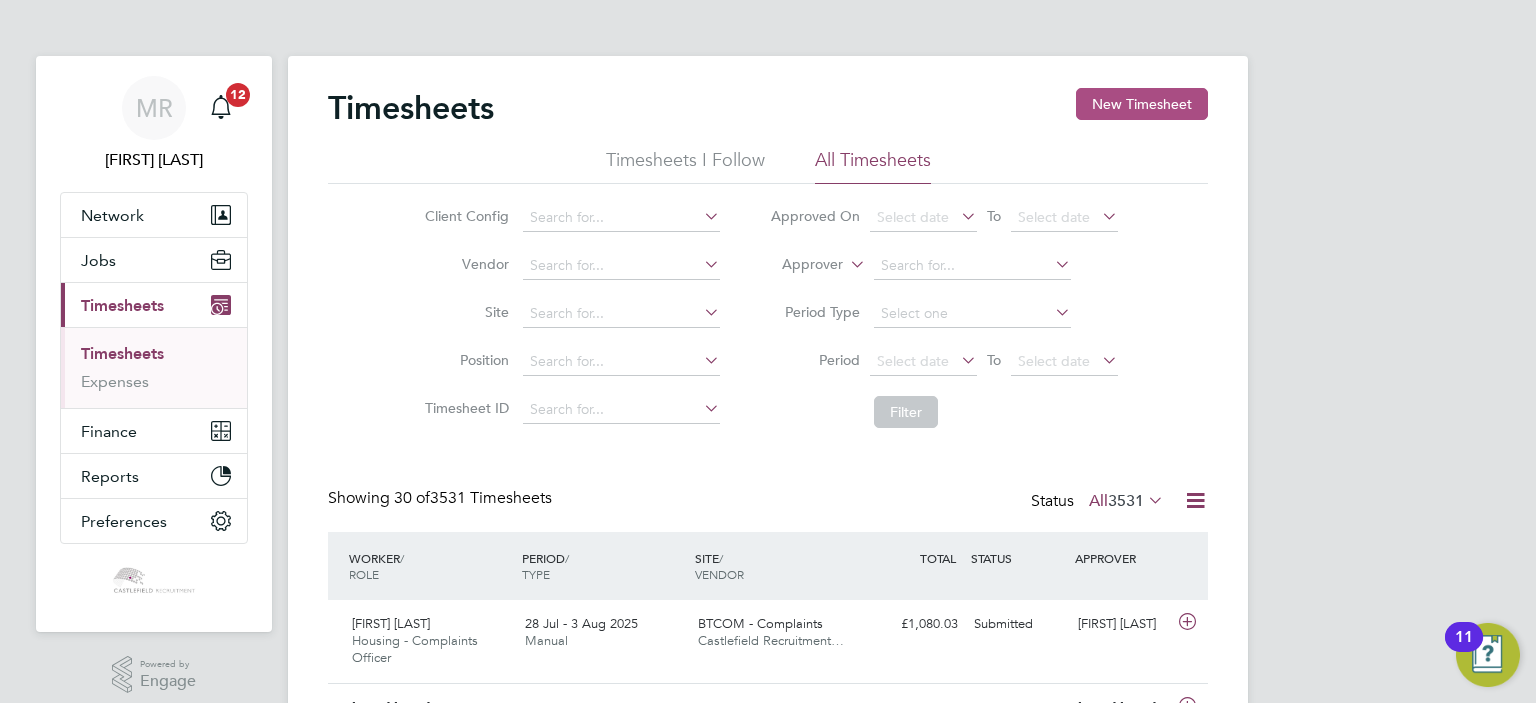 click on "New Timesheet" 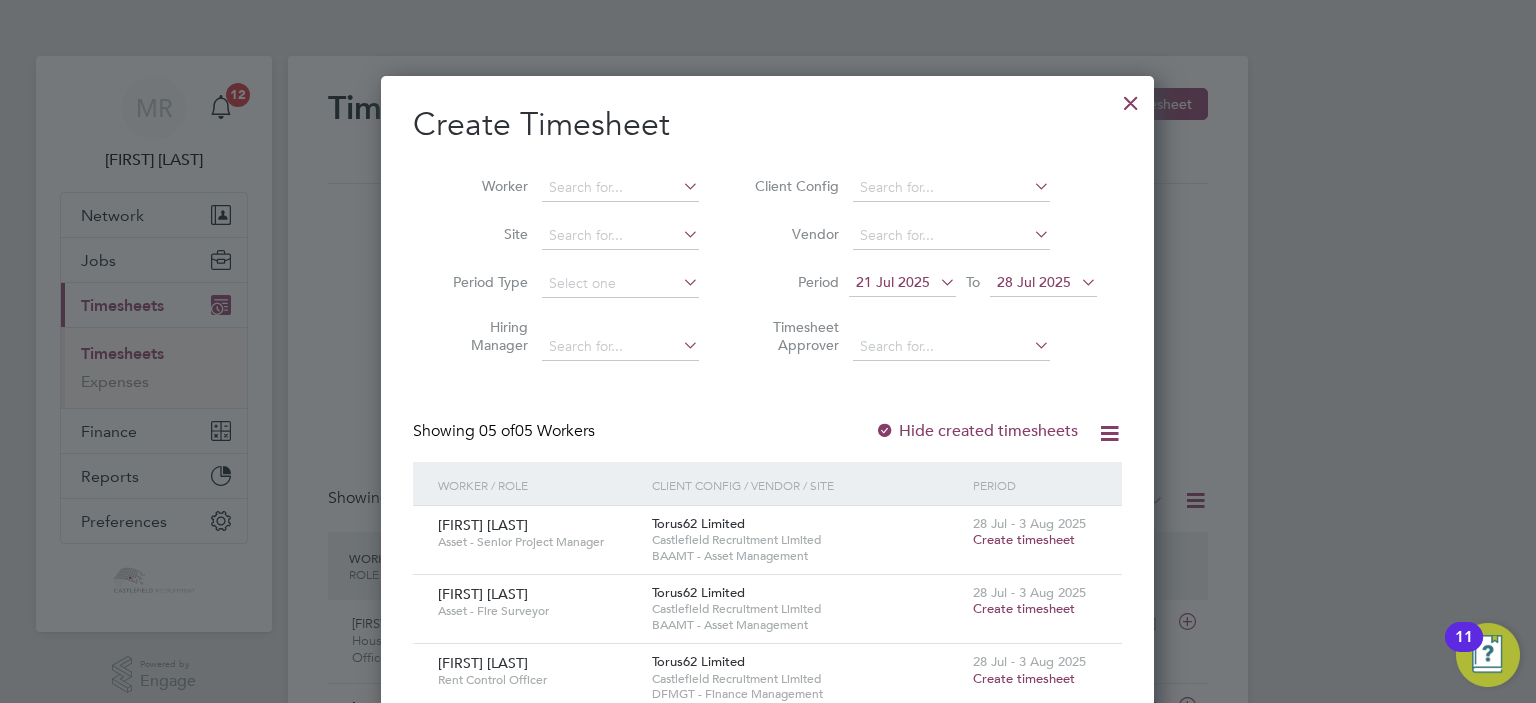 click at bounding box center (1131, 98) 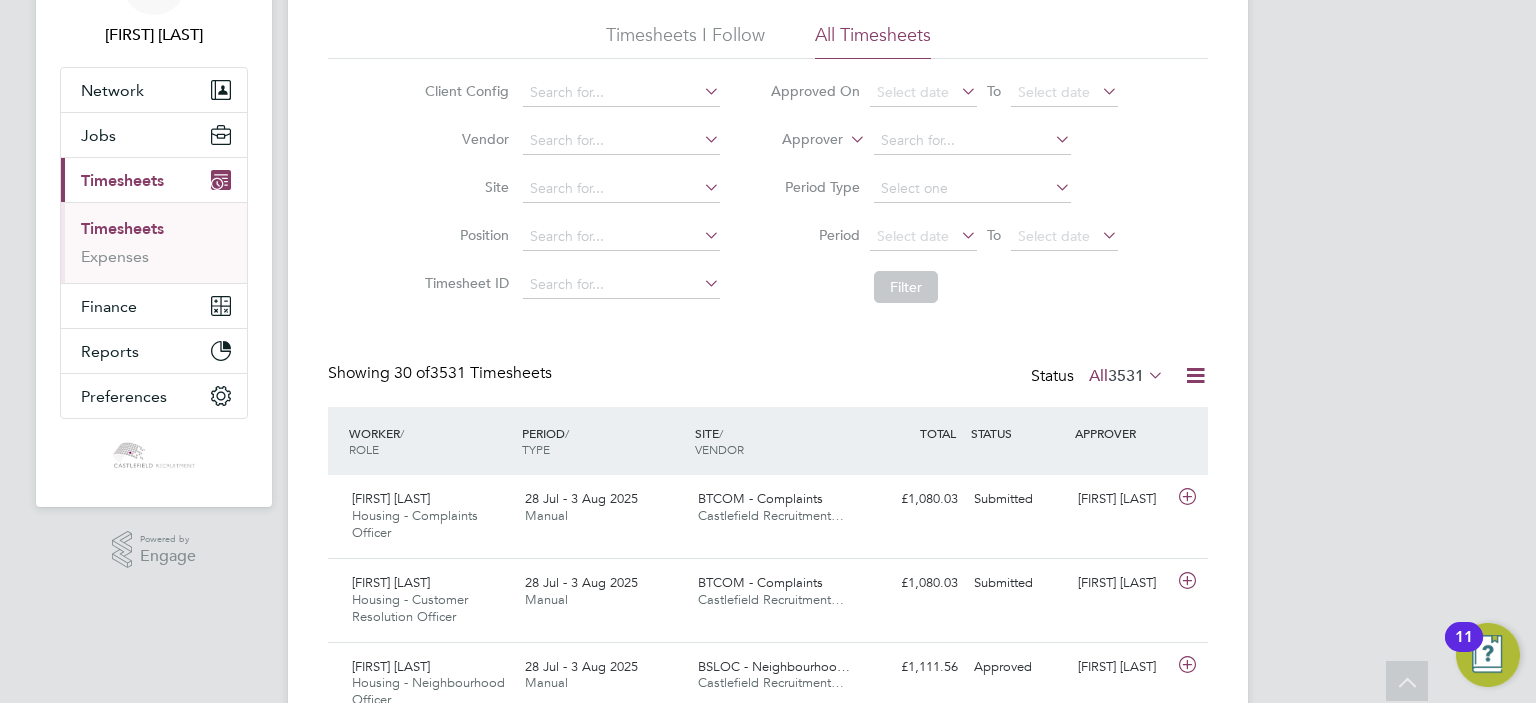 click on "3531" 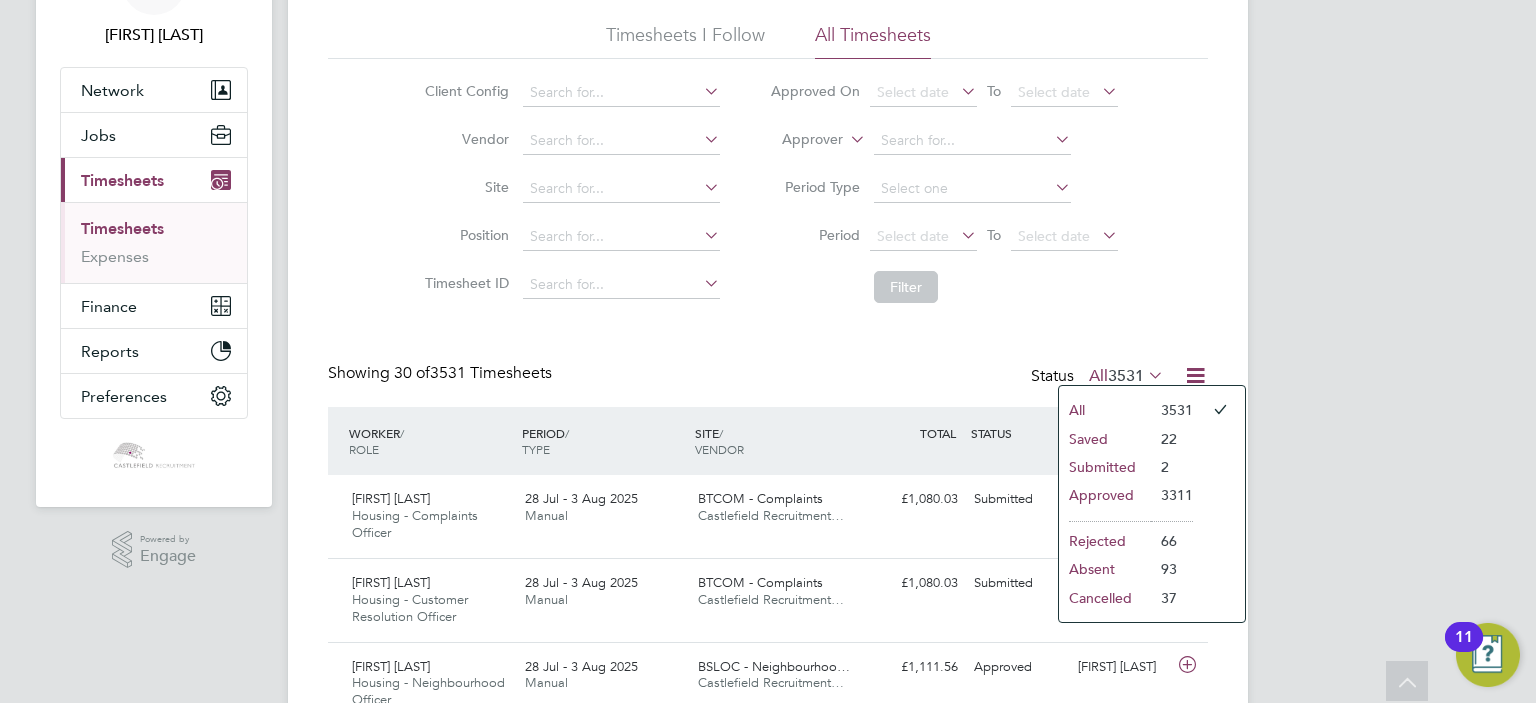 click on "Submitted" 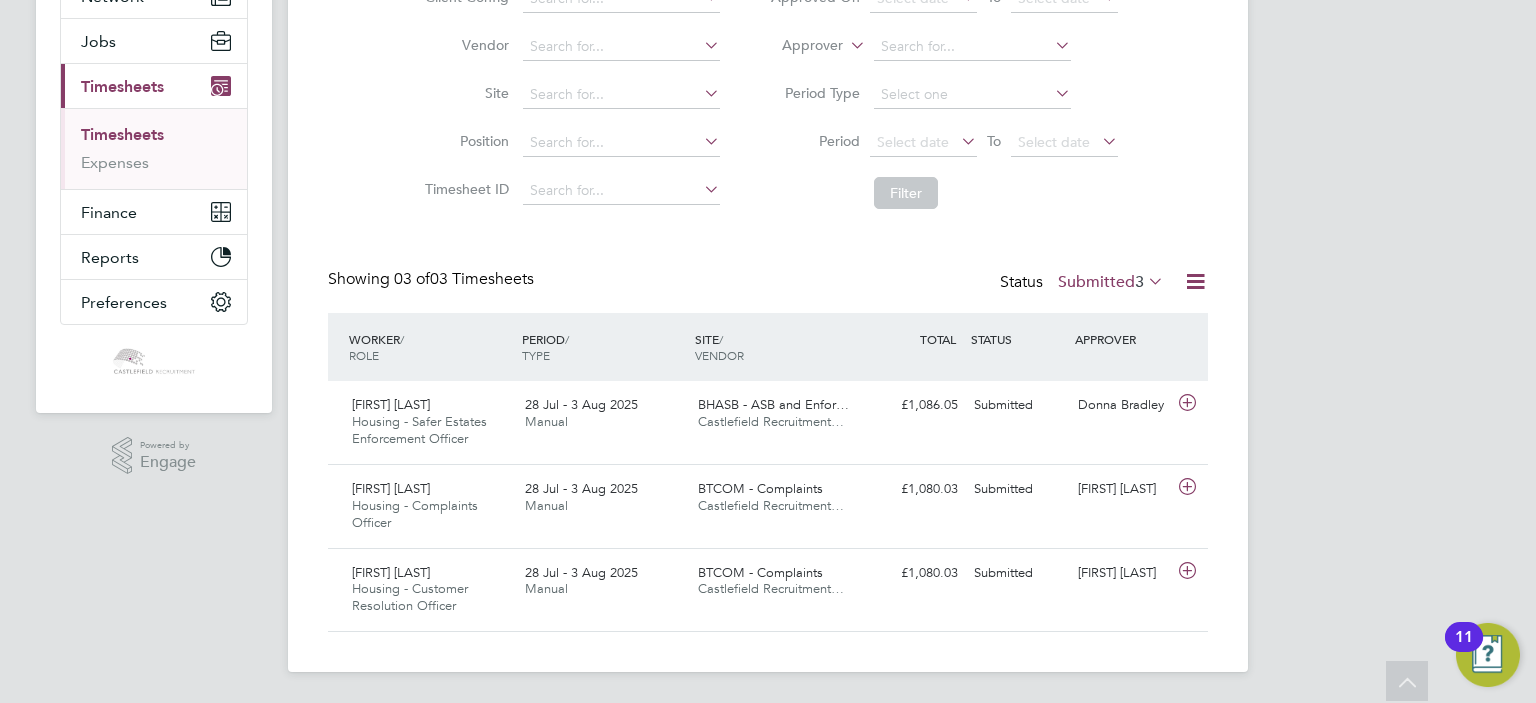 click on "Submitted  3" 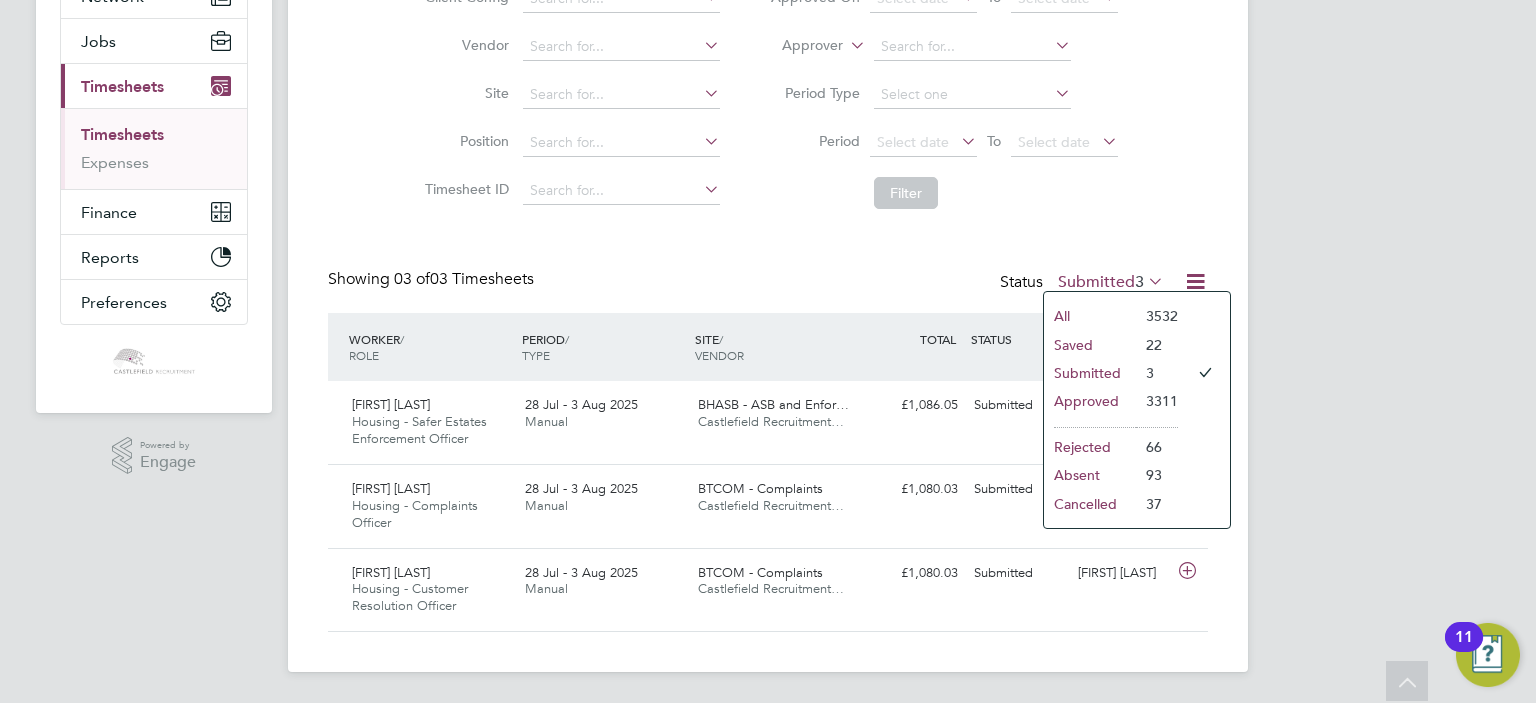 click on "Submitted" 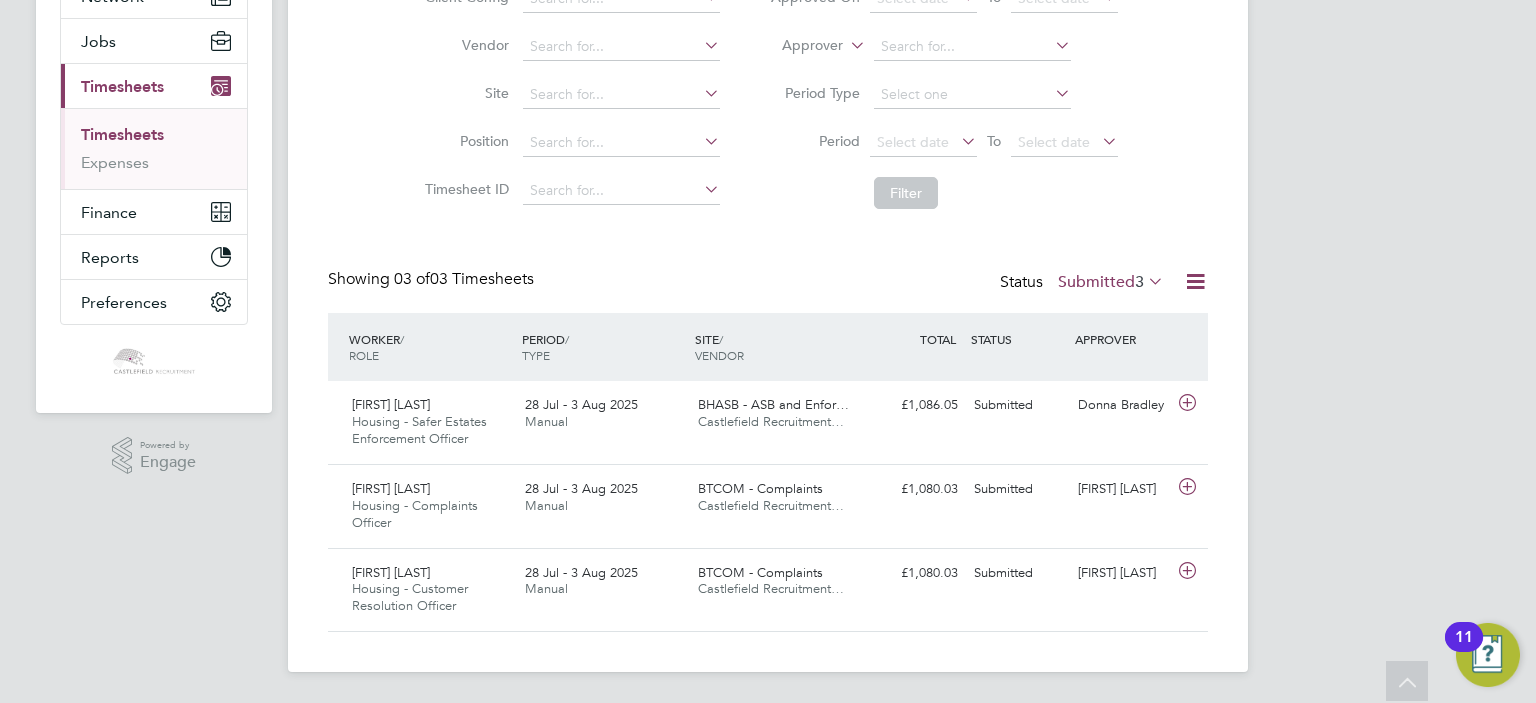 click on "3" 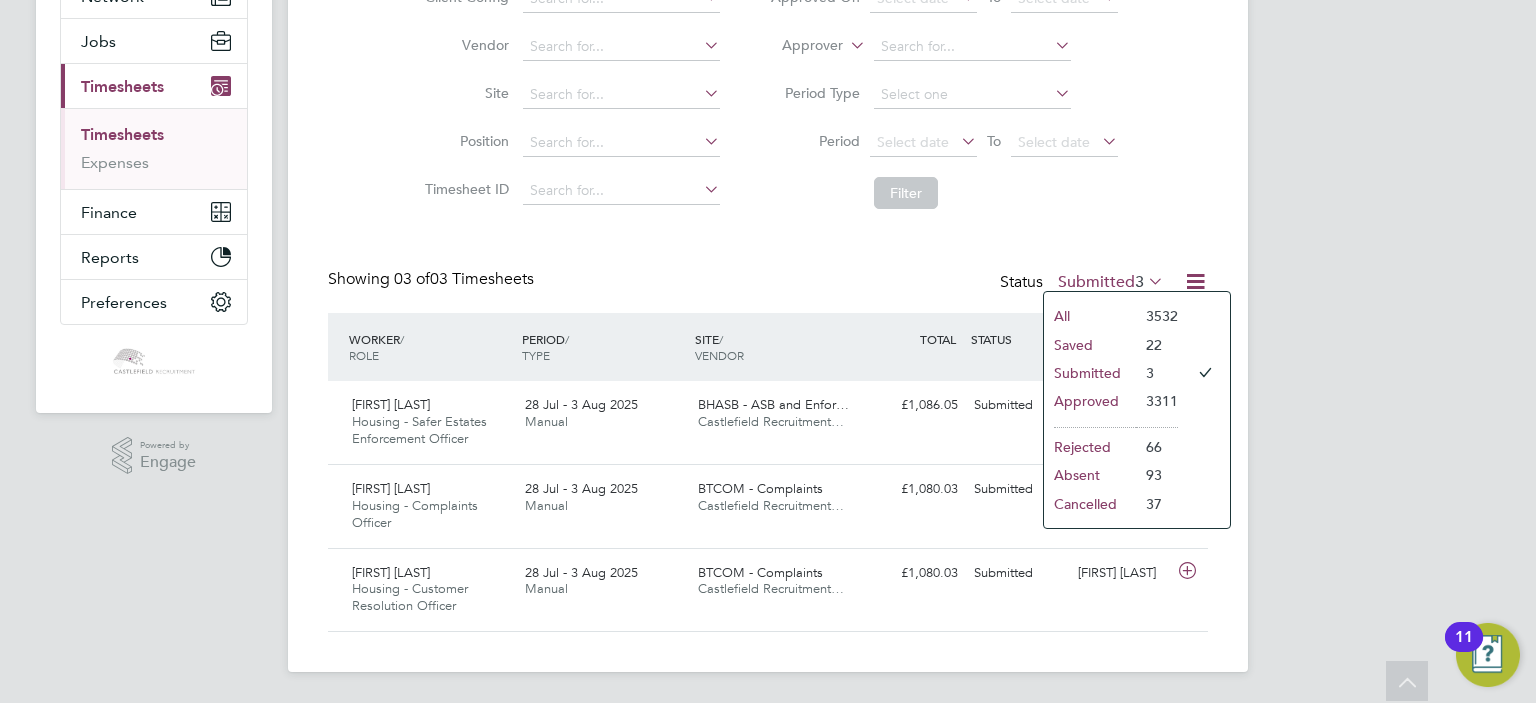click on "Approved" 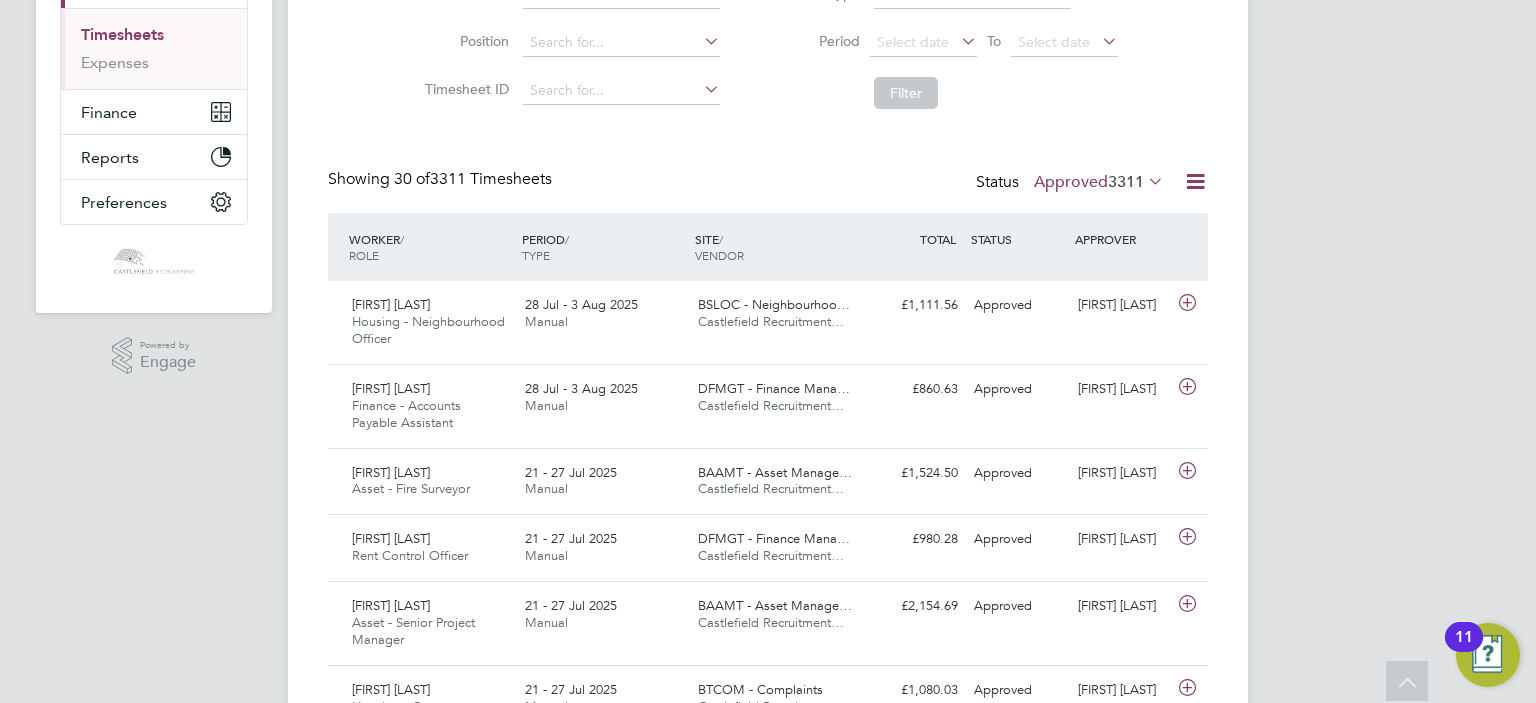 click on "Timesheets New Timesheet Timesheets I Follow All Timesheets Client Config   Vendor   Site   Position   Timesheet ID   Approved On
Select date
To
Select date
Approver     Period Type   Period
Select date
To
Select date
Filter Showing   30 of  3311 Timesheets Status  Approved  3311  WORKER  / ROLE WORKER  / PERIOD PERIOD  / TYPE SITE  / VENDOR TOTAL   TOTAL  / STATUS STATUS APPROVER Mandy Jamieson Housing - Neighbourhood Officer   28 Jul - 3 Aug 2025 28 Jul - 3 Aug 2025 Manual BSLOC - Neighbourhoo… Castlefield Recruitment… £1,111.56 Approved Approved Natalie Gillbanks Bolaji Okaigbua Finance - Accounts Payable Assistant   28 Jul - 3 Aug 2025 28 Jul - 3 Aug 2025 Manual DFMGT - Finance Mana… Castlefield Recruitment… £860.63 Approved Approved Toni Lawrenson Lewis Kain Asset - Fire Surveyor   21 - 27 Jul 2025 21 - 27 Jul 2025 Manual BAAMT - Asset Manage… Castlefield Recruitment… £1,524.50 Approved Approved Andy Pope Benedict Press Rent Control Officer" 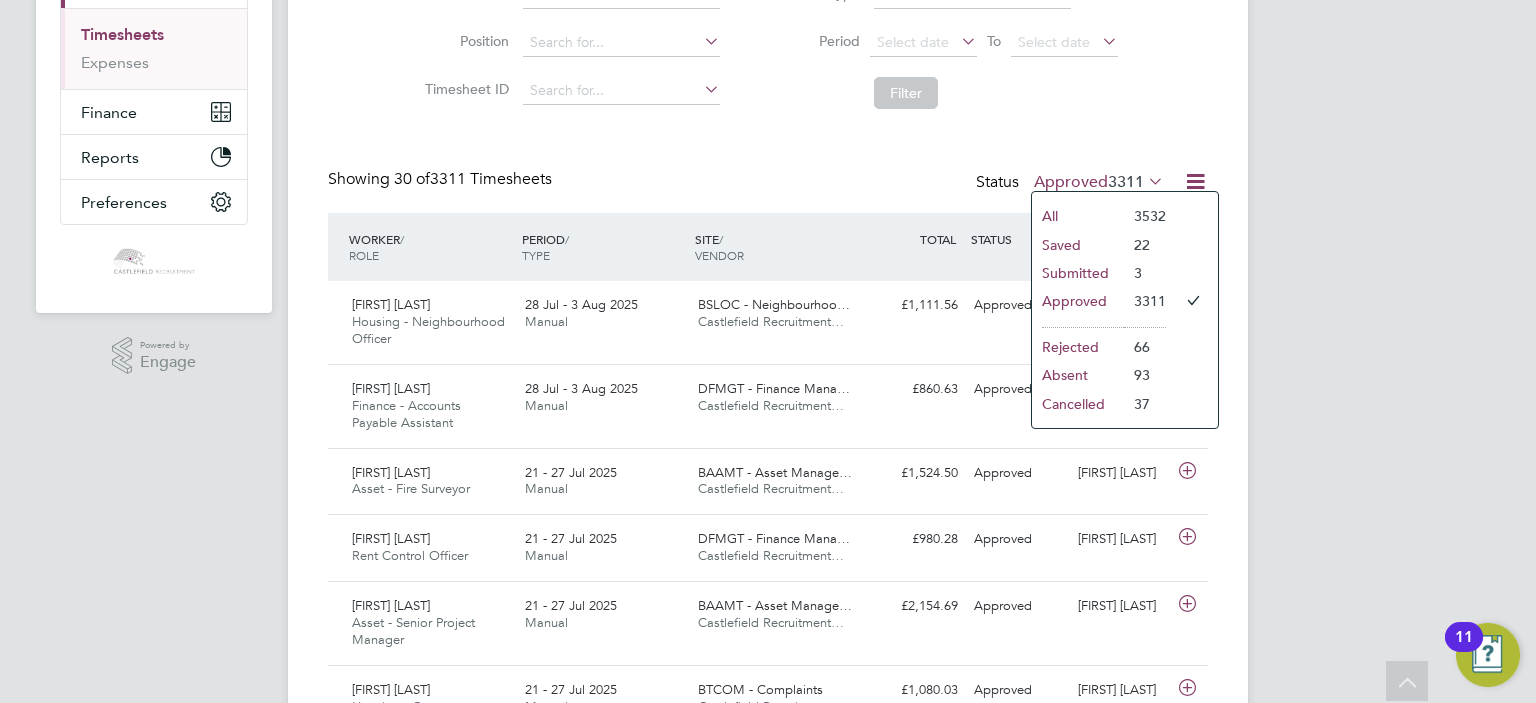 click on "Submitted" 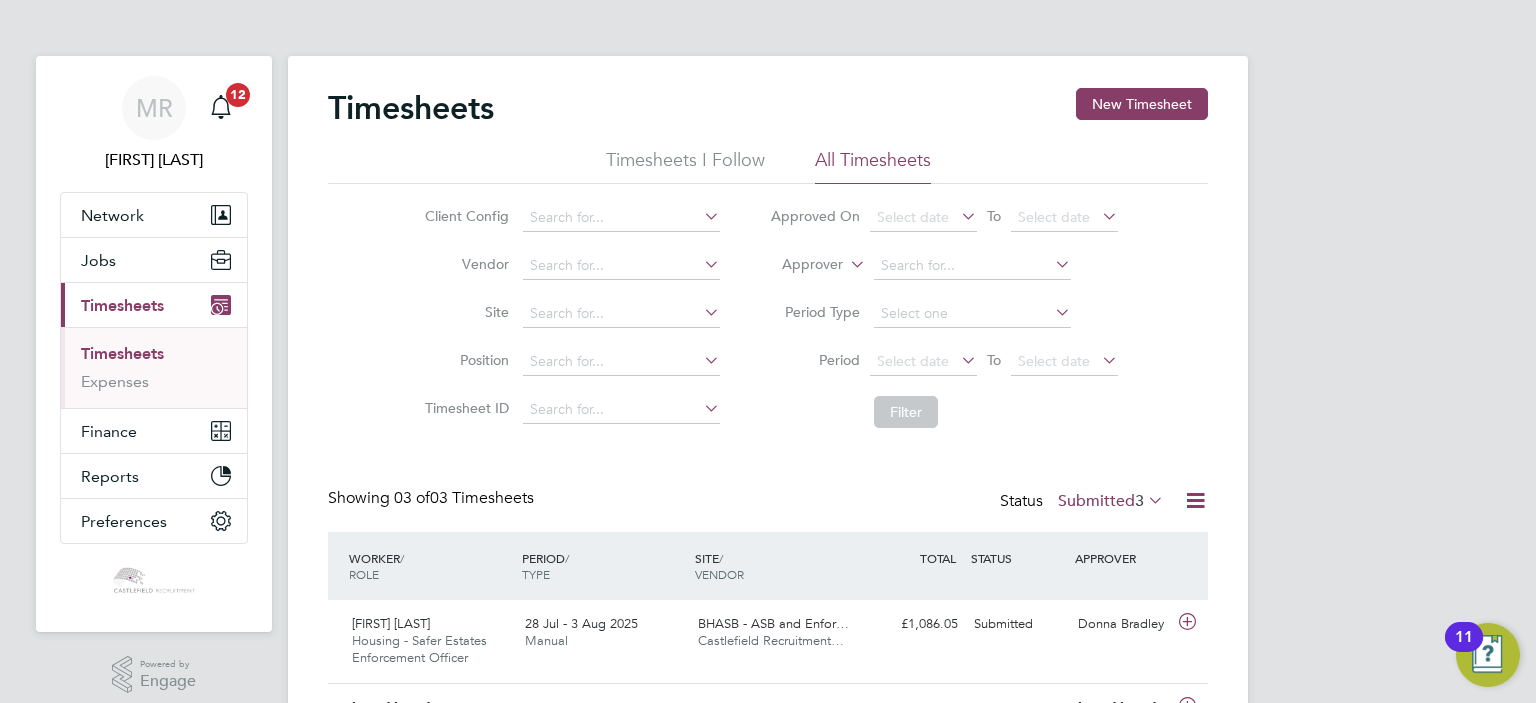 click on "Timesheets New Timesheet" 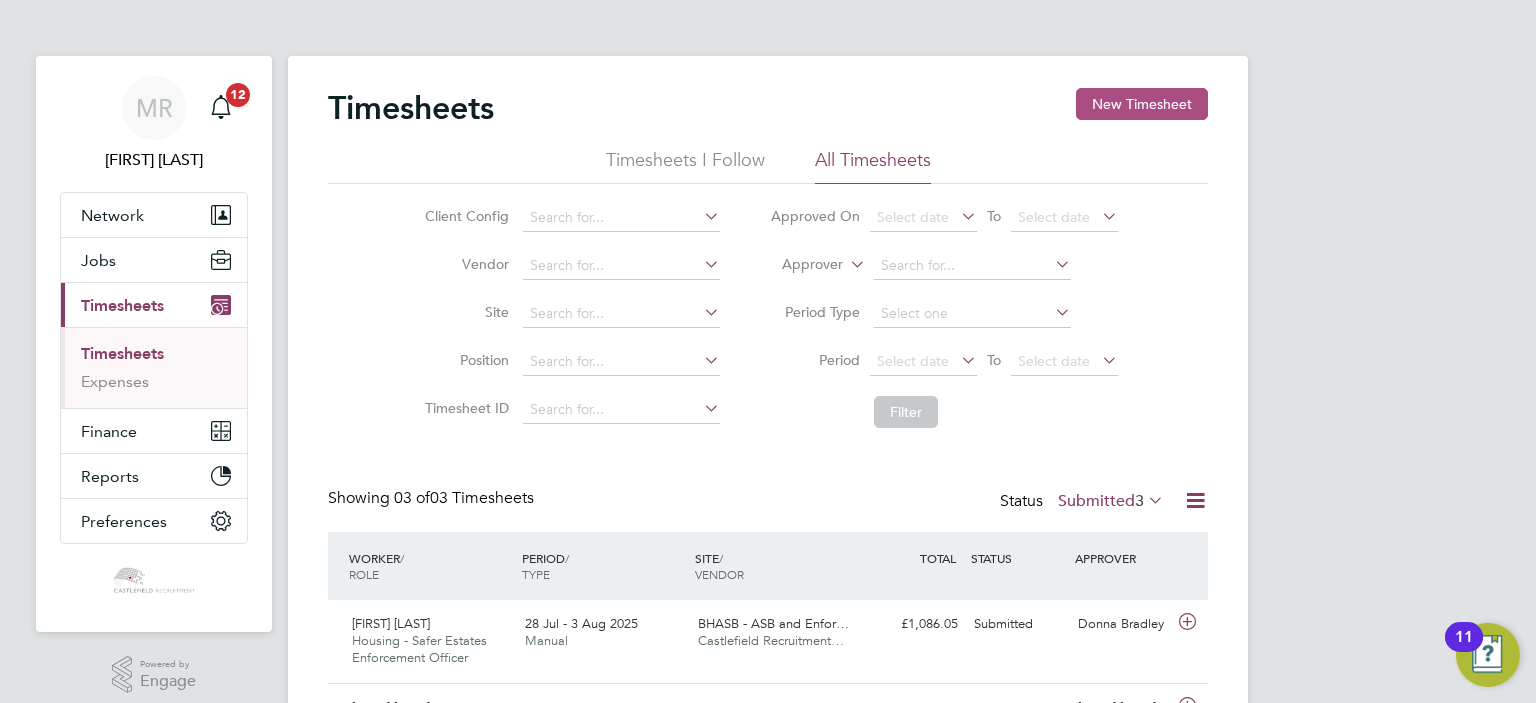 click on "New Timesheet" 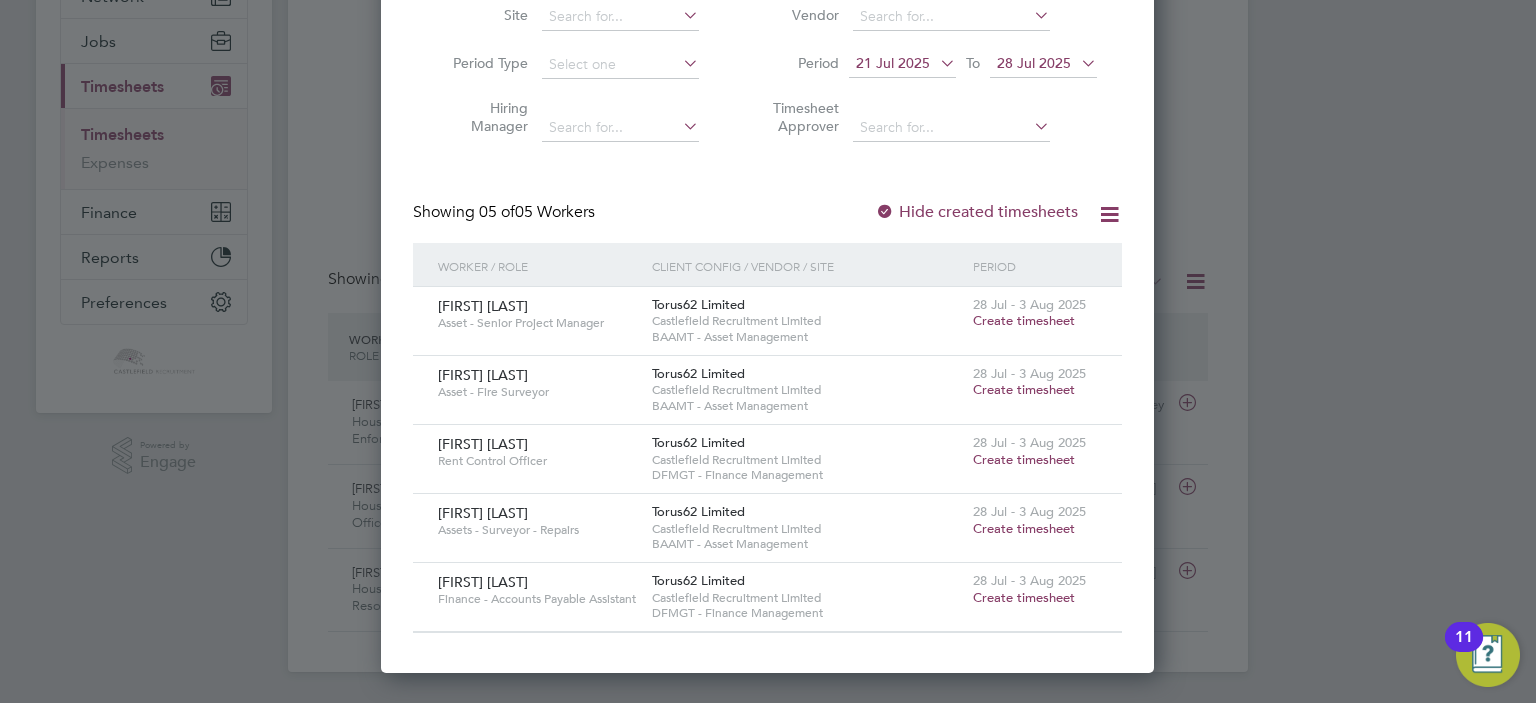 click on "28 Jul 2025" at bounding box center [1043, 64] 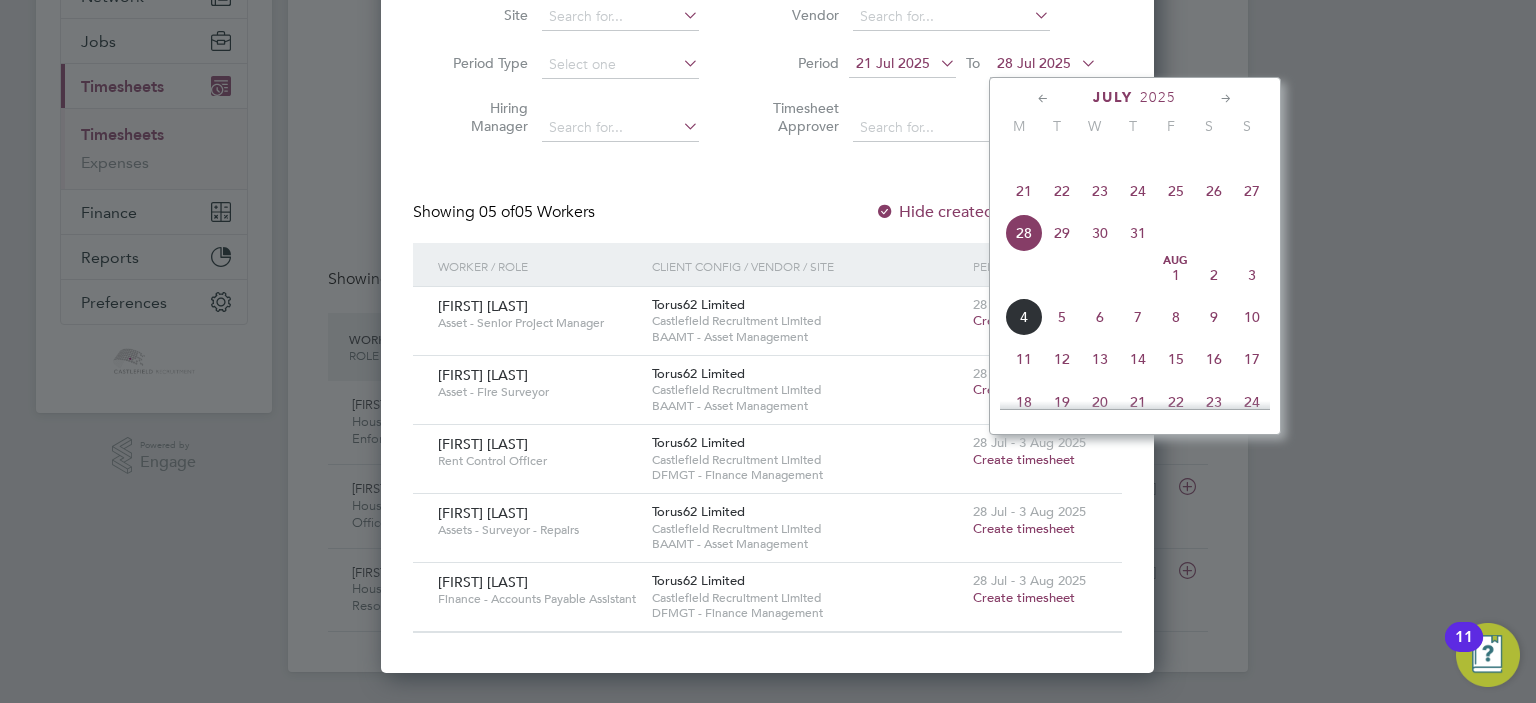click on "4" 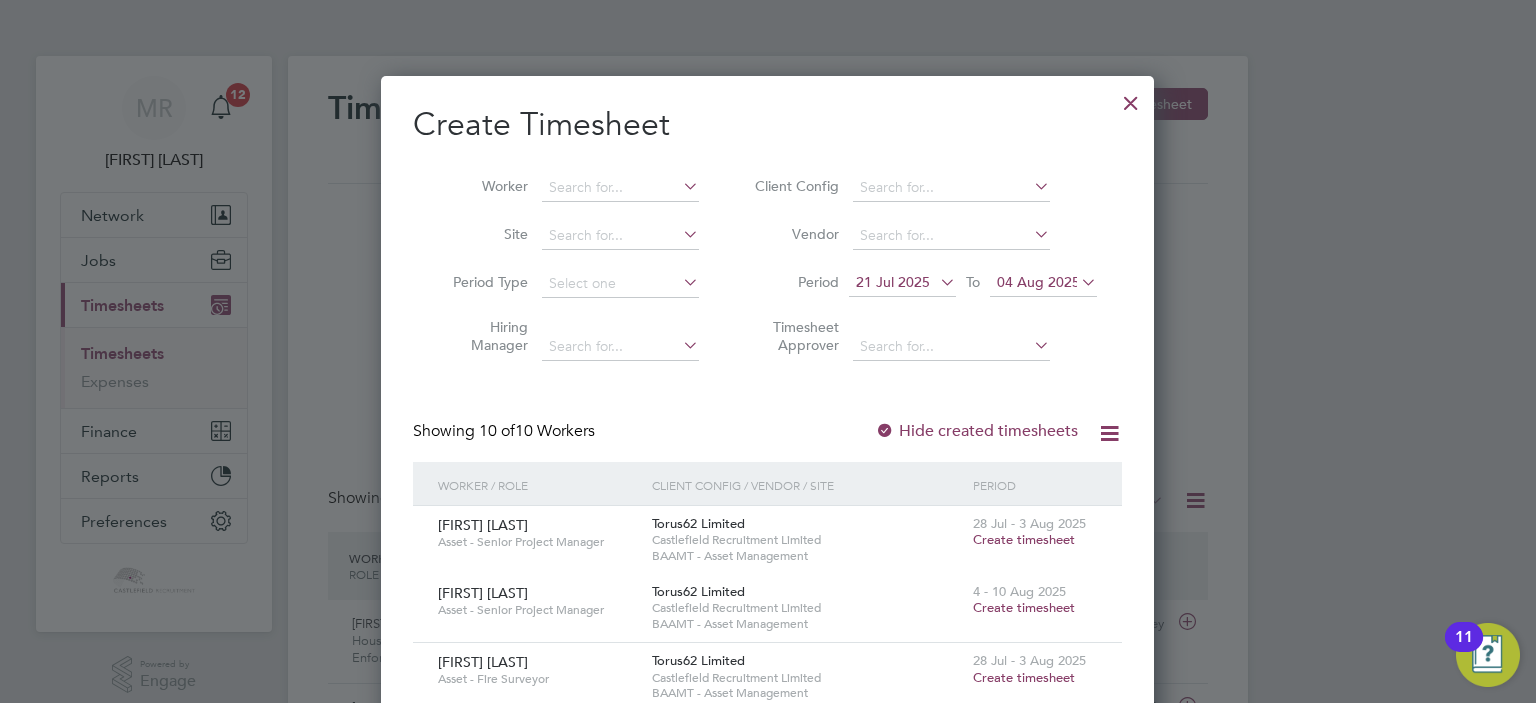 click at bounding box center [1131, 98] 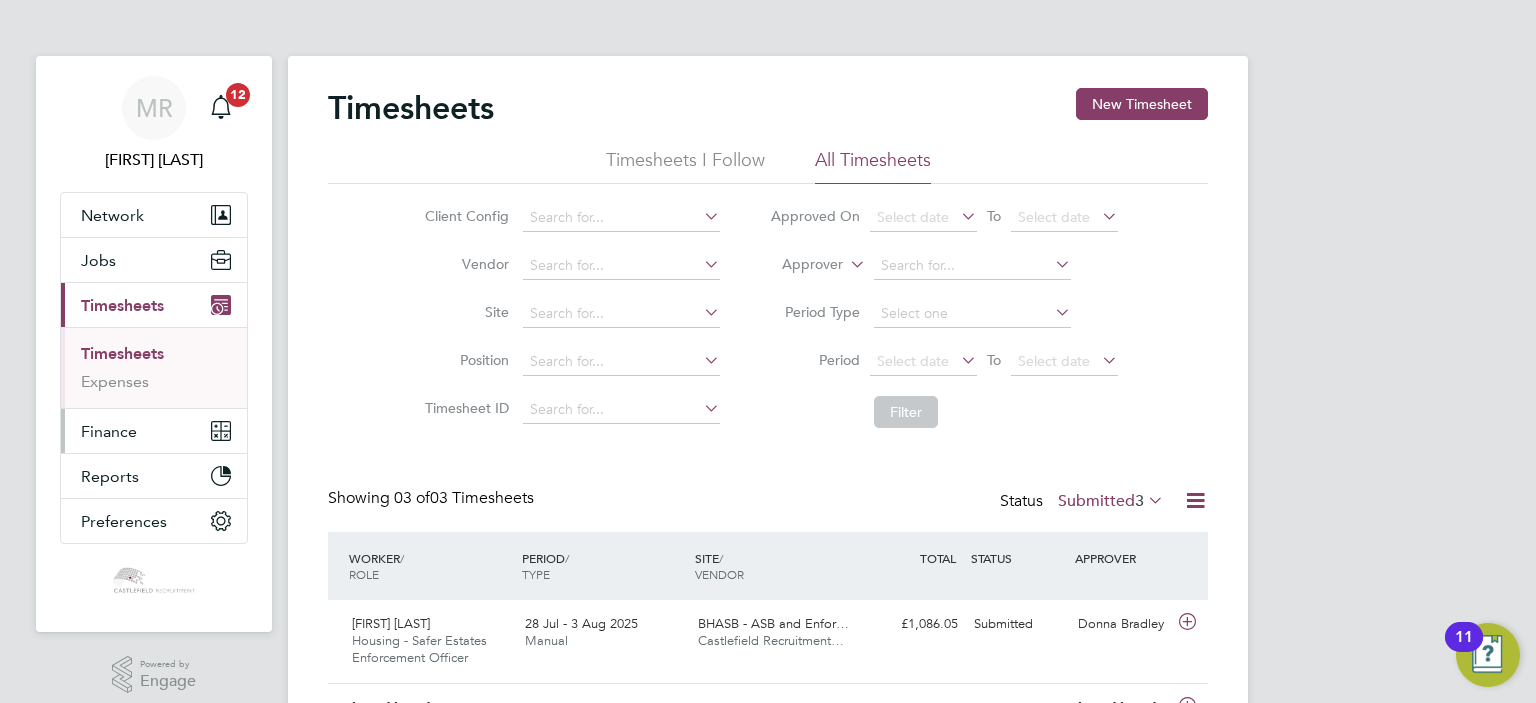 click on "Finance" at bounding box center [154, 431] 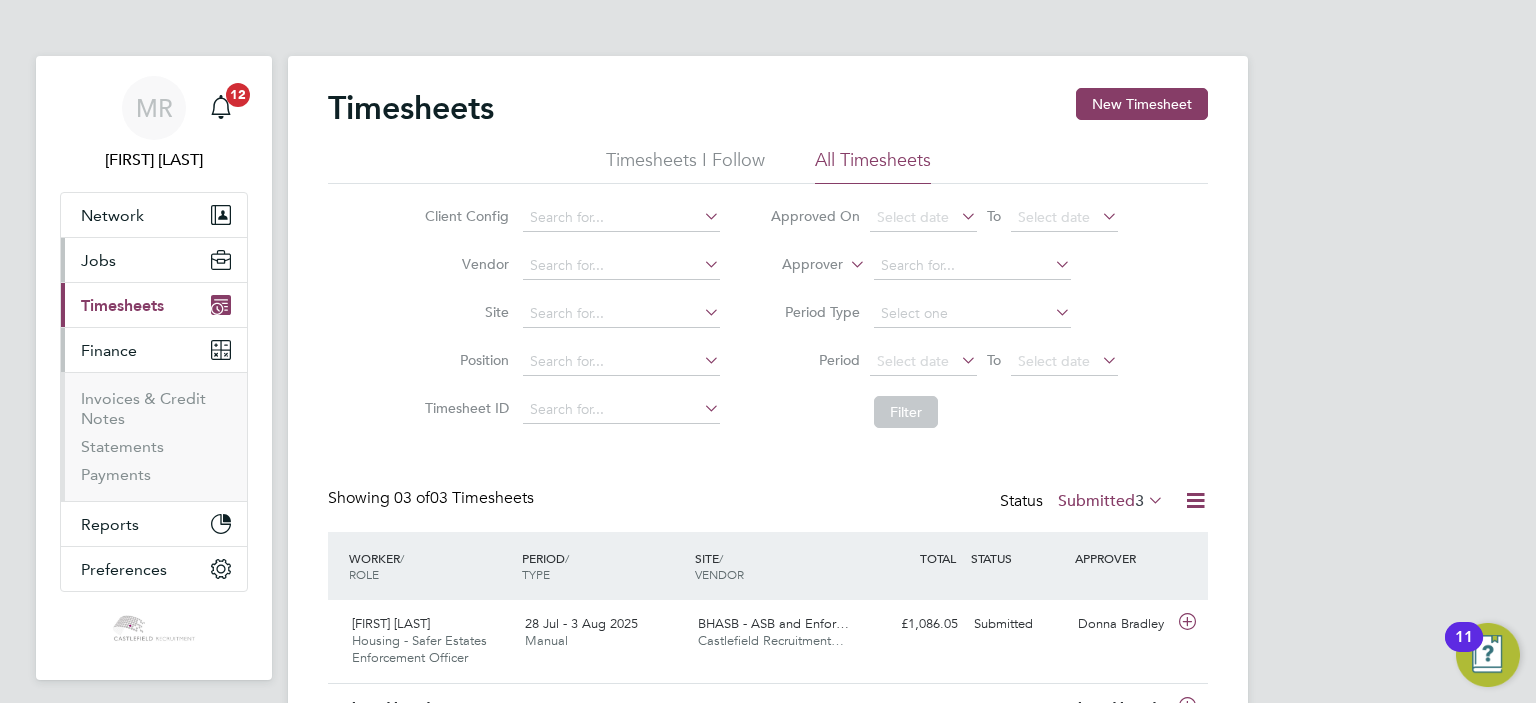 click on "Jobs" at bounding box center (154, 260) 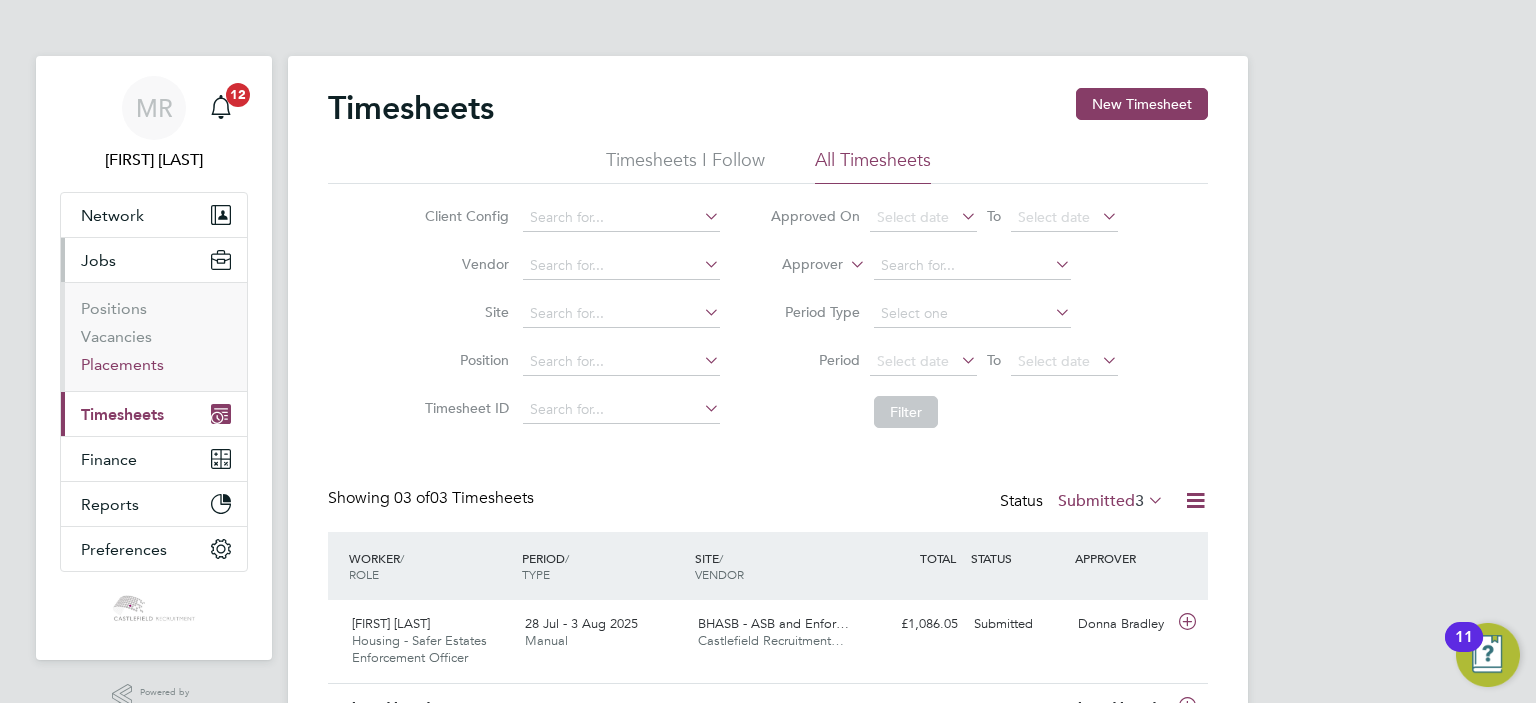 click on "Placements" at bounding box center (122, 364) 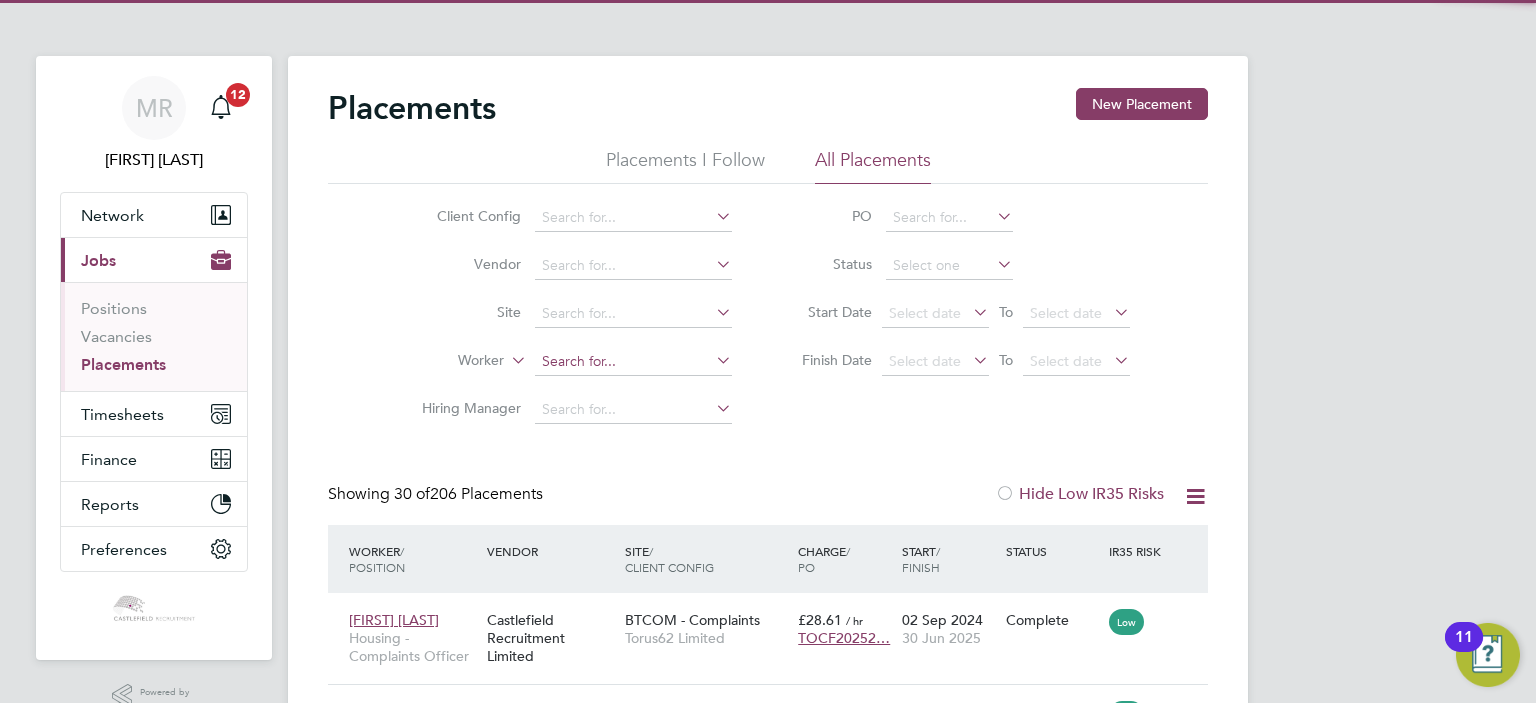click 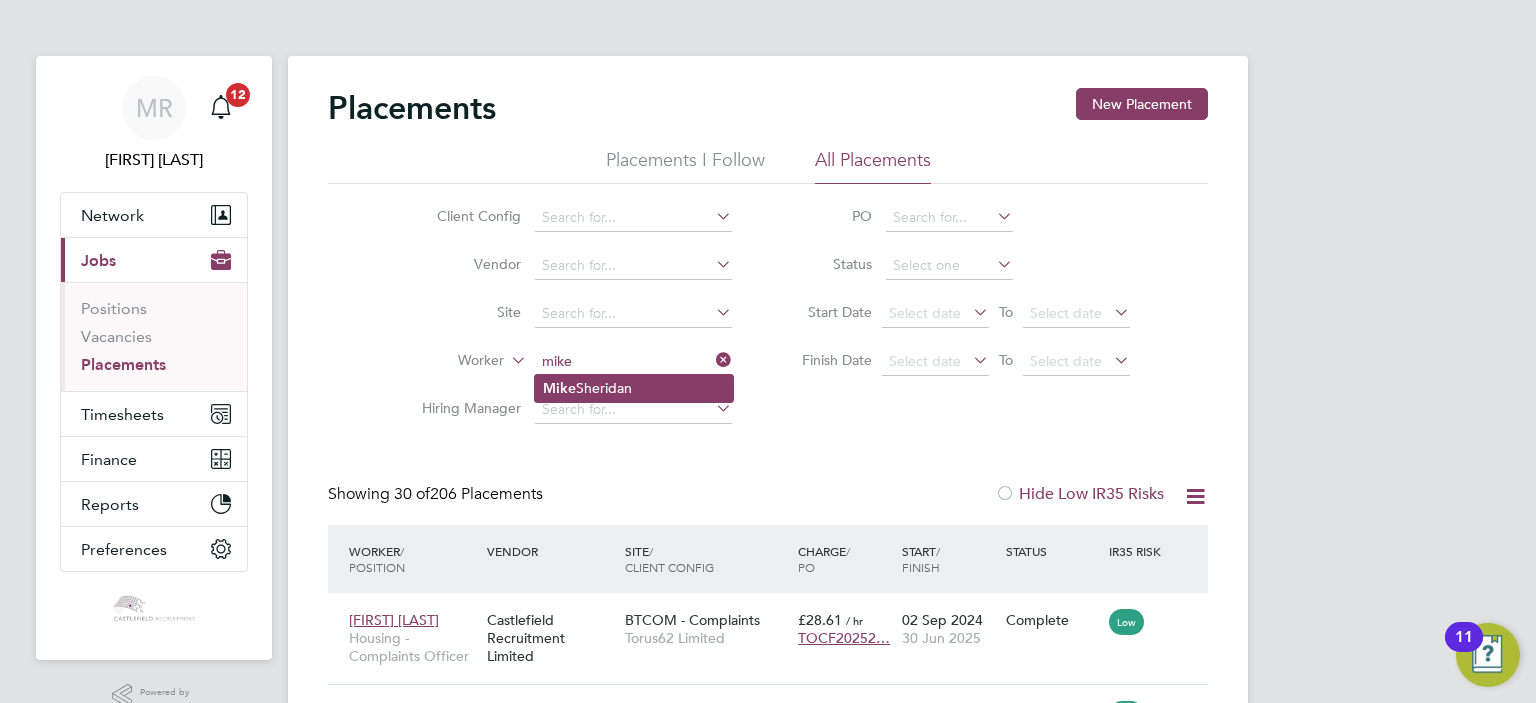 click on "Mike  Sheridan" 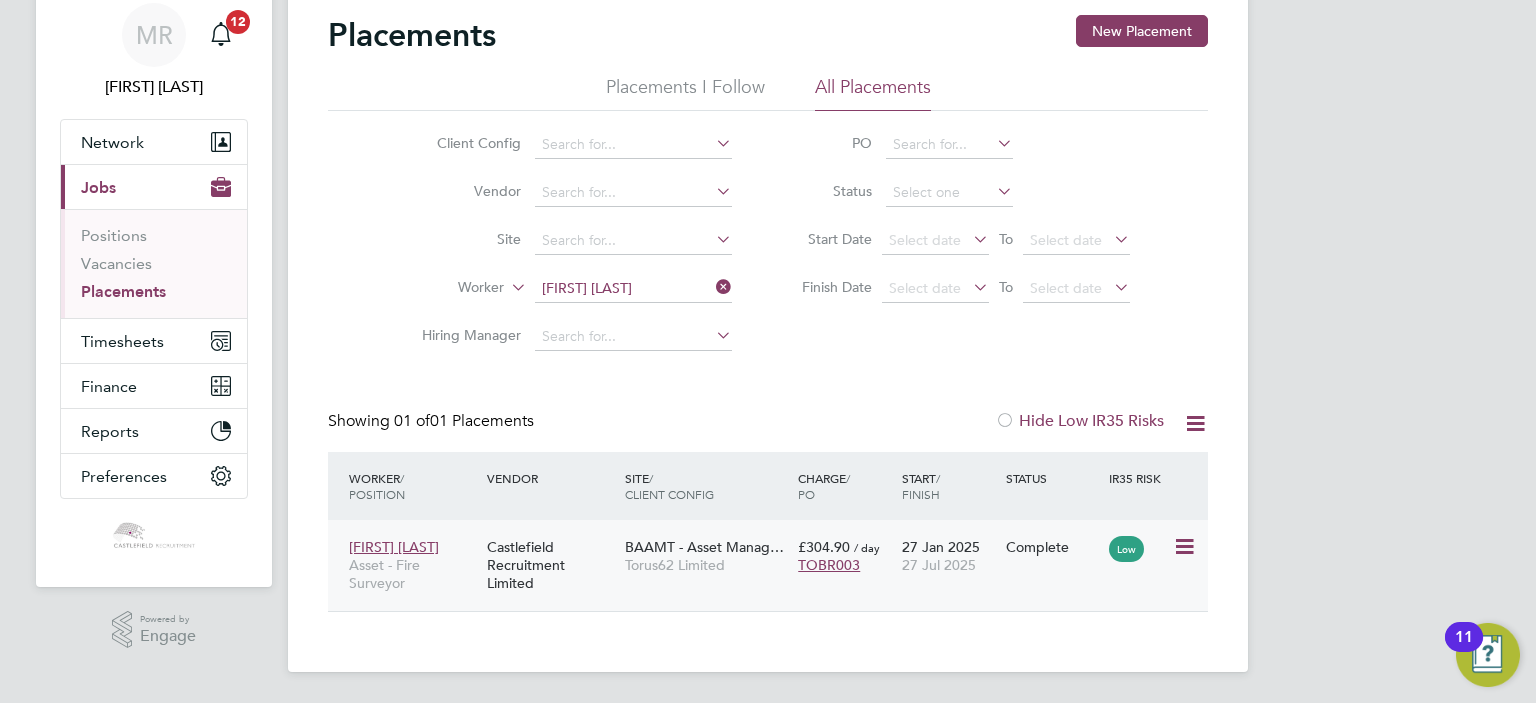 click on "Complete" 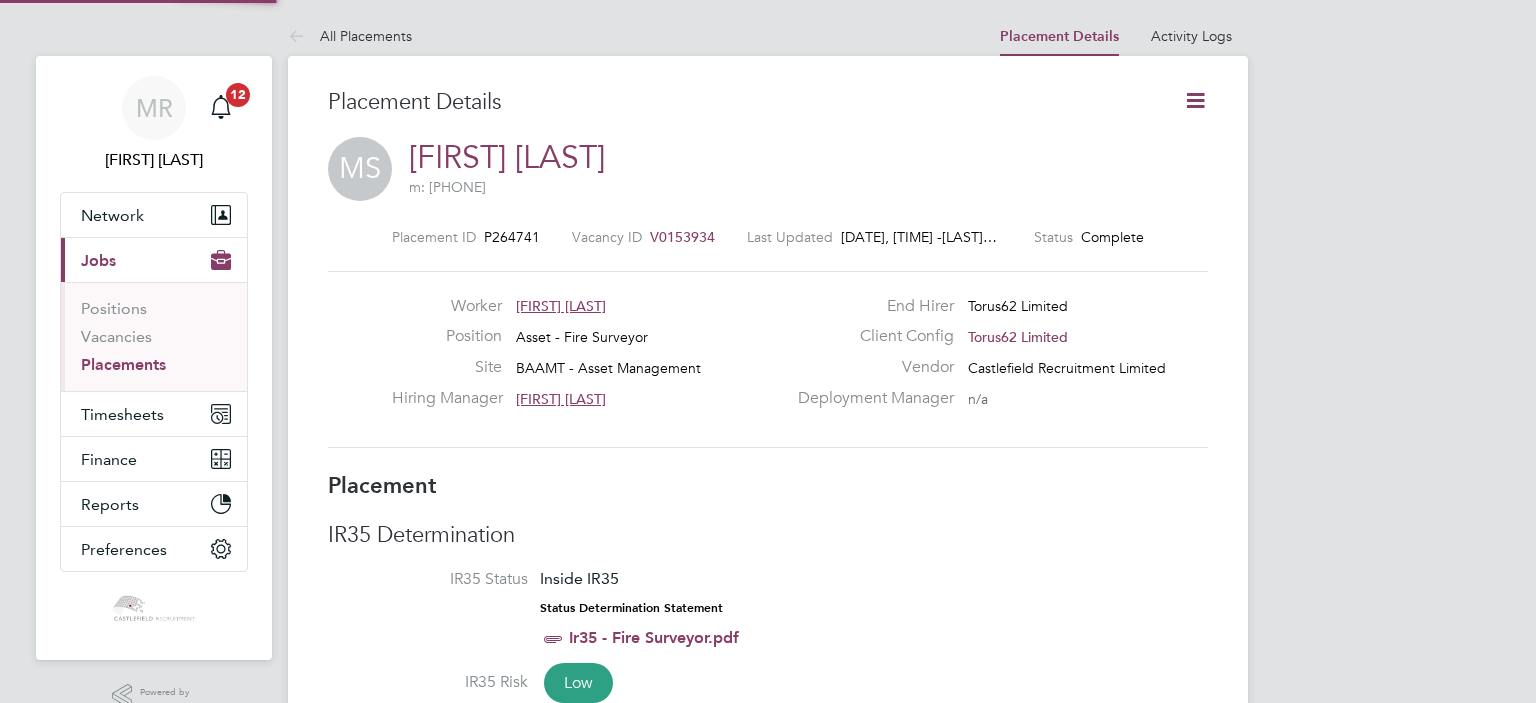 scroll, scrollTop: 0, scrollLeft: 0, axis: both 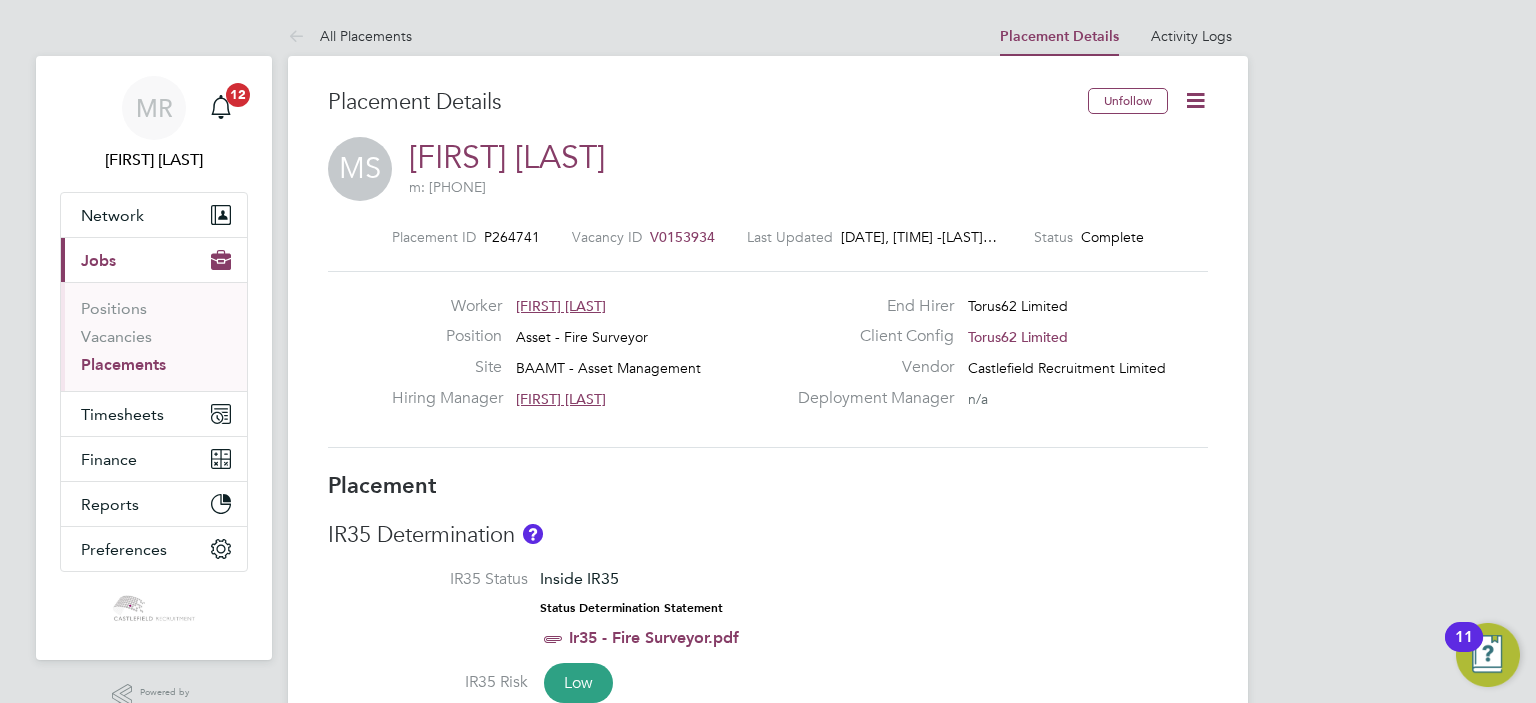 click 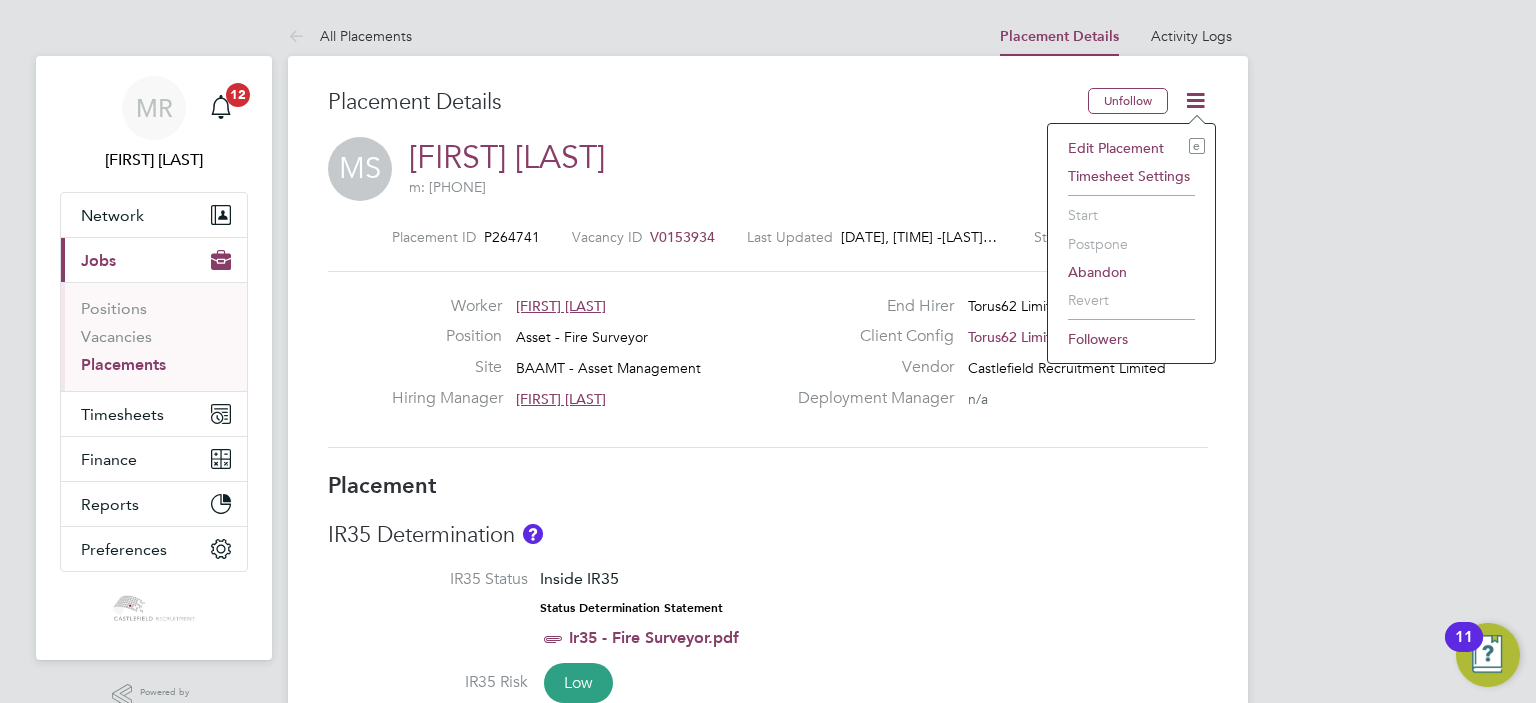 click on "Edit Placement e" 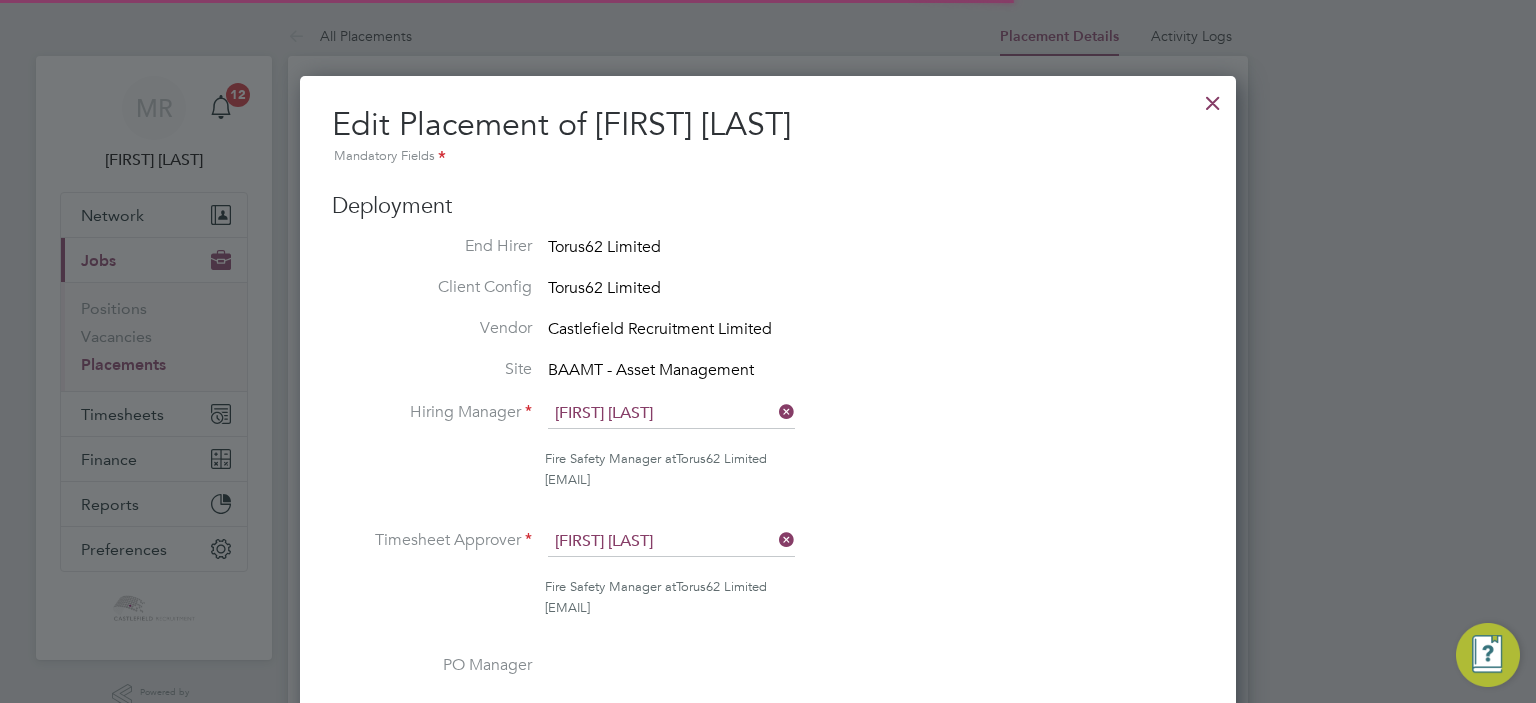 scroll, scrollTop: 10, scrollLeft: 10, axis: both 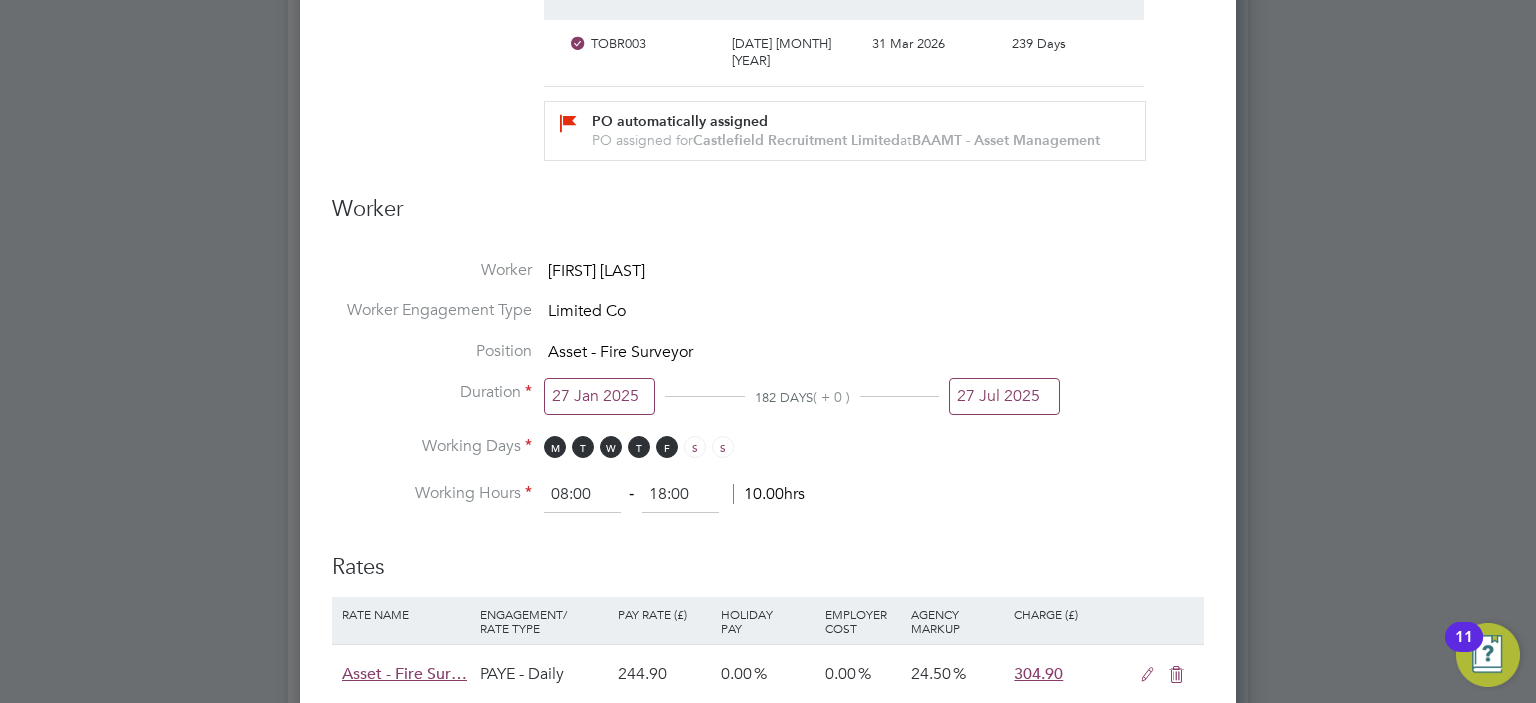 click on "27 Jul 2025" at bounding box center (1004, 396) 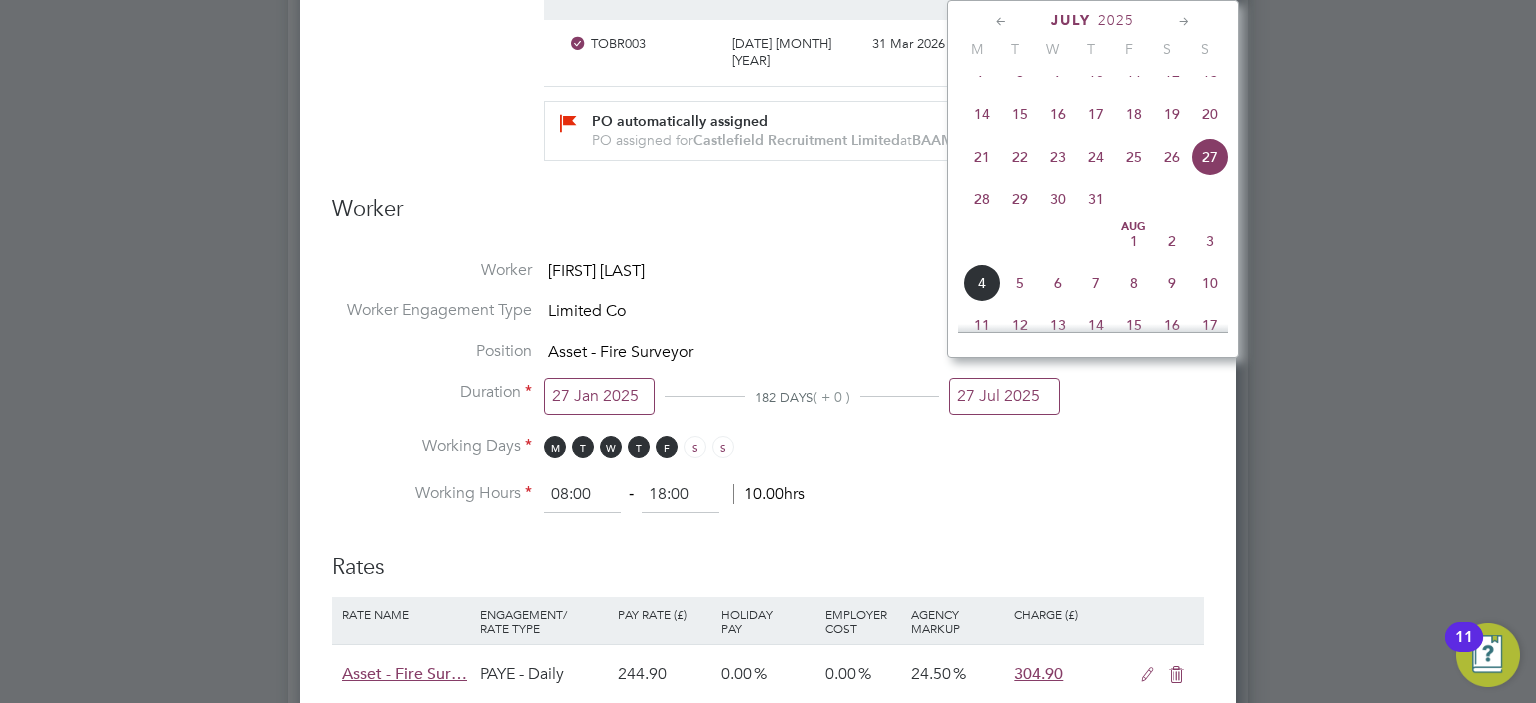 click on "3" 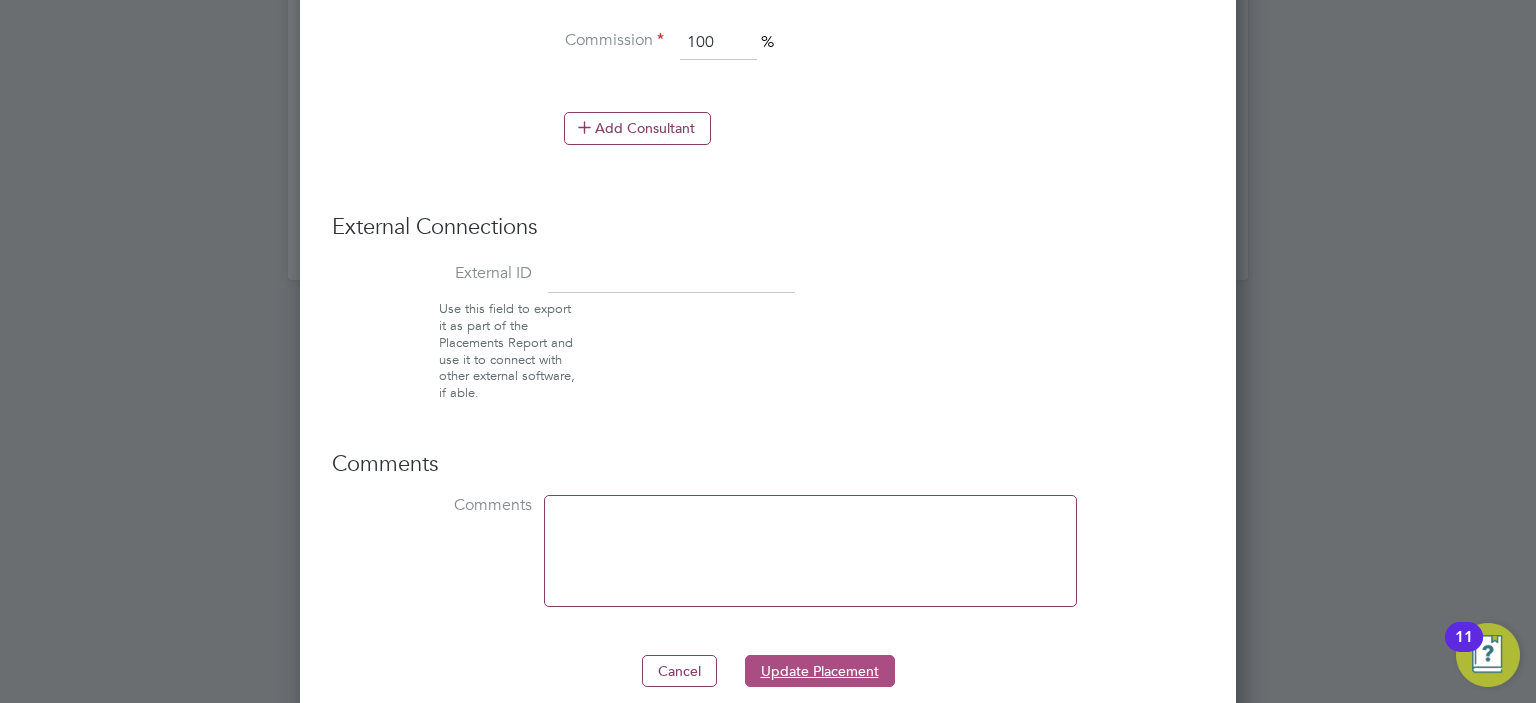 click on "Update Placement" at bounding box center (820, 671) 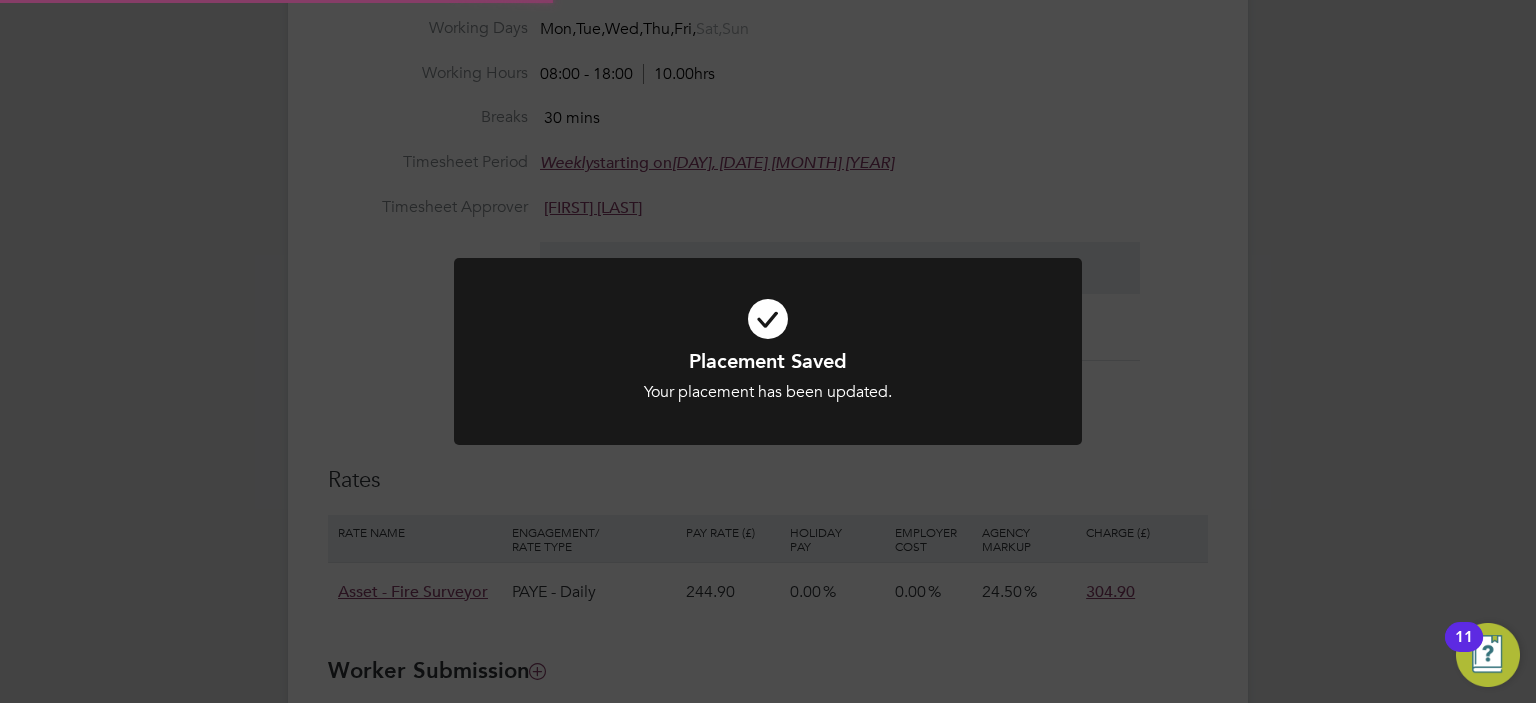 click on "Placement Saved Your placement has been updated. Cancel Okay" 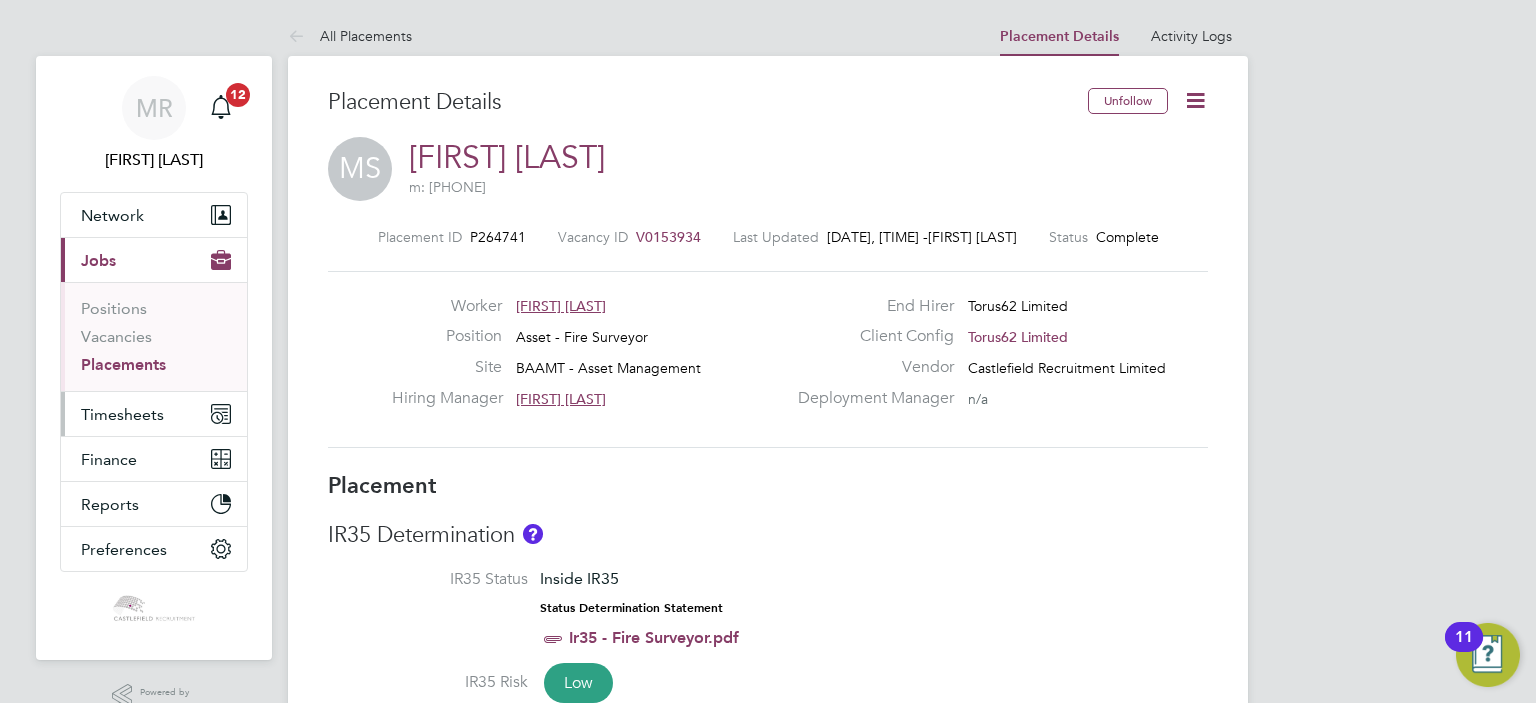 click on "Timesheets" at bounding box center [154, 414] 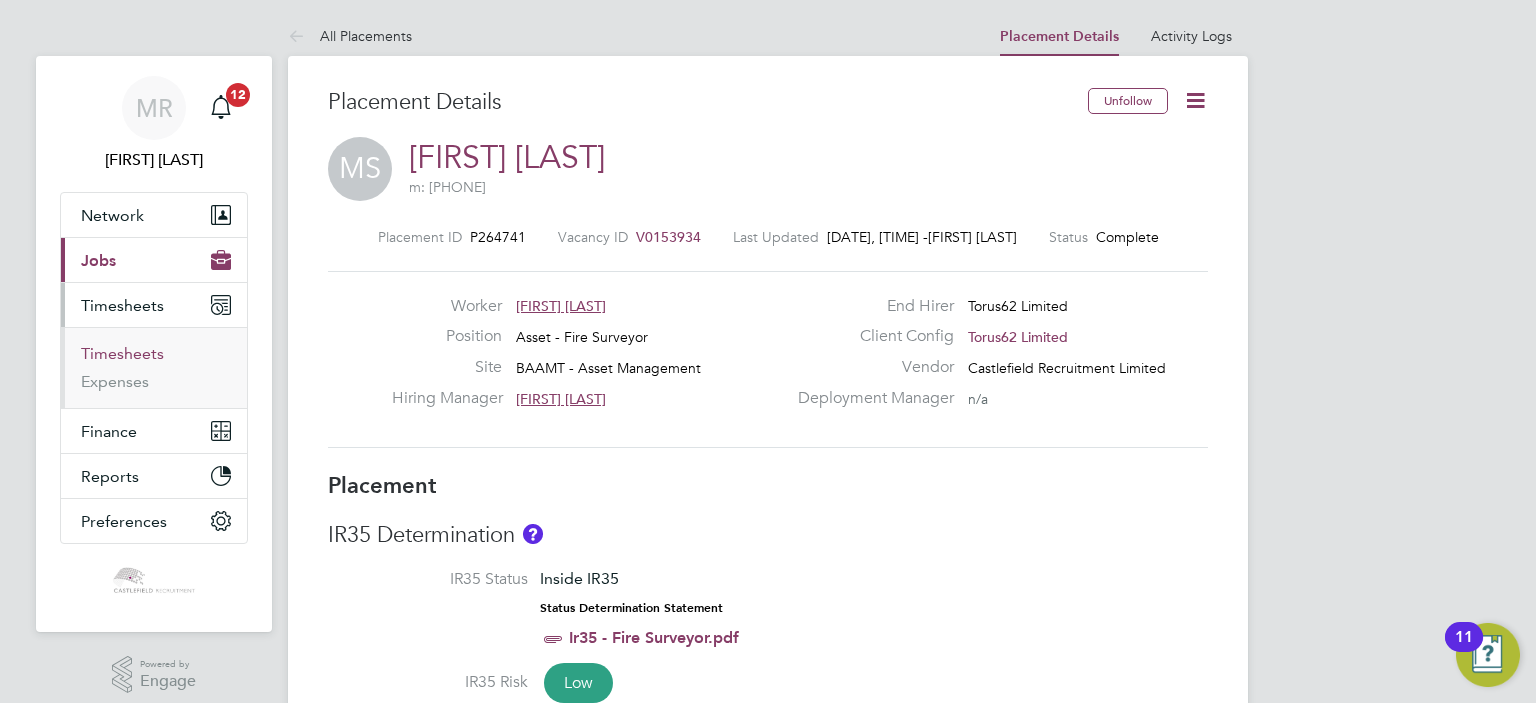 click on "Timesheets" at bounding box center (122, 353) 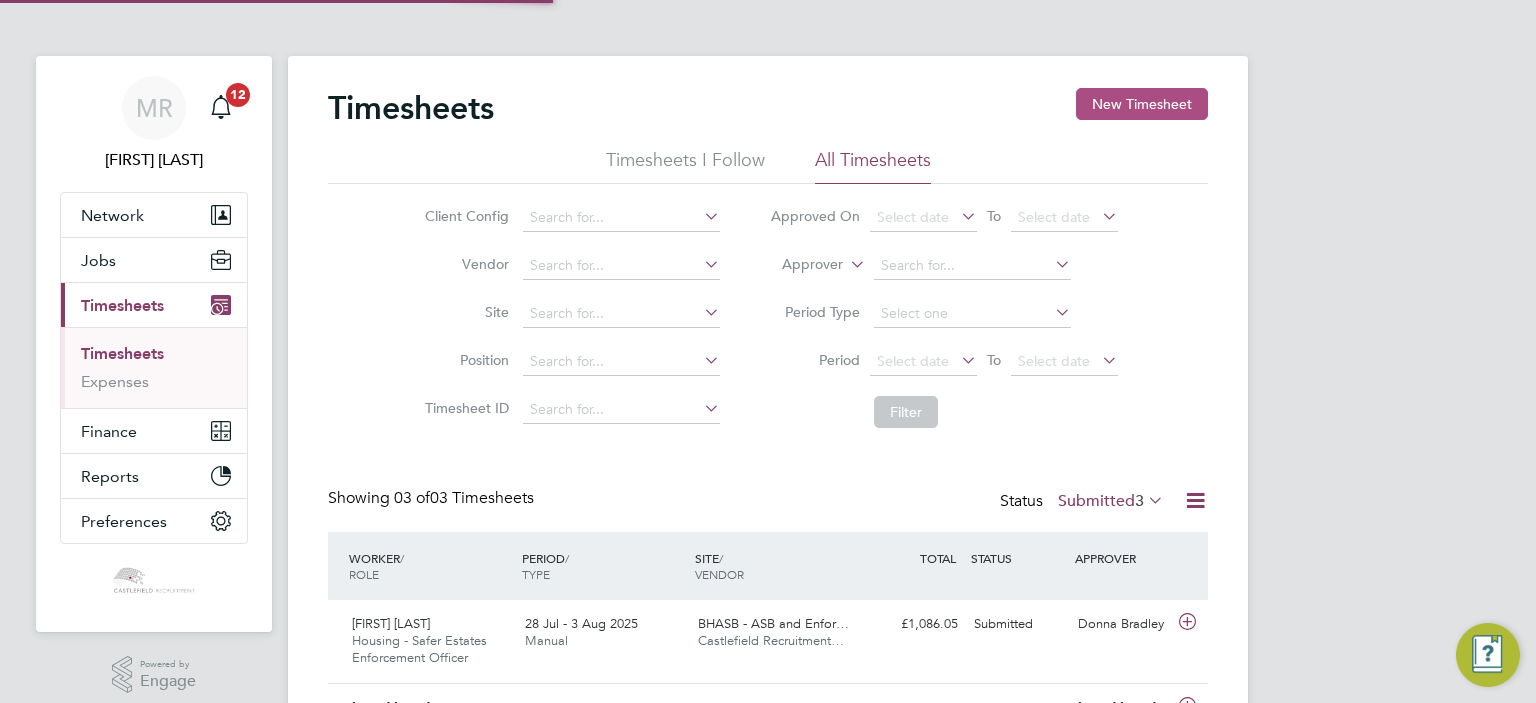 click on "New Timesheet" 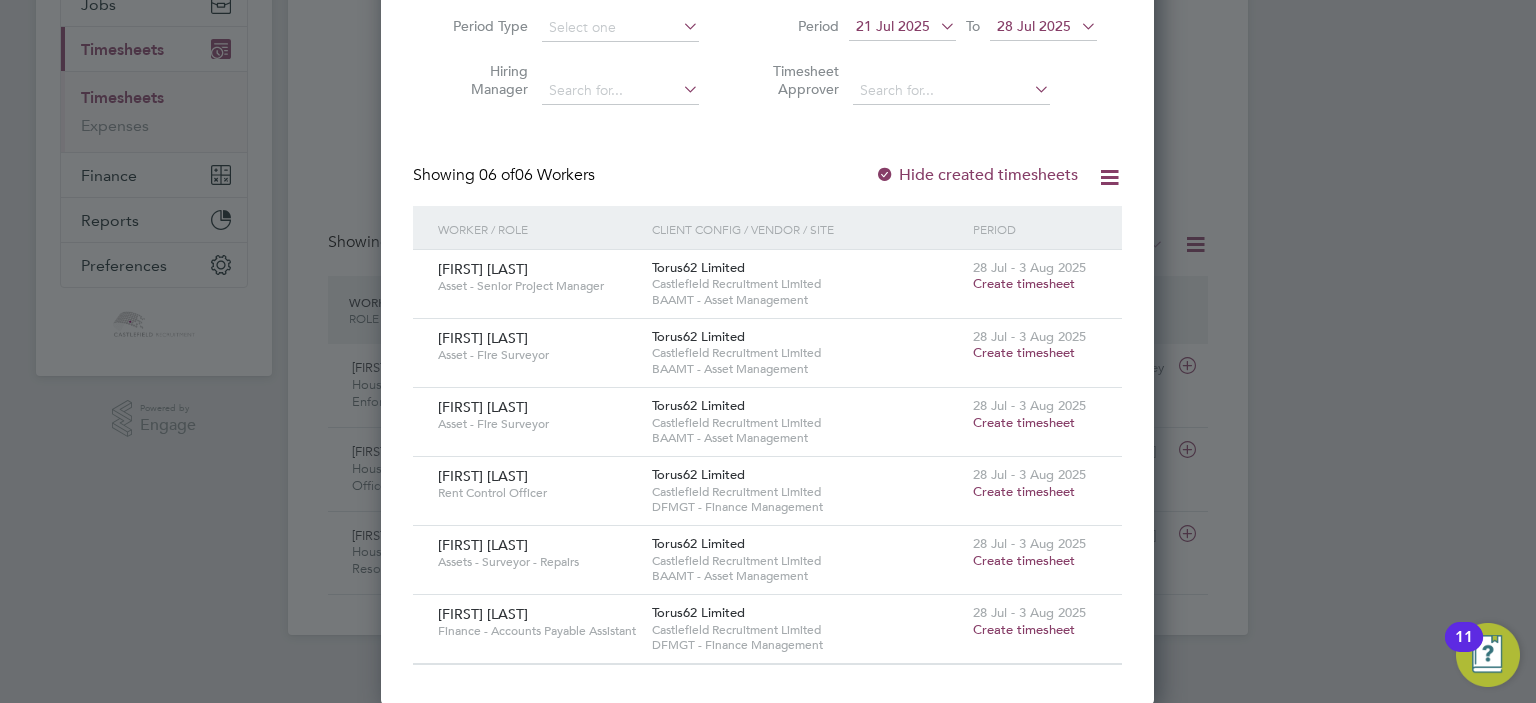 click on "28 Jul - 3 Aug 2025" at bounding box center (1029, 405) 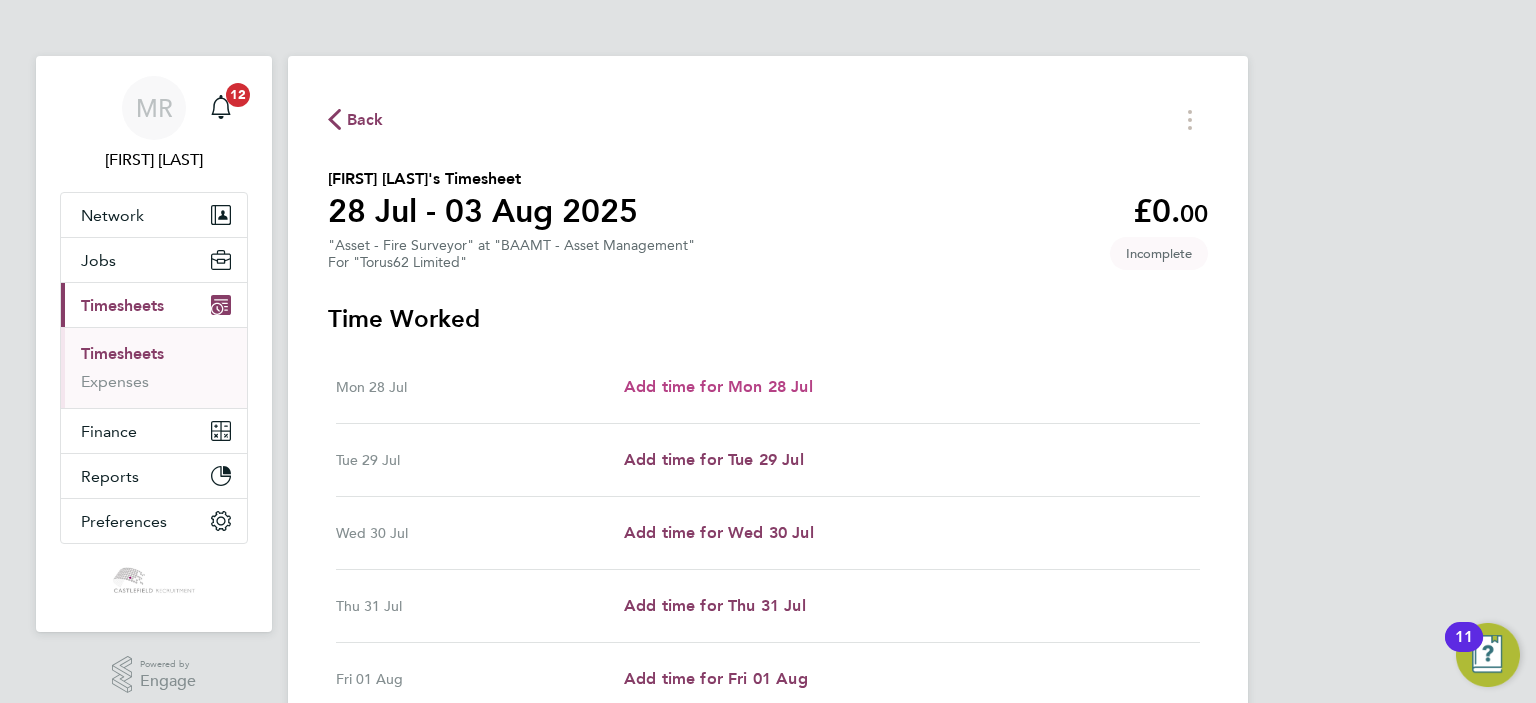 click on "Add time for Mon 28 Jul" at bounding box center (718, 387) 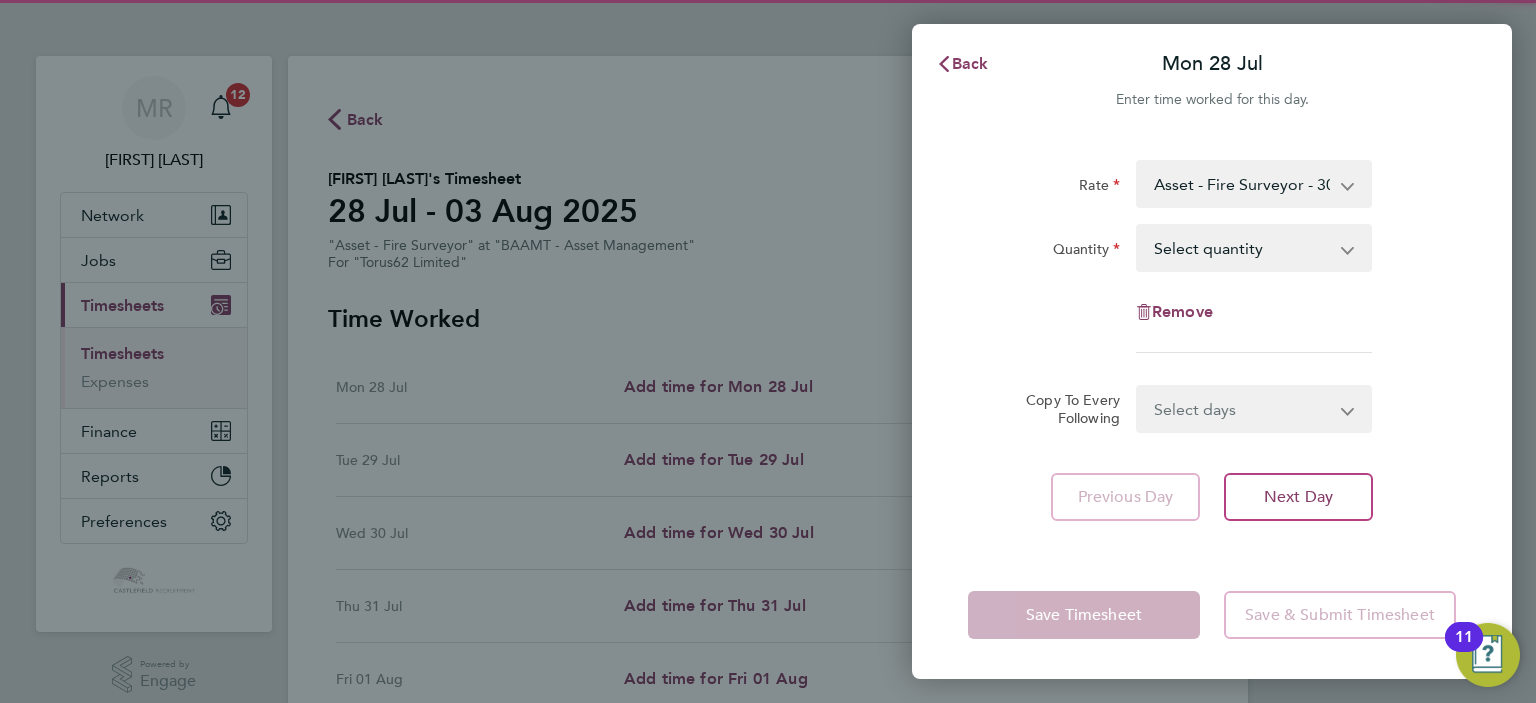 click on "Select quantity   0.5   1" at bounding box center (1242, 248) 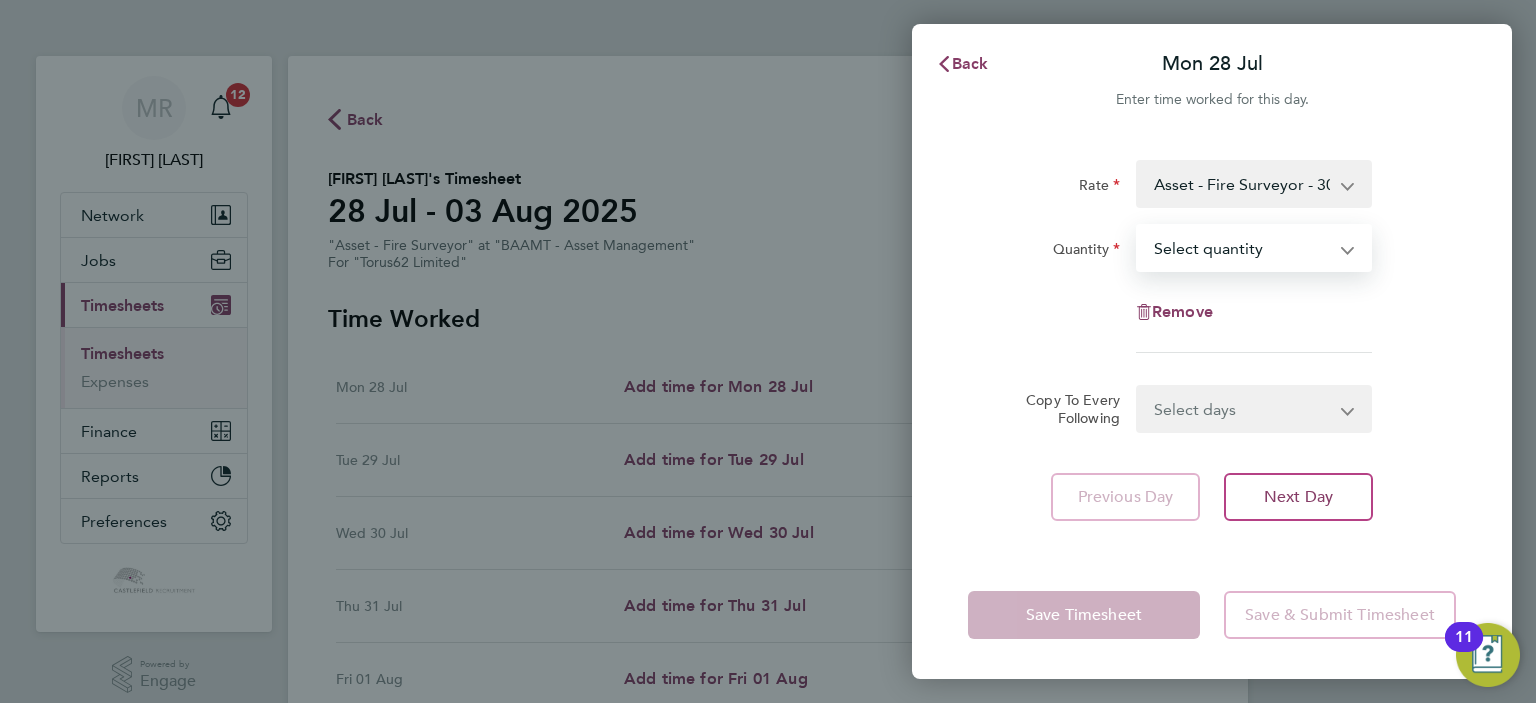 select on "1" 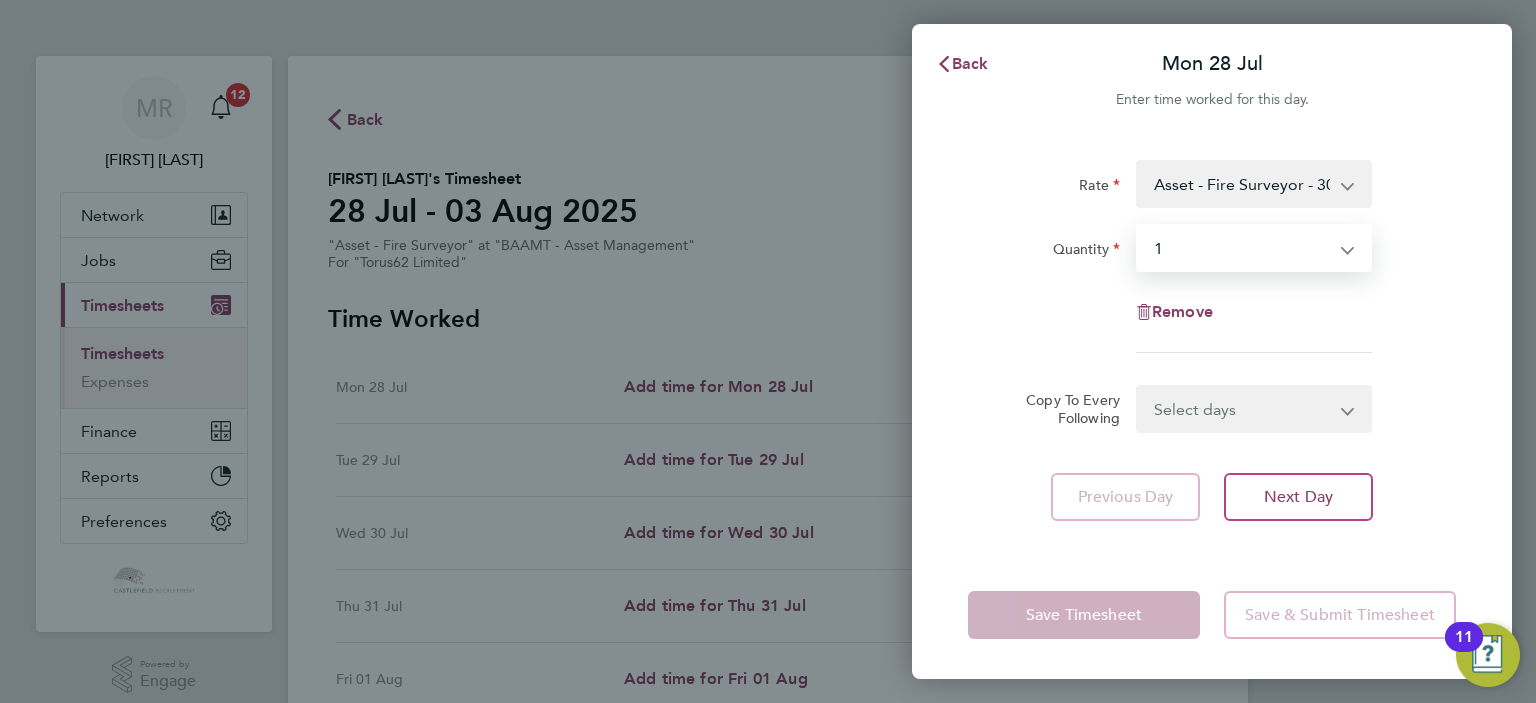 click on "Select quantity   0.5   1" at bounding box center (1242, 248) 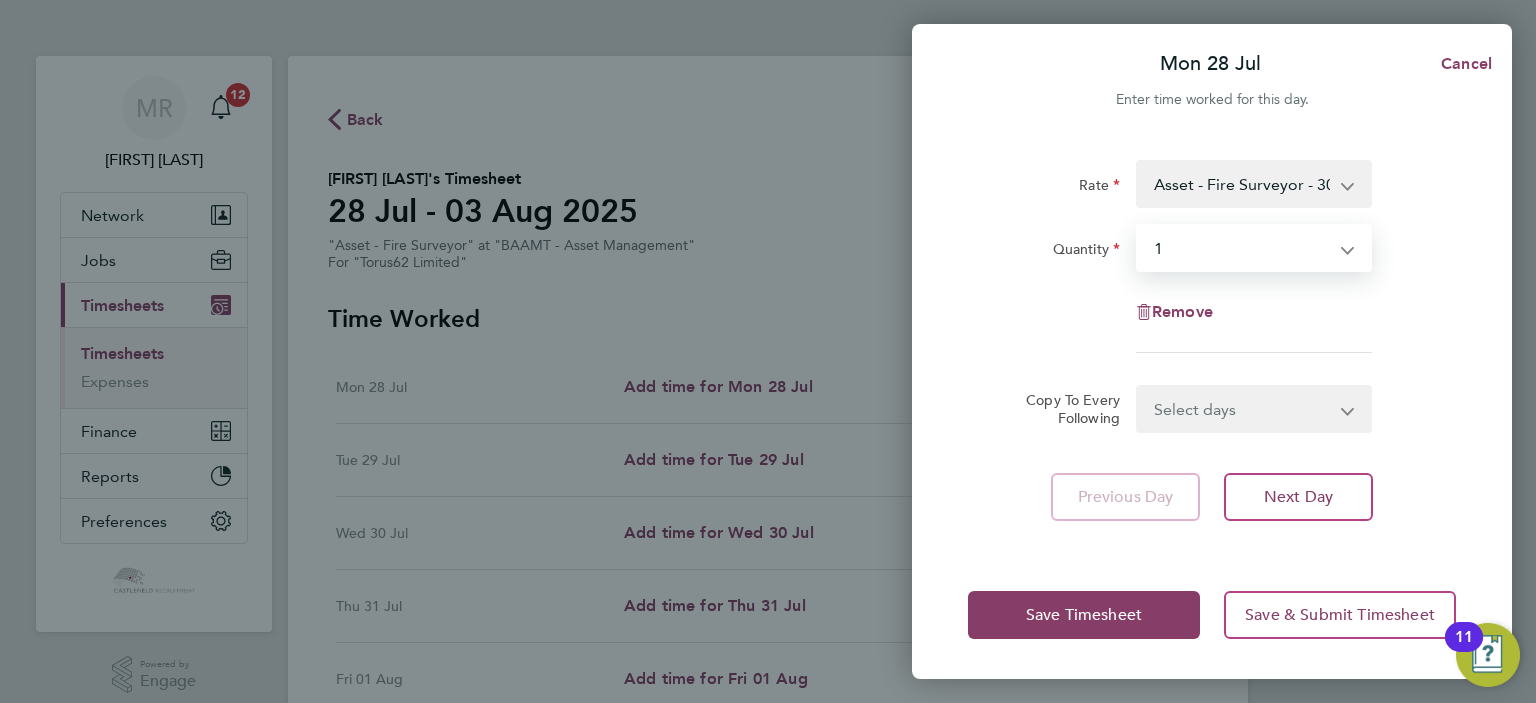 click on "Rate  Asset - Fire Surveyor - [RATE]
Quantity  Select quantity   0.5   1
Remove  Copy To Every Following  Select days   Day   Weekday (Mon-Fri)   Weekend (Sat-Sun)   Tuesday   Wednesday   Thursday   Friday   Saturday   Sunday
Previous Day   Next Day" 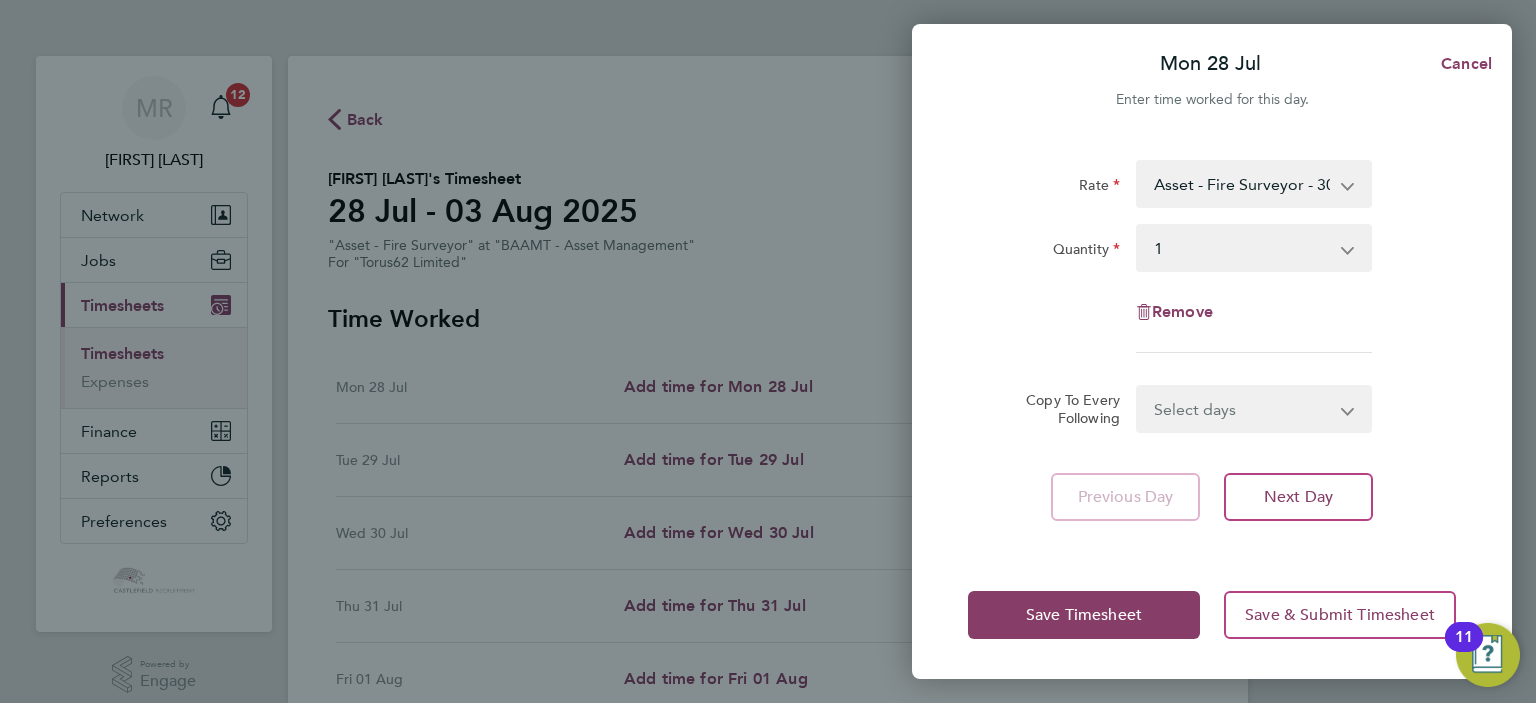 click on "Select days   Day   Weekday (Mon-Fri)   Weekend (Sat-Sun)   Tuesday   Wednesday   Thursday   Friday   Saturday   Sunday" at bounding box center [1243, 409] 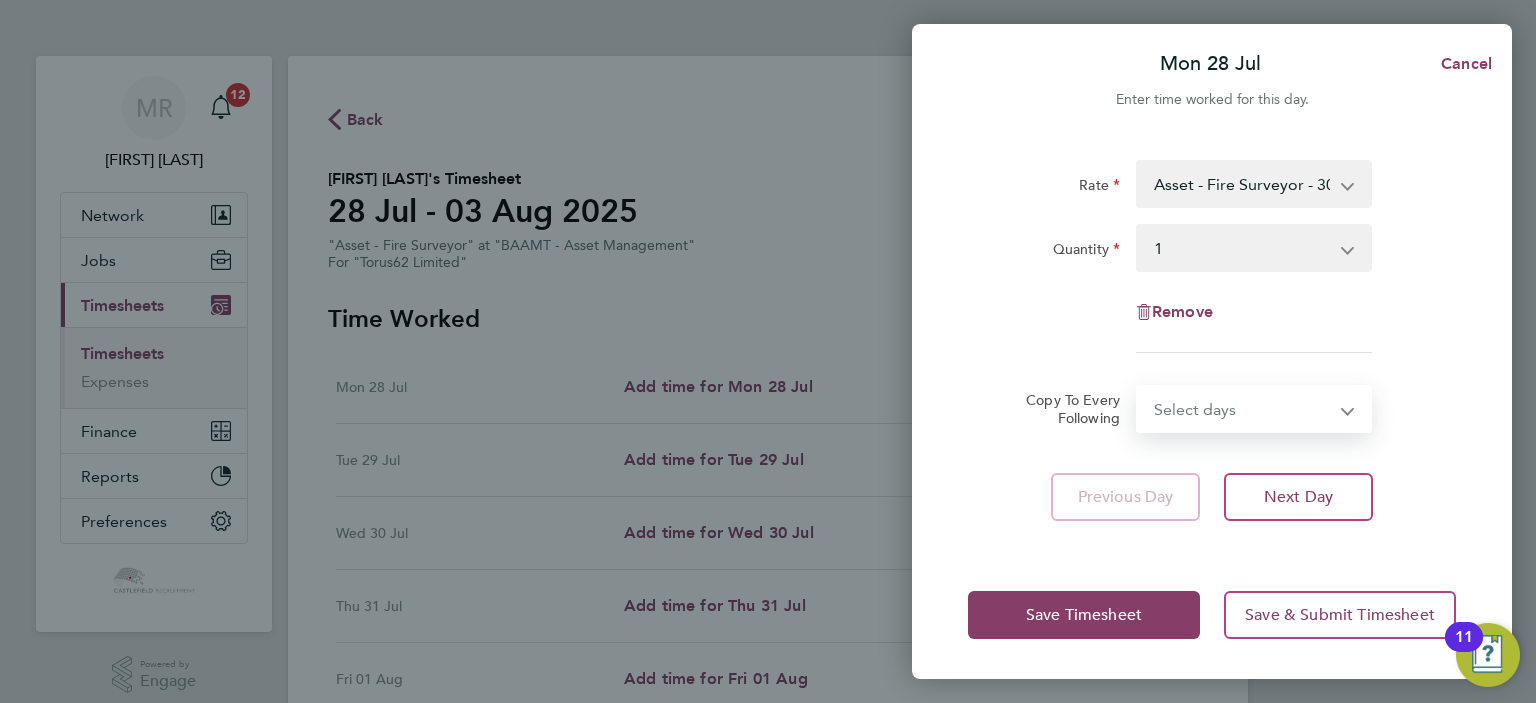 select on "WEEKDAY" 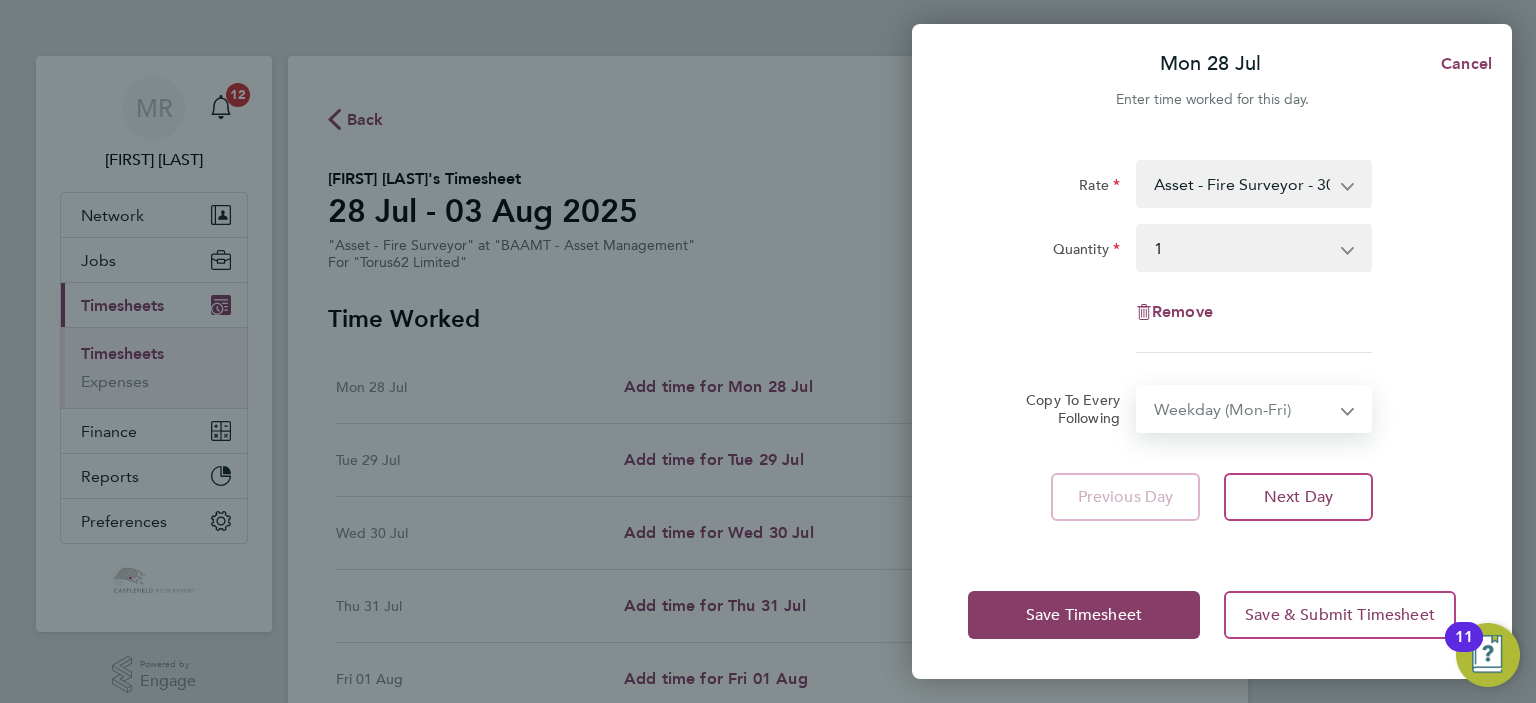 click on "Select days   Day   Weekday (Mon-Fri)   Weekend (Sat-Sun)   Tuesday   Wednesday   Thursday   Friday   Saturday   Sunday" at bounding box center [1243, 409] 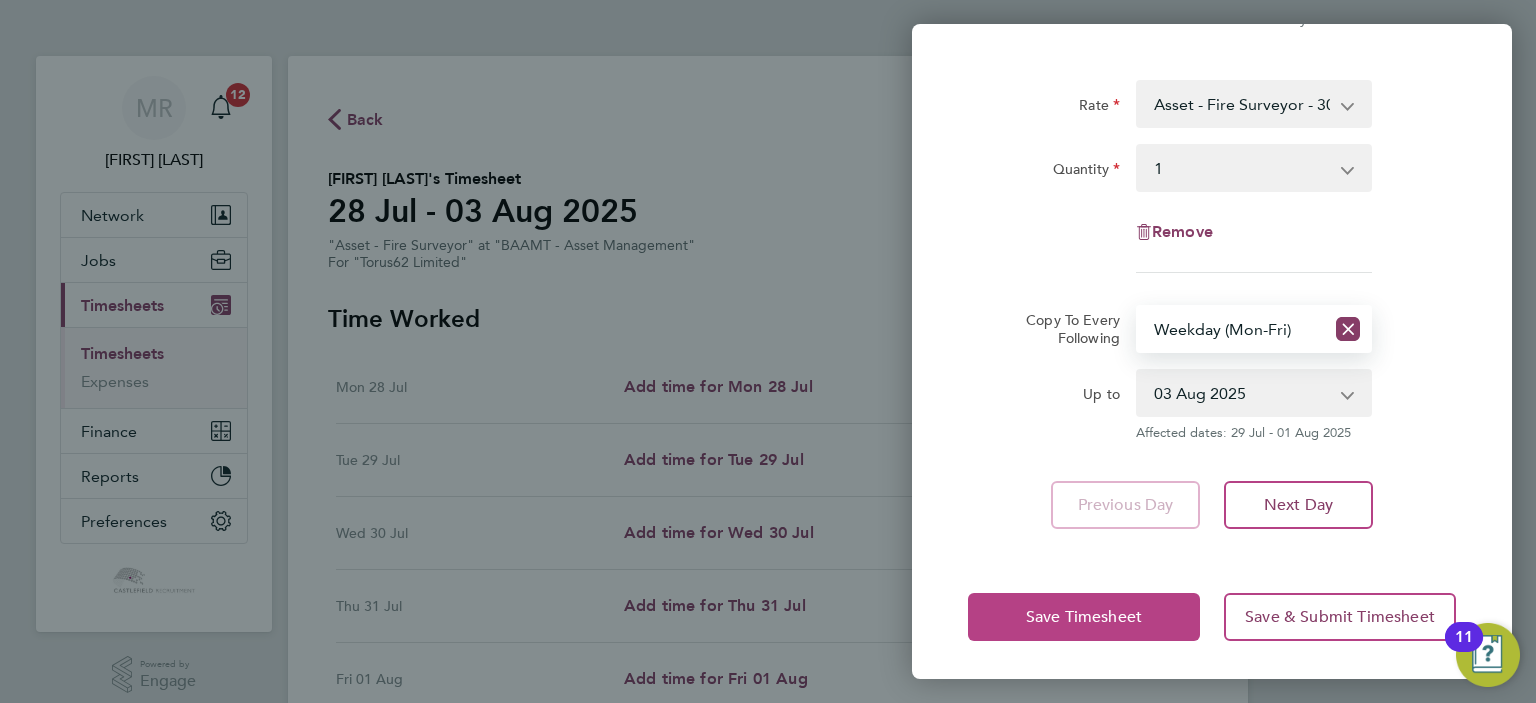 click on "Save Timesheet" 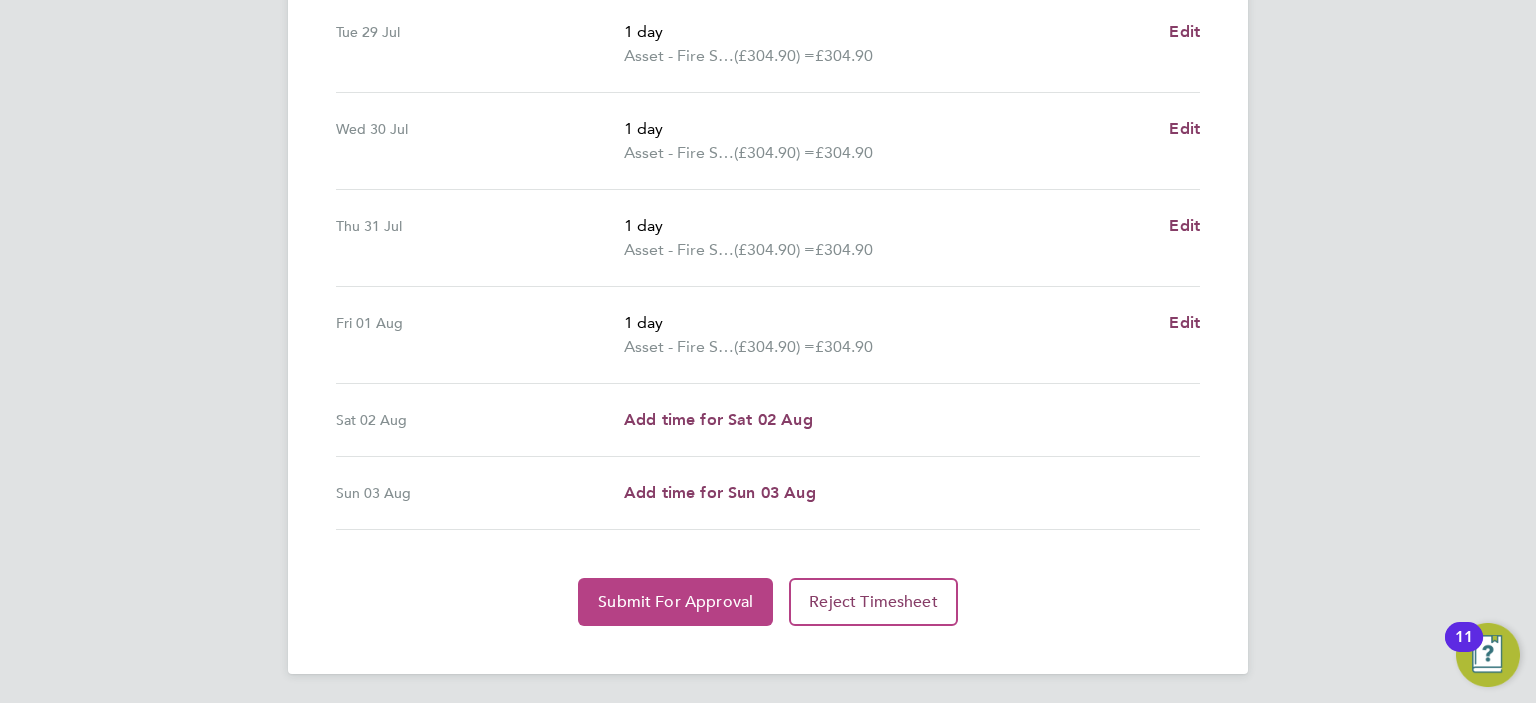 click on "Submit For Approval" 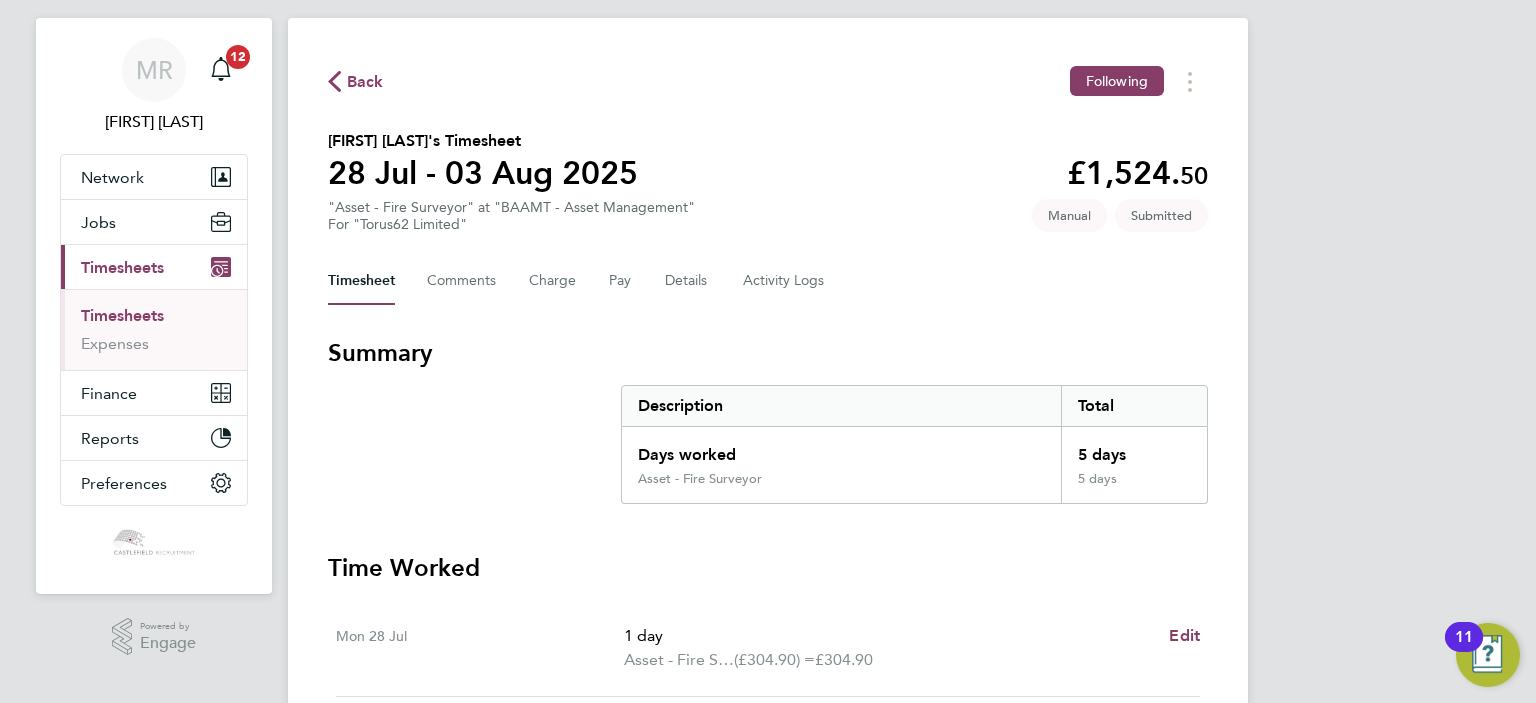 click on "Back" 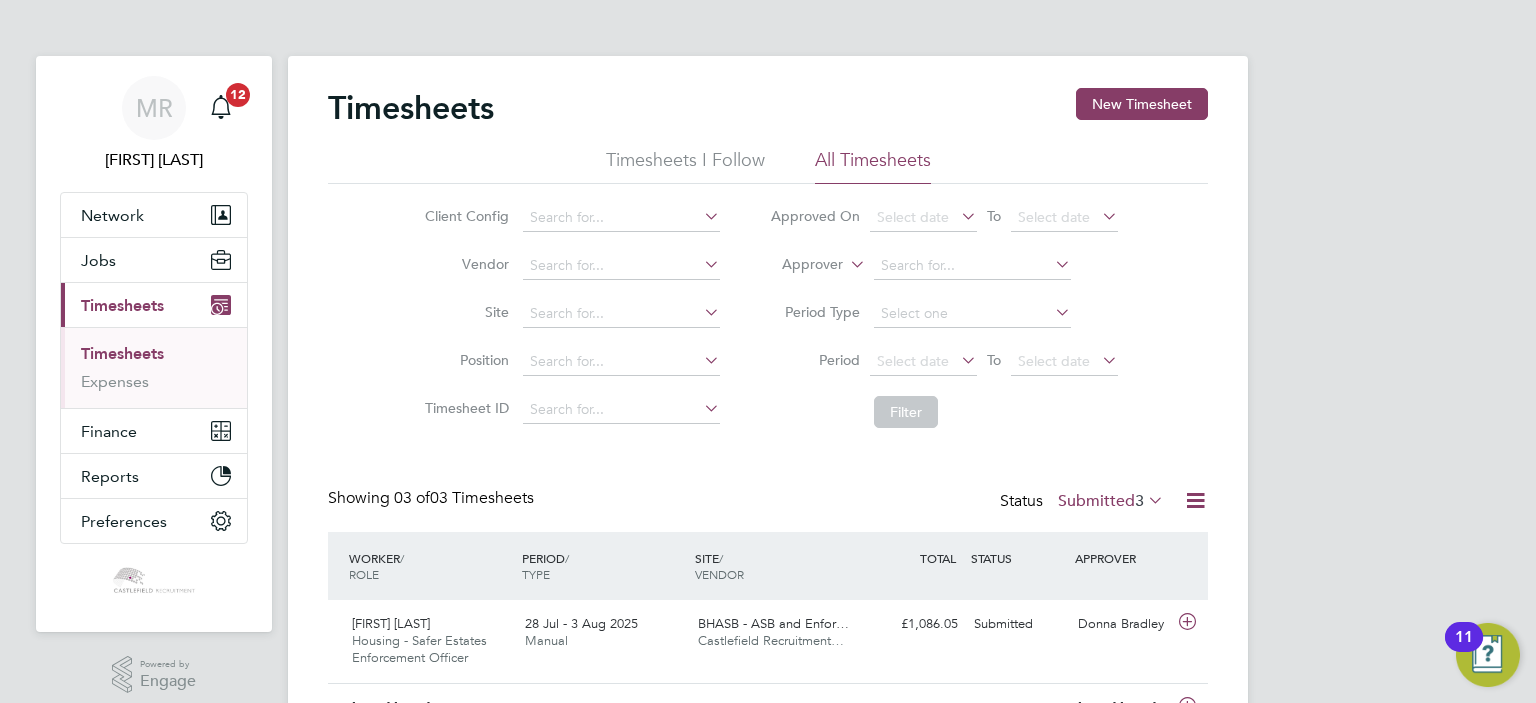 click on "Timesheets New Timesheet" 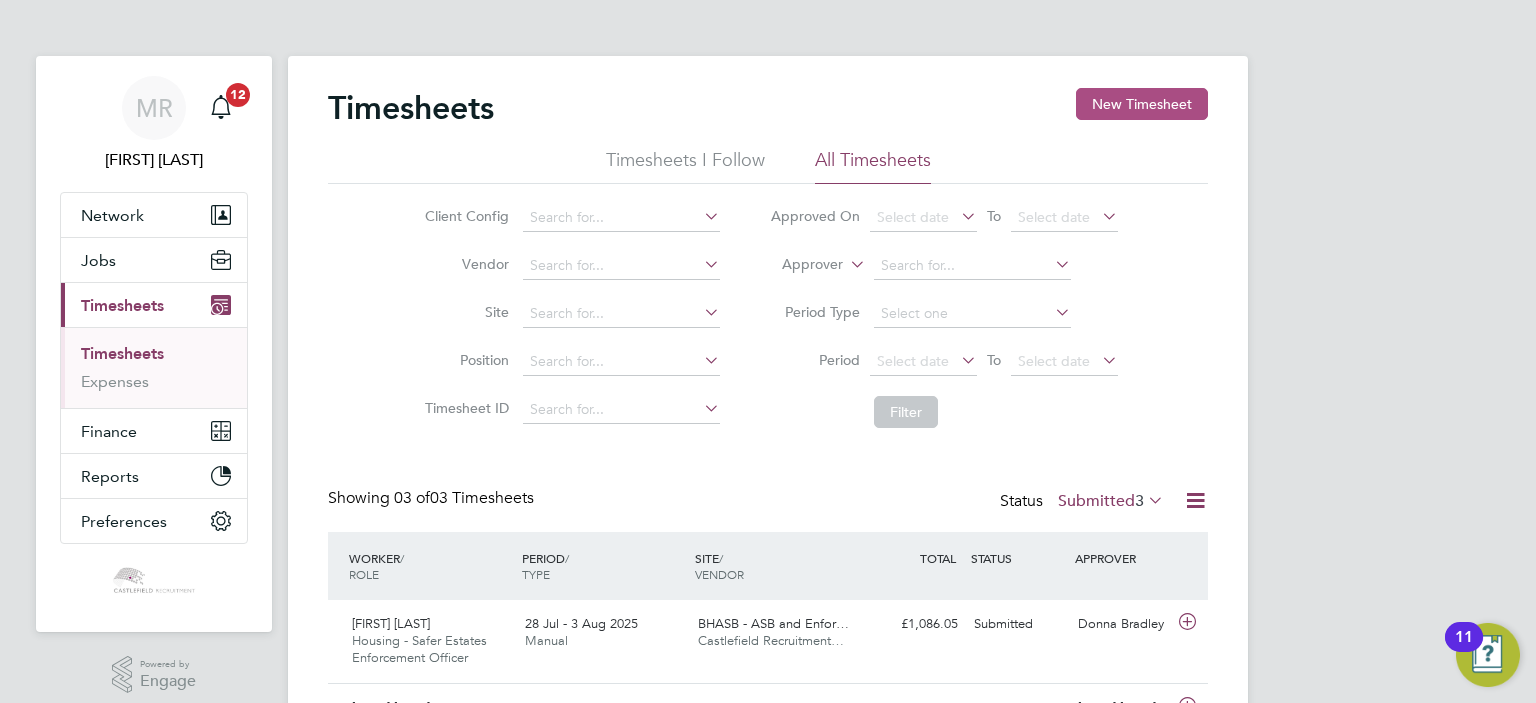 click on "New Timesheet" 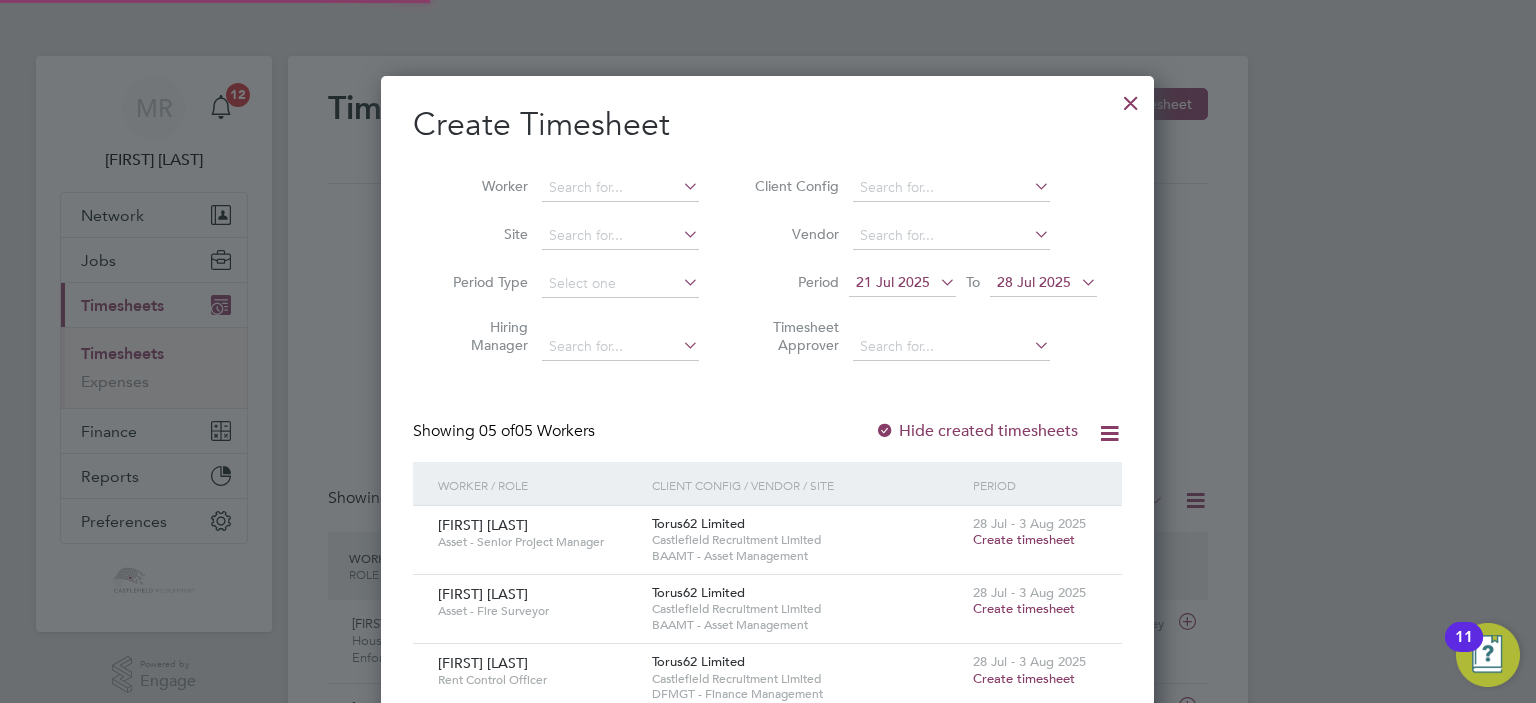 scroll, scrollTop: 10, scrollLeft: 10, axis: both 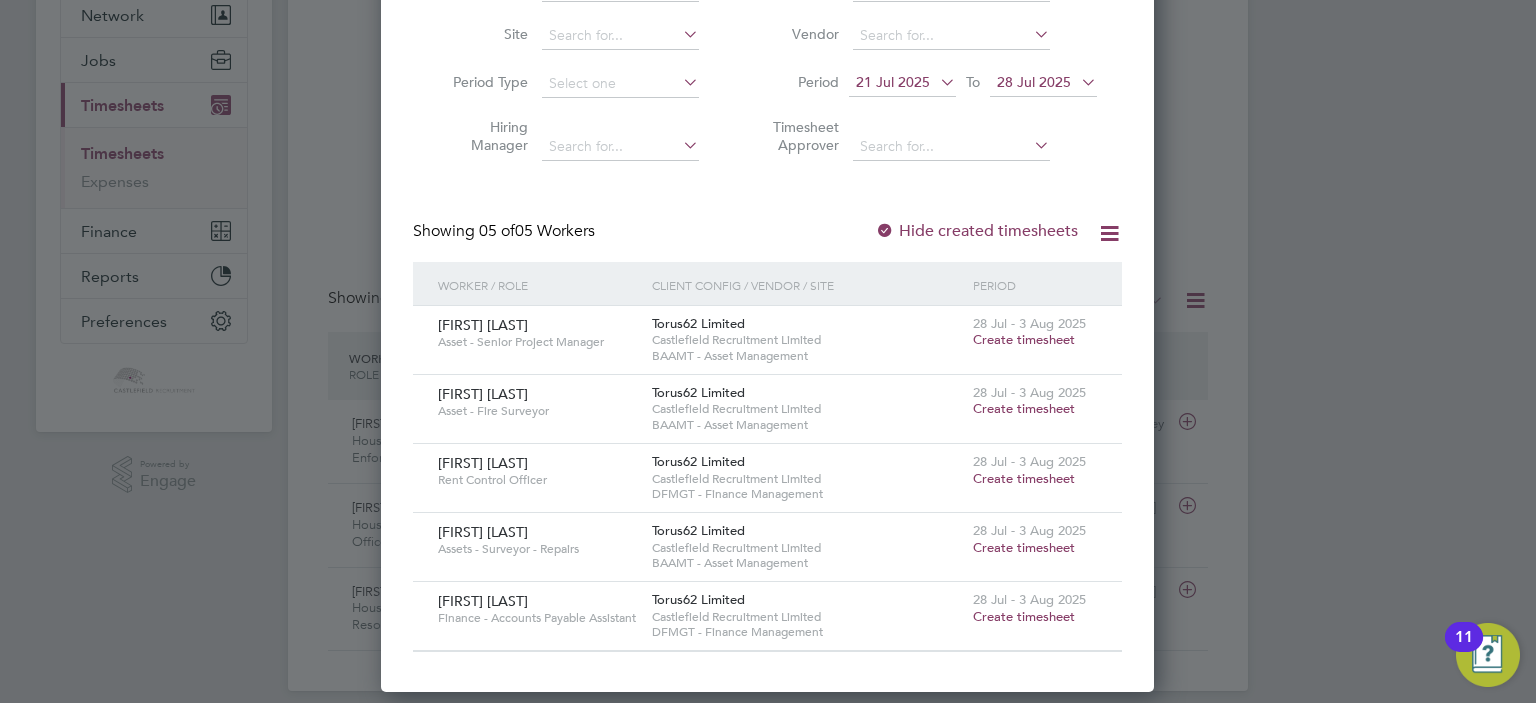 click on "Create timesheet" at bounding box center [1024, 547] 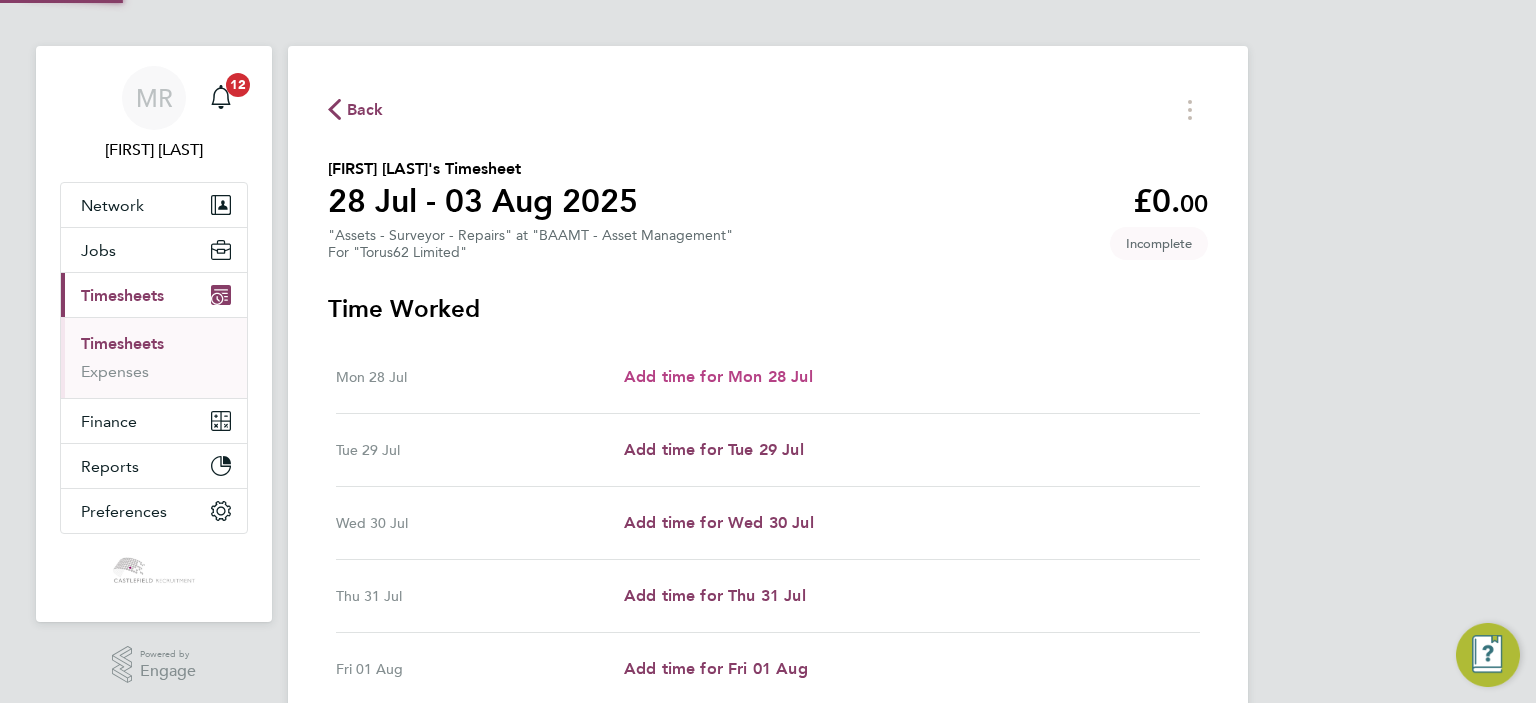 scroll, scrollTop: 0, scrollLeft: 0, axis: both 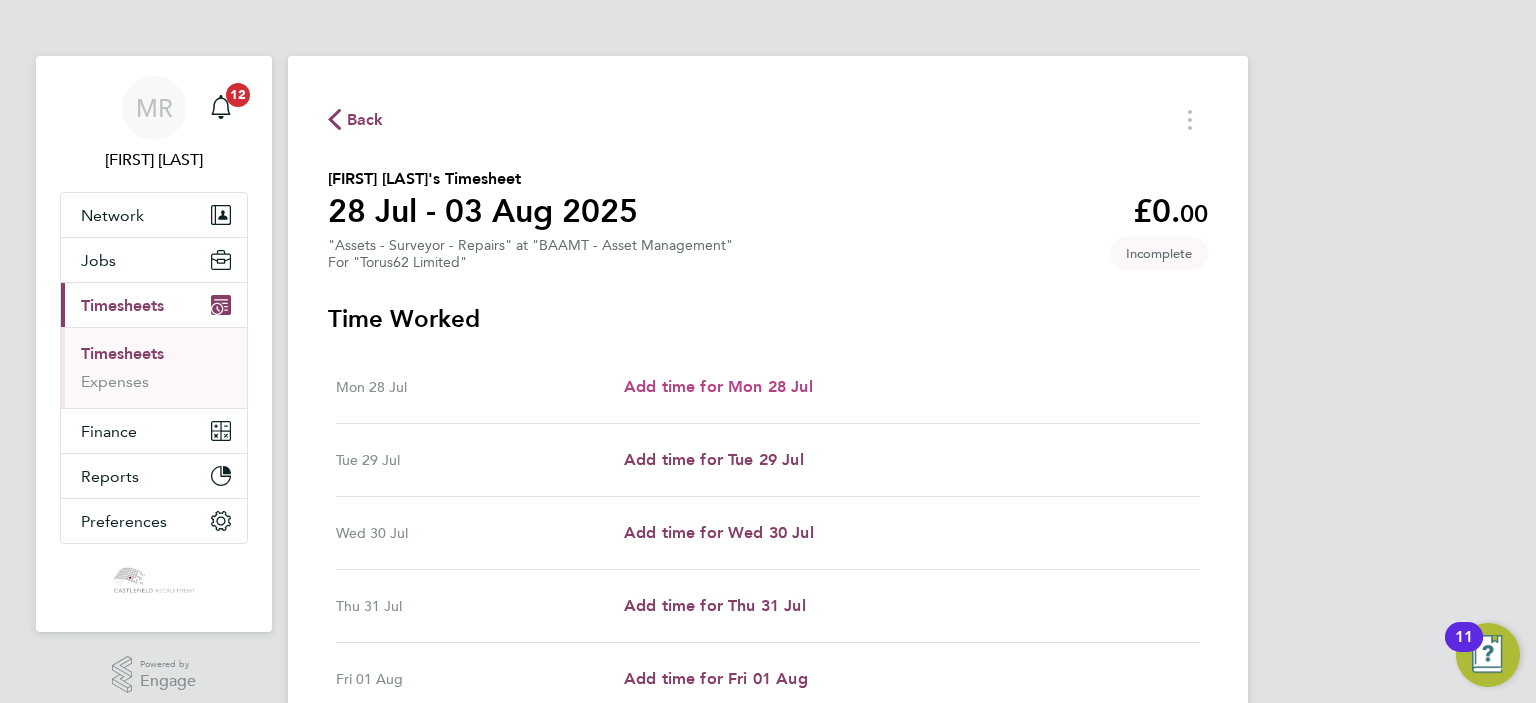 click on "Add time for Mon 28 Jul" at bounding box center (718, 386) 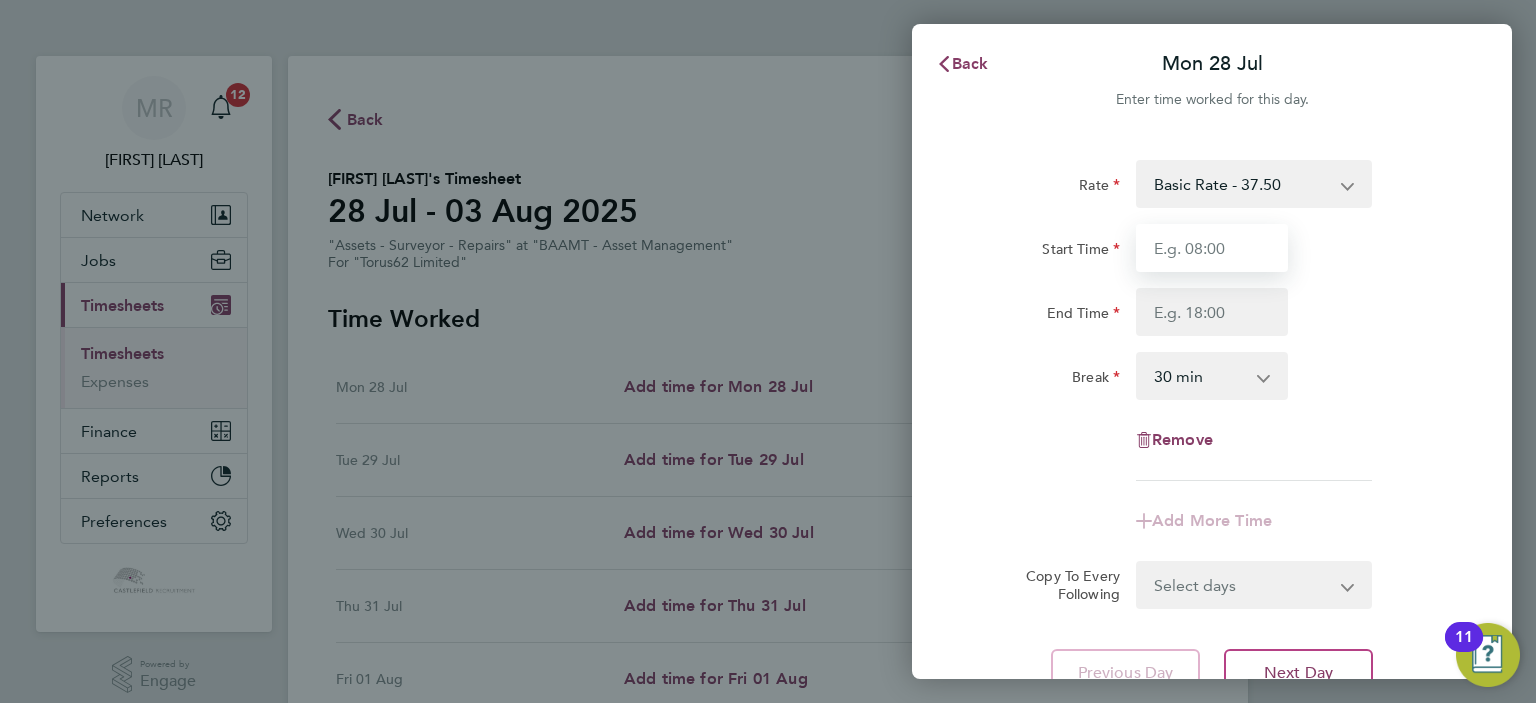 click on "Start Time" at bounding box center [1212, 248] 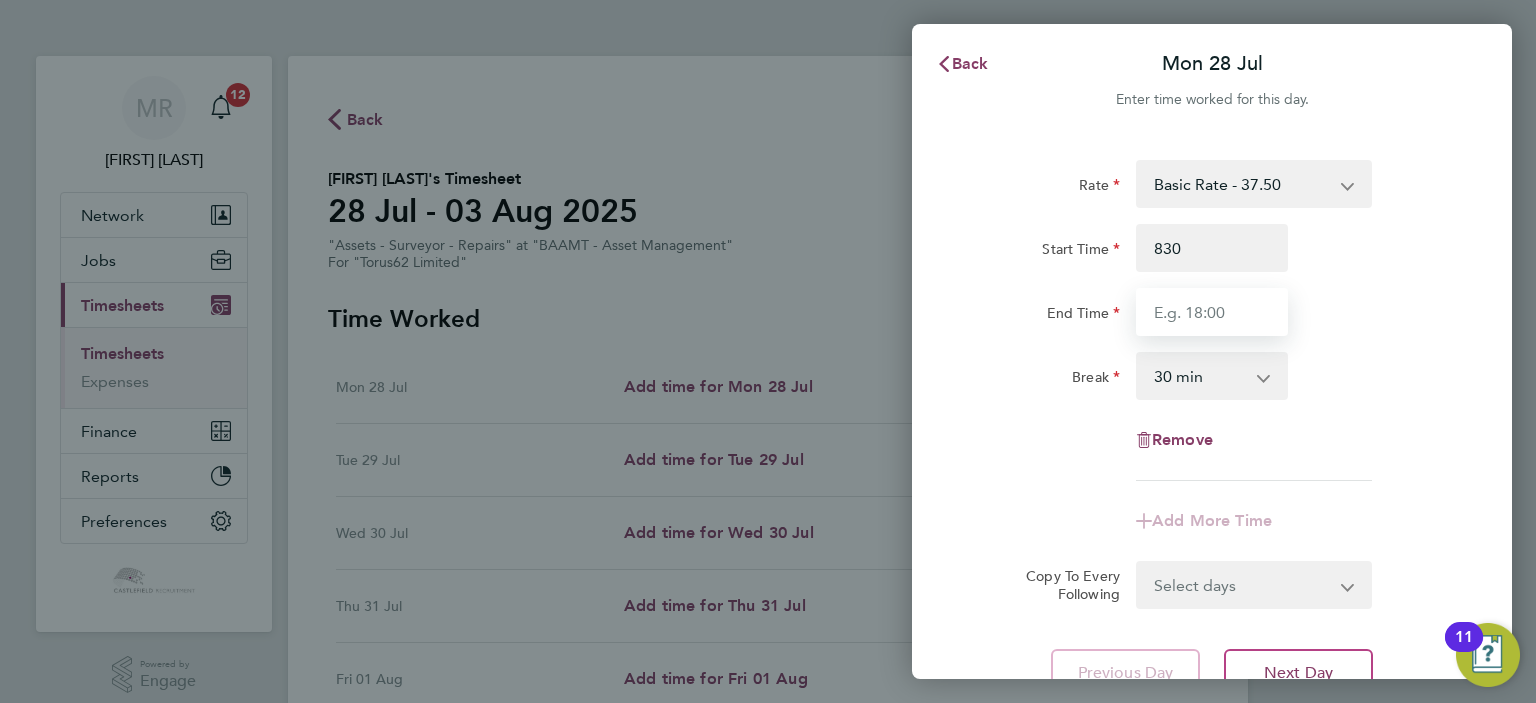 type on "08:30" 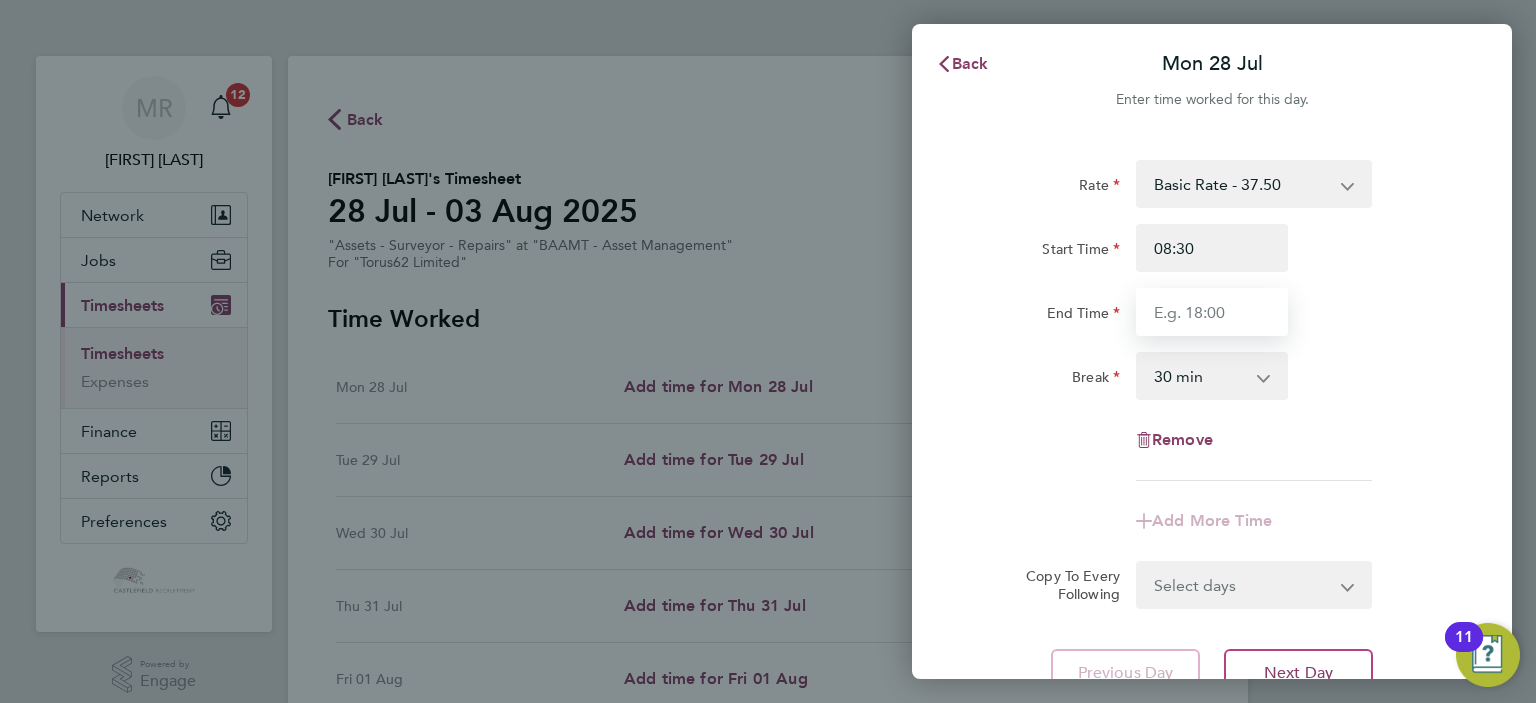 click on "End Time" at bounding box center [1212, 312] 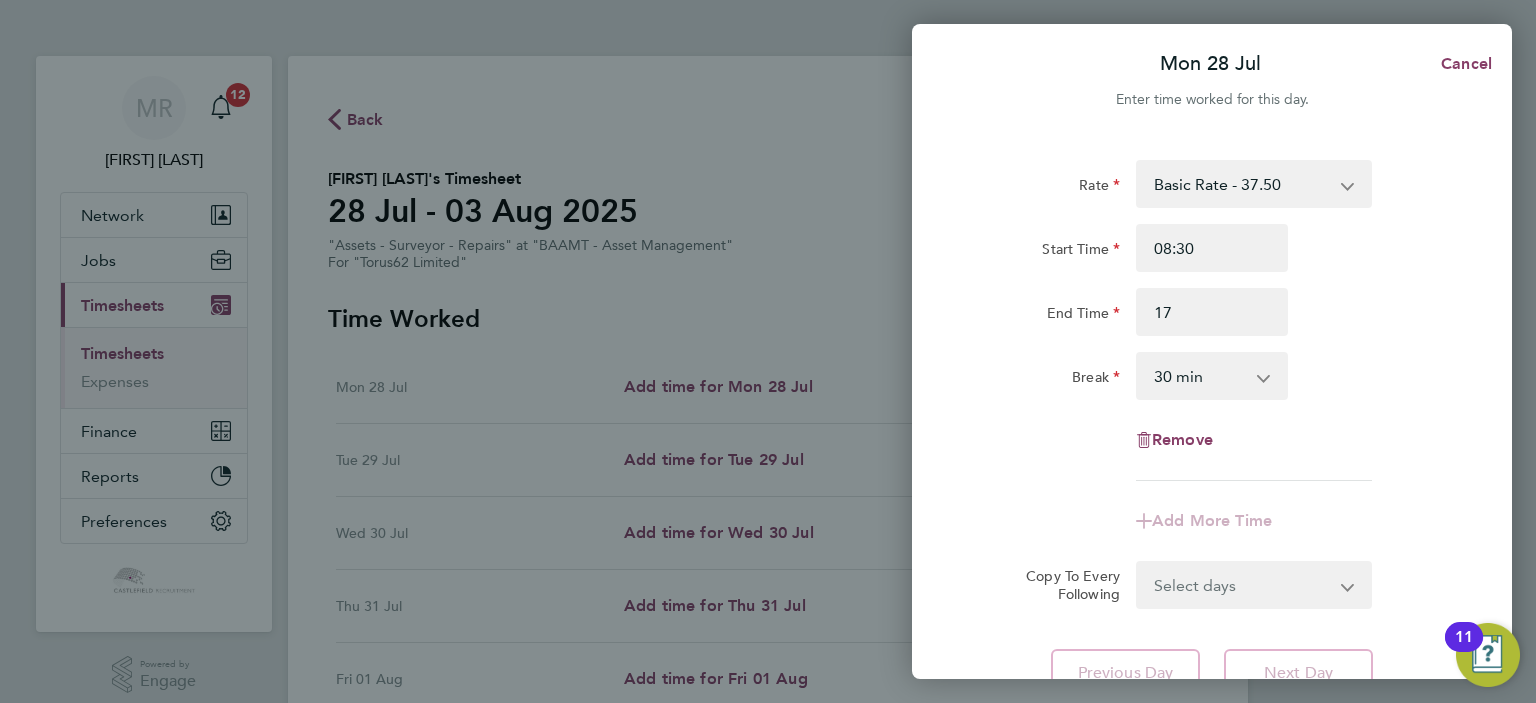 type on "17:00" 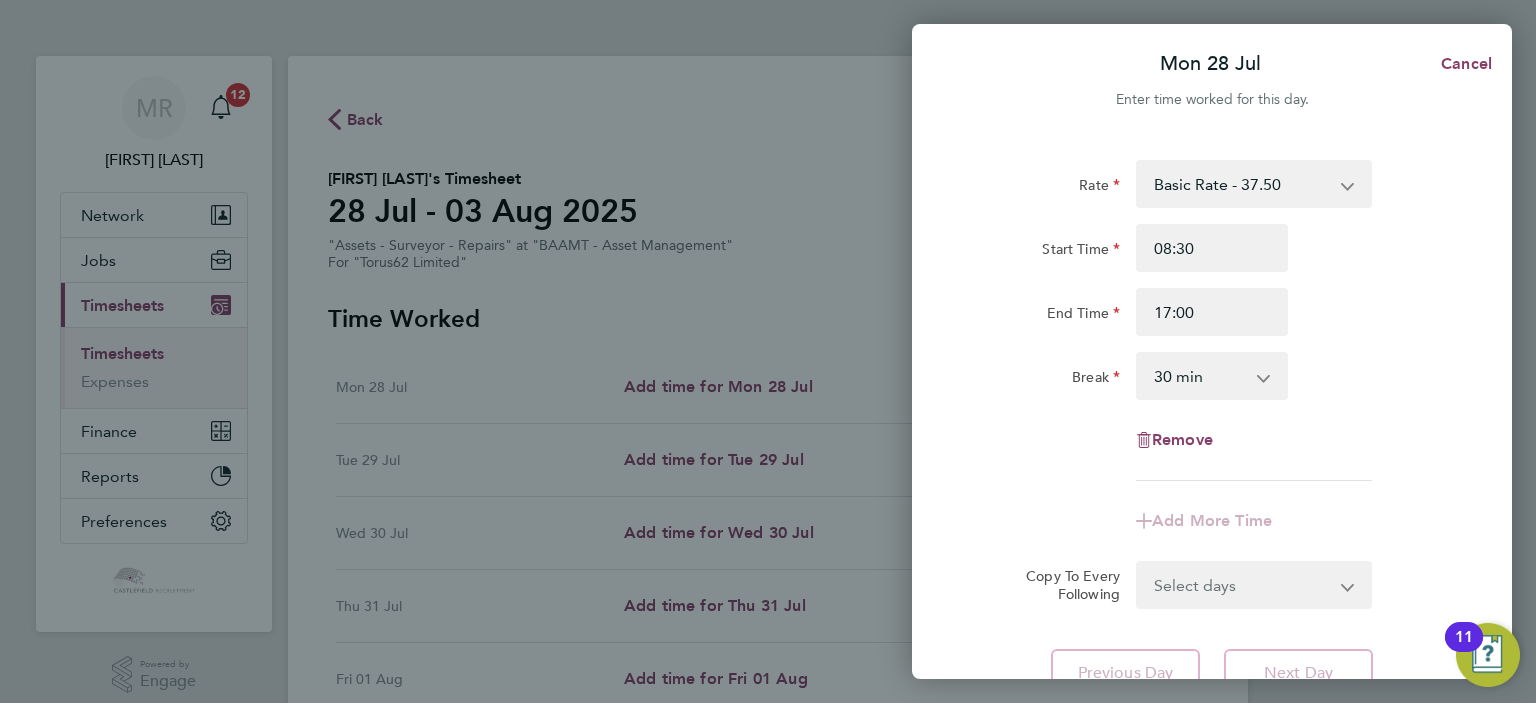 click on "End Time 17:00" 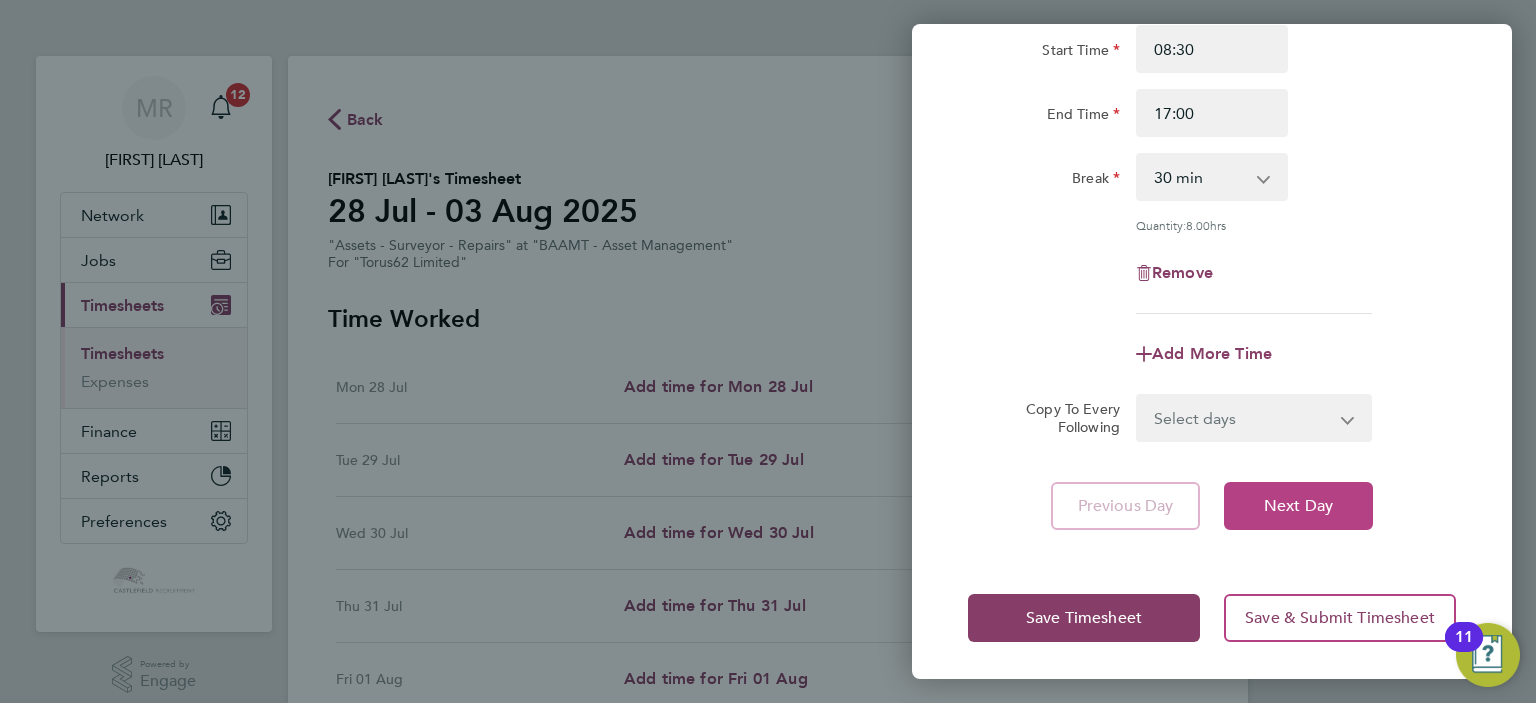 click on "Next Day" 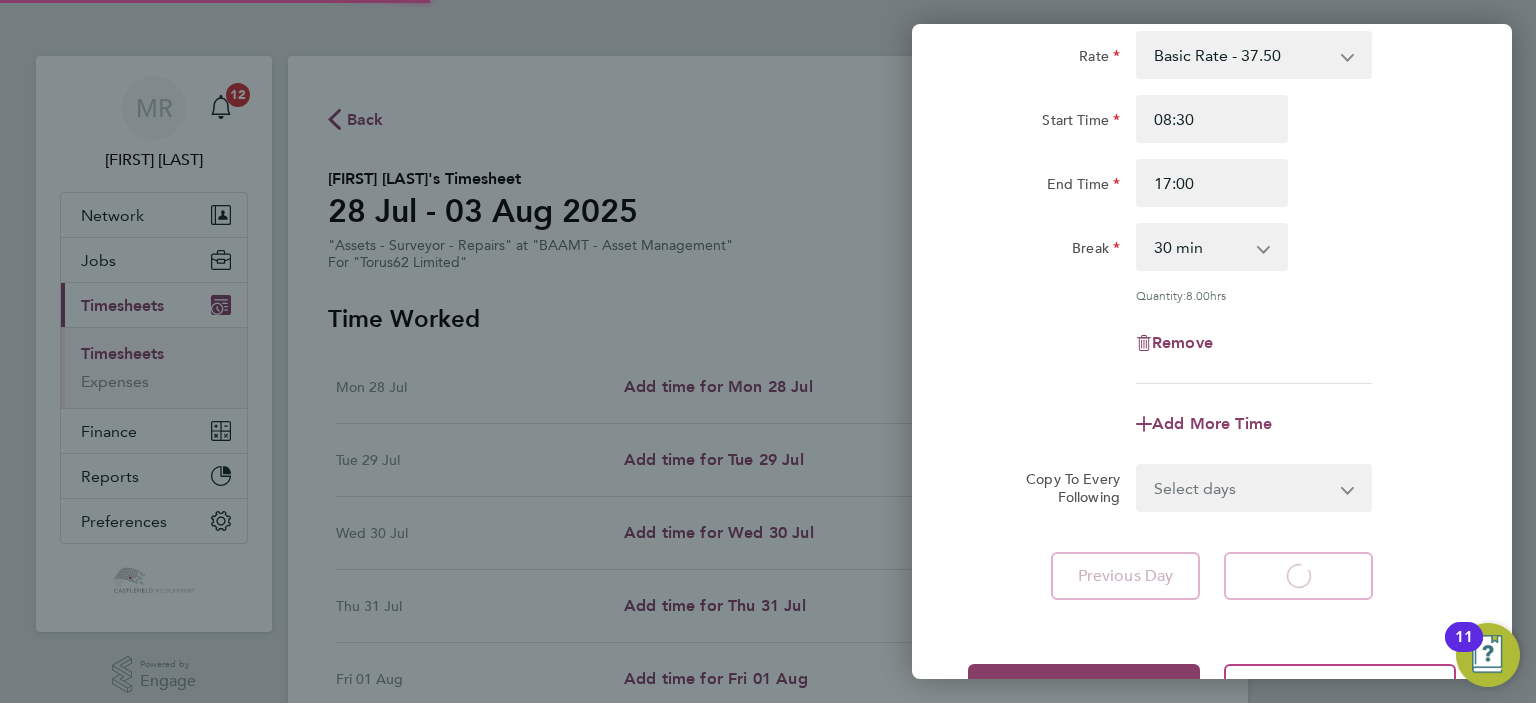 scroll, scrollTop: 0, scrollLeft: 0, axis: both 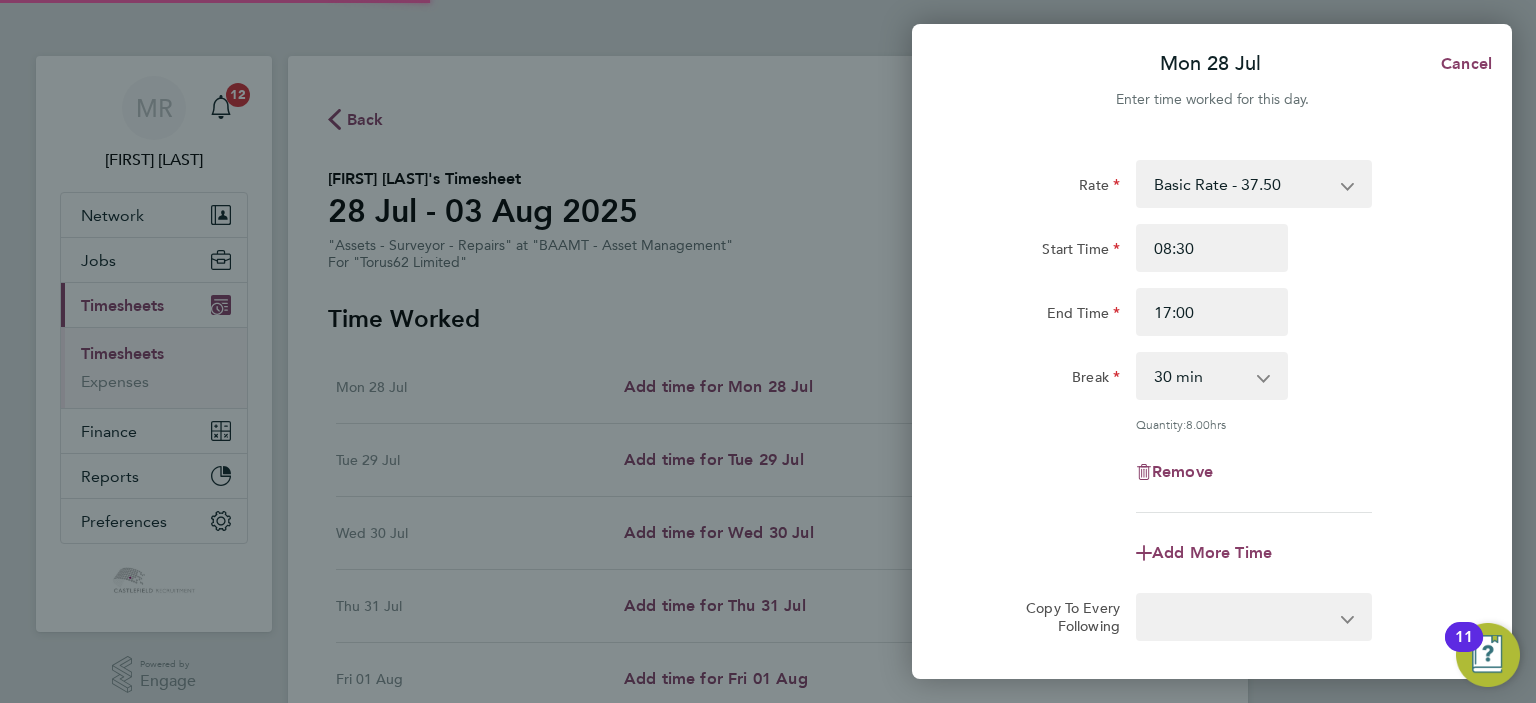 select on "30" 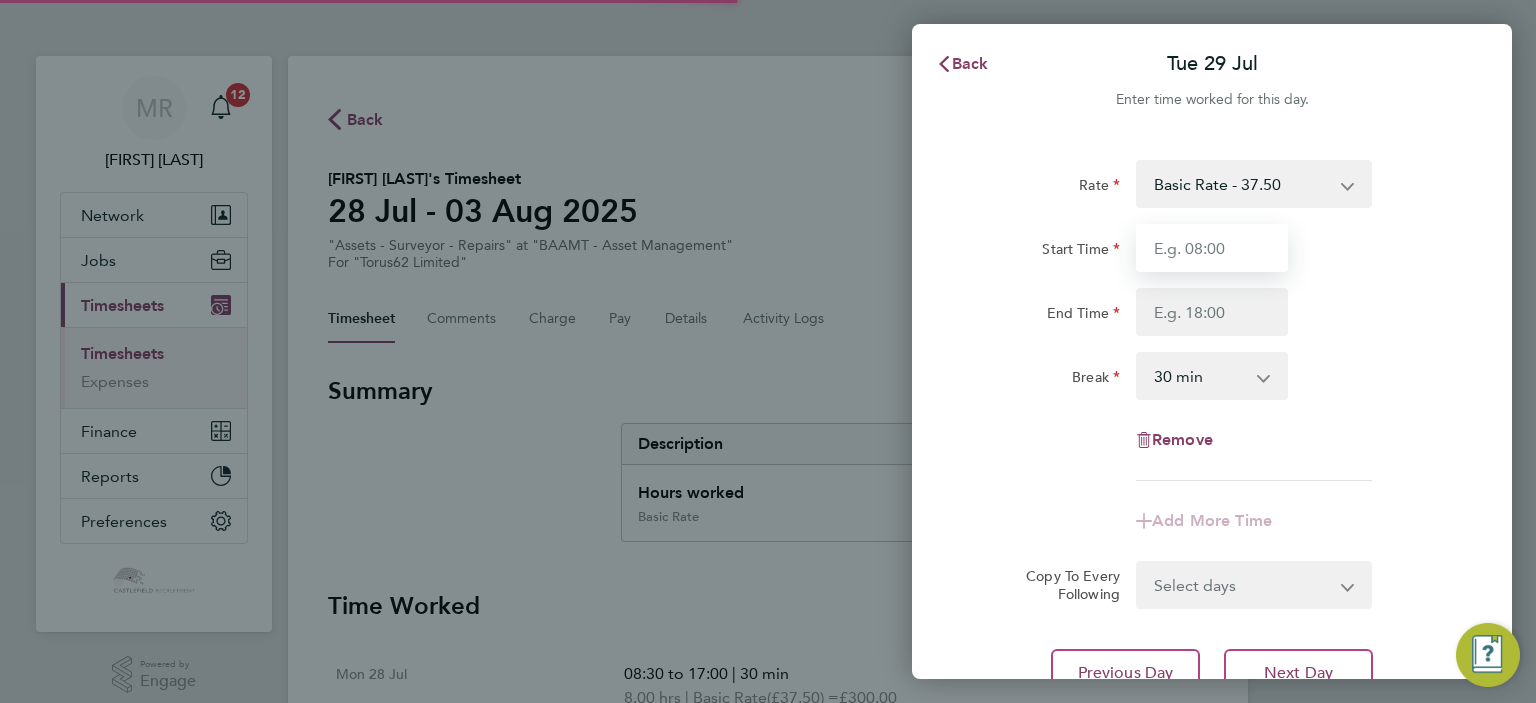 click on "Start Time" at bounding box center [1212, 248] 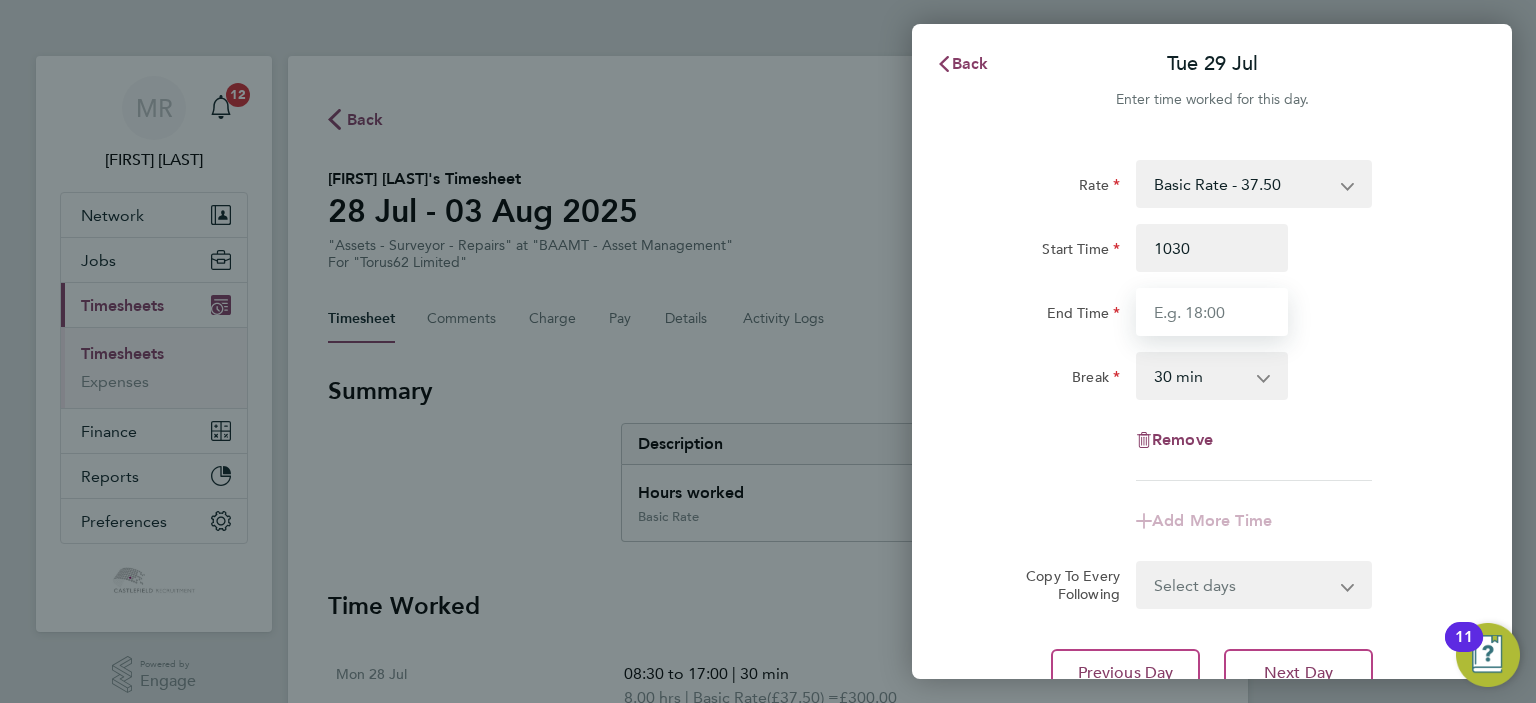 type on "10:30" 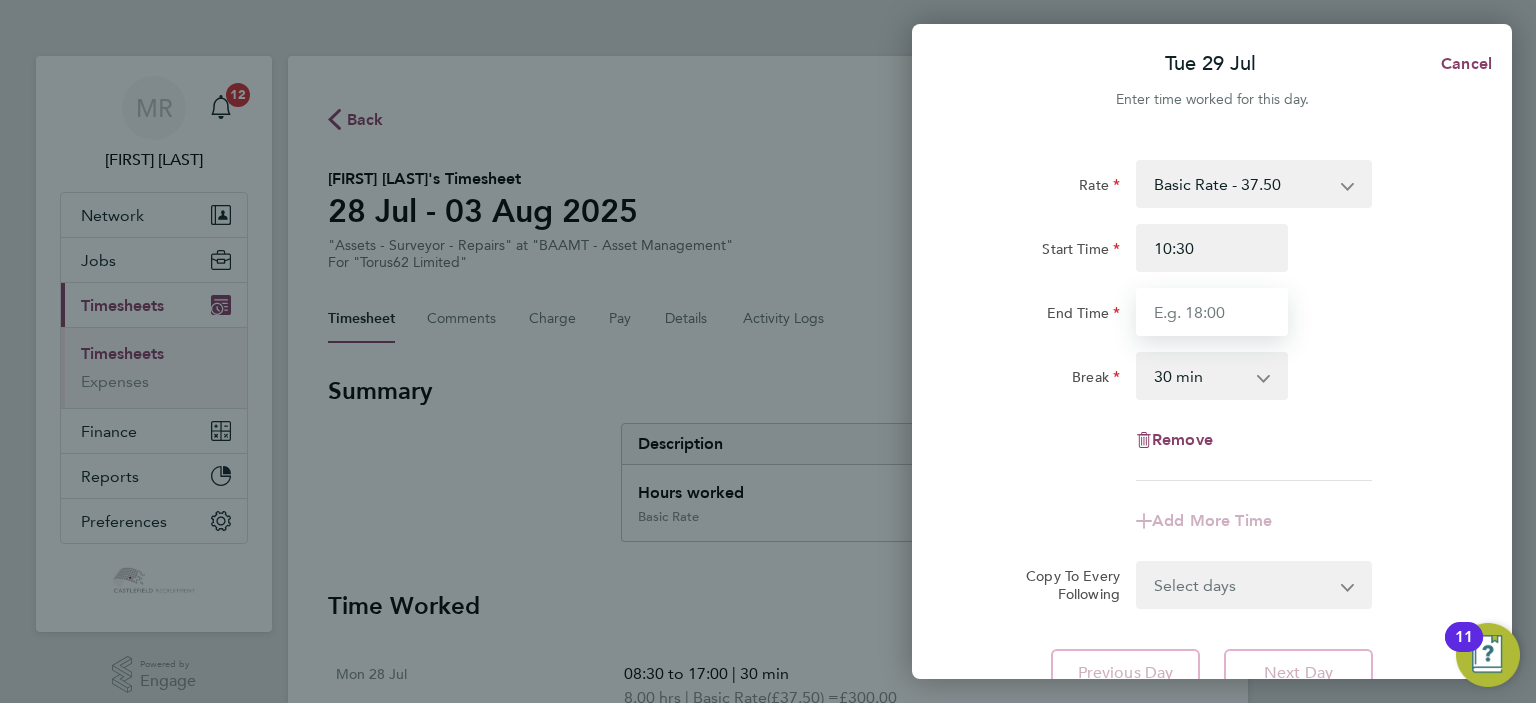 click on "End Time" at bounding box center (1212, 312) 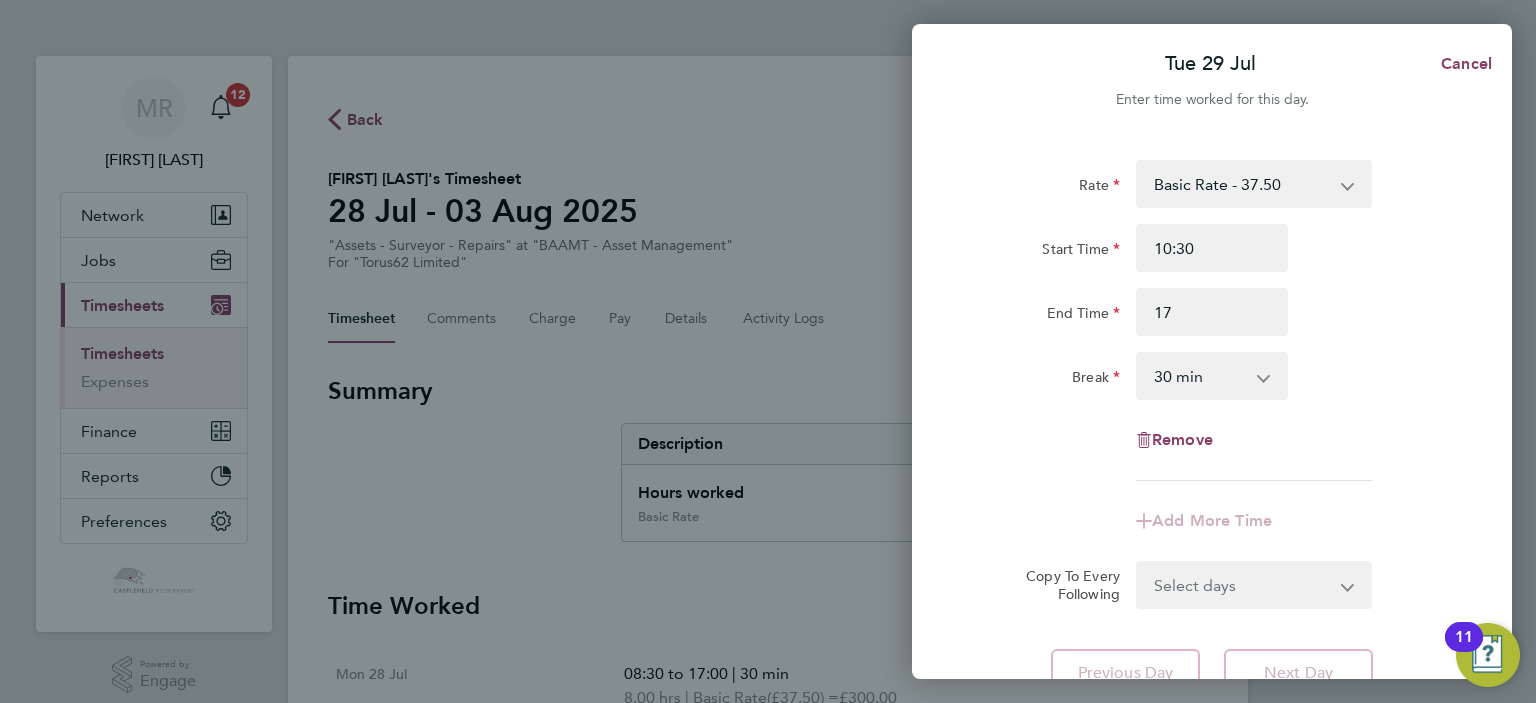 type on "17:00" 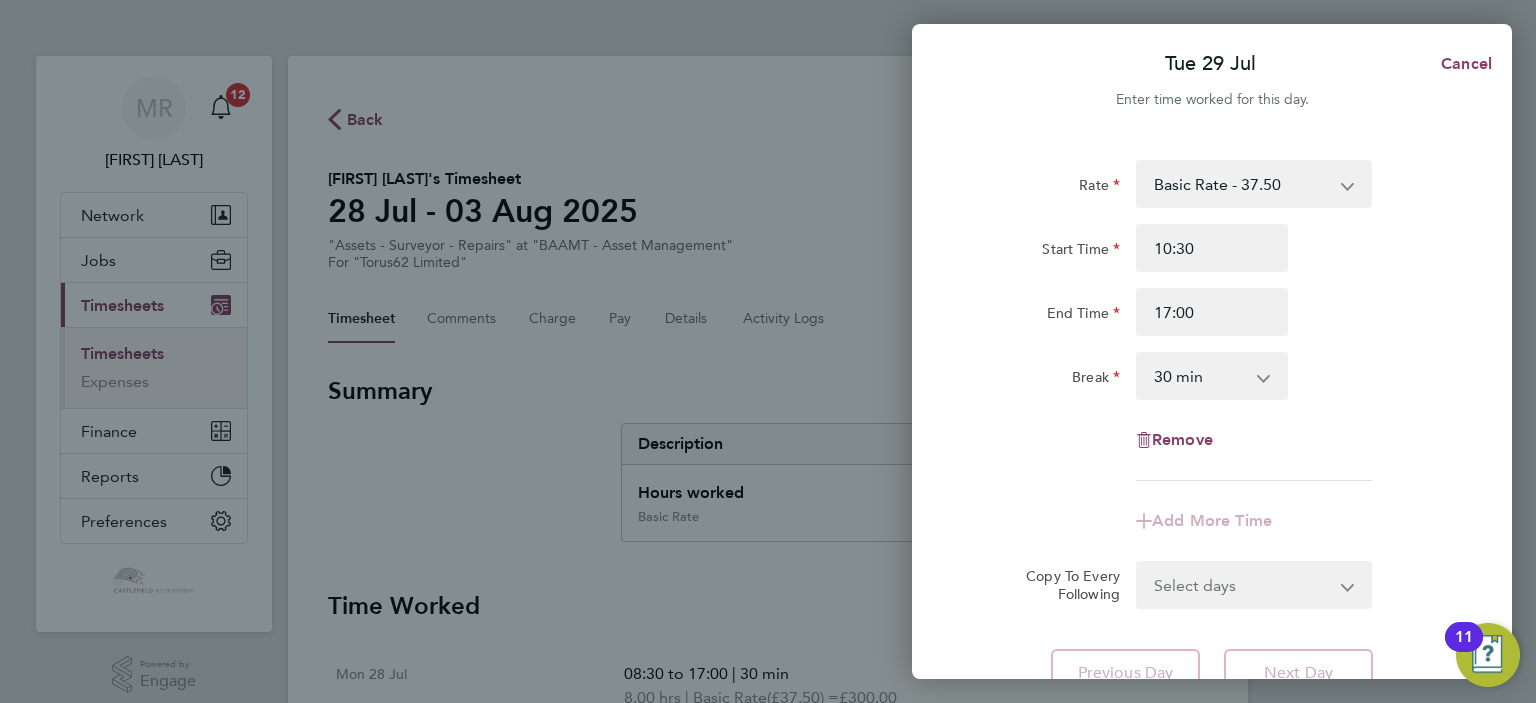 click on "End Time 17:00" 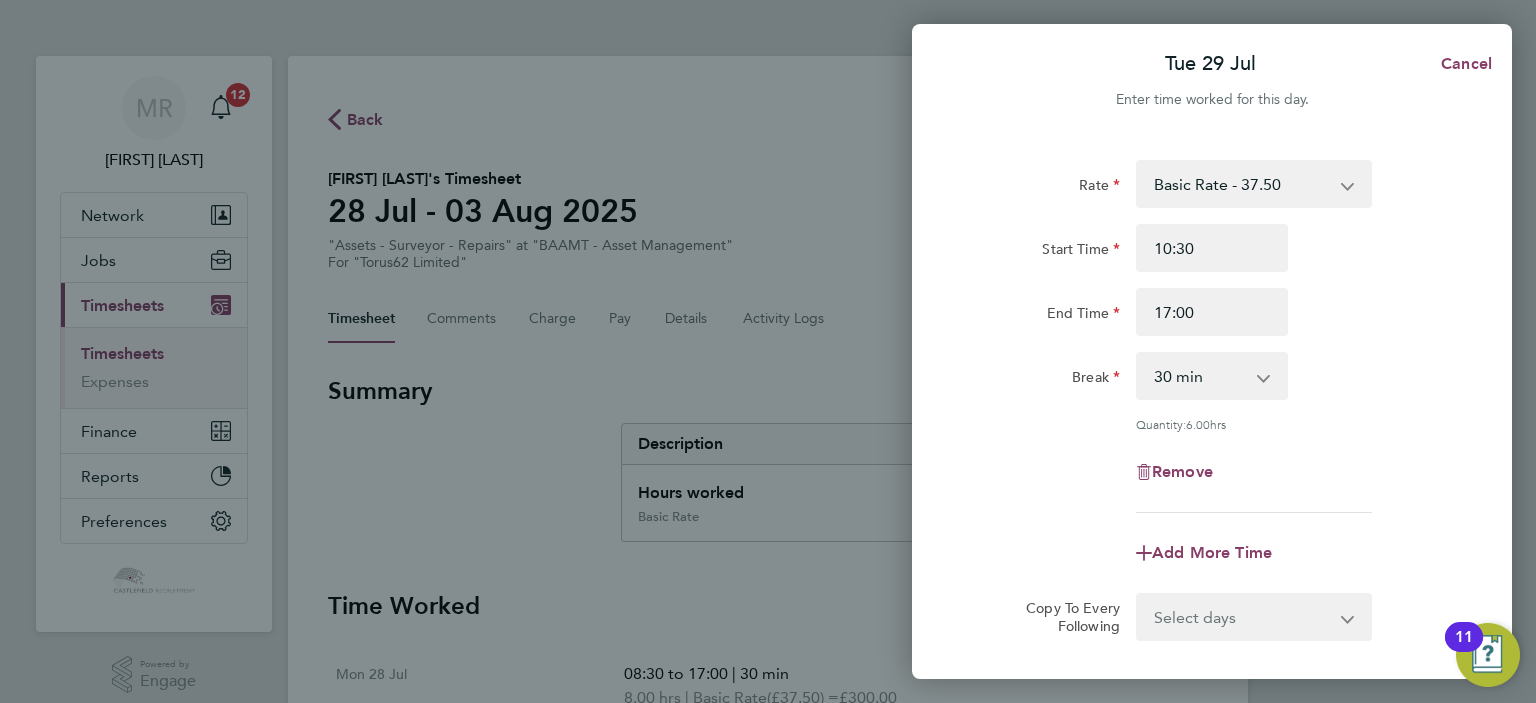 scroll, scrollTop: 199, scrollLeft: 0, axis: vertical 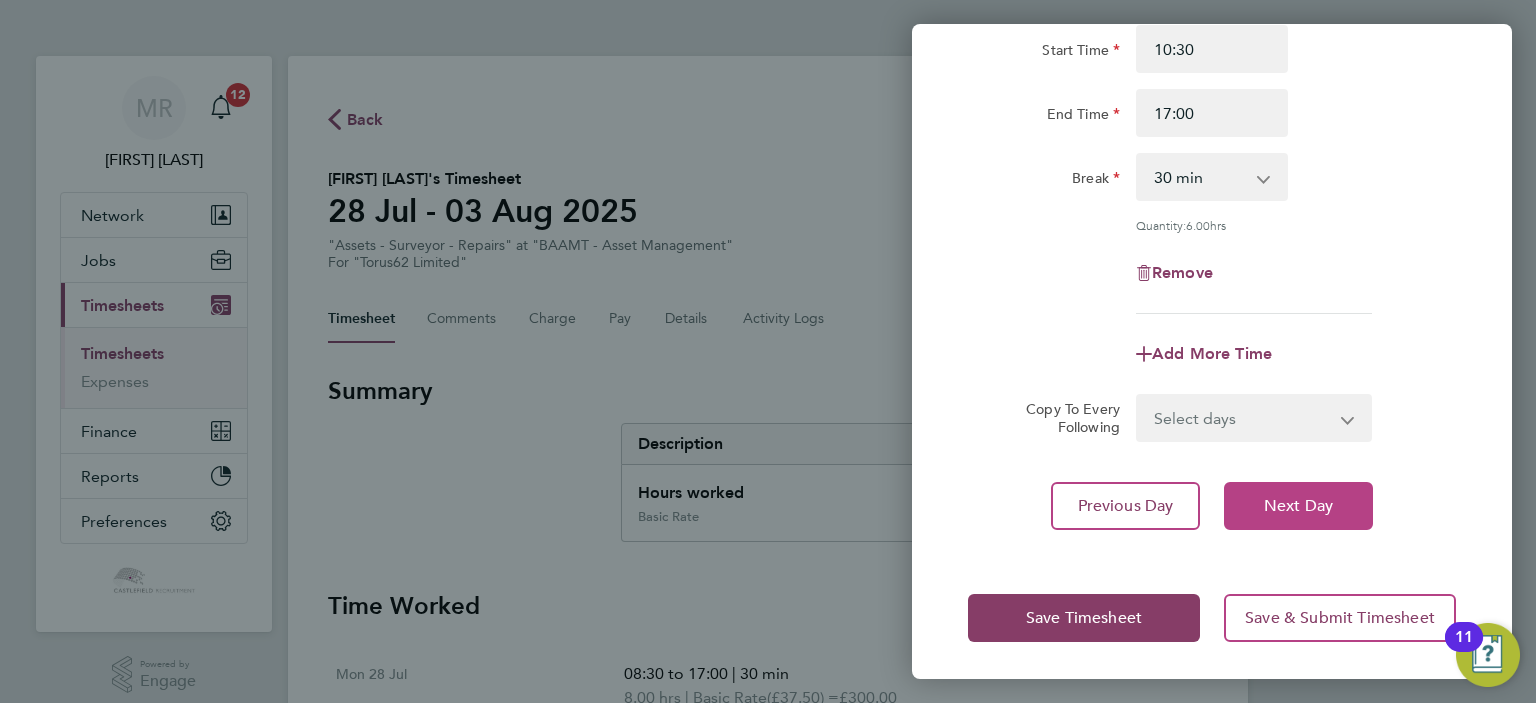 click on "Next Day" 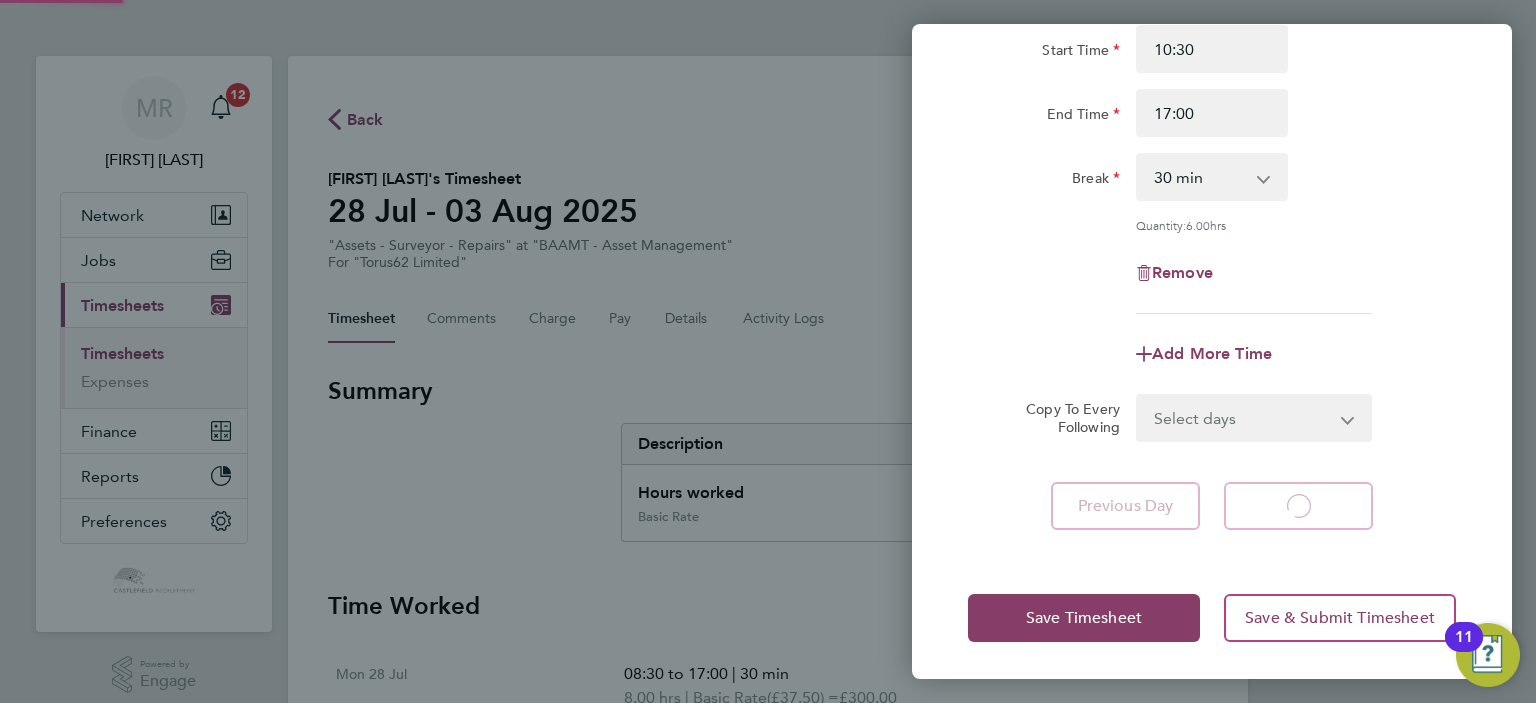 select on "30" 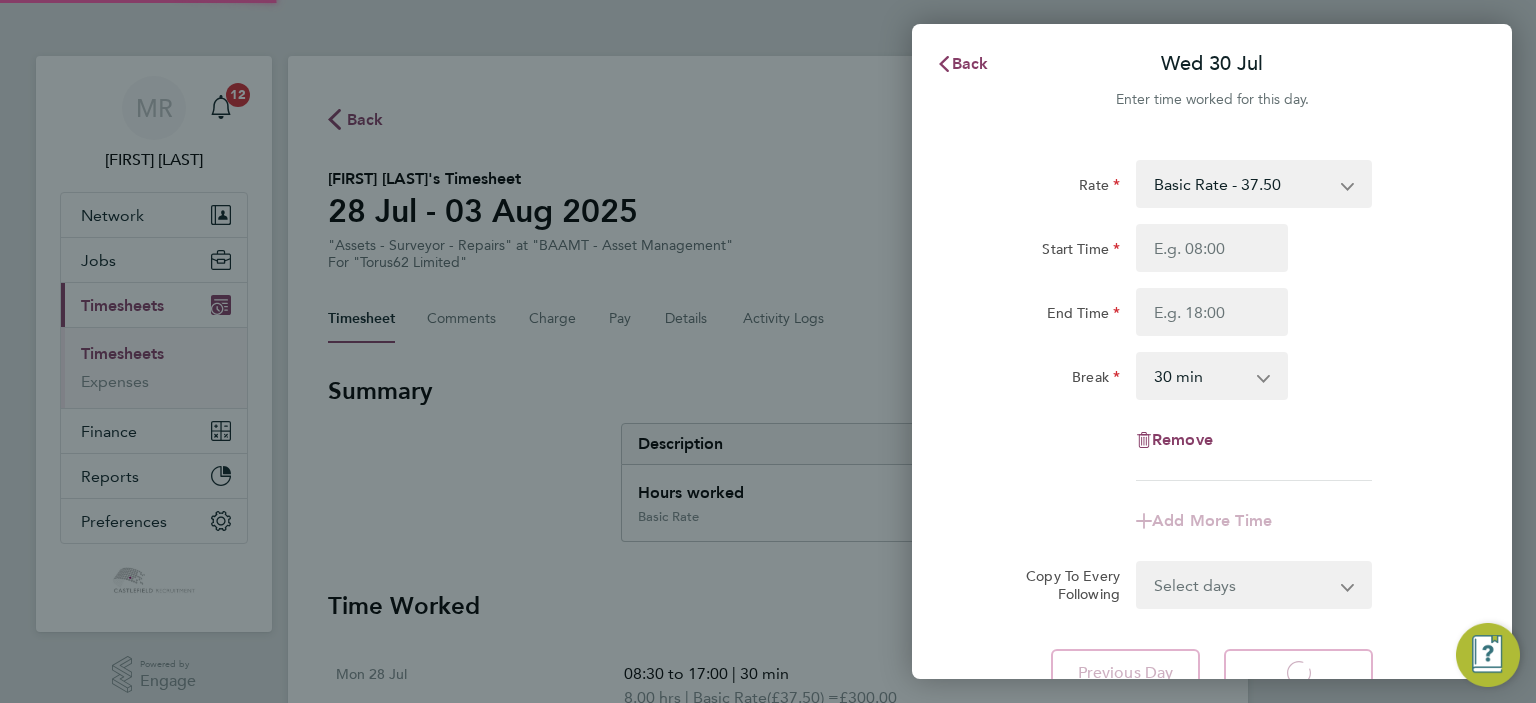select on "30" 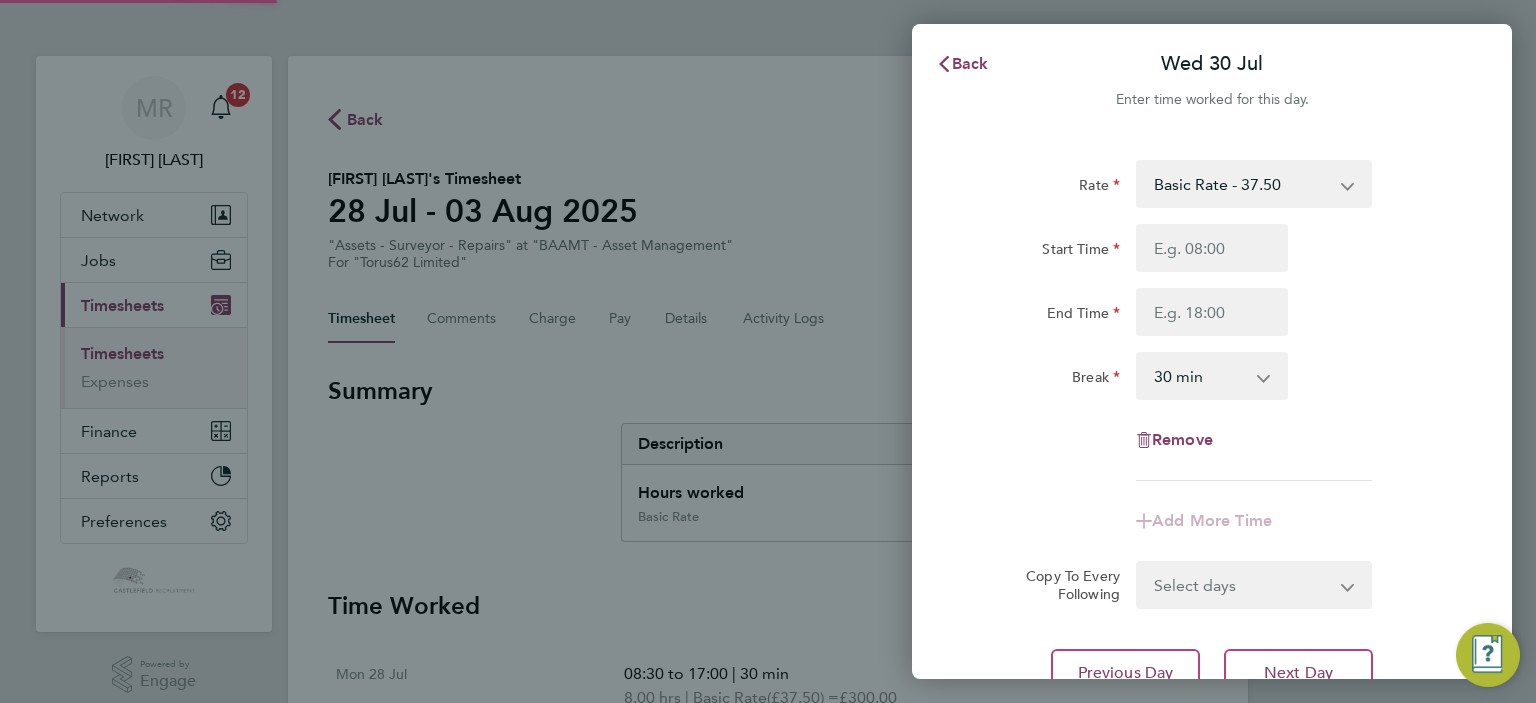 scroll, scrollTop: 0, scrollLeft: 0, axis: both 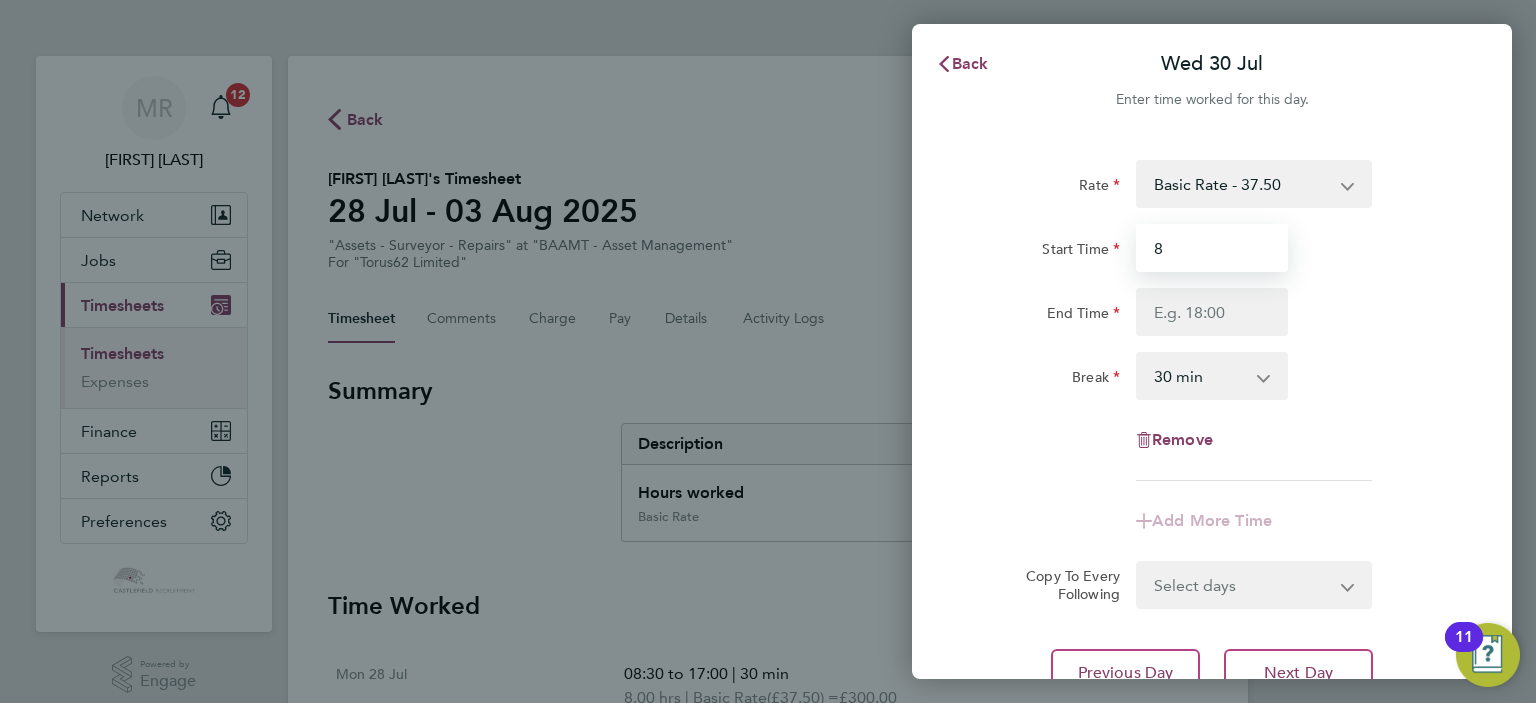 drag, startPoint x: 1184, startPoint y: 271, endPoint x: 1171, endPoint y: 275, distance: 13.601471 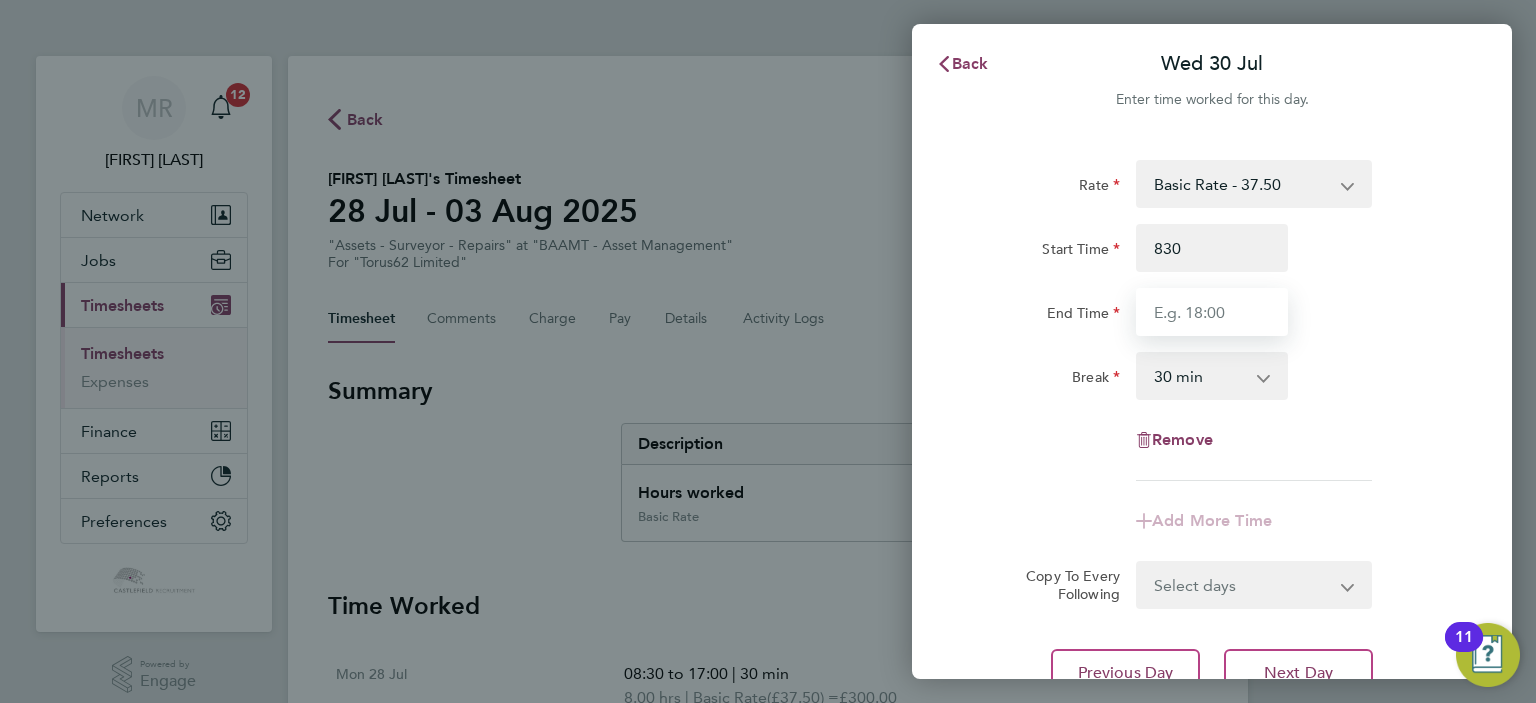 type on "08:30" 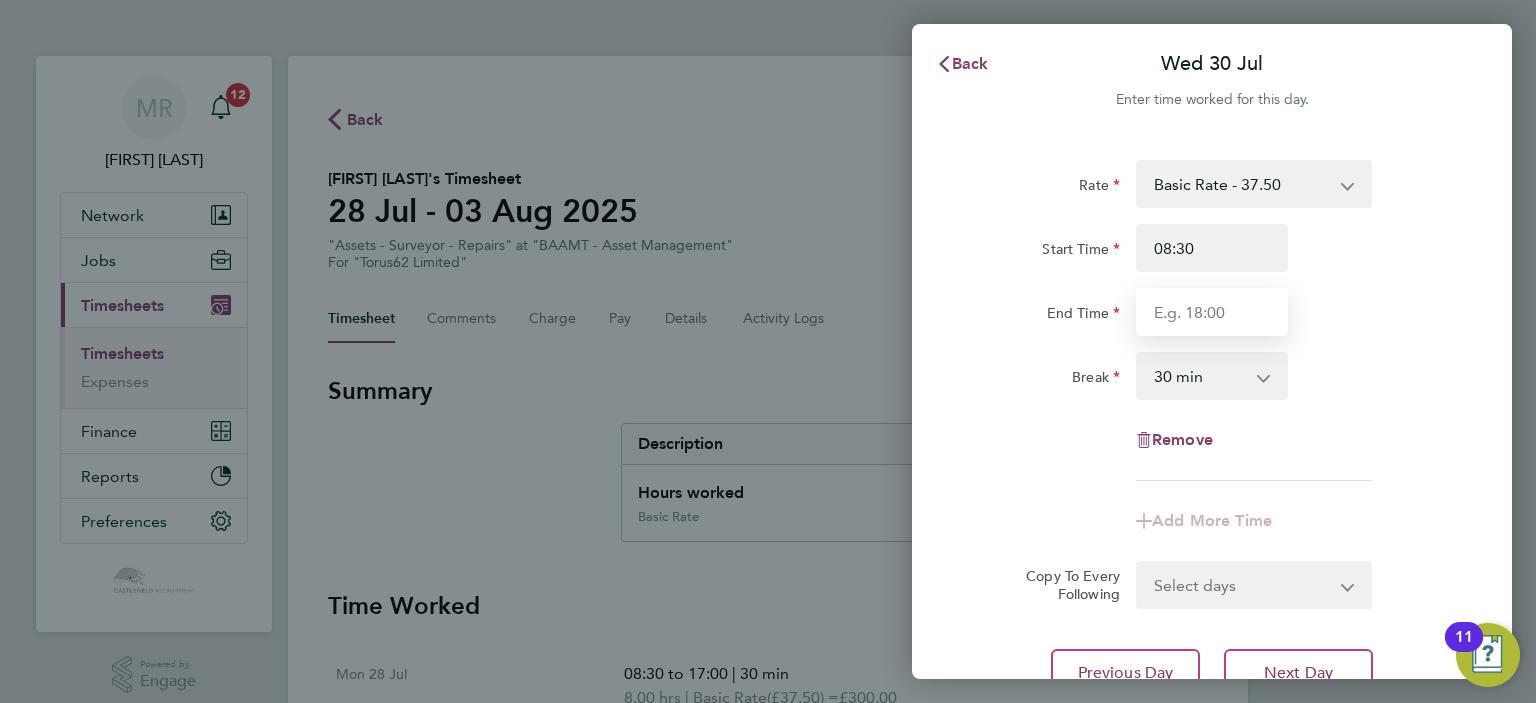click on "End Time" at bounding box center (1212, 312) 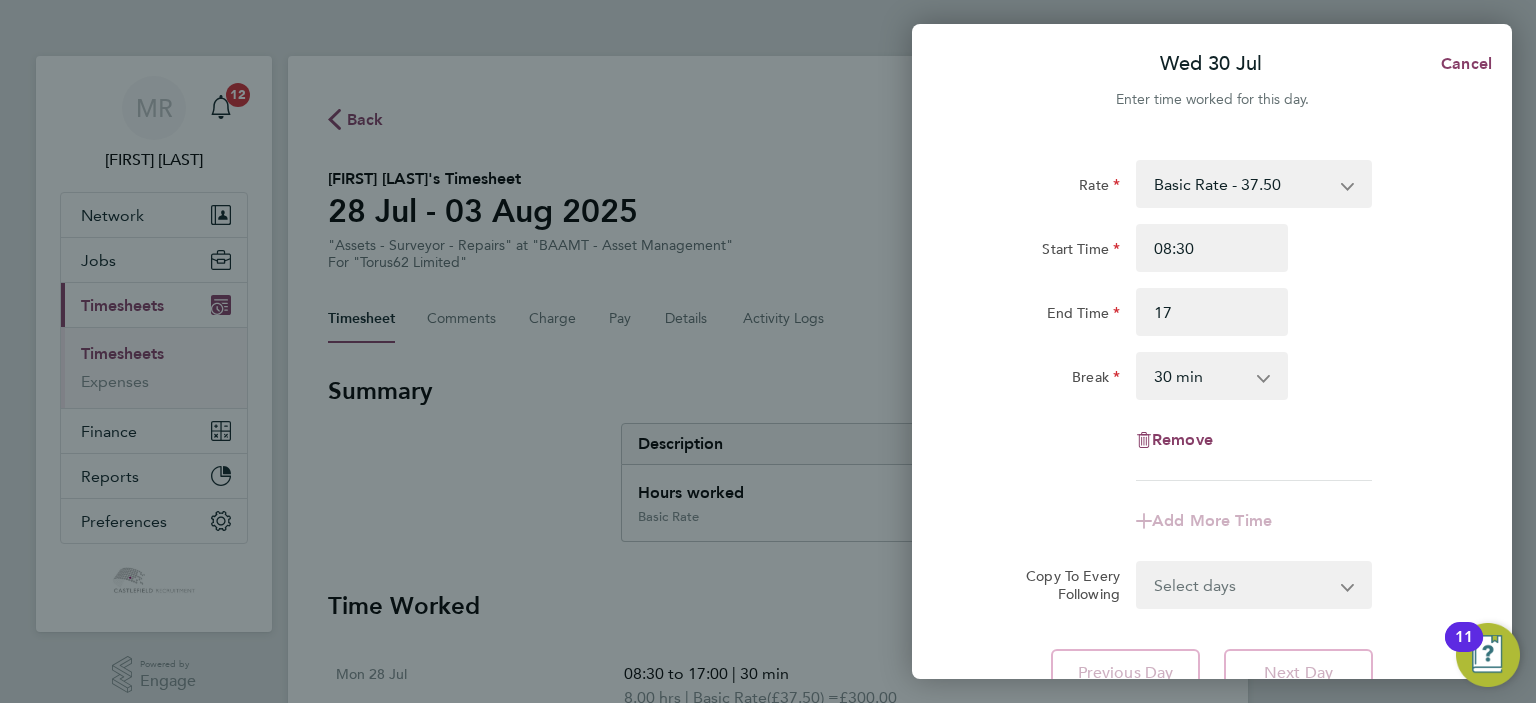 type on "17:00" 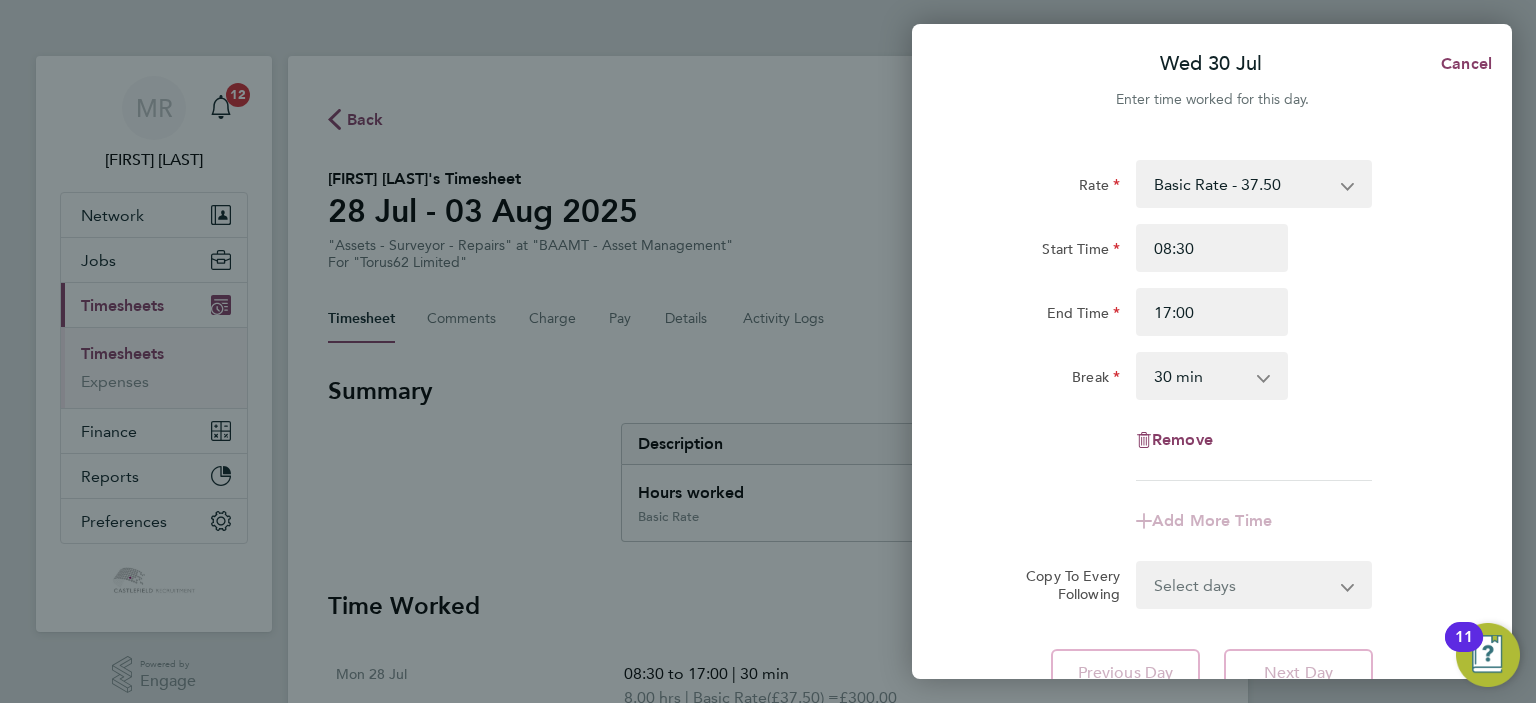 drag, startPoint x: 1421, startPoint y: 291, endPoint x: 1352, endPoint y: 364, distance: 100.44899 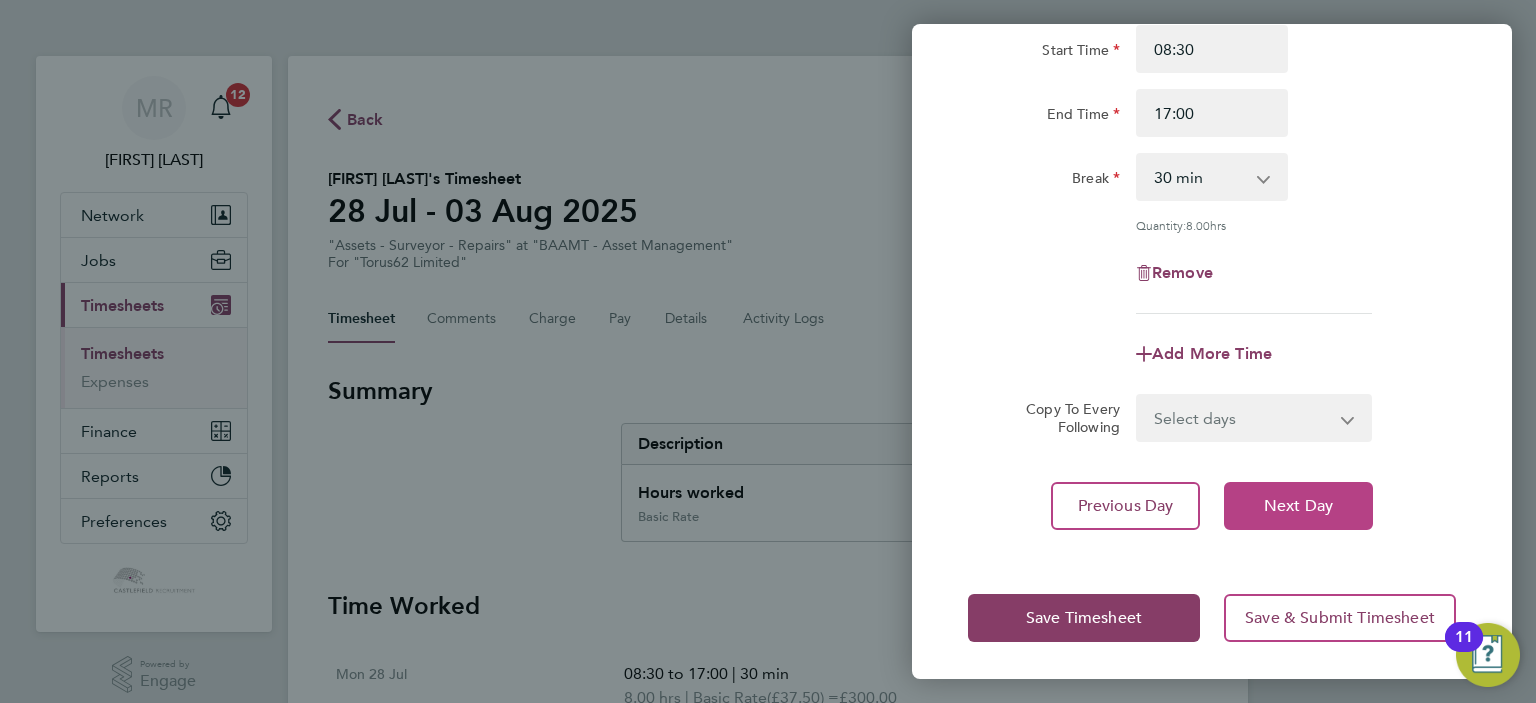 click on "Next Day" 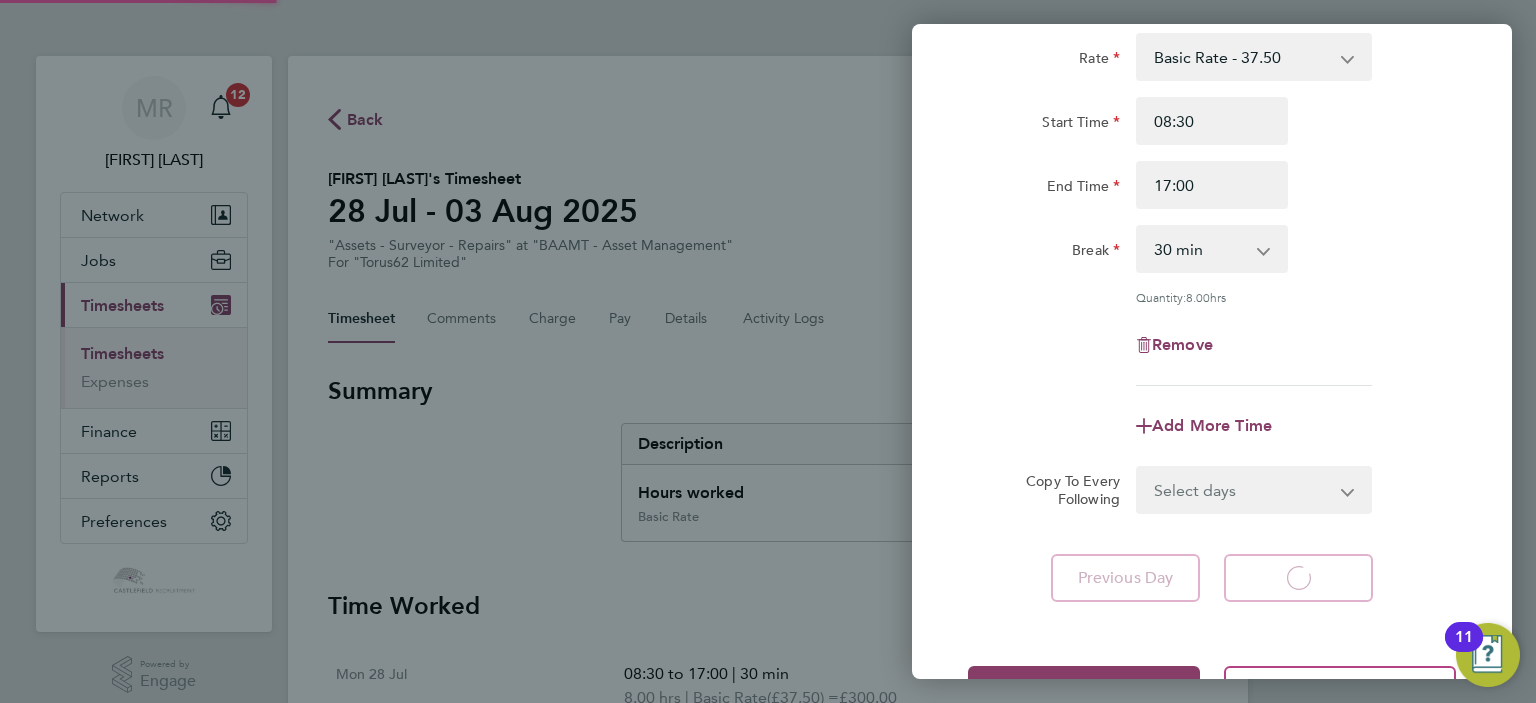 select on "30" 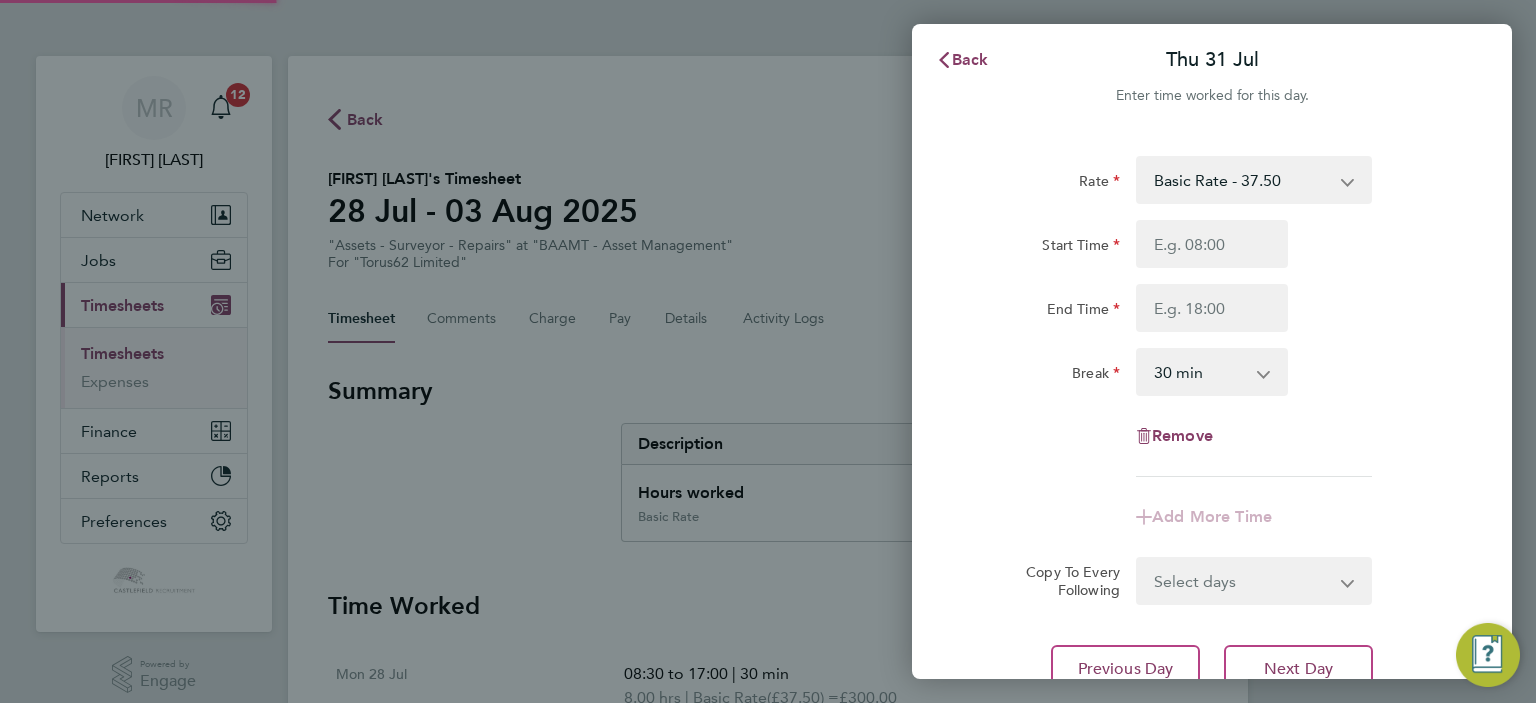 scroll, scrollTop: 0, scrollLeft: 0, axis: both 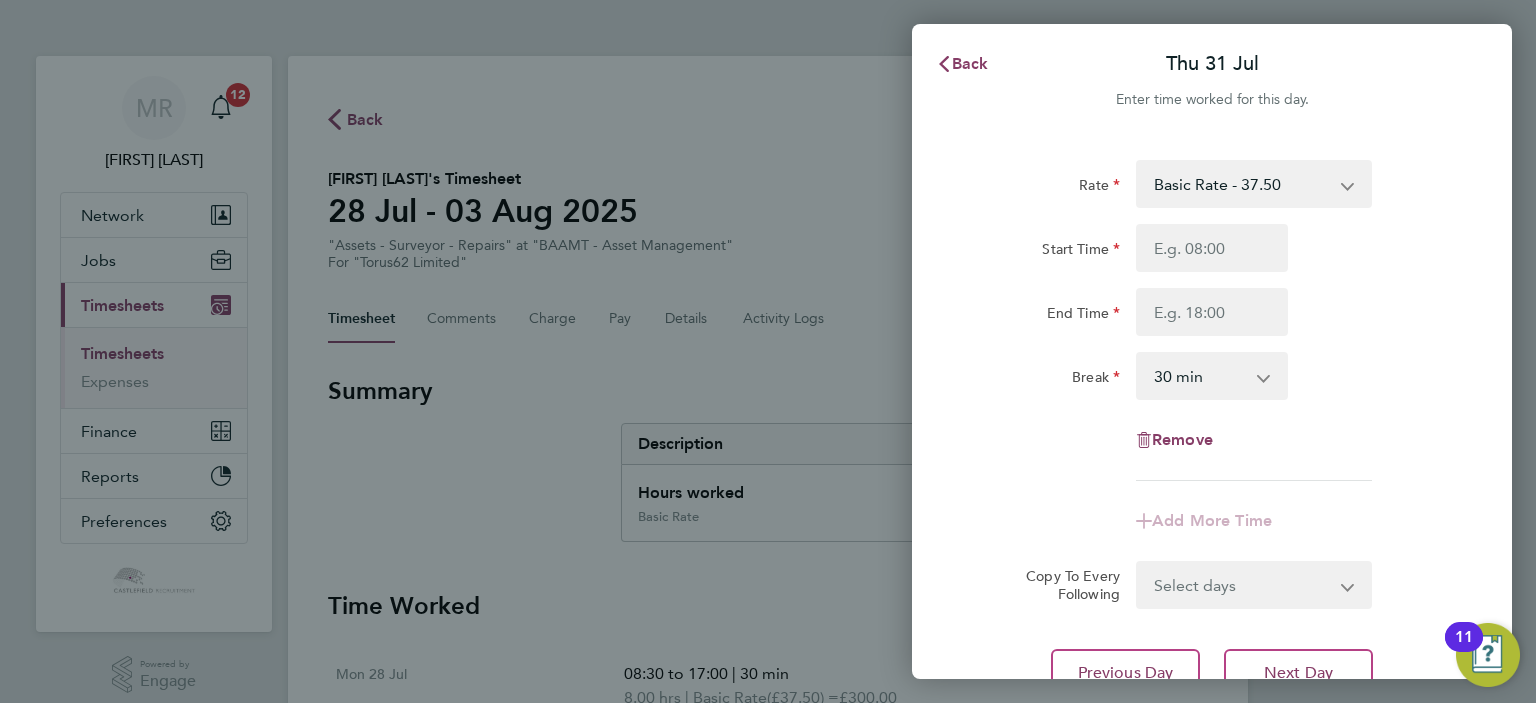 type 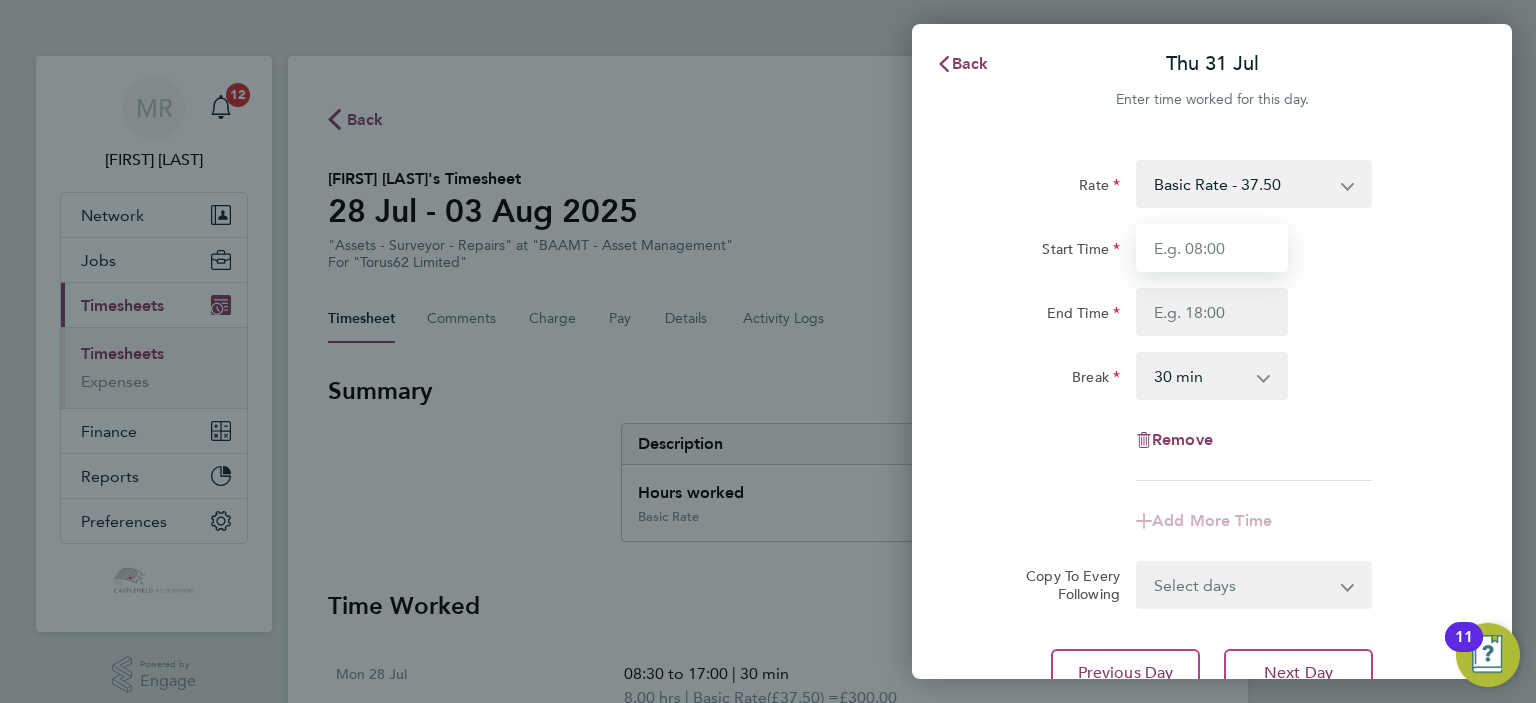 drag, startPoint x: 1177, startPoint y: 263, endPoint x: 1157, endPoint y: 289, distance: 32.80244 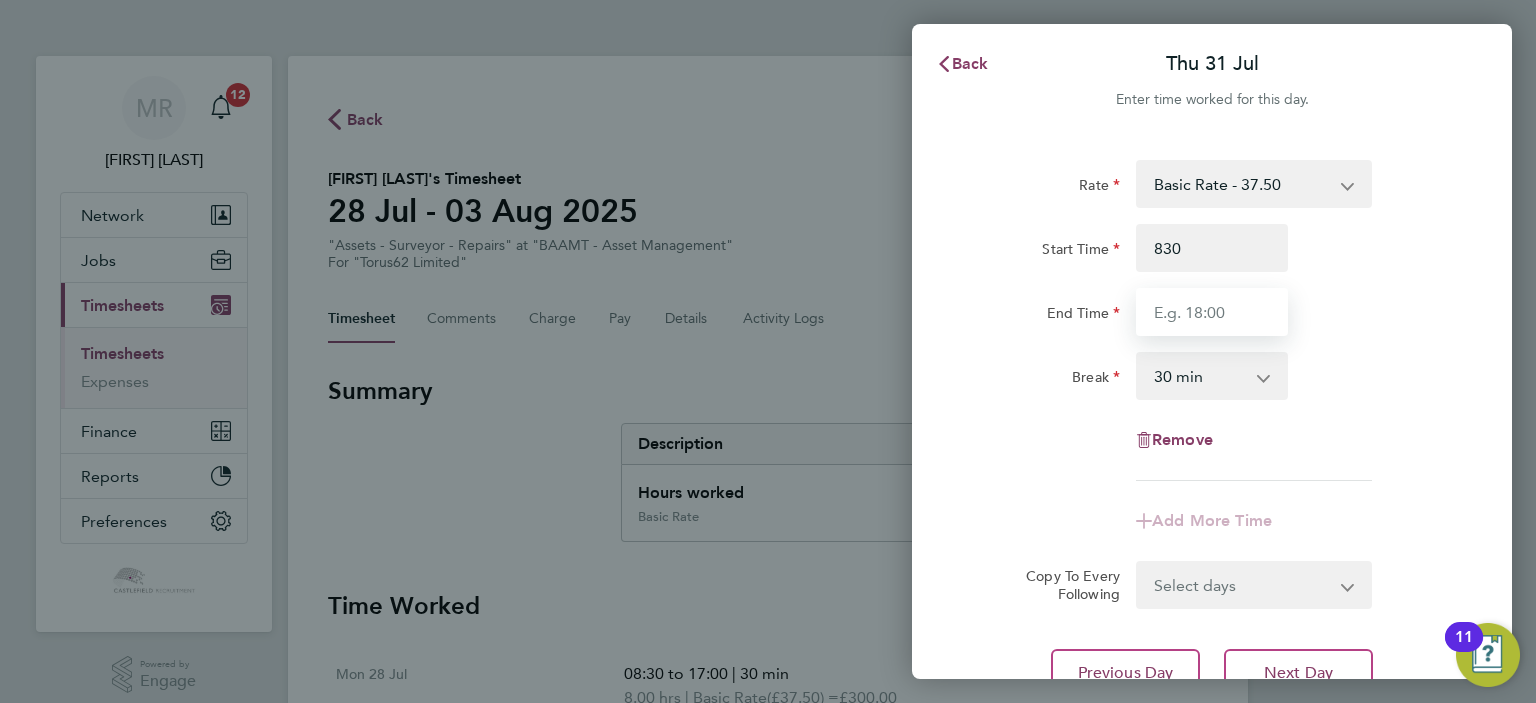 type on "08:30" 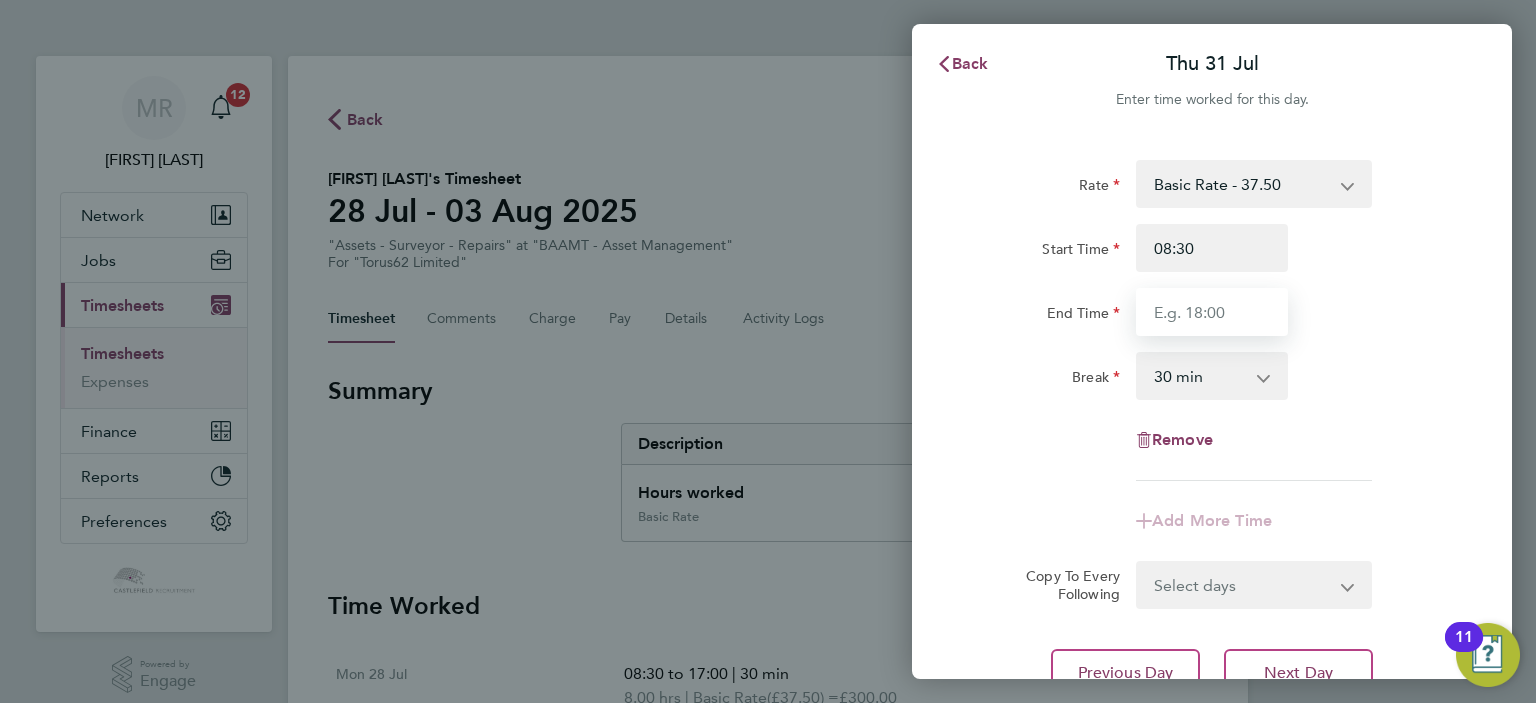 drag, startPoint x: 1156, startPoint y: 310, endPoint x: 1170, endPoint y: 311, distance: 14.035668 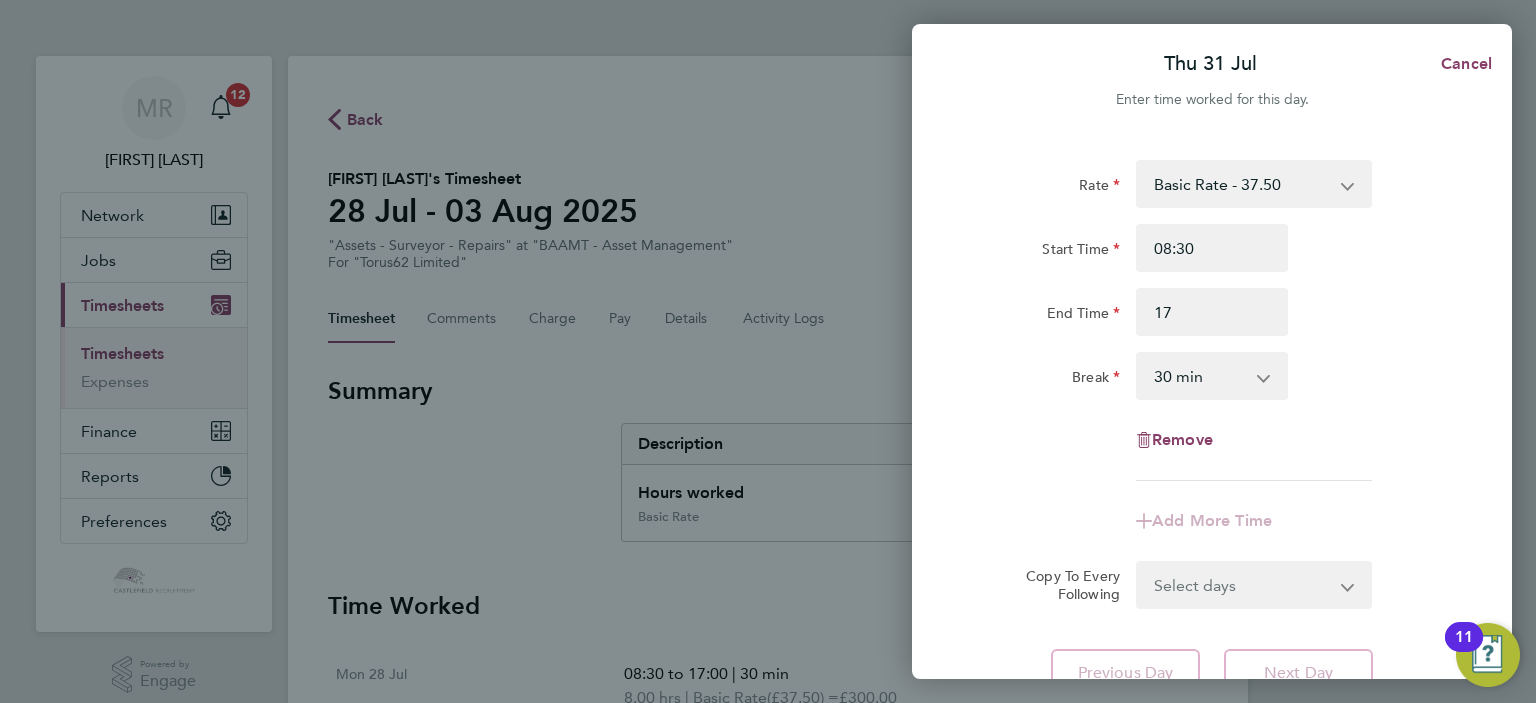 type on "17:00" 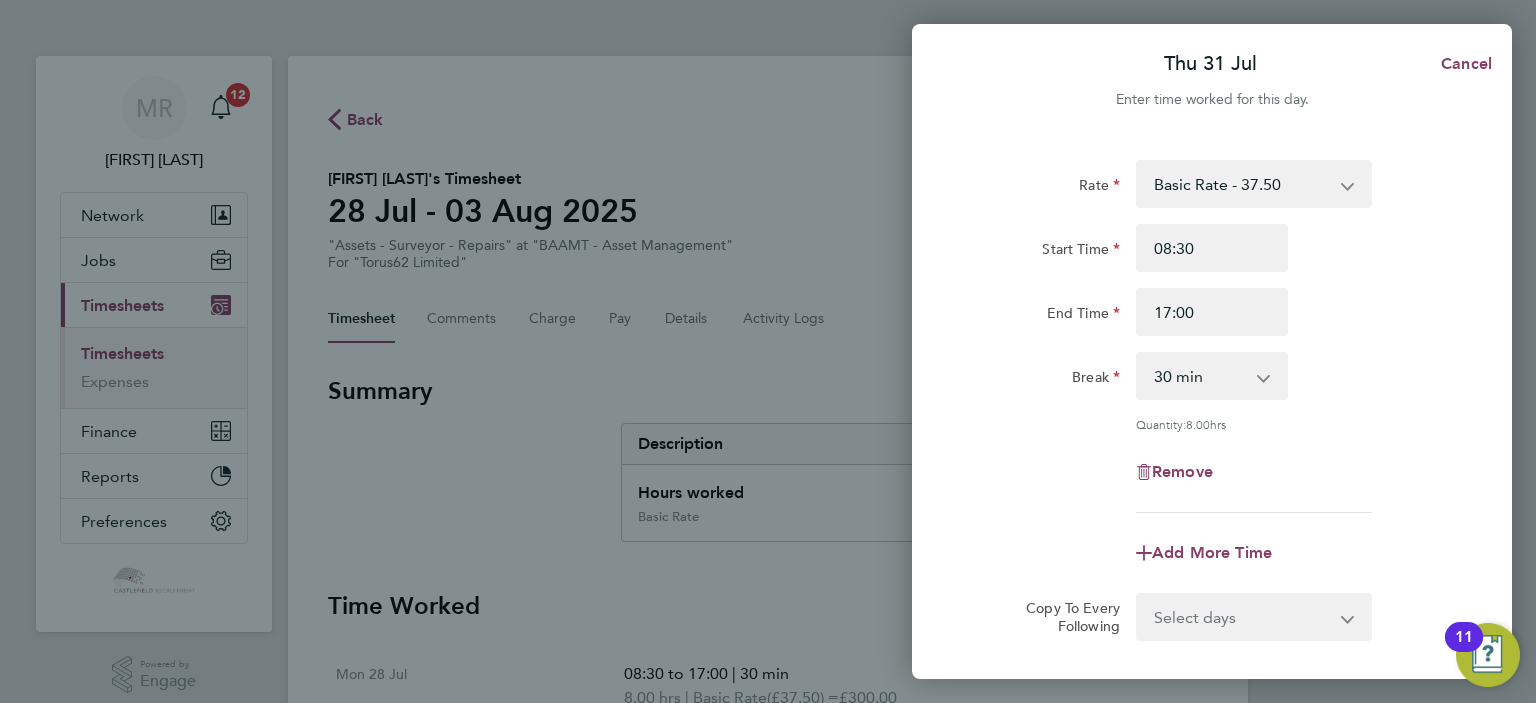 drag, startPoint x: 1338, startPoint y: 306, endPoint x: 1328, endPoint y: 331, distance: 26.925823 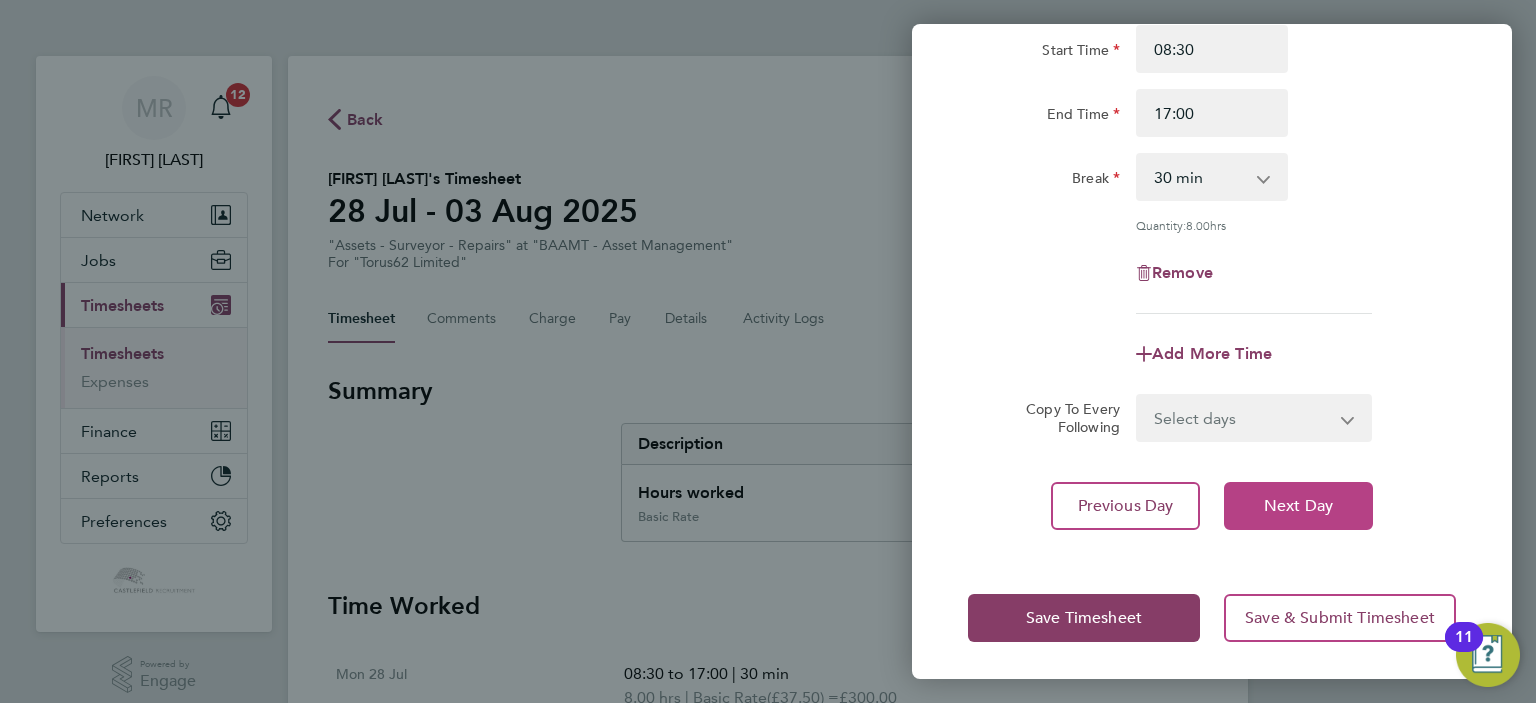 click on "Next Day" 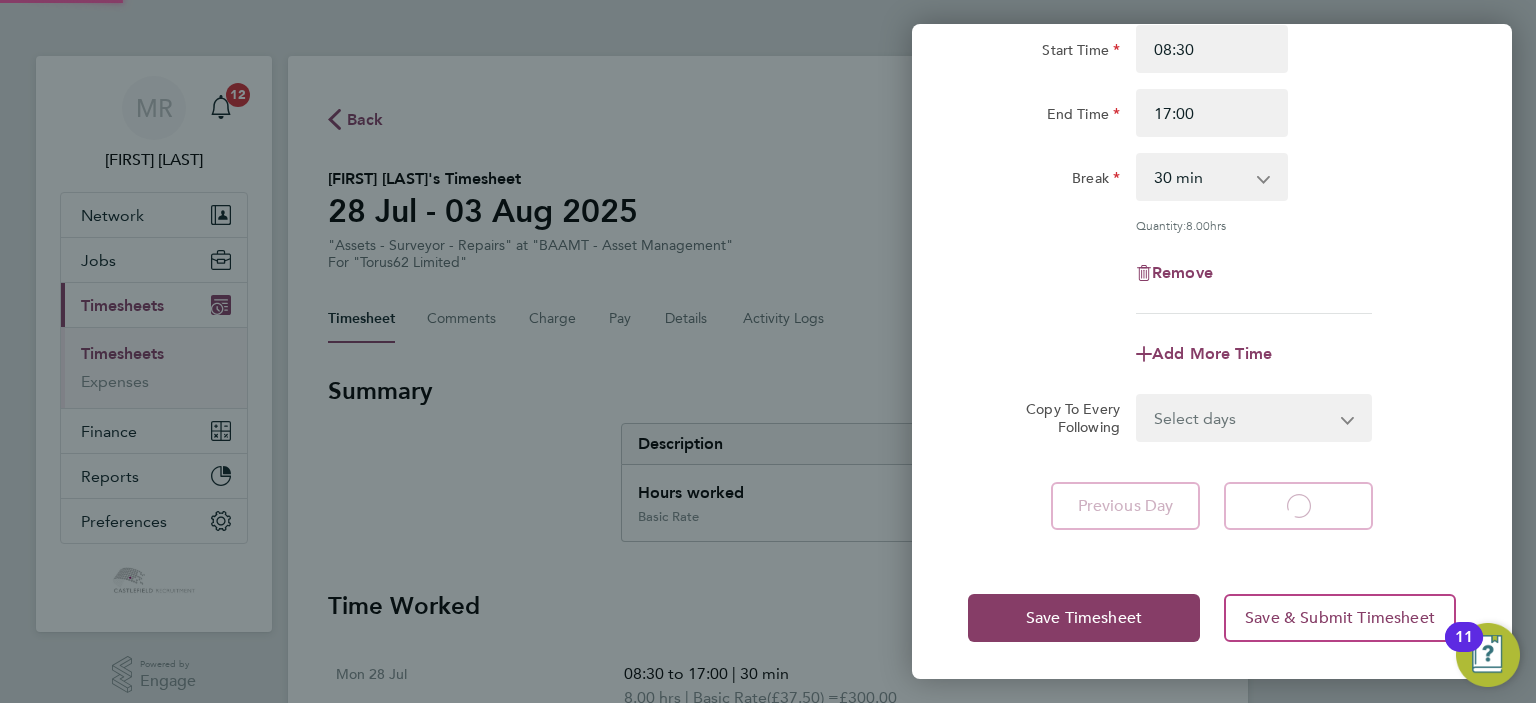 select on "30" 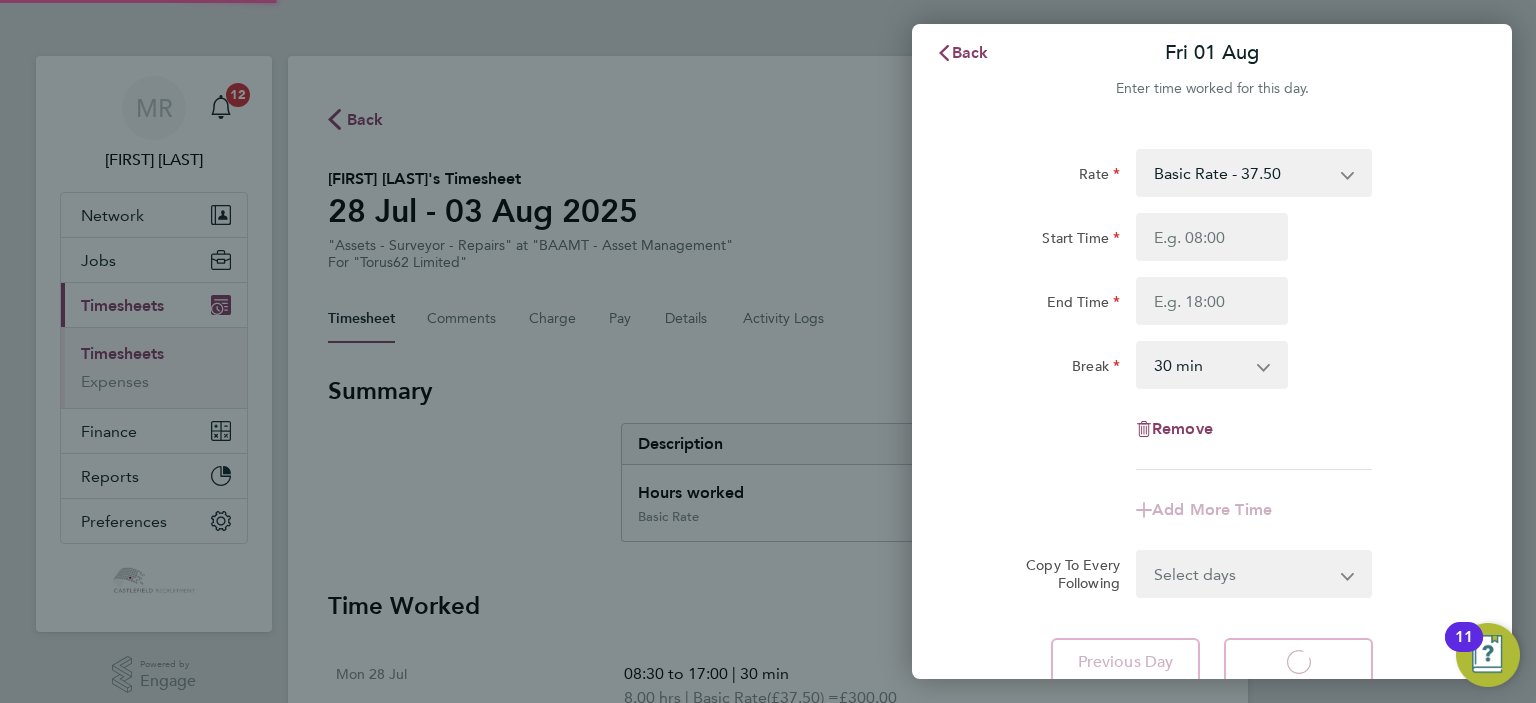 scroll, scrollTop: 0, scrollLeft: 0, axis: both 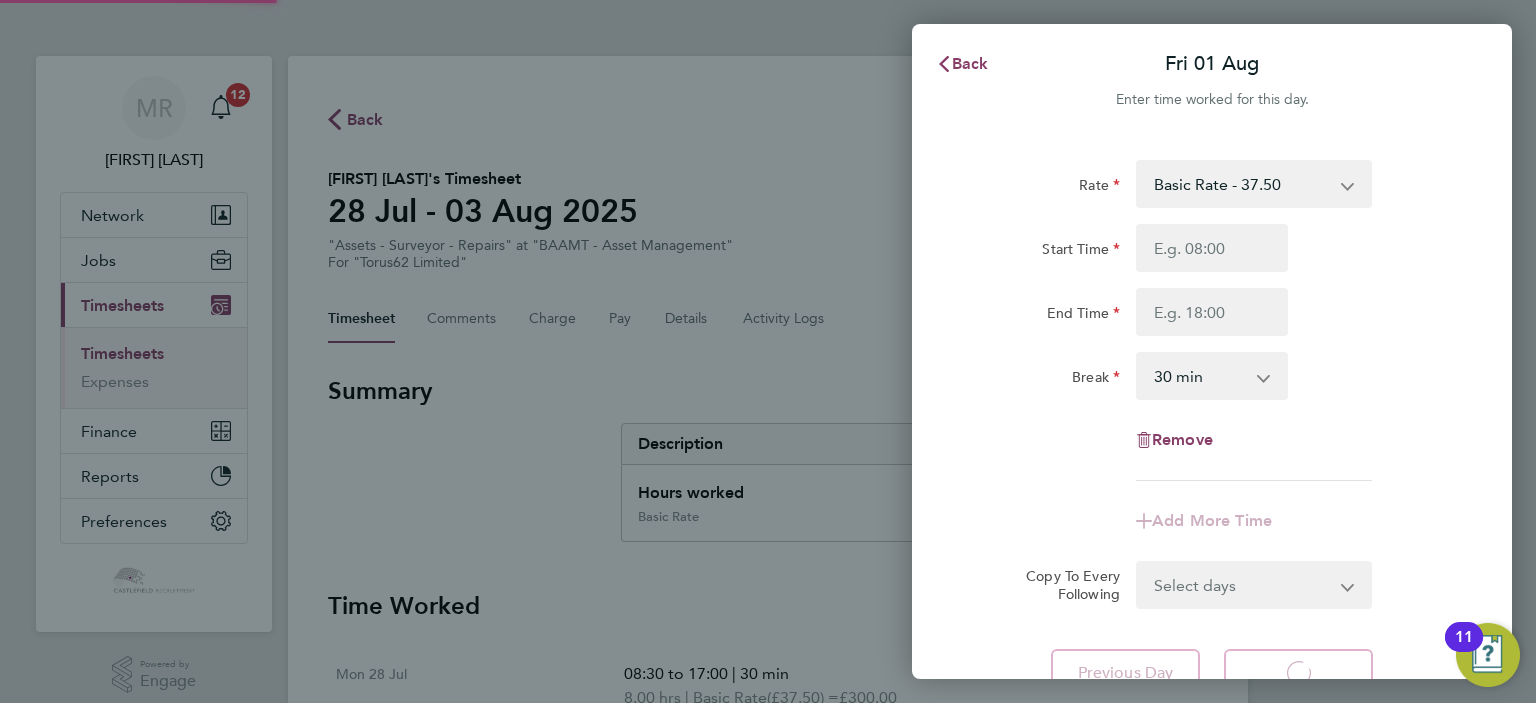 select on "30" 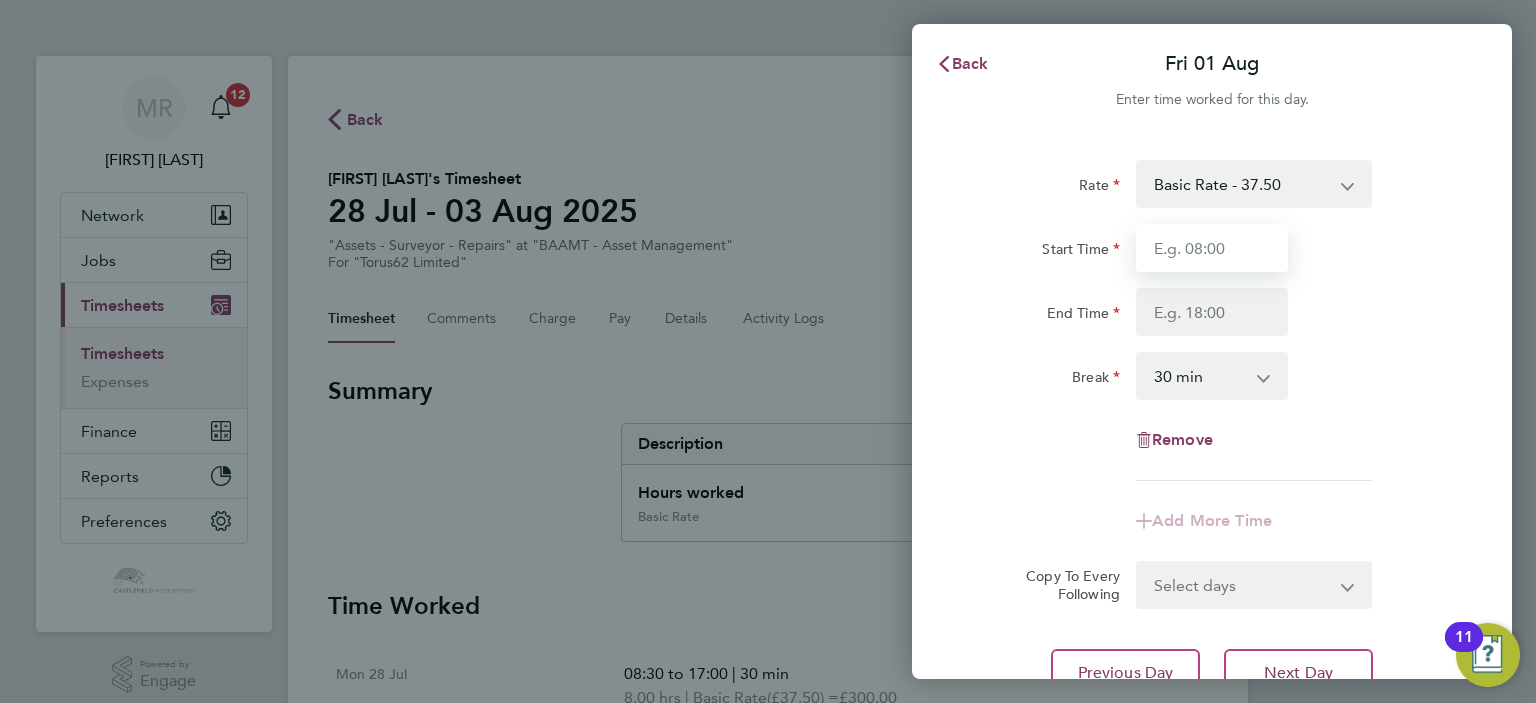 drag, startPoint x: 1205, startPoint y: 239, endPoint x: 1187, endPoint y: 271, distance: 36.71512 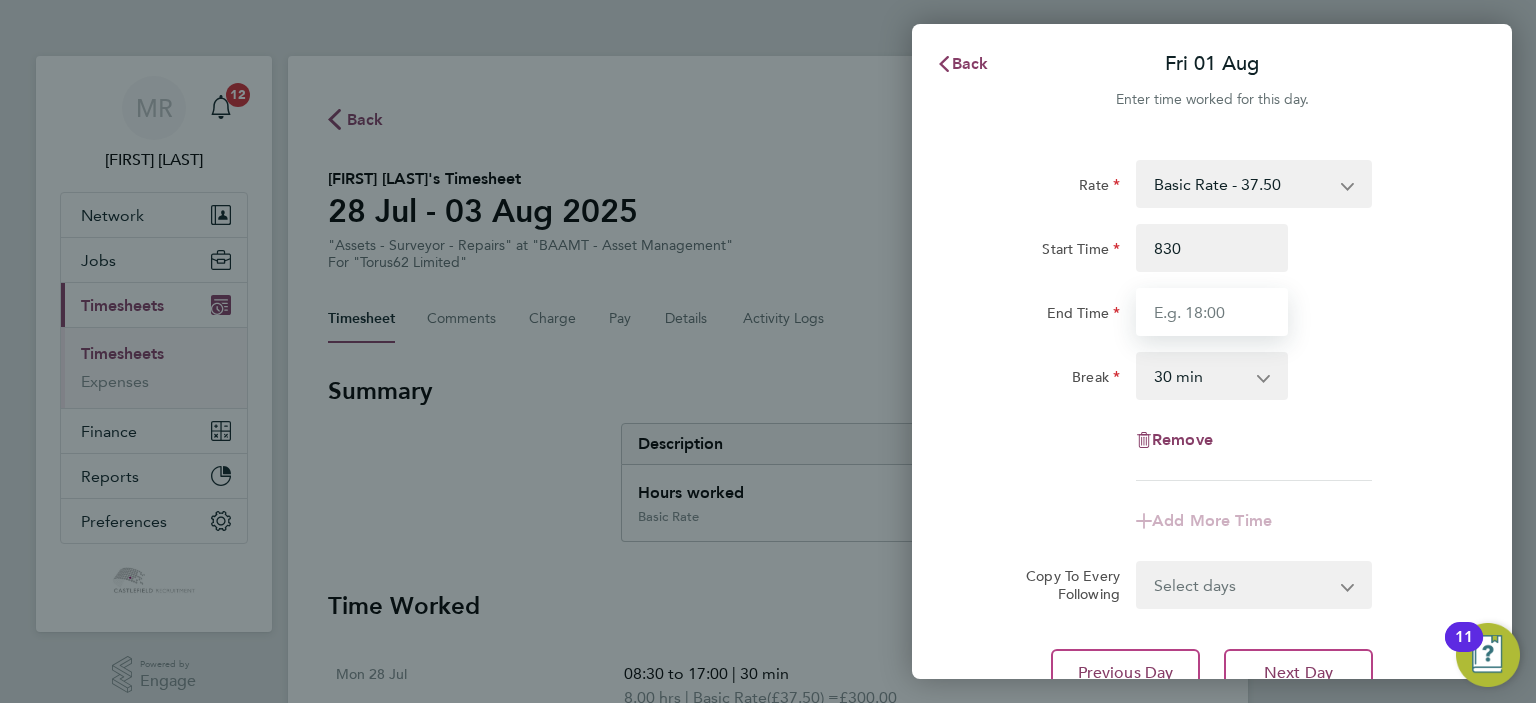 type on "08:30" 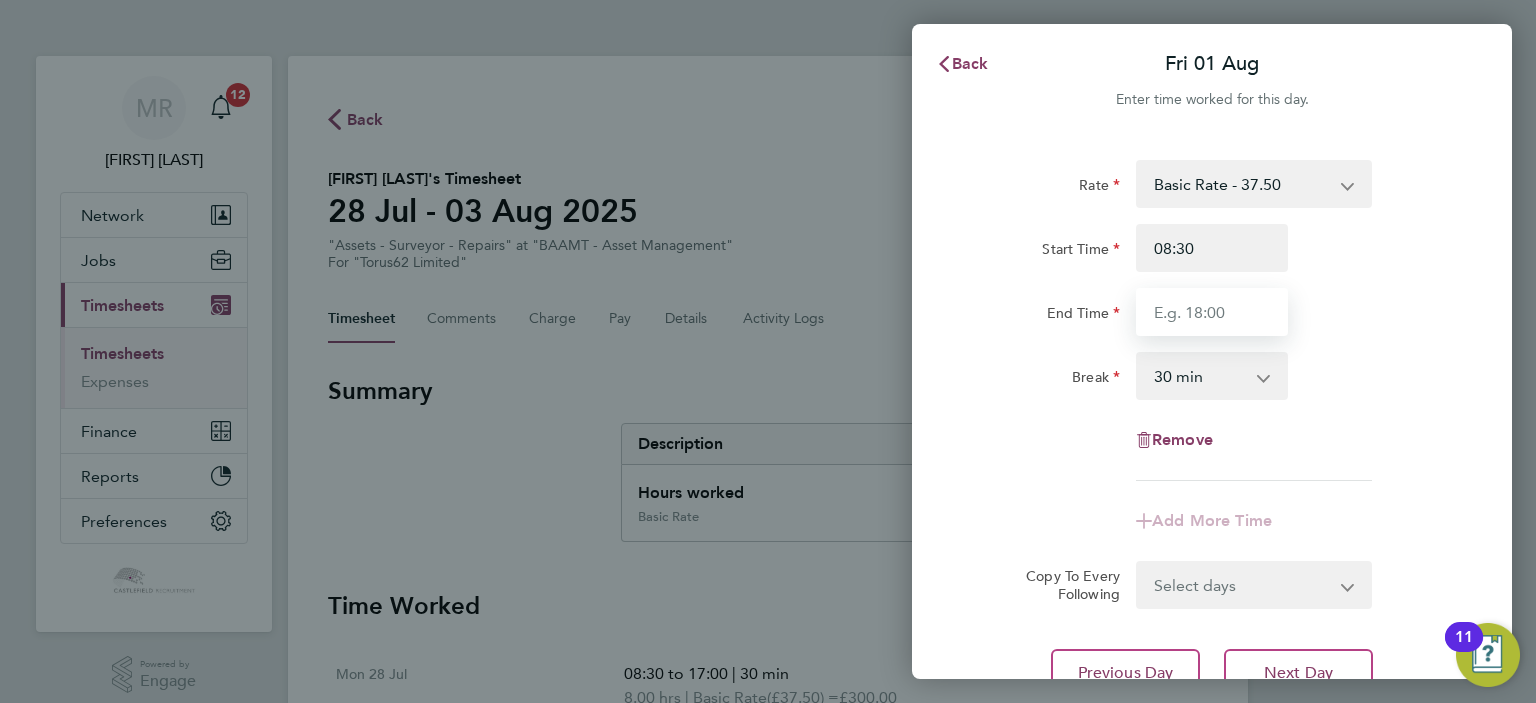 click on "End Time" at bounding box center [1212, 312] 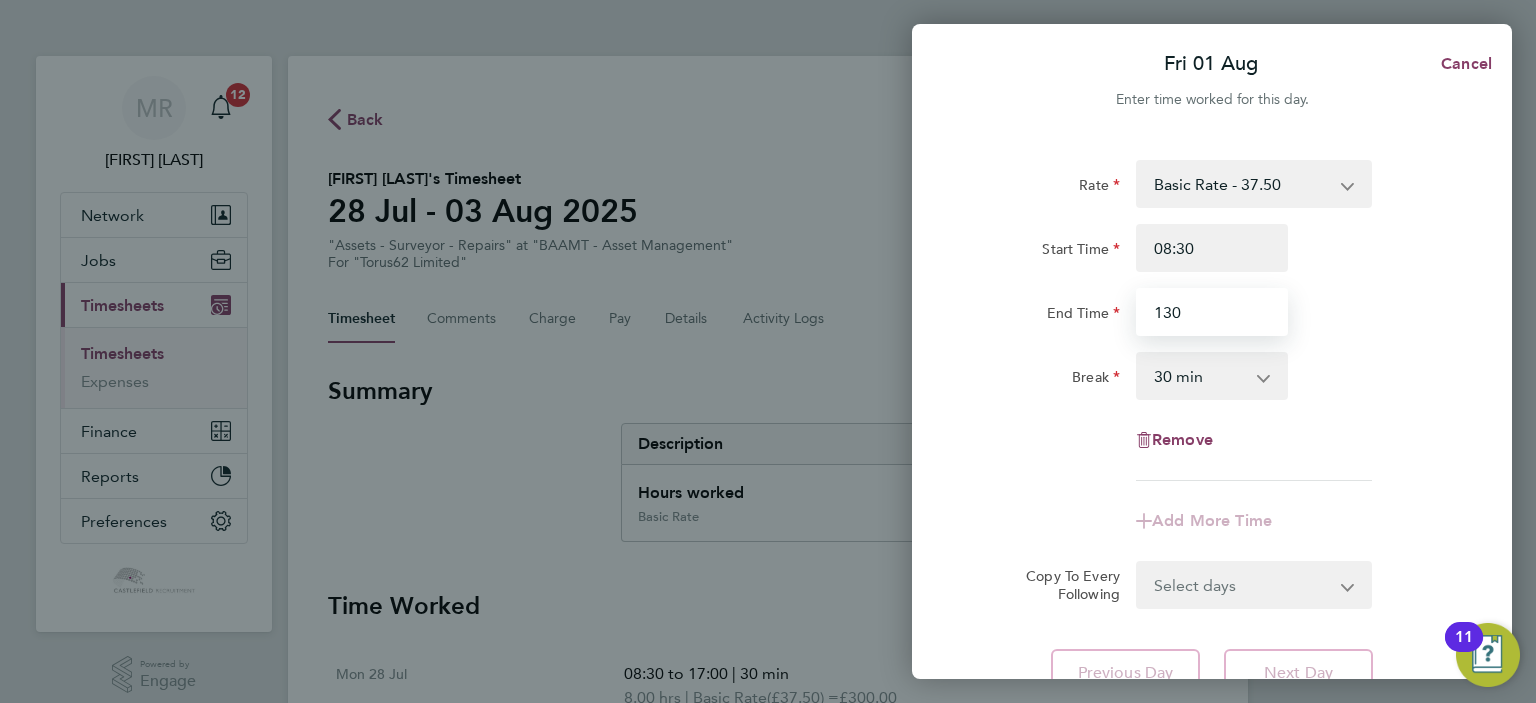 drag, startPoint x: 1184, startPoint y: 313, endPoint x: 920, endPoint y: 315, distance: 264.00757 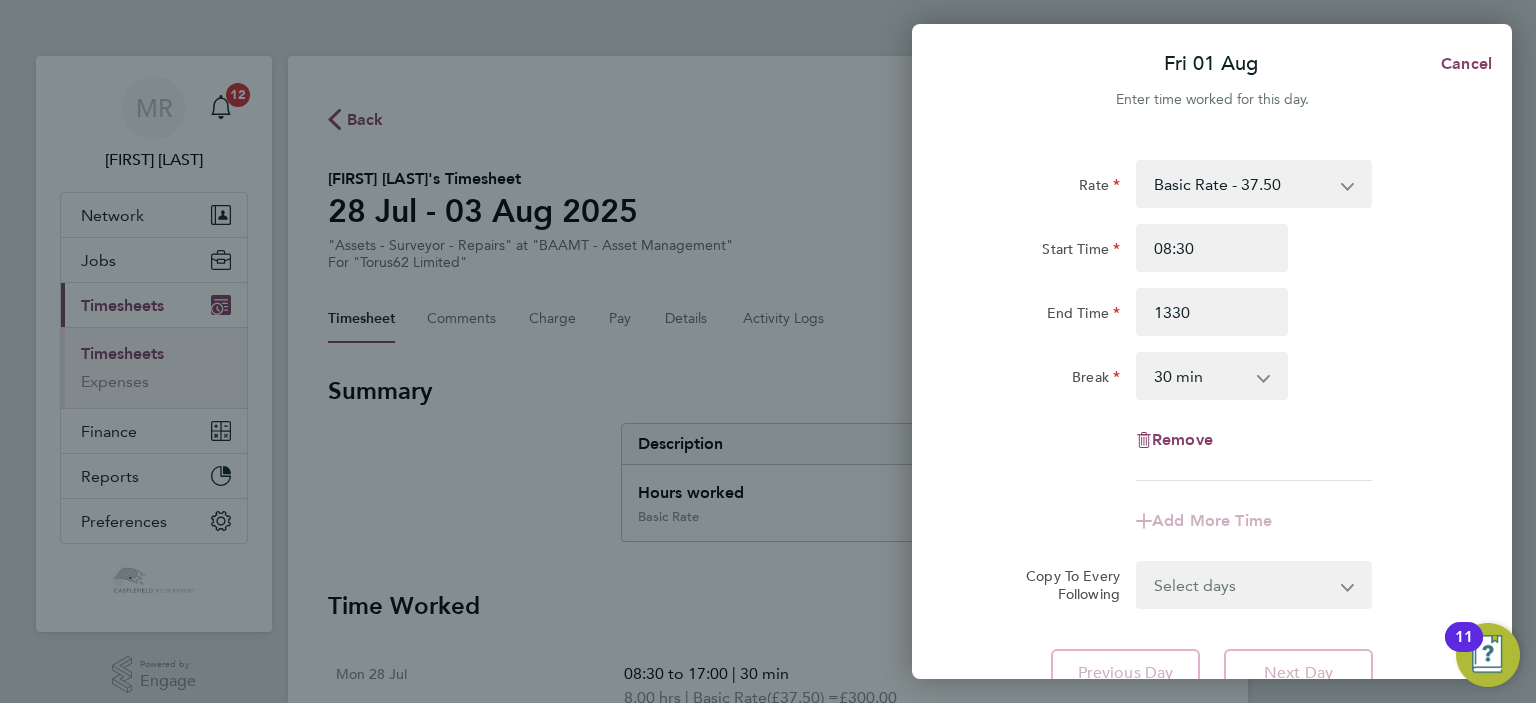 type on "13:30" 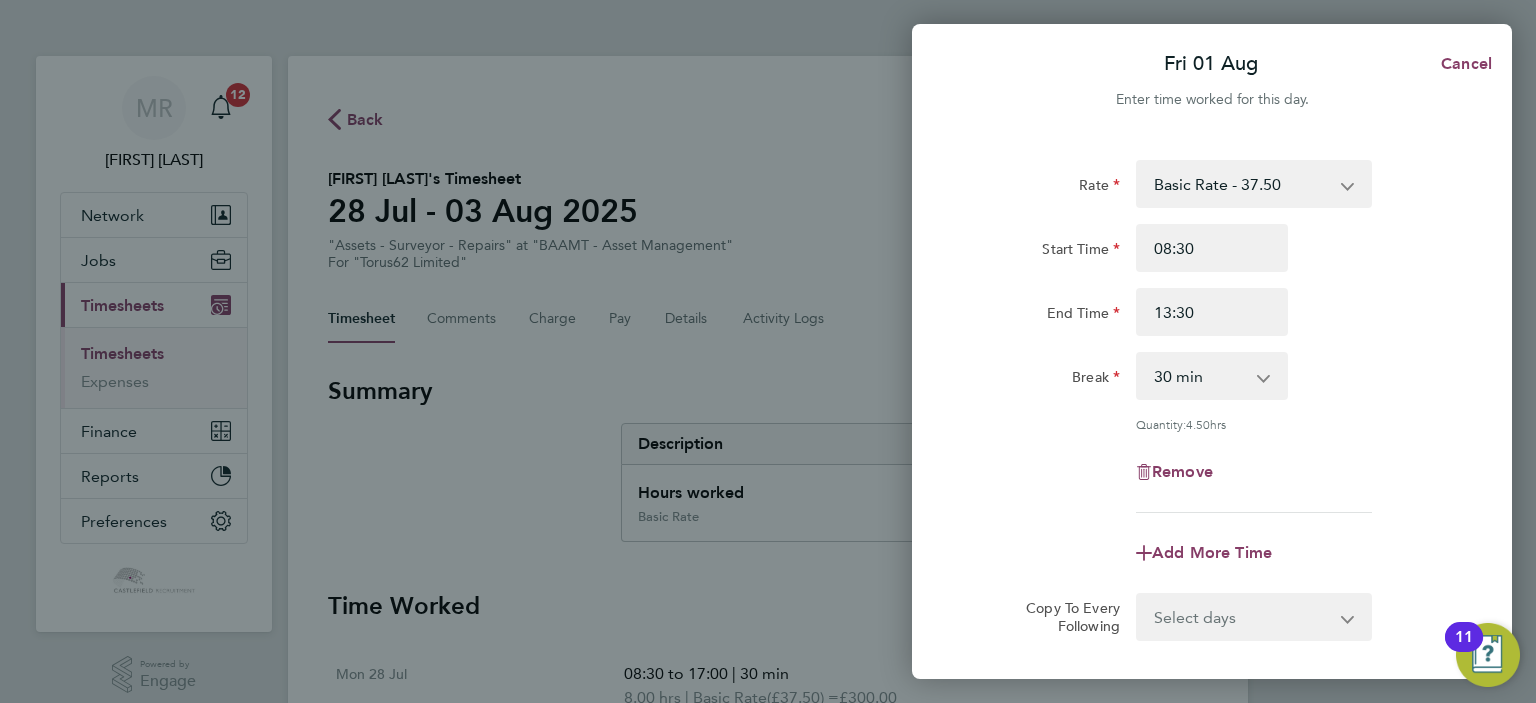 click on "End Time 13:30" 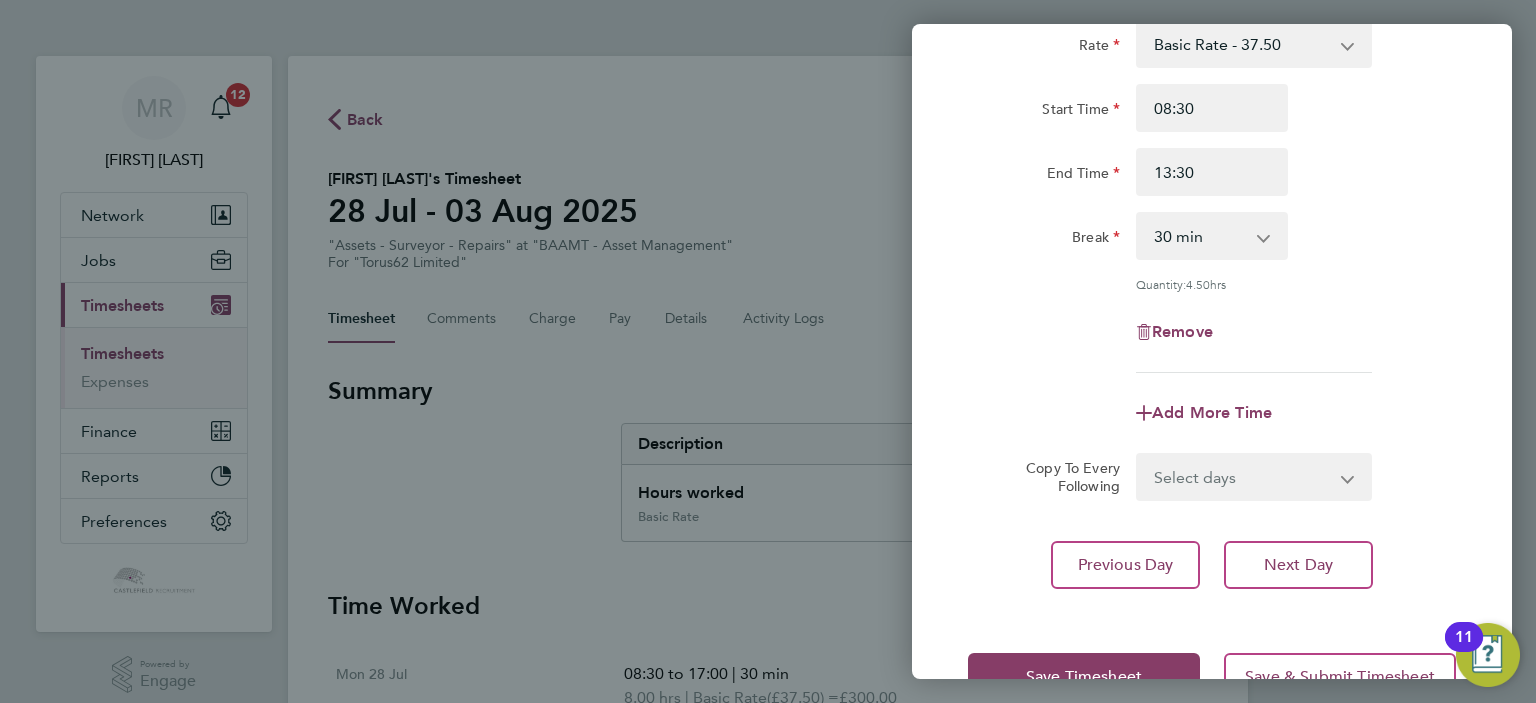 scroll, scrollTop: 199, scrollLeft: 0, axis: vertical 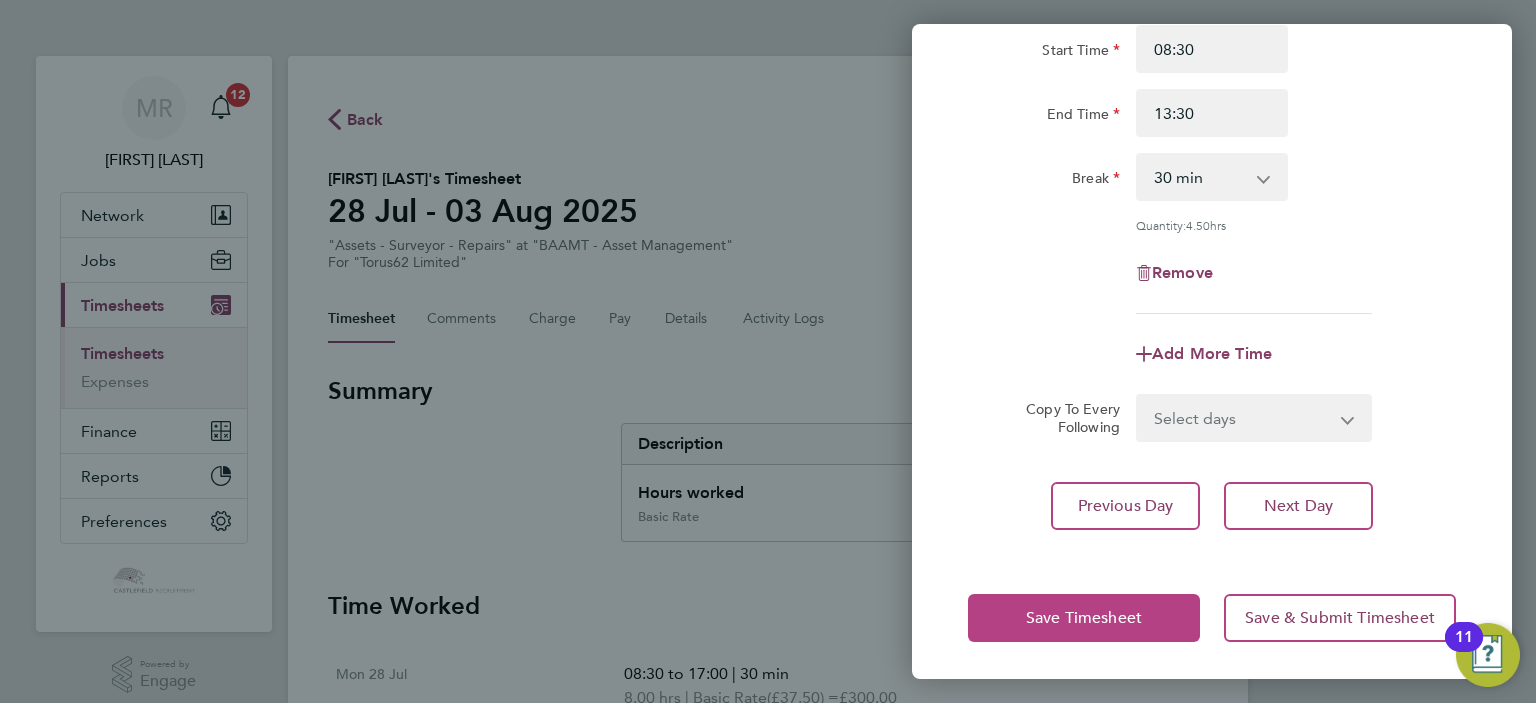 click on "Save Timesheet   Save & Submit Timesheet" 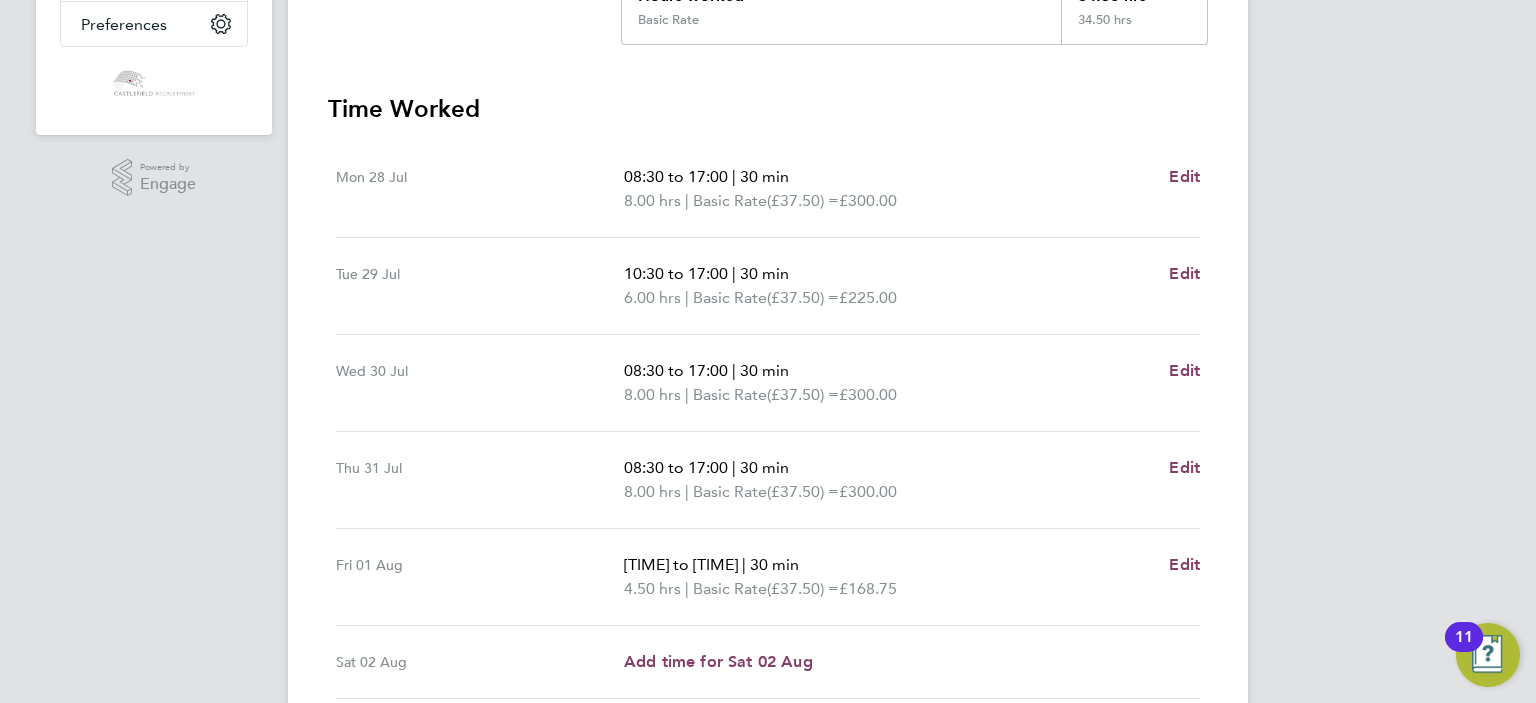 scroll, scrollTop: 500, scrollLeft: 0, axis: vertical 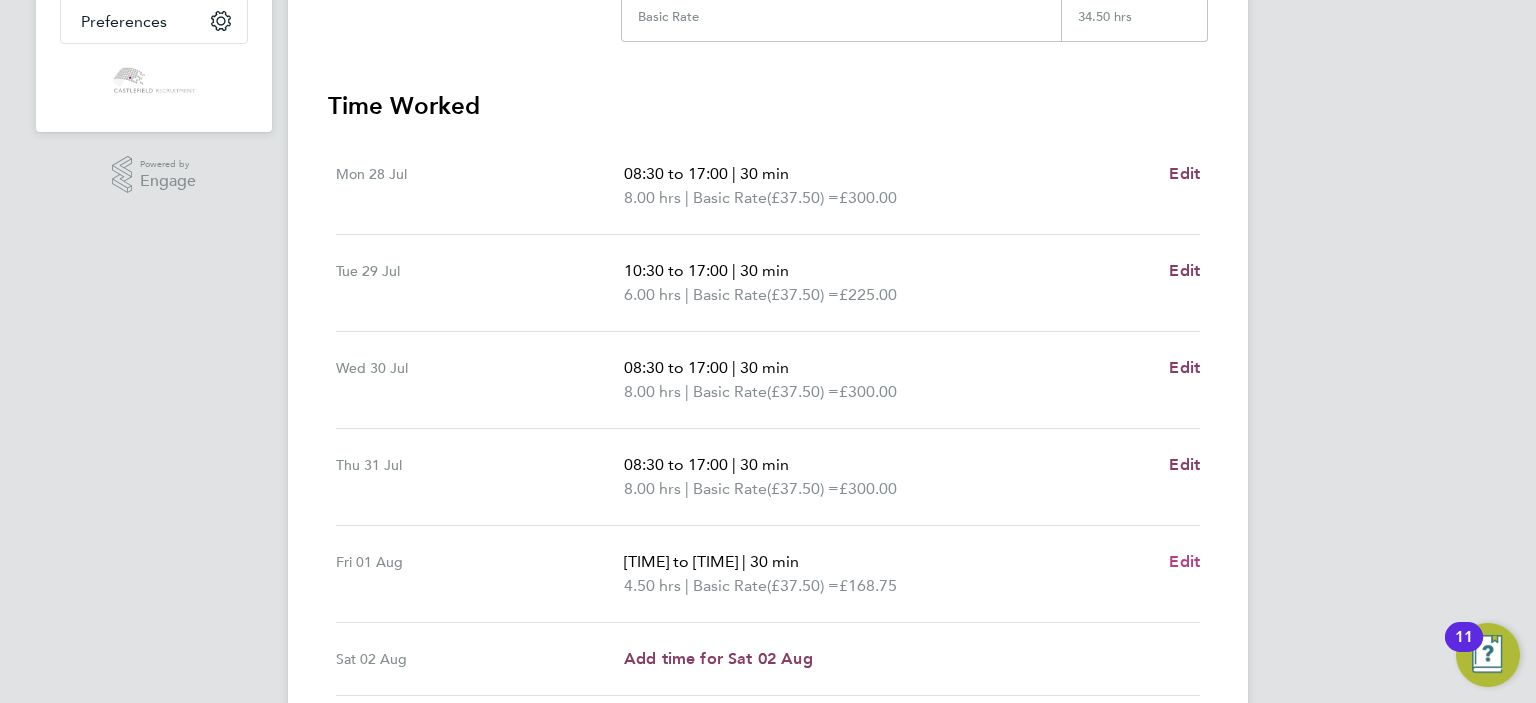 click on "Edit" at bounding box center [1184, 561] 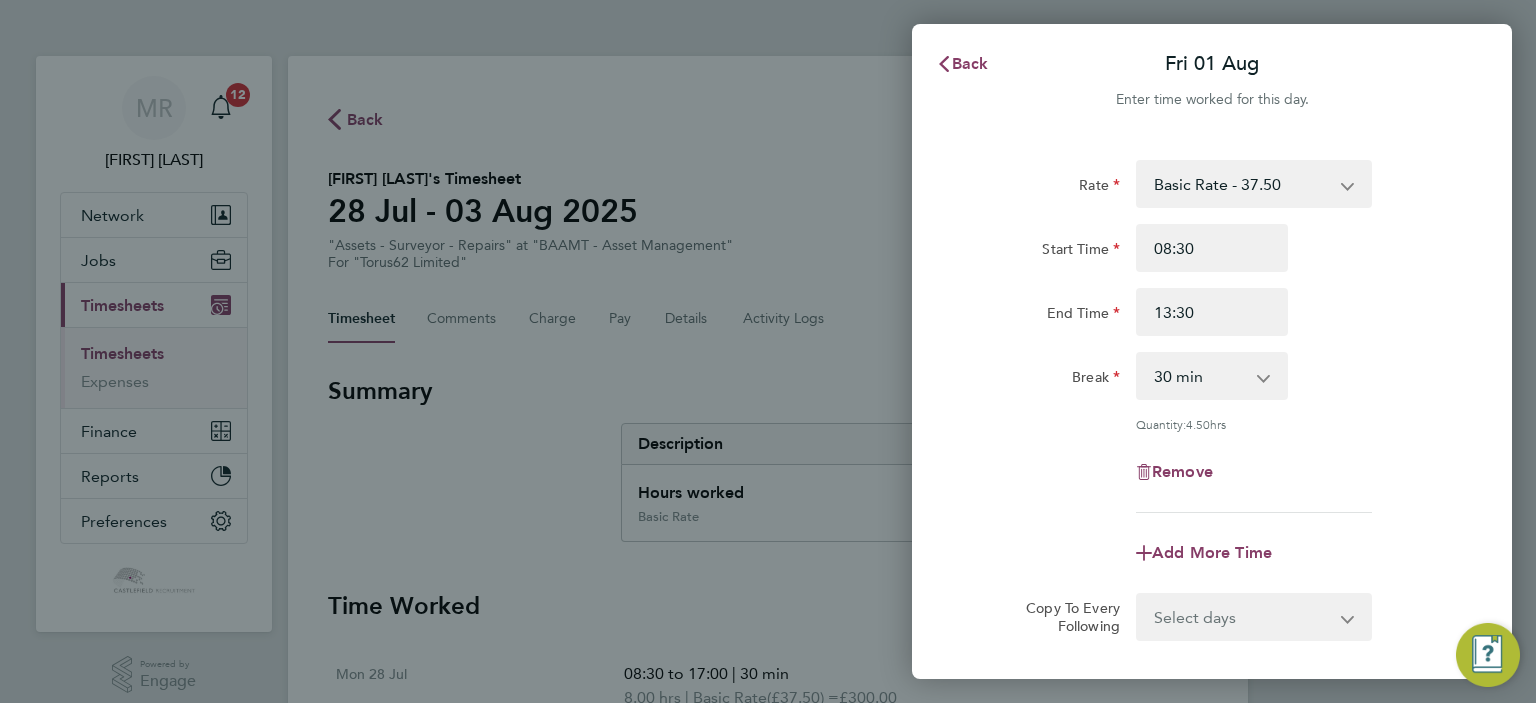 click on "0 min   15 min   30 min   45 min   60 min   75 min   90 min" at bounding box center (1200, 376) 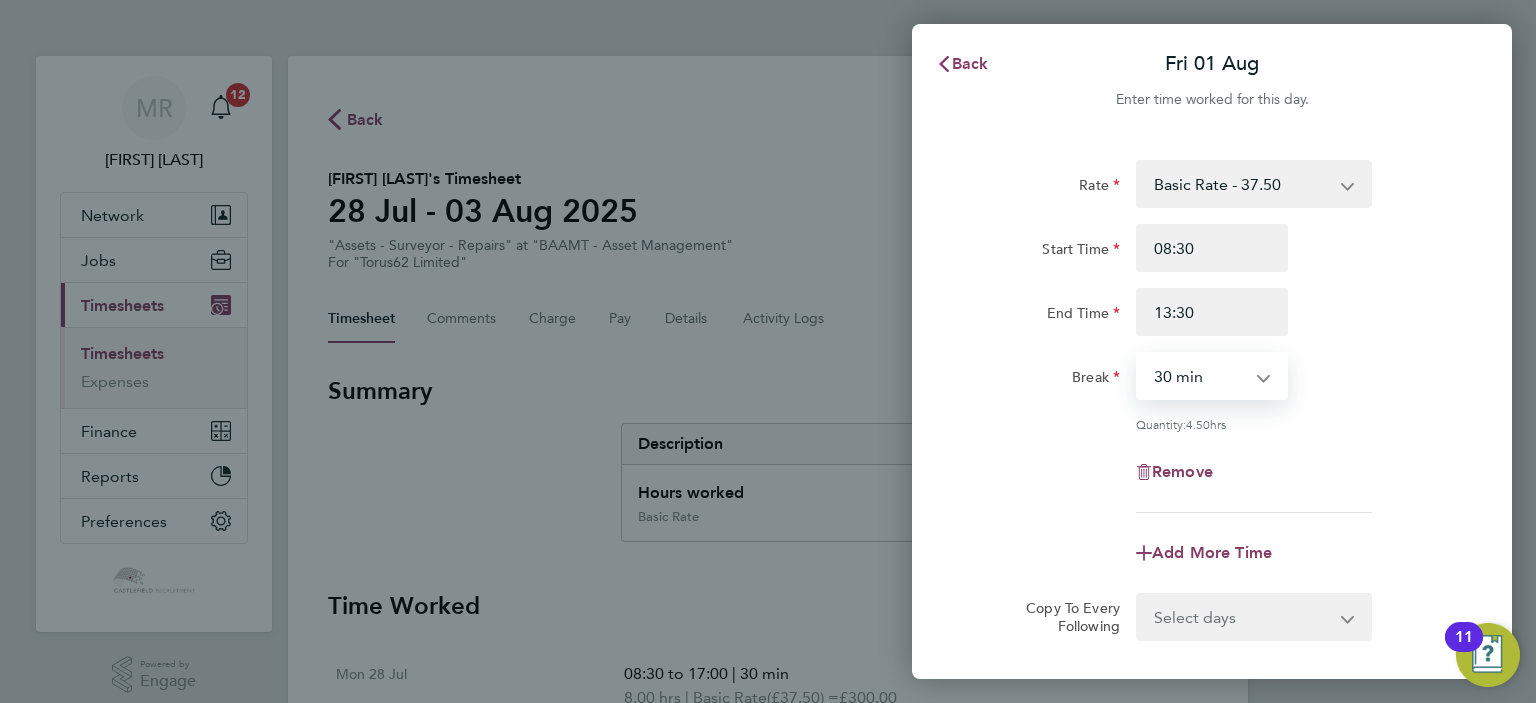 select on "0" 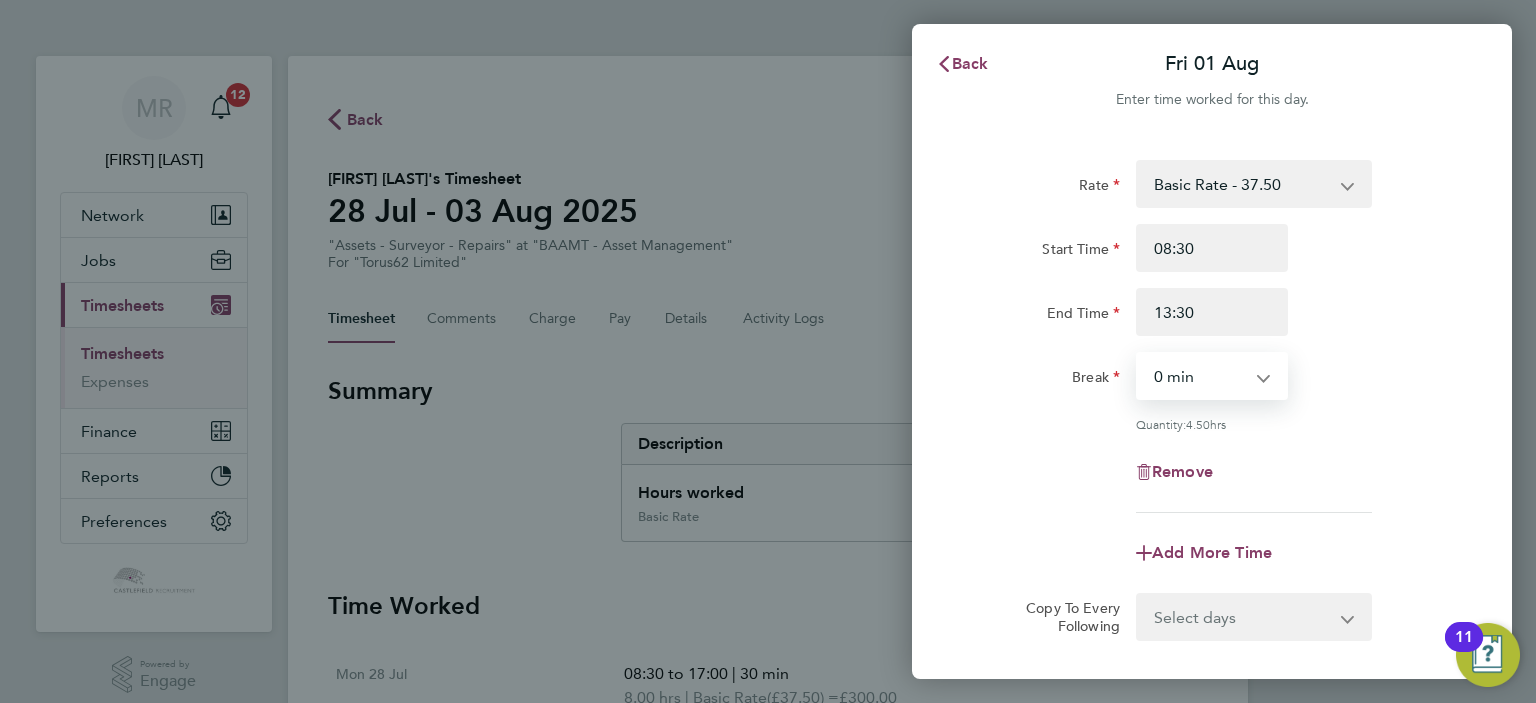 click on "0 min   15 min   30 min   45 min   60 min   75 min   90 min" at bounding box center [1200, 376] 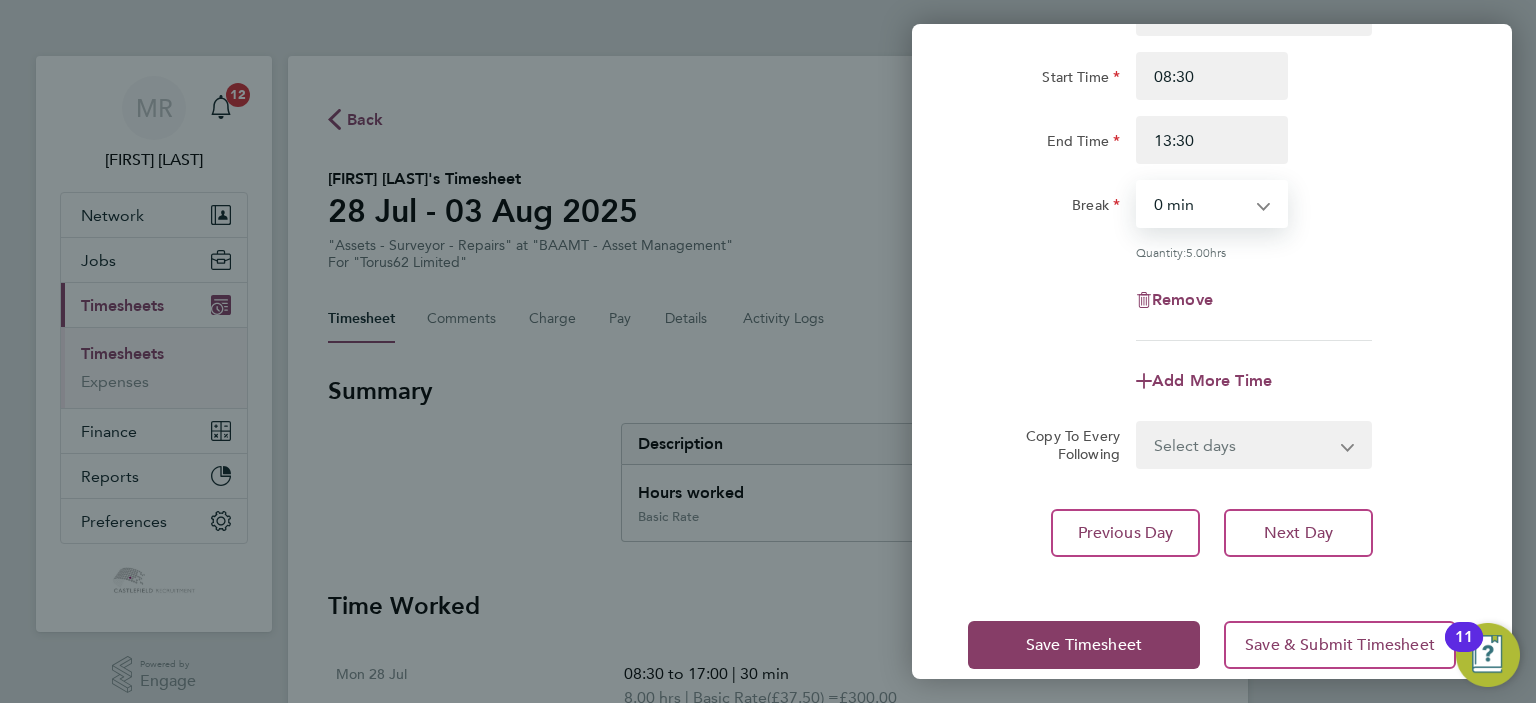 scroll, scrollTop: 199, scrollLeft: 0, axis: vertical 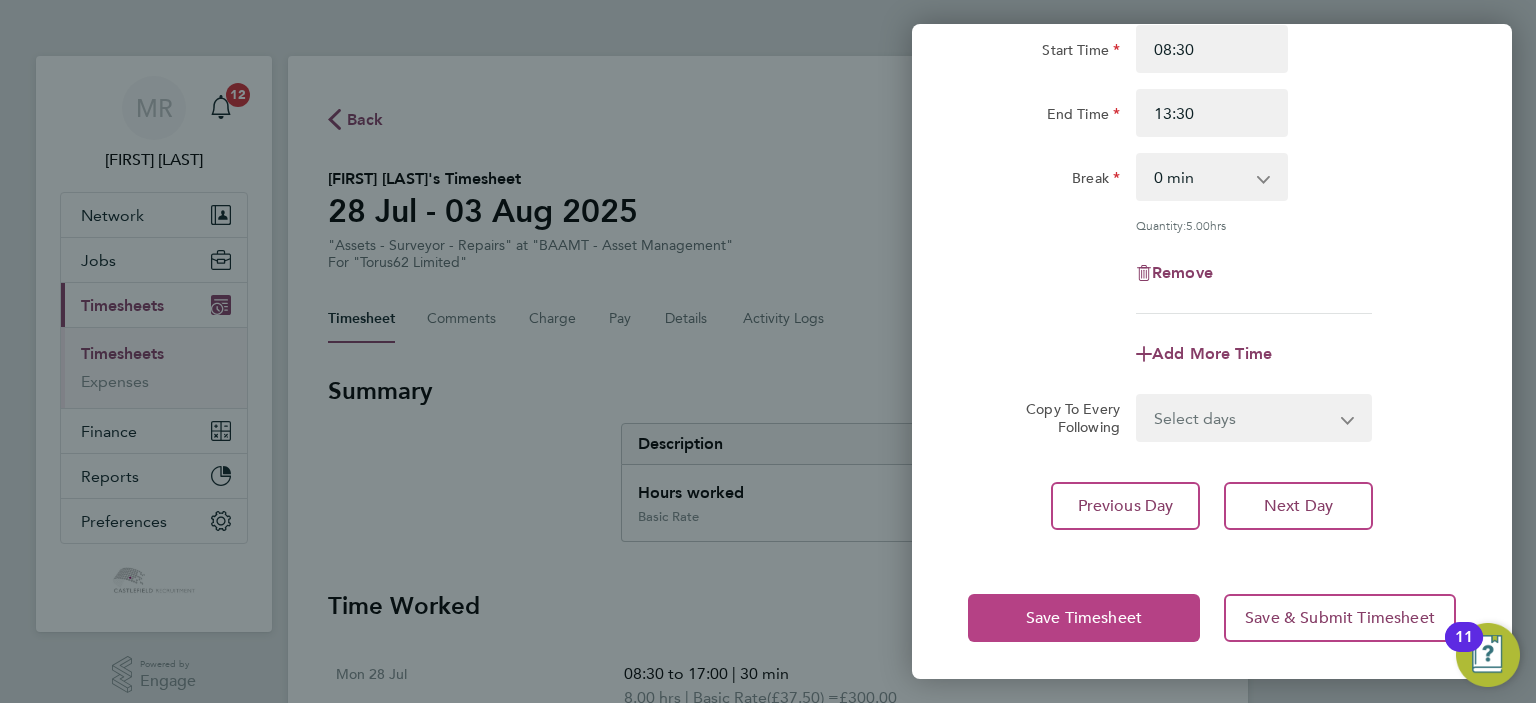 click on "Save Timesheet" 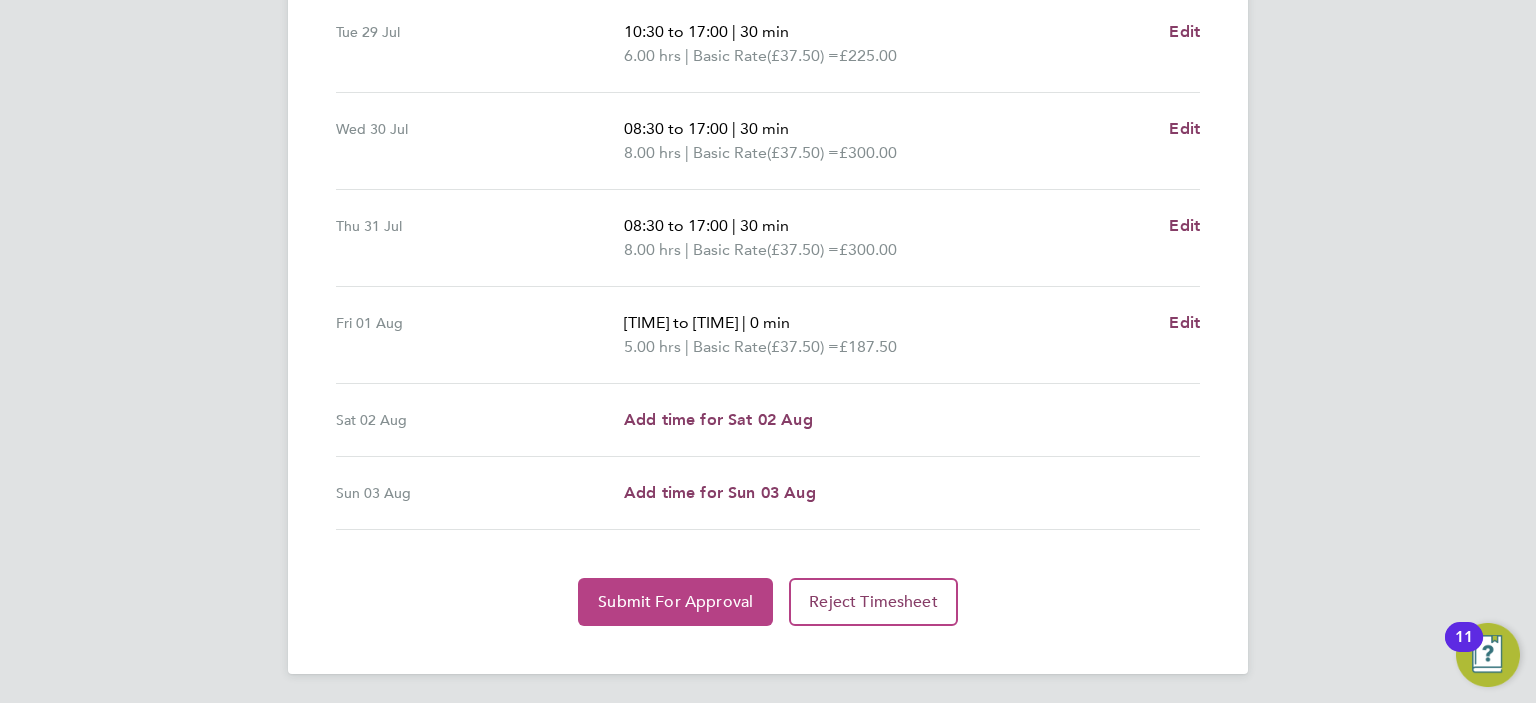 click on "Submit For Approval" 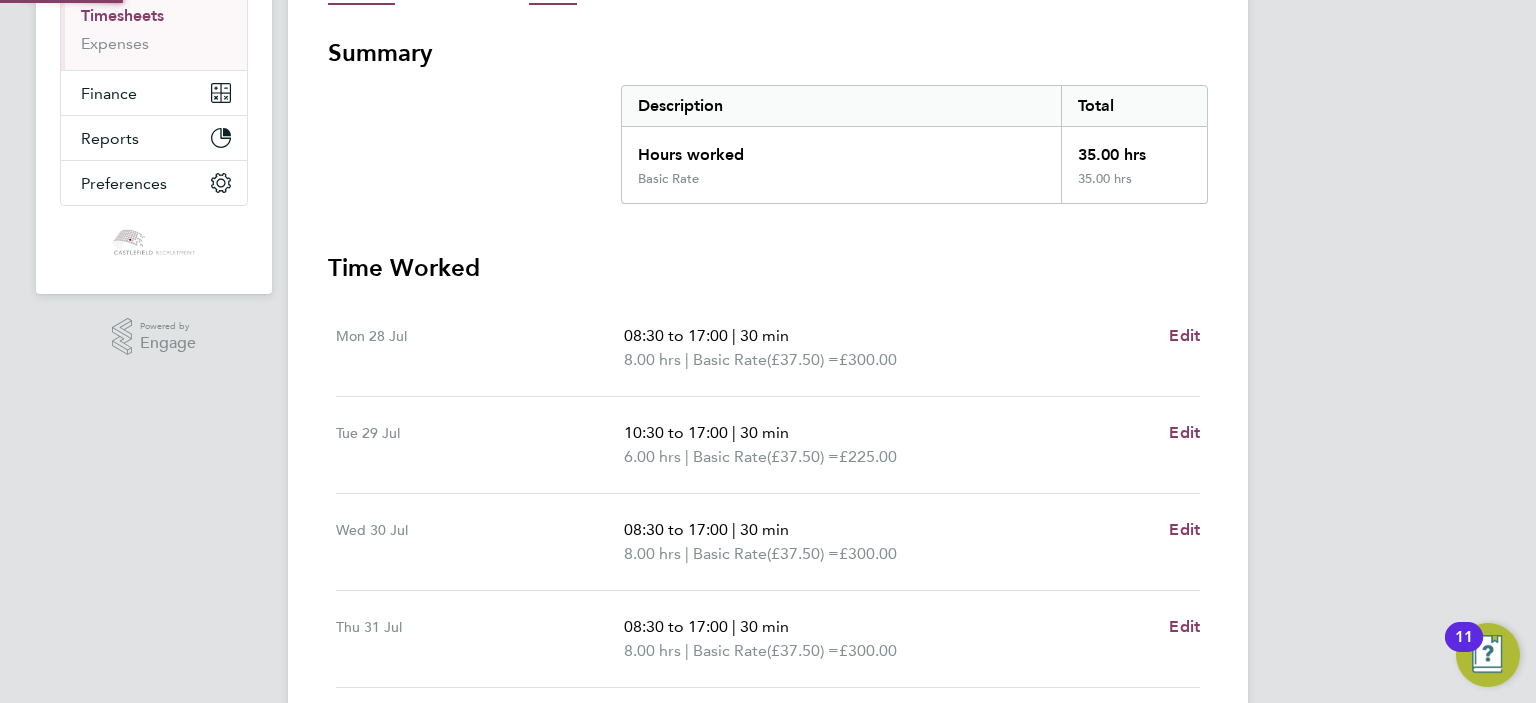 scroll, scrollTop: 0, scrollLeft: 0, axis: both 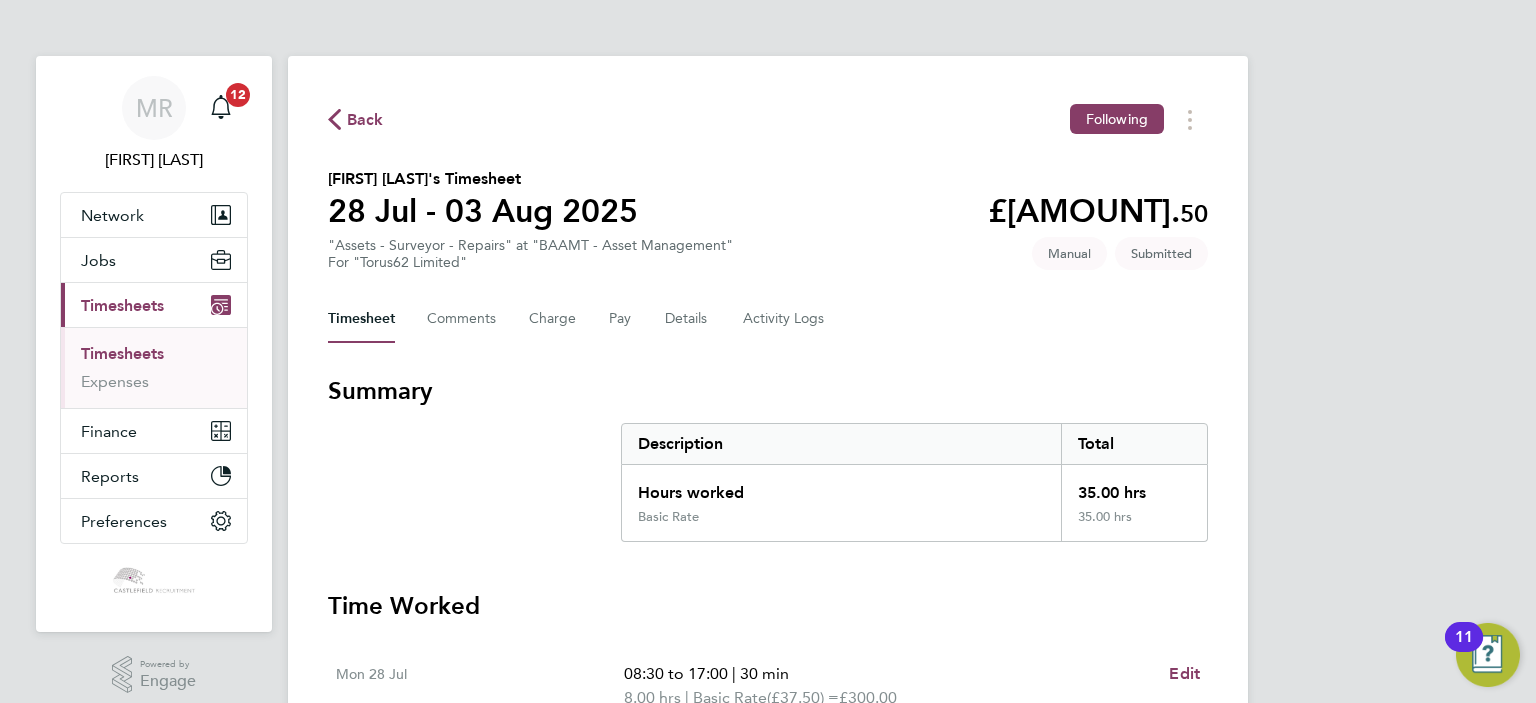 click on "Back" 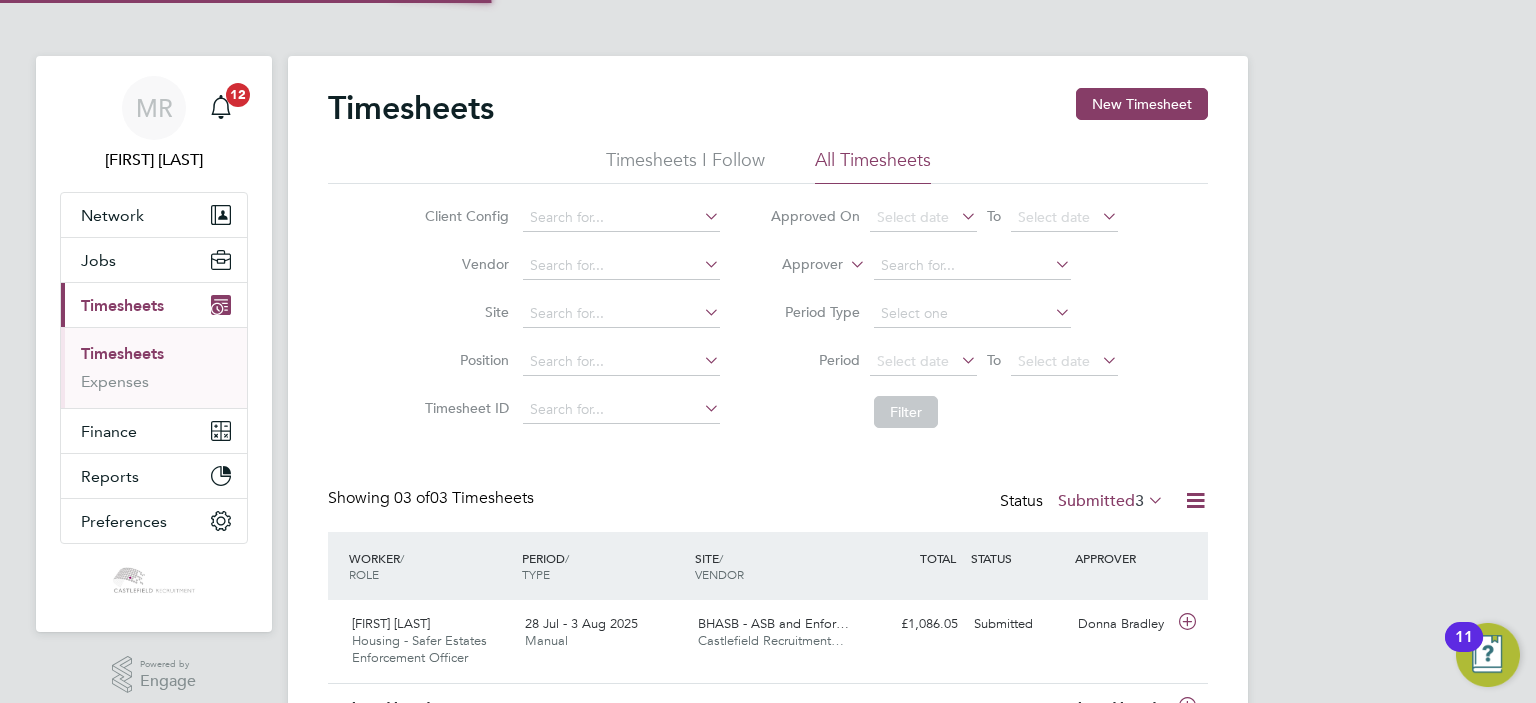 scroll, scrollTop: 10, scrollLeft: 10, axis: both 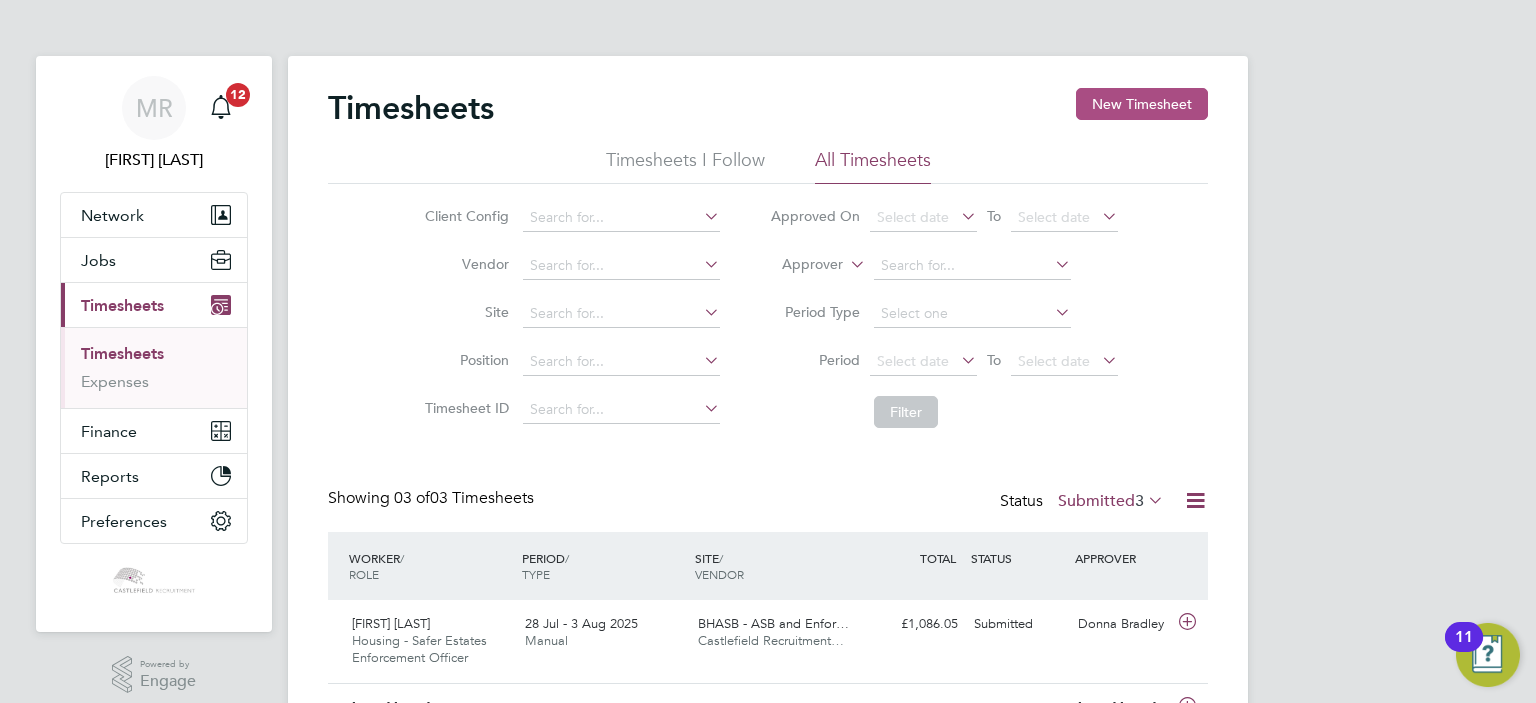 click on "New Timesheet" 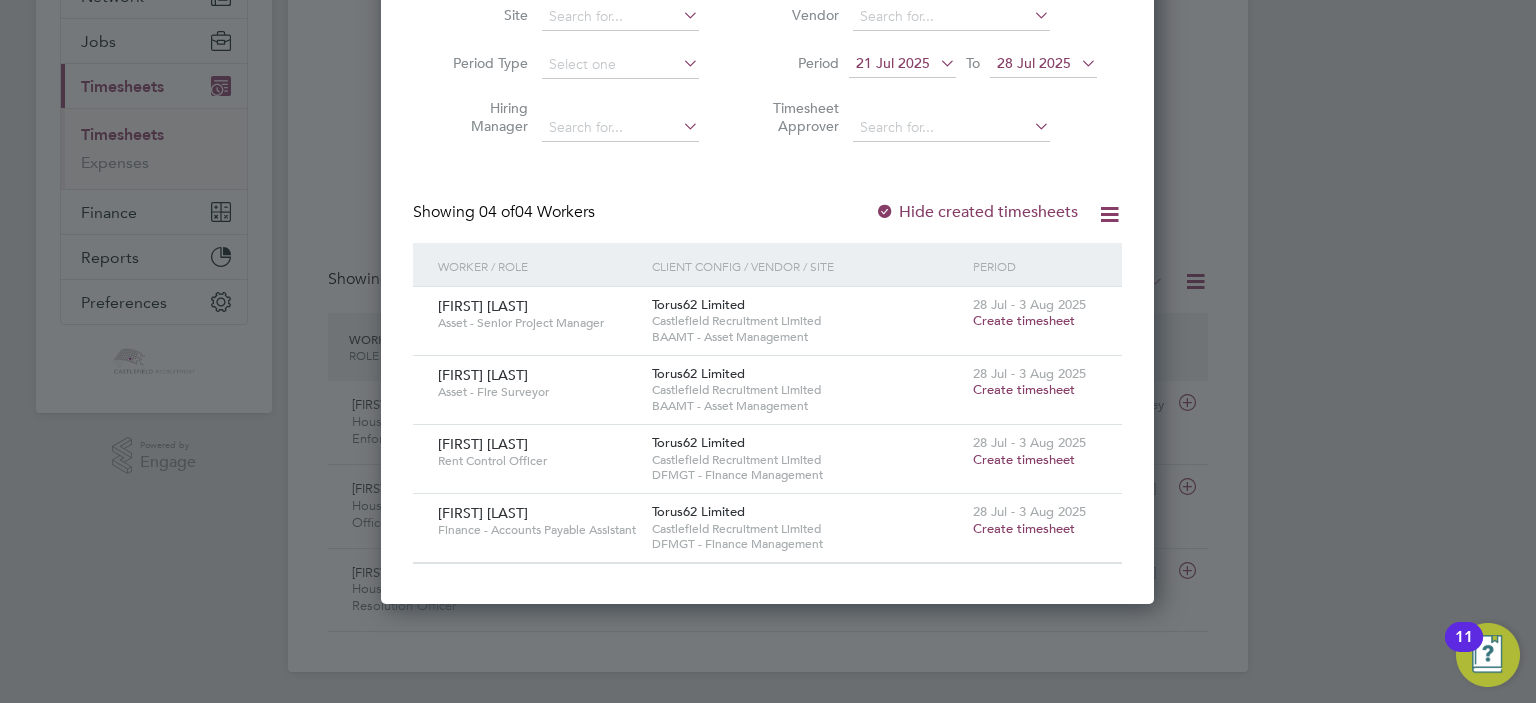 click on "Create timesheet" at bounding box center (1024, 528) 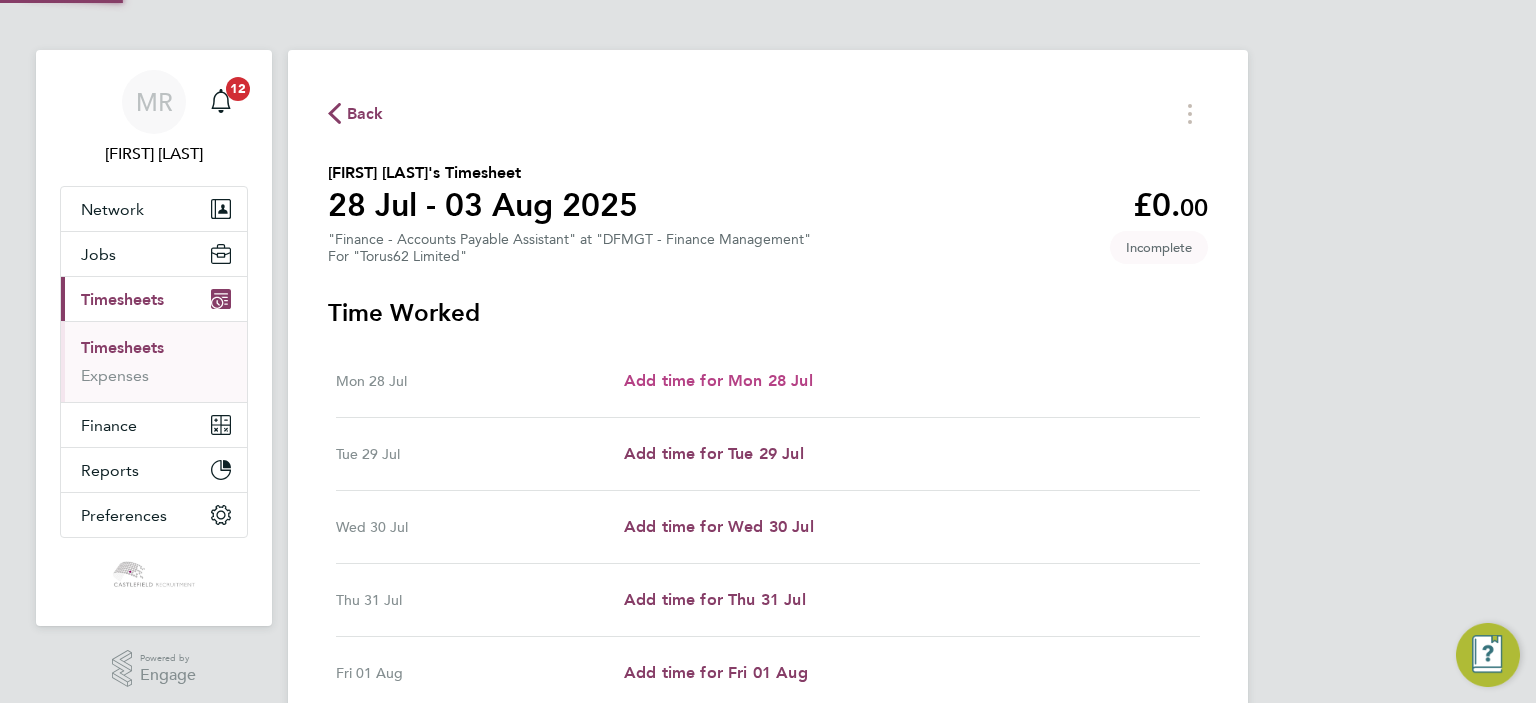 click on "Add time for Mon 28 Jul" at bounding box center [718, 380] 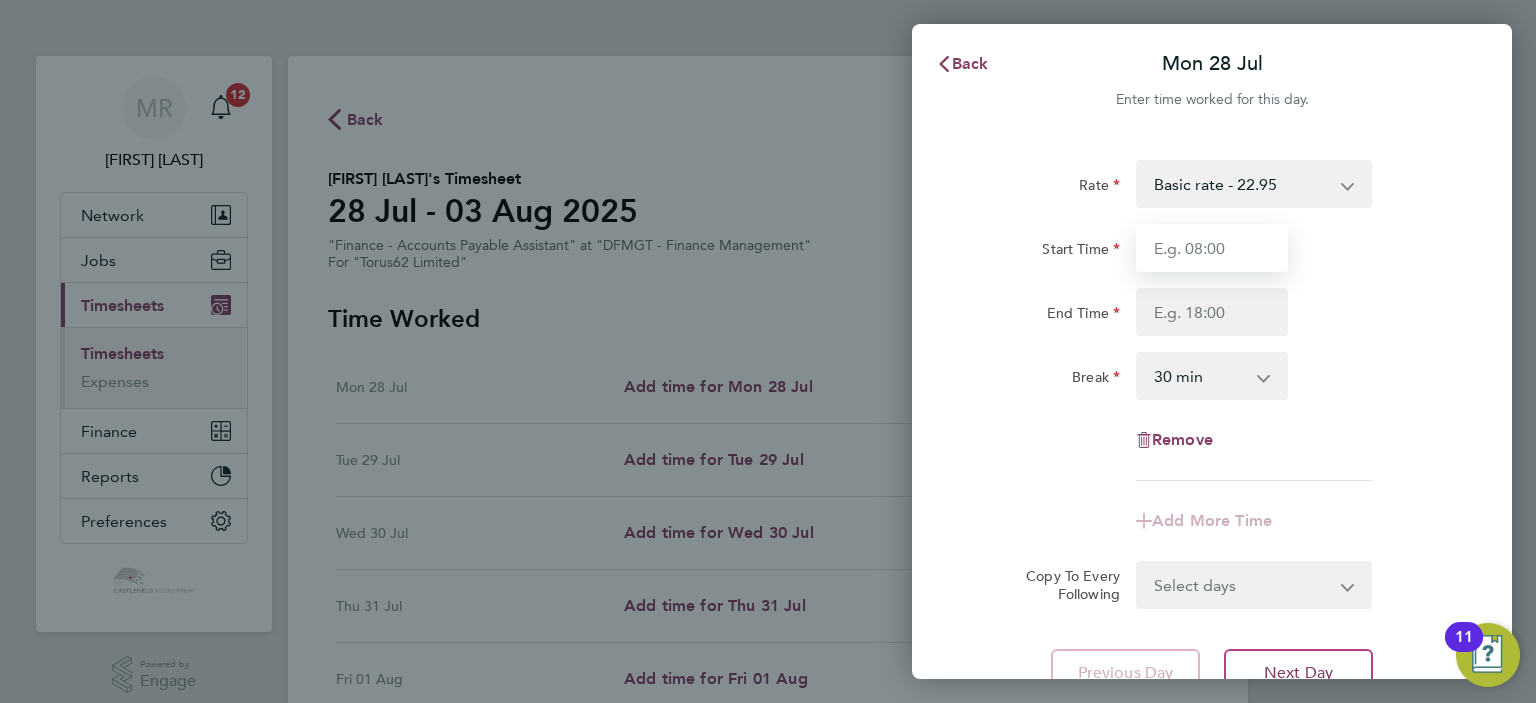 click on "Start Time" at bounding box center (1212, 248) 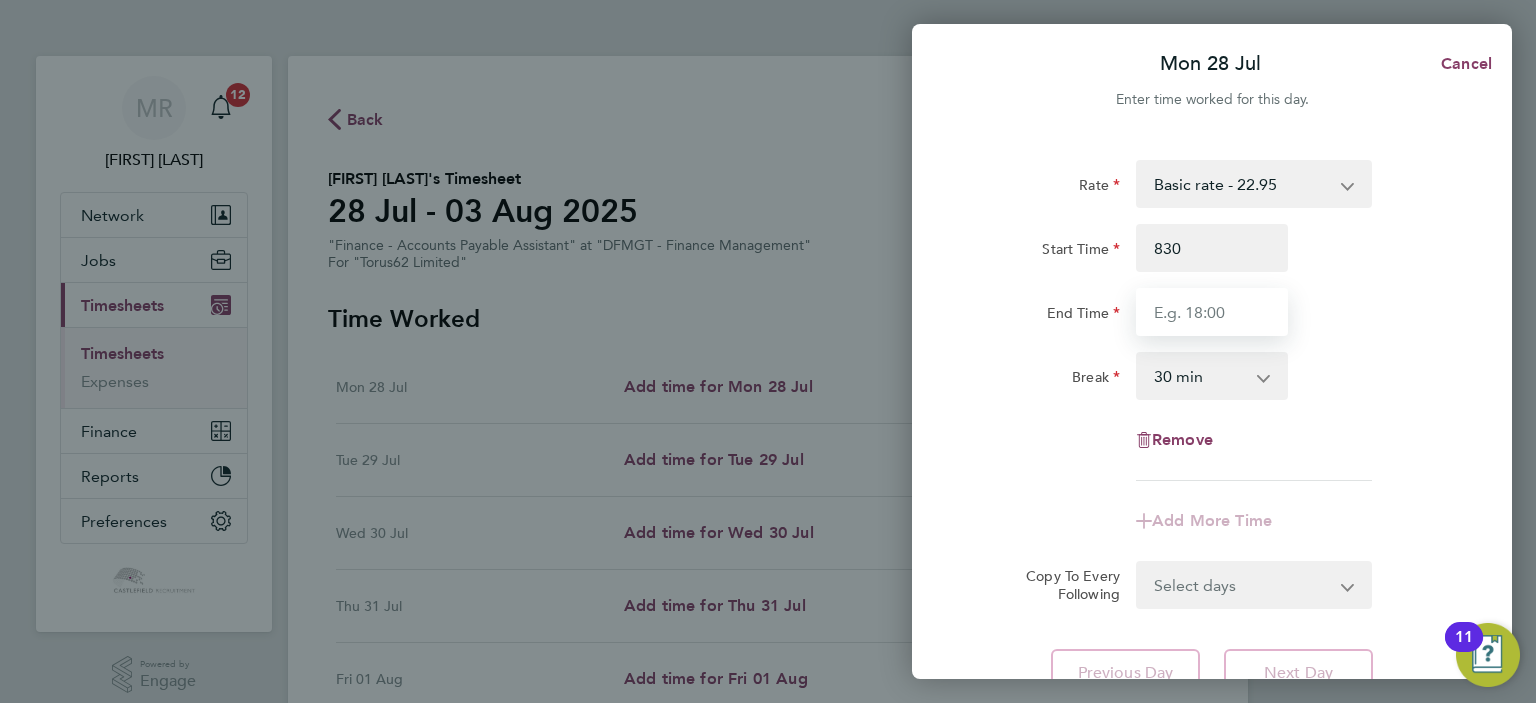type on "08:30" 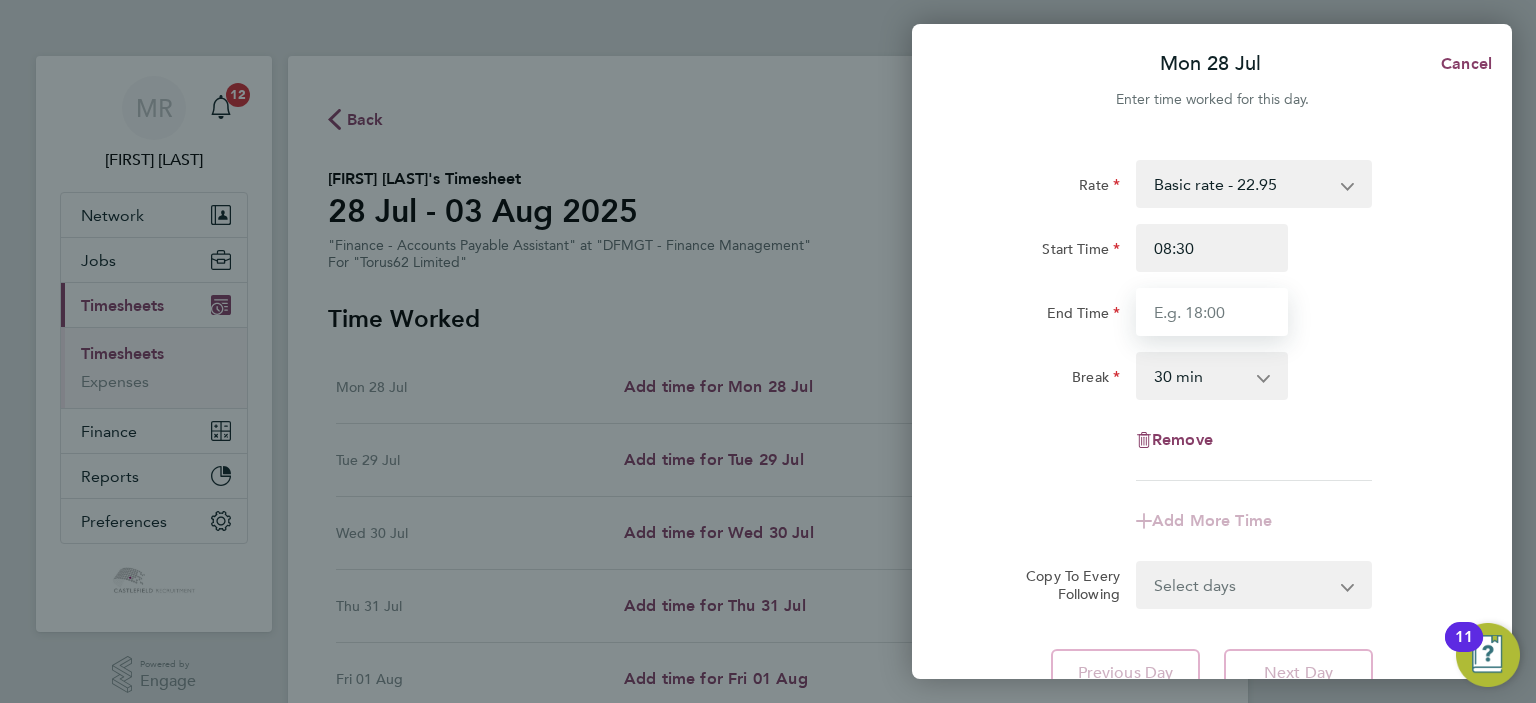click on "End Time" at bounding box center [1212, 312] 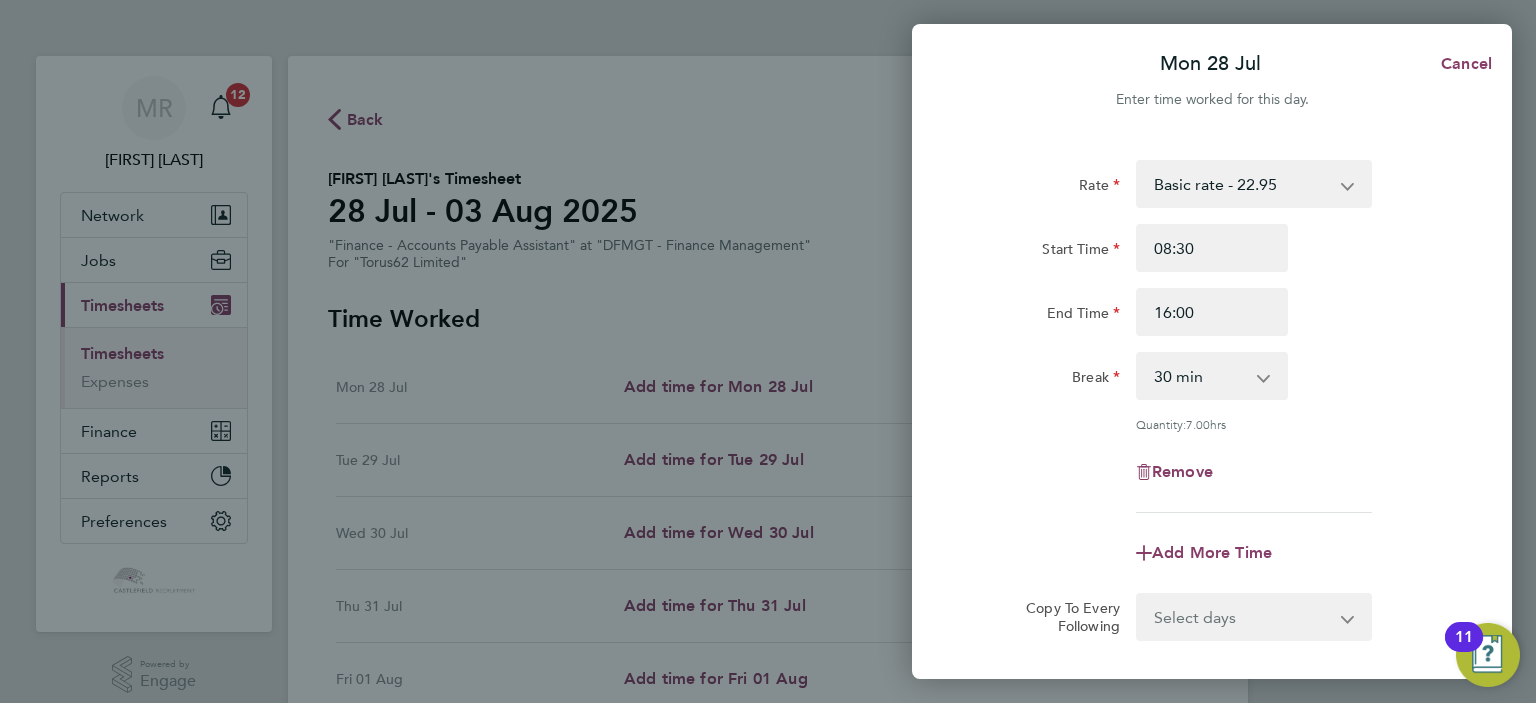click on "End Time 16:00" 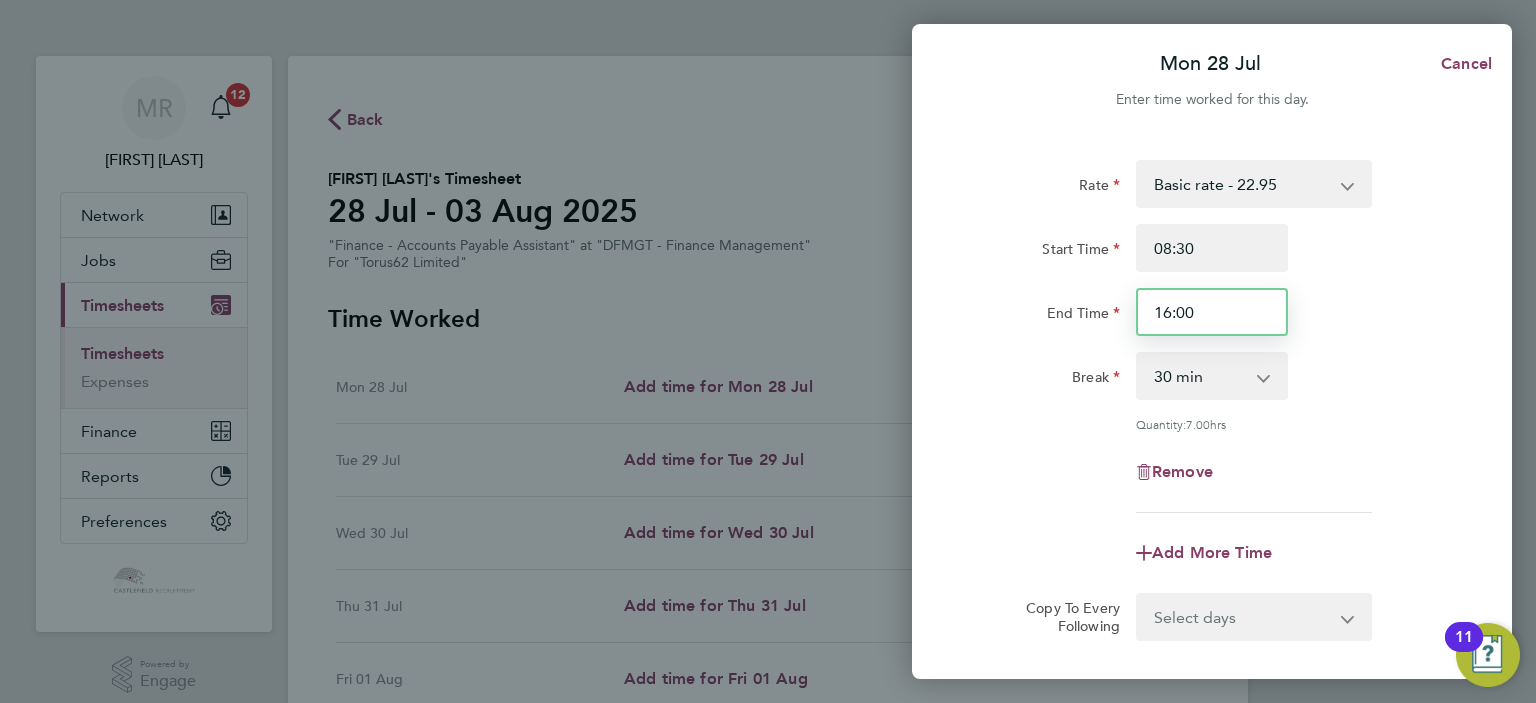 drag, startPoint x: 1224, startPoint y: 303, endPoint x: 1110, endPoint y: 316, distance: 114.73883 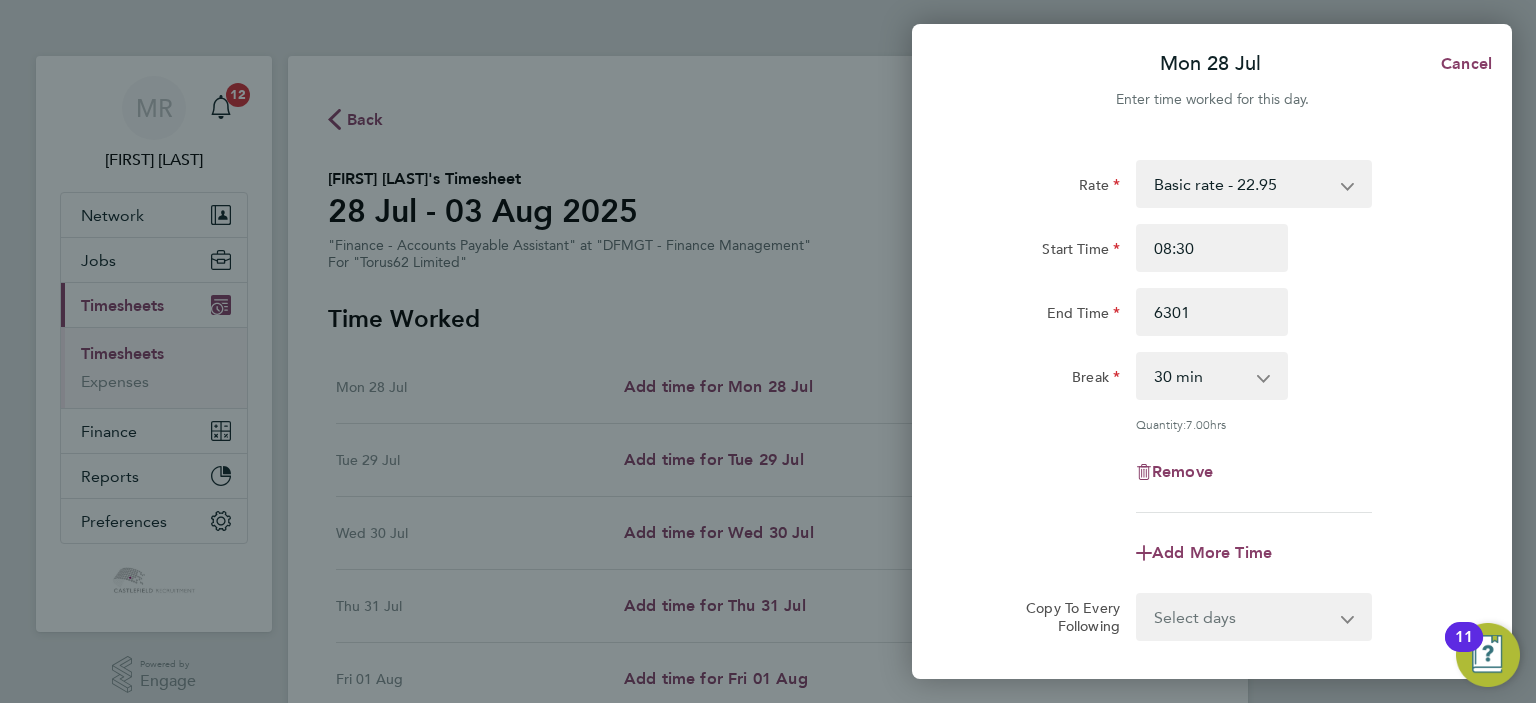 click on "End Time 6301" 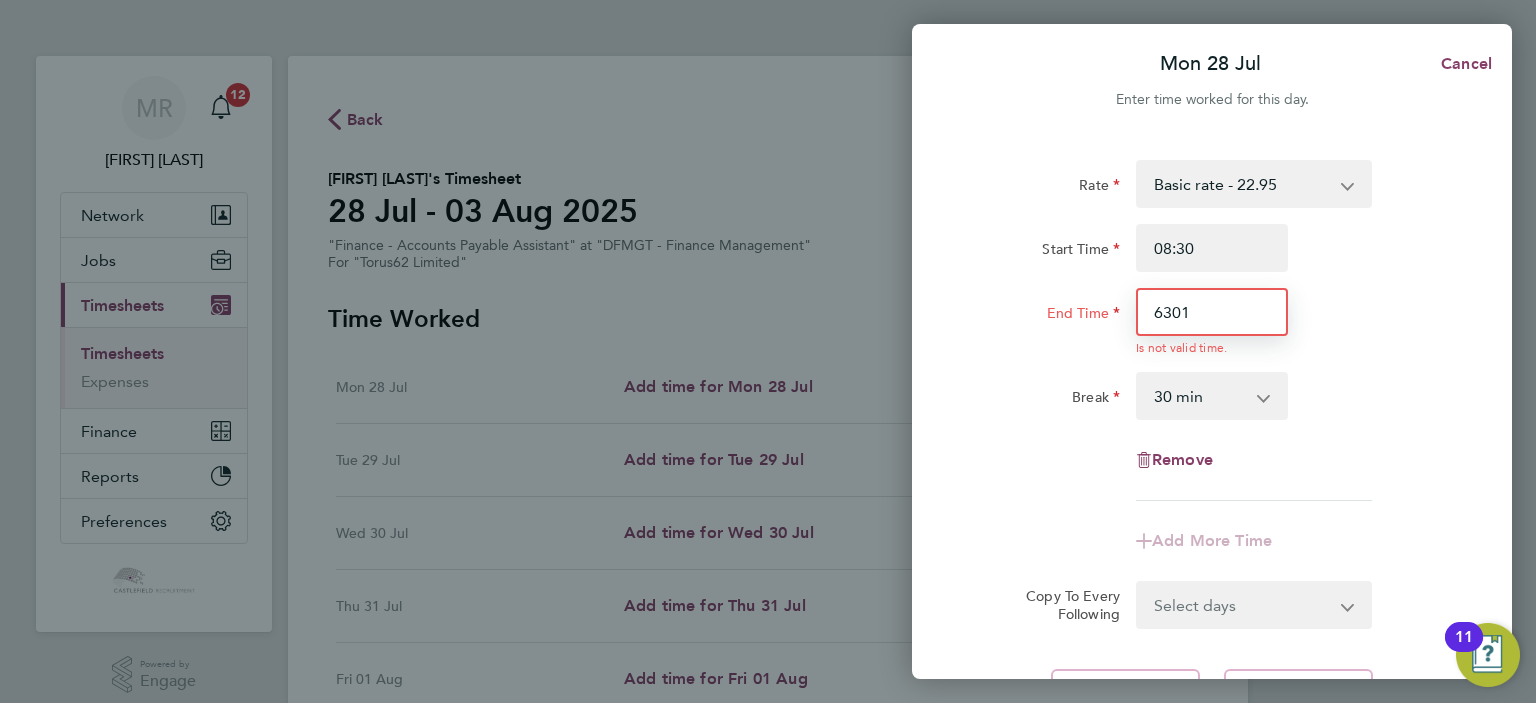 drag, startPoint x: 1204, startPoint y: 295, endPoint x: 936, endPoint y: 297, distance: 268.00748 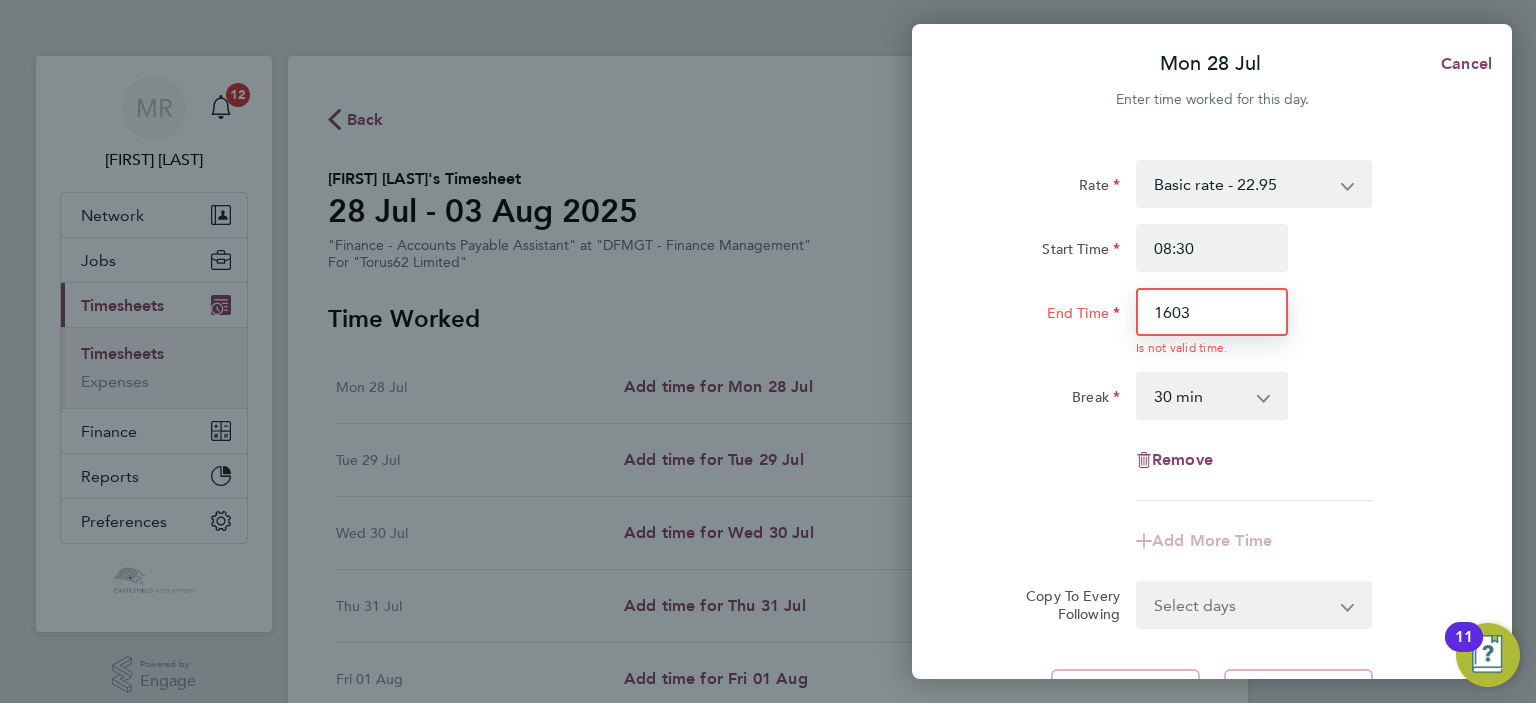 drag, startPoint x: 1001, startPoint y: 307, endPoint x: 984, endPoint y: 307, distance: 17 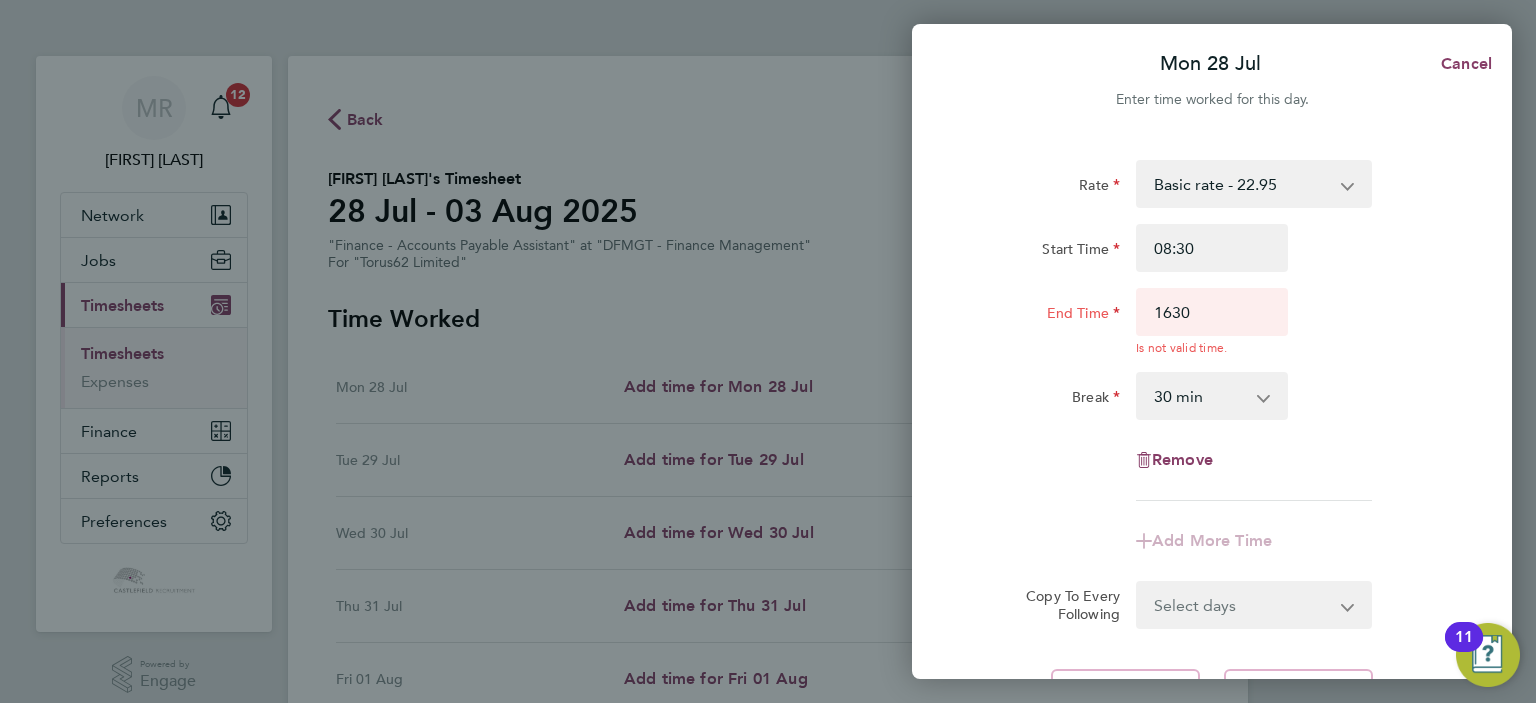 type on "16:30" 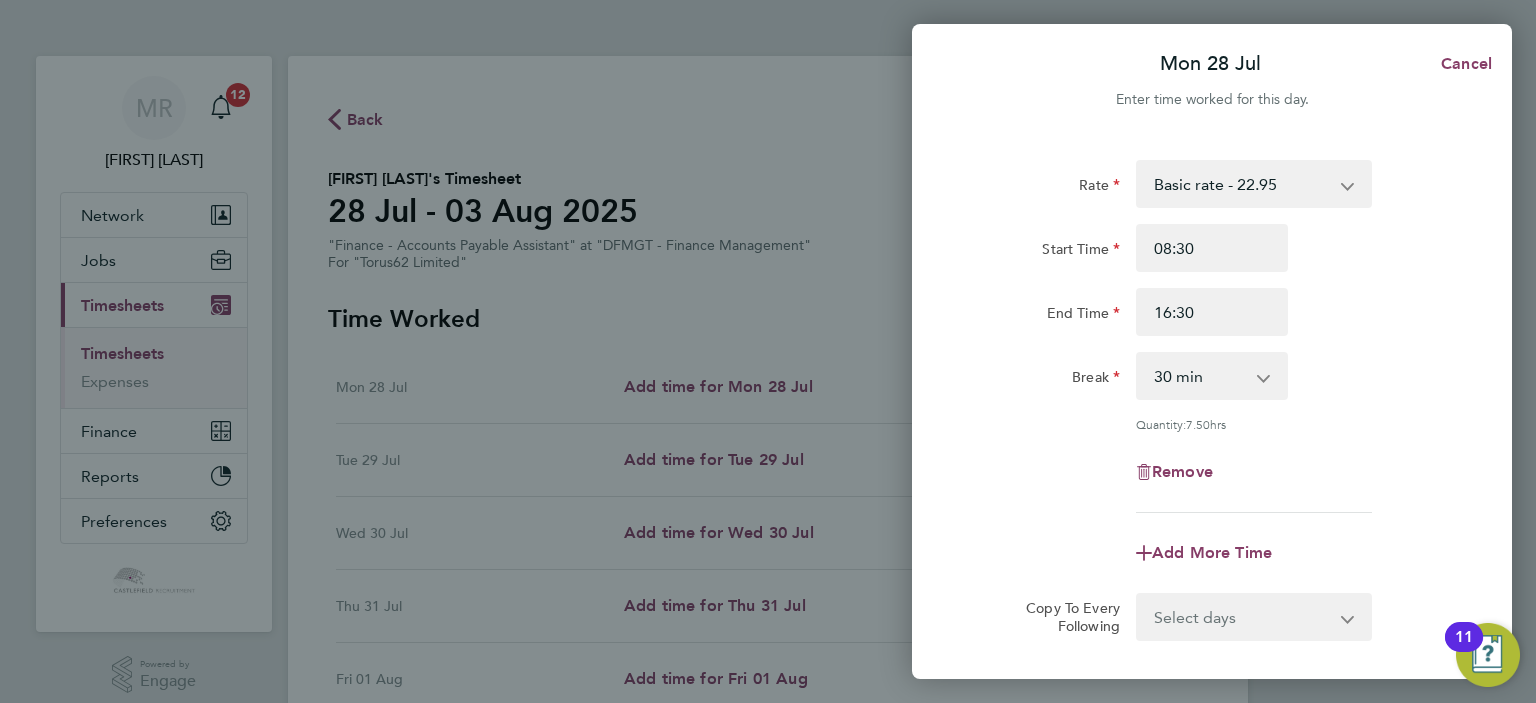 click on "End Time 16:30" 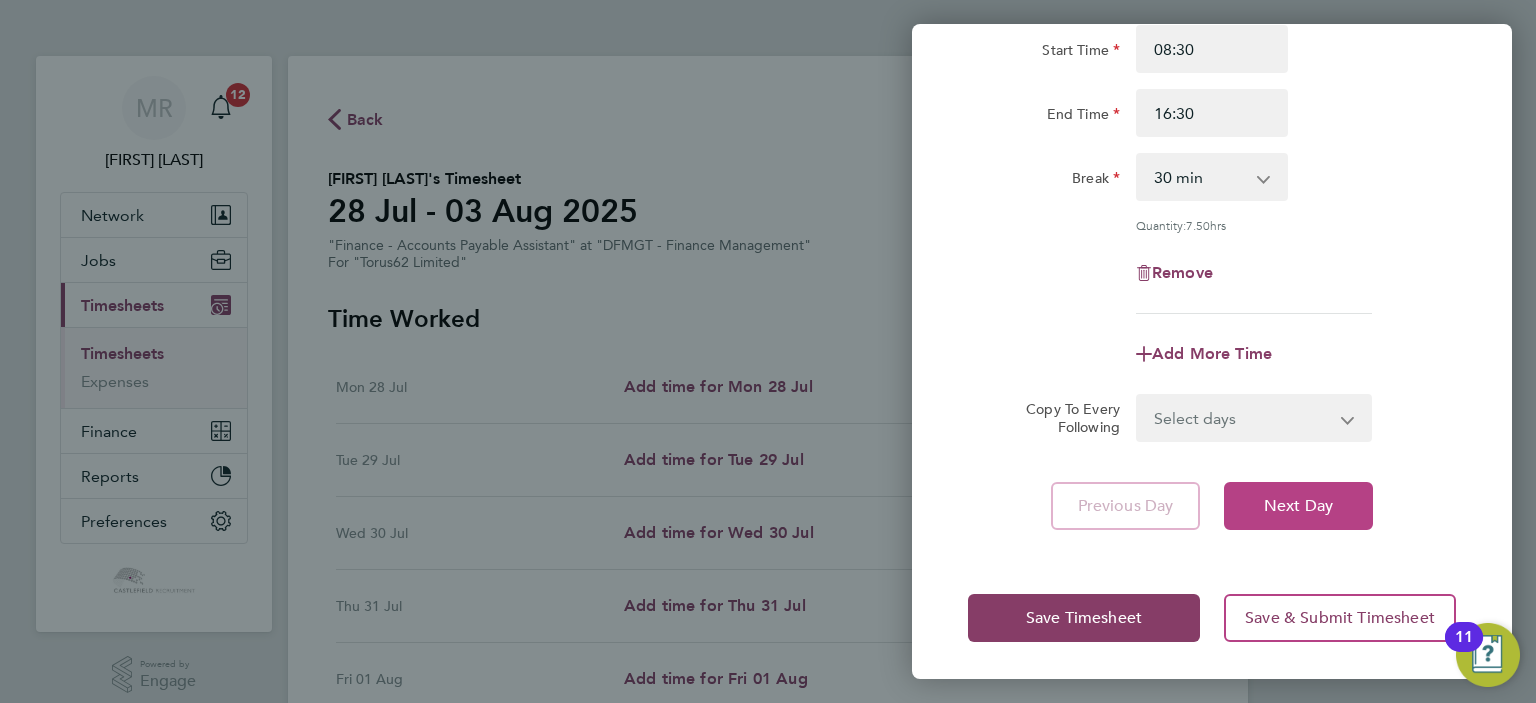 click on "Next Day" 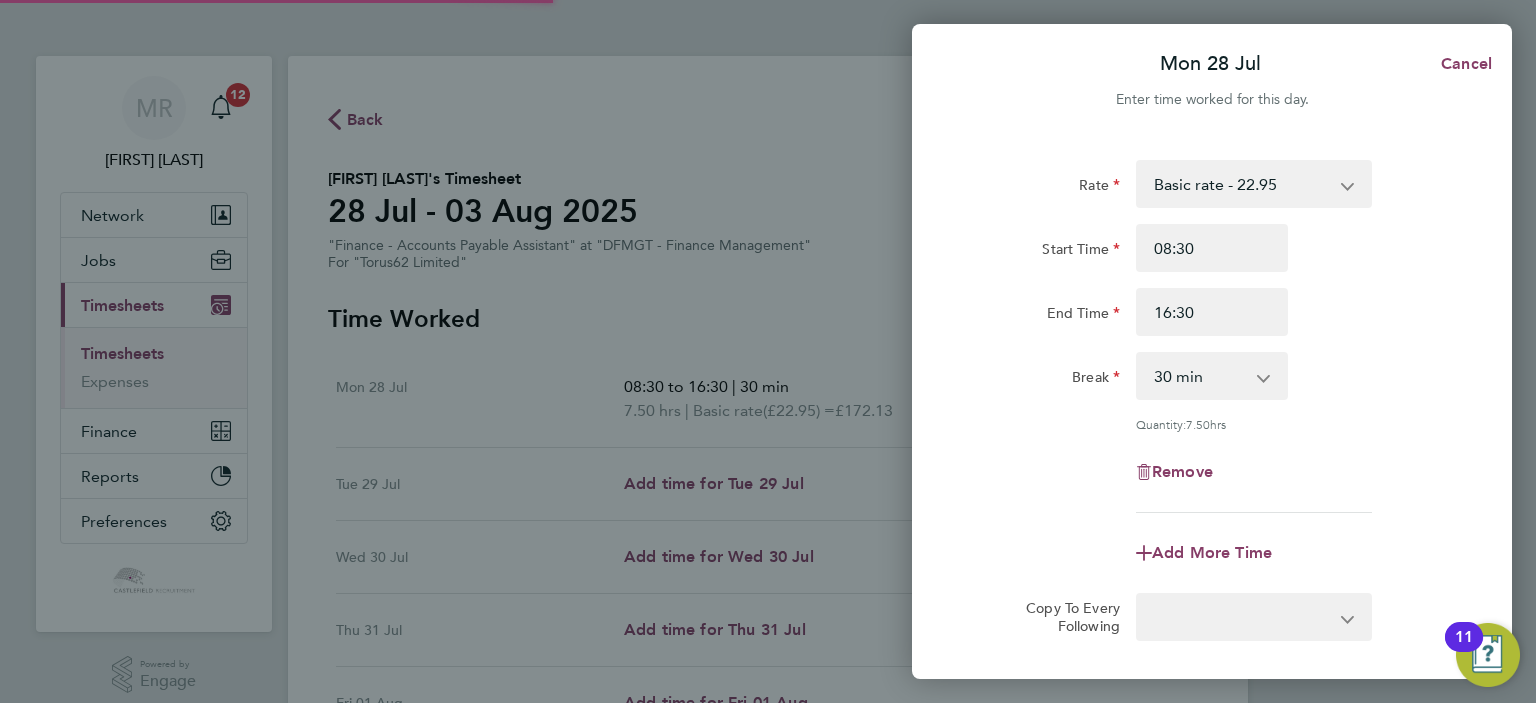 select on "30" 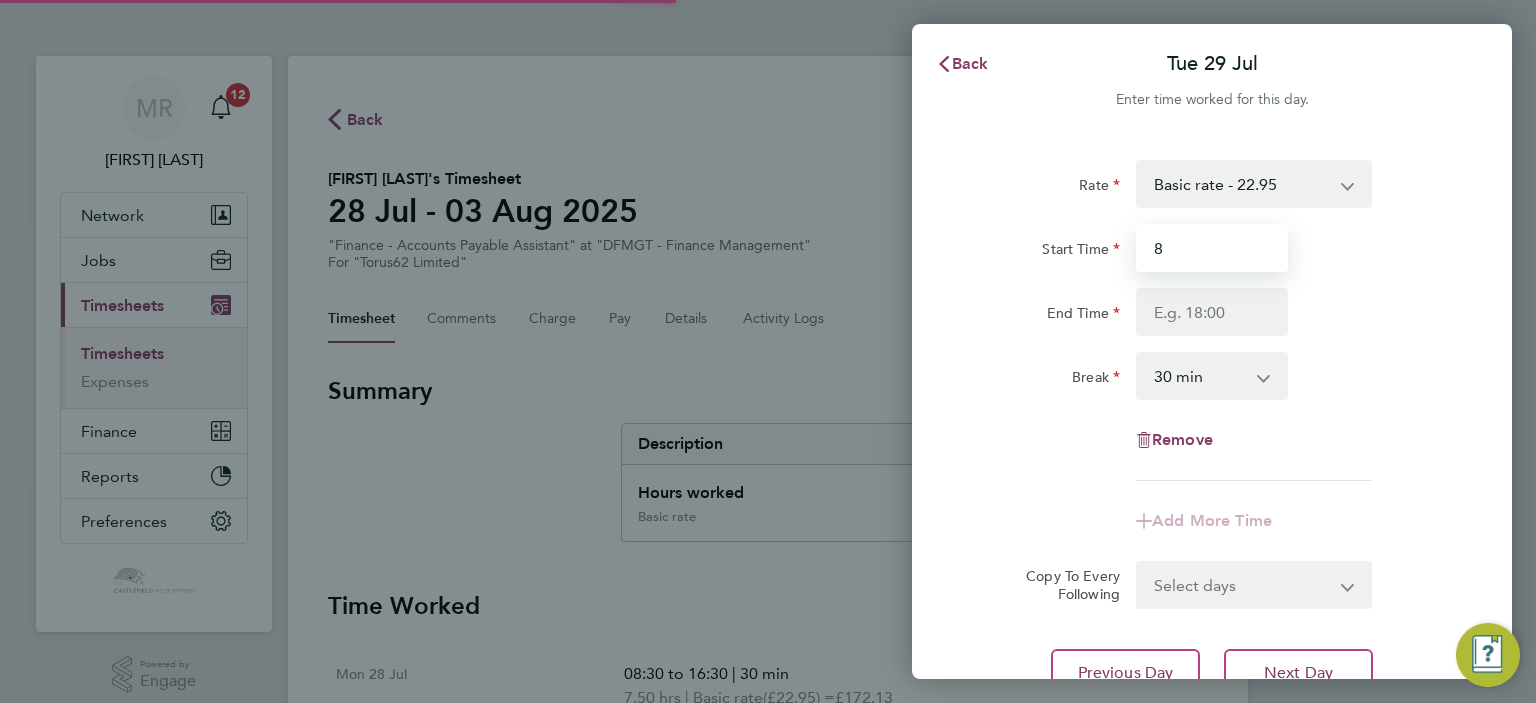 click on "8" at bounding box center (1212, 248) 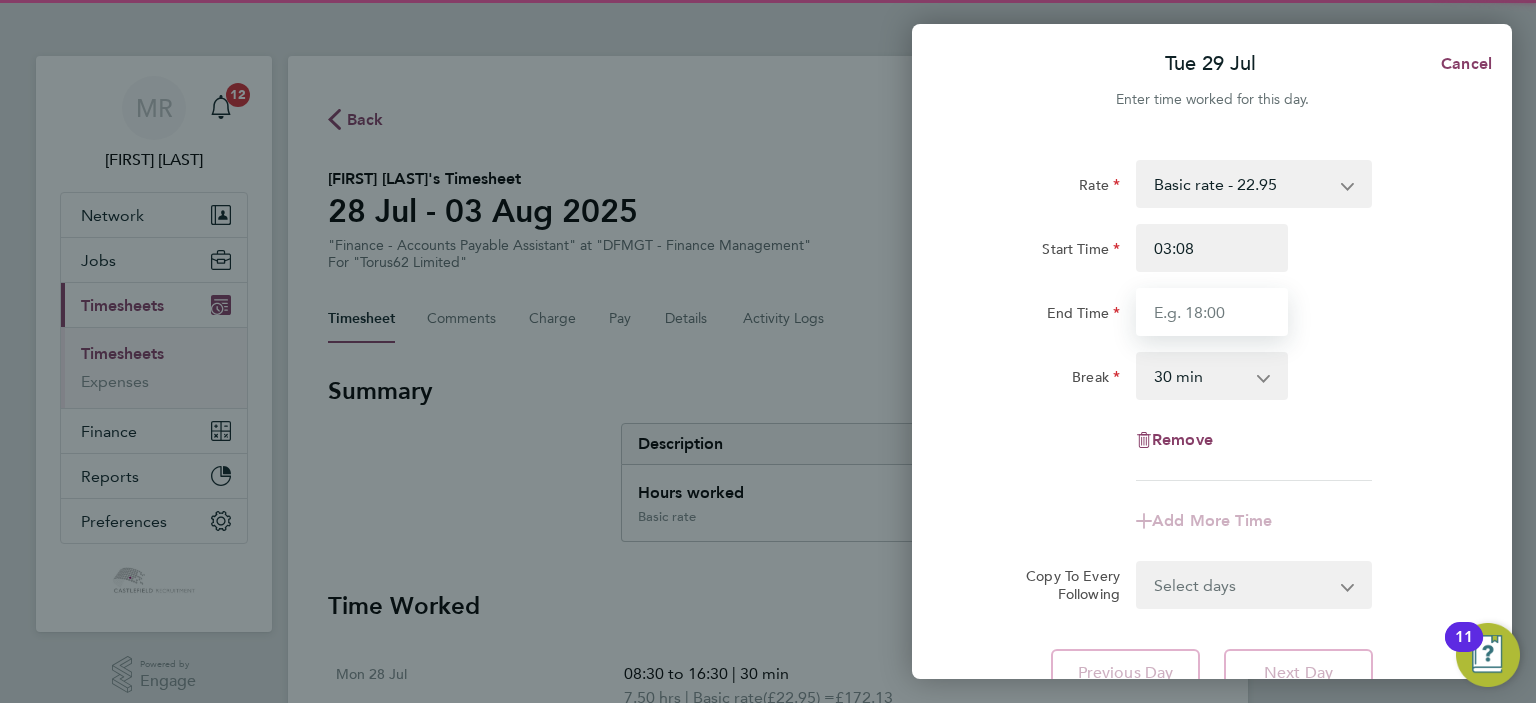 drag, startPoint x: 1159, startPoint y: 300, endPoint x: 1228, endPoint y: 304, distance: 69.115845 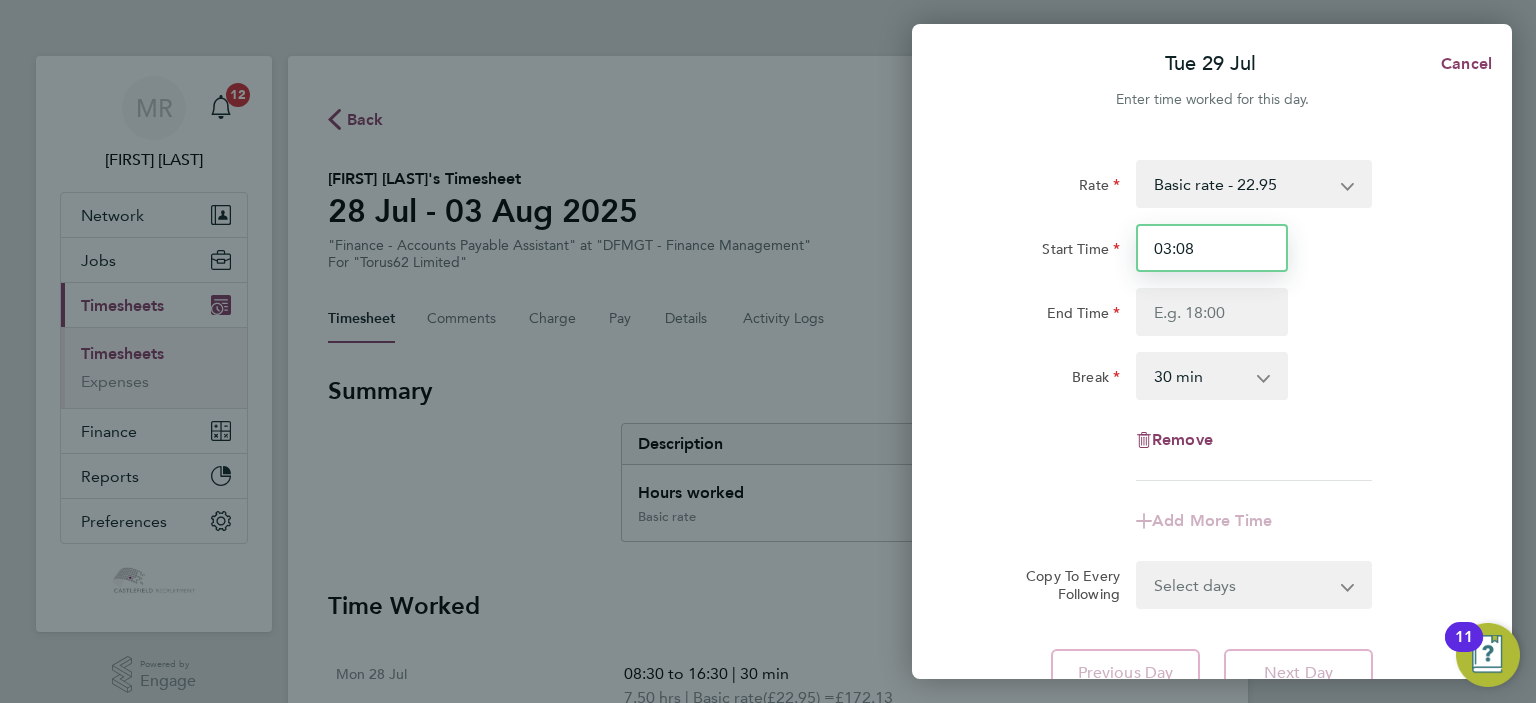 drag, startPoint x: 1084, startPoint y: 253, endPoint x: 1076, endPoint y: 288, distance: 35.902645 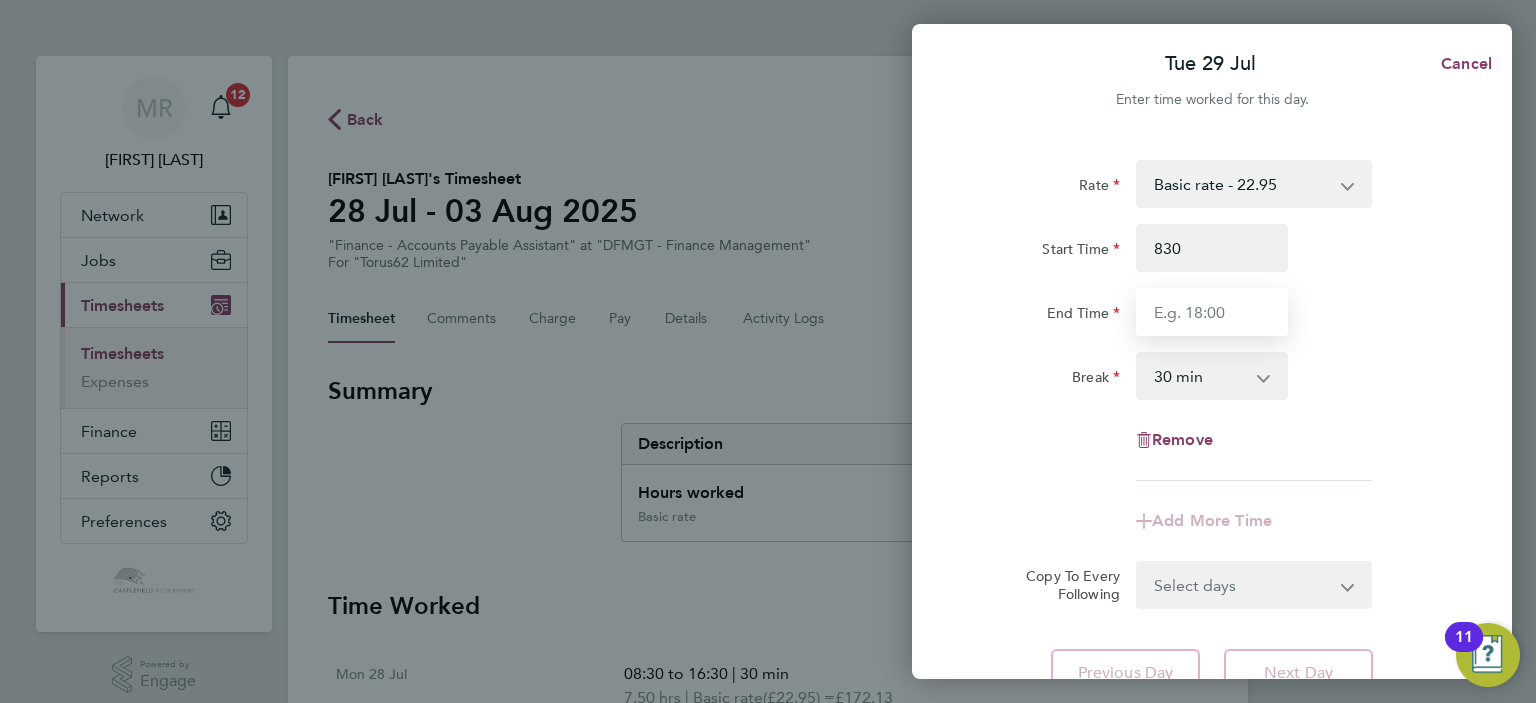 type on "08:30" 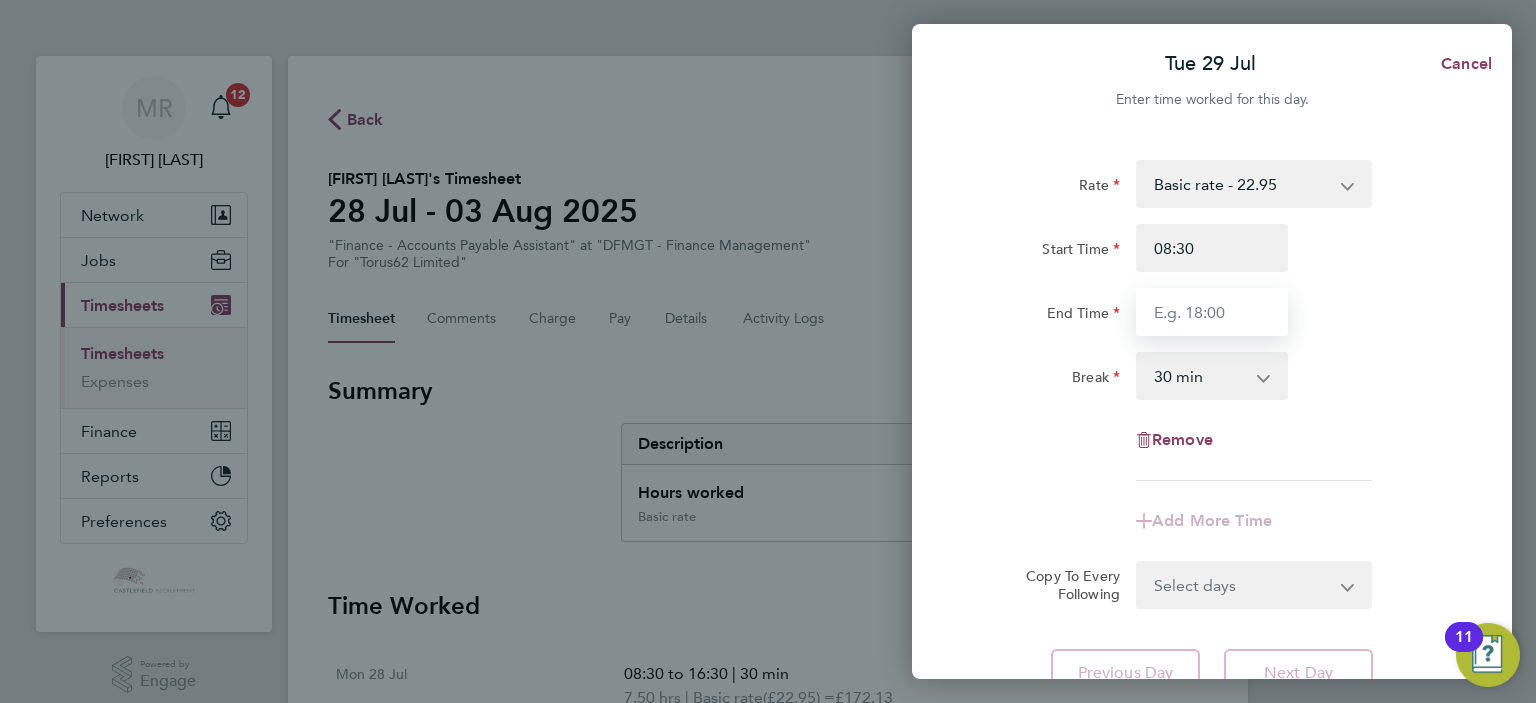 click on "End Time" at bounding box center [1212, 312] 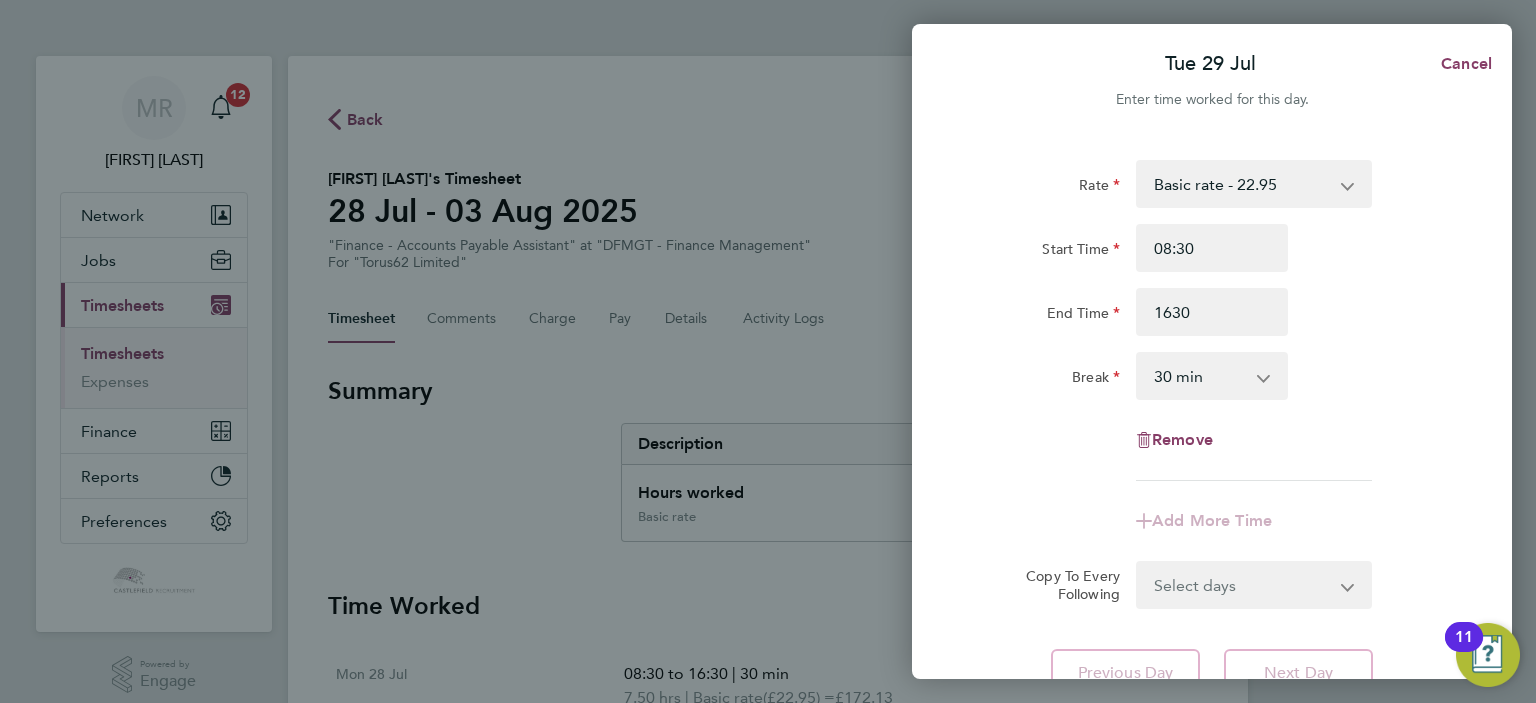 type on "16:30" 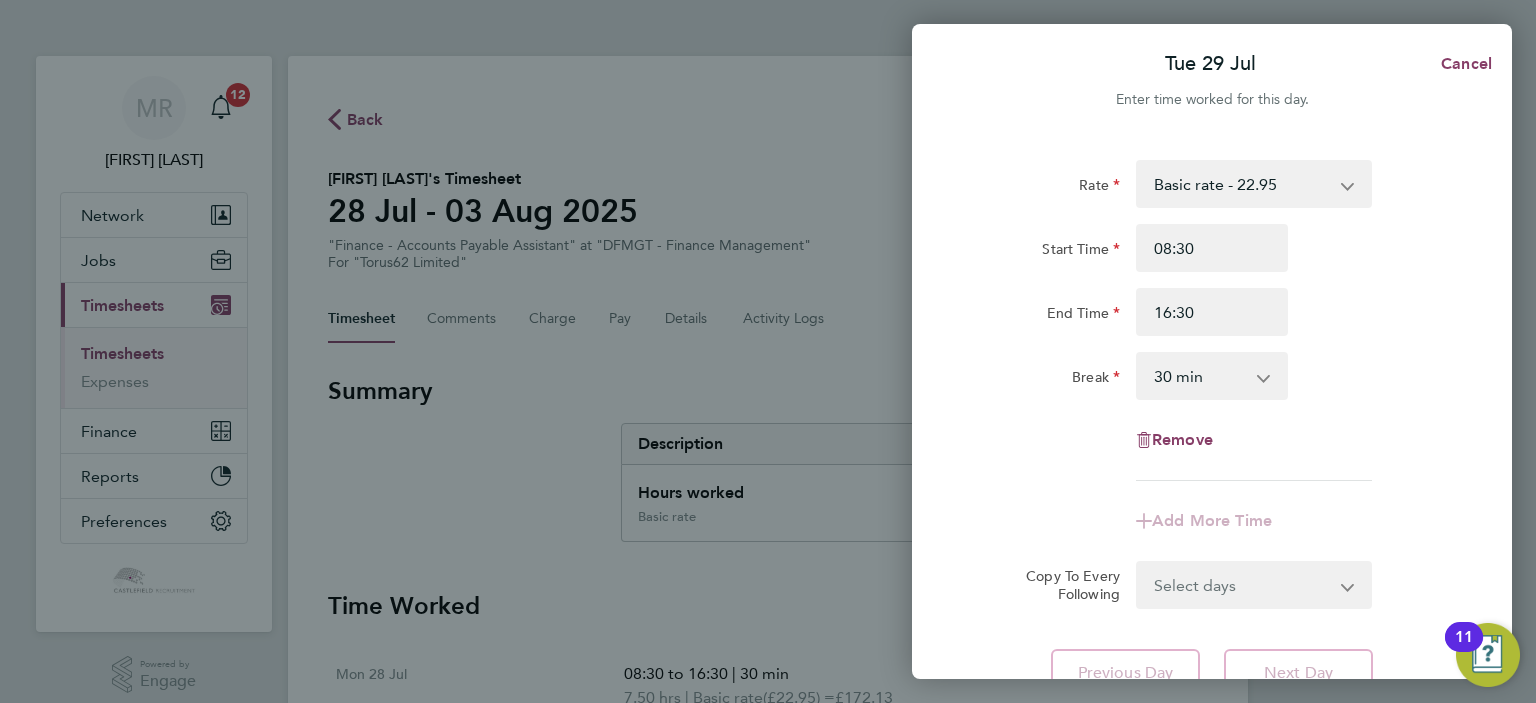 drag, startPoint x: 1351, startPoint y: 295, endPoint x: 1329, endPoint y: 331, distance: 42.190044 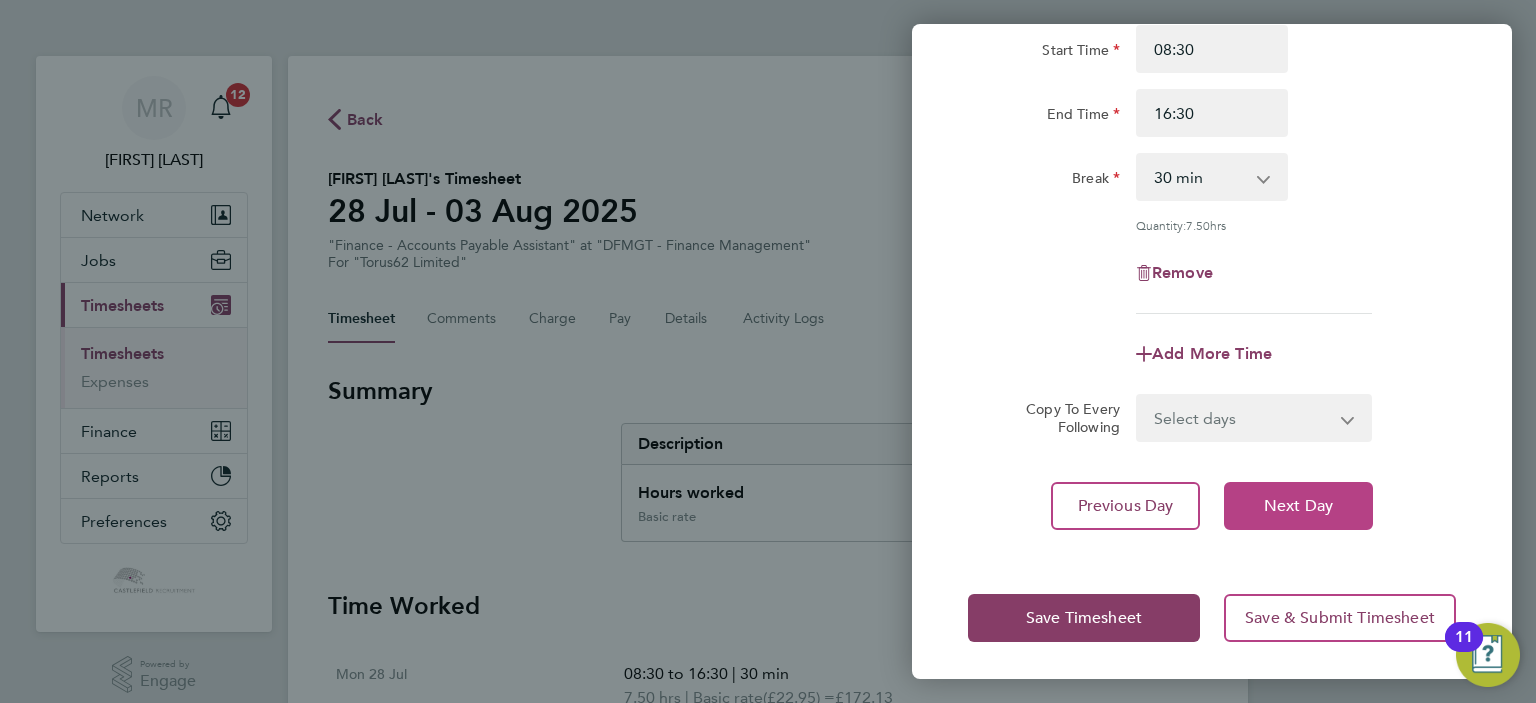 click on "Next Day" 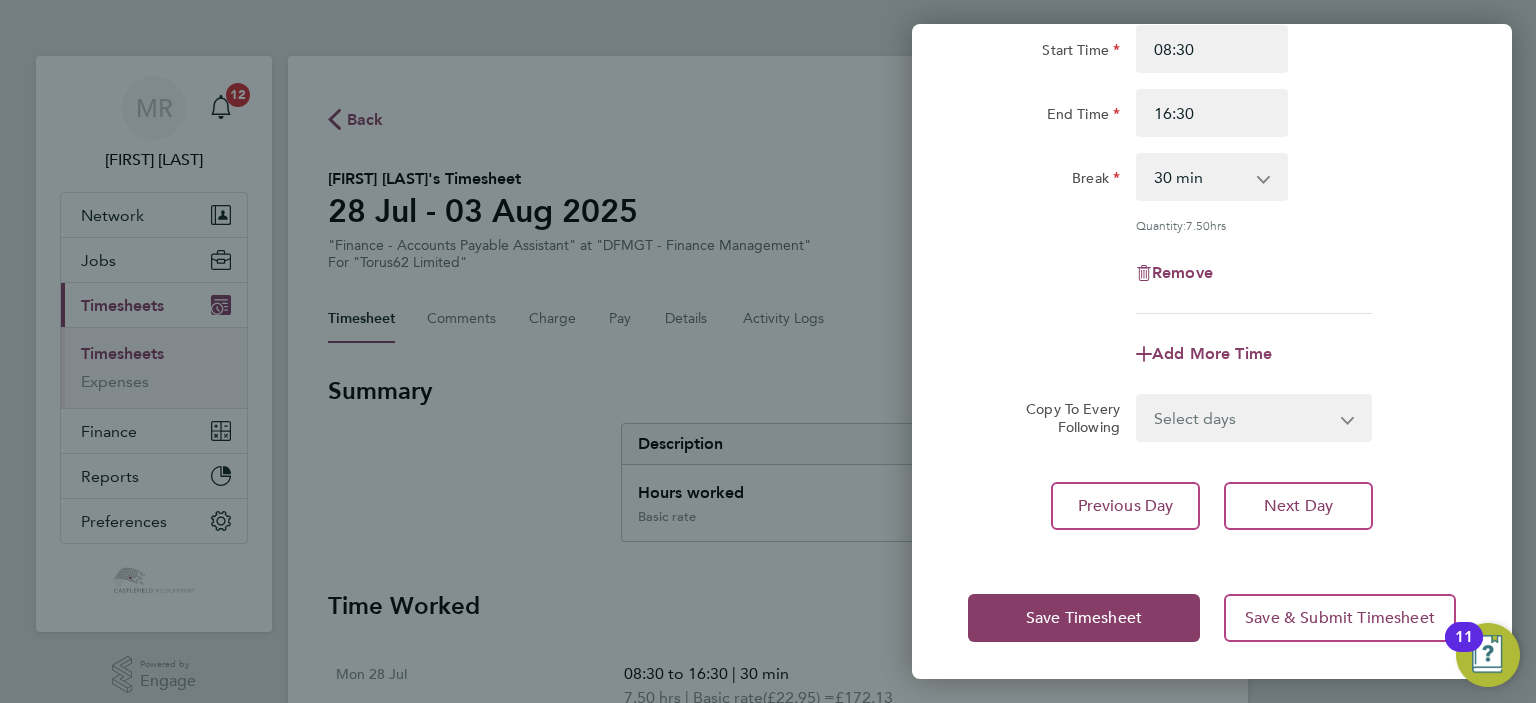 select on "30" 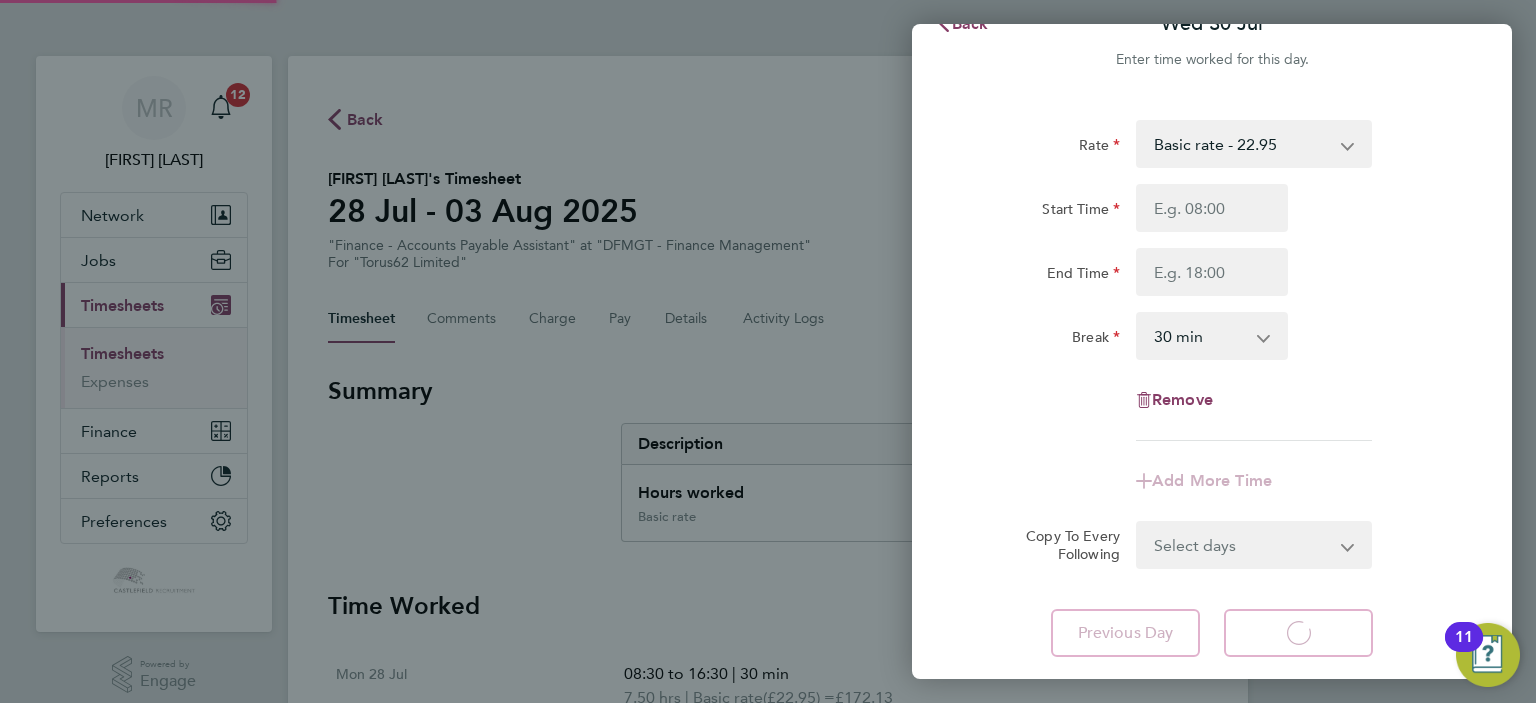select on "30" 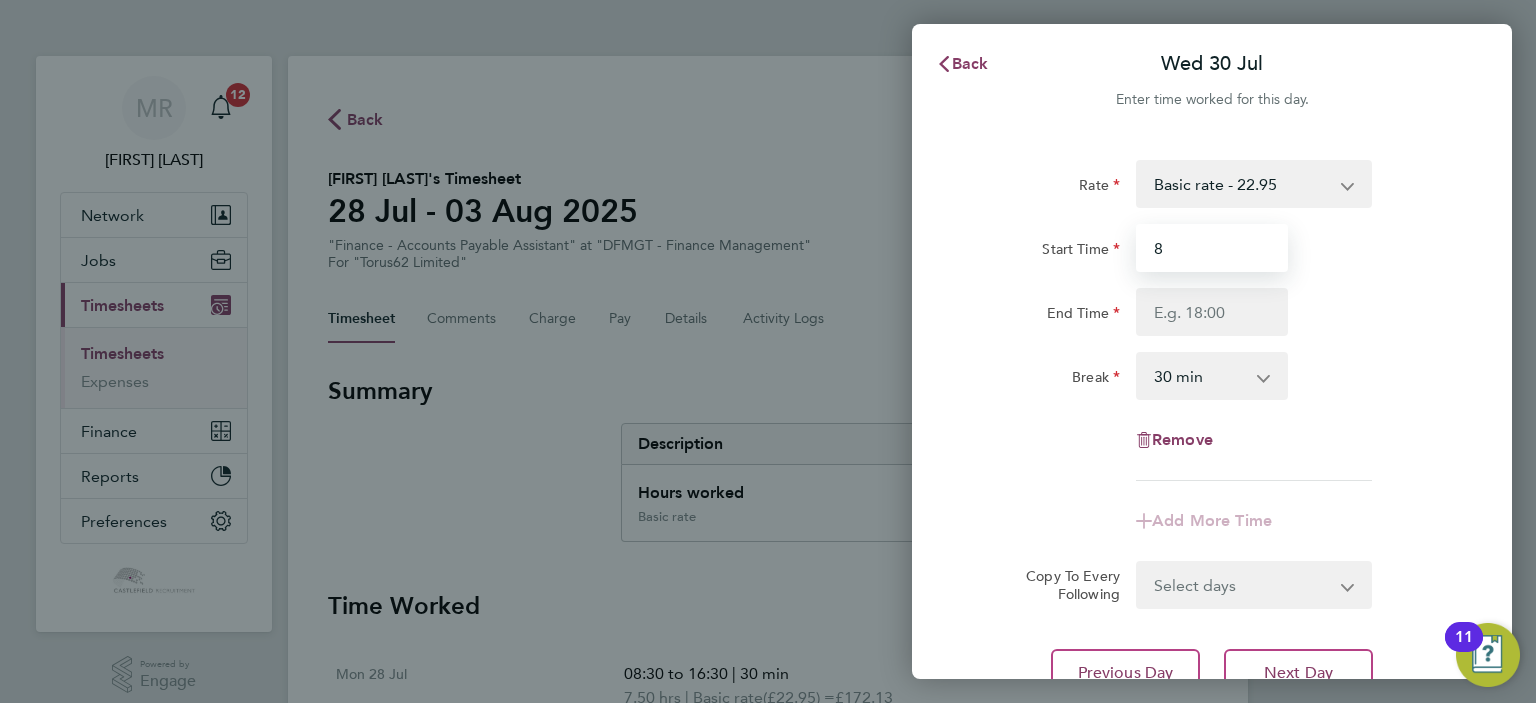 click on "8" at bounding box center (1212, 248) 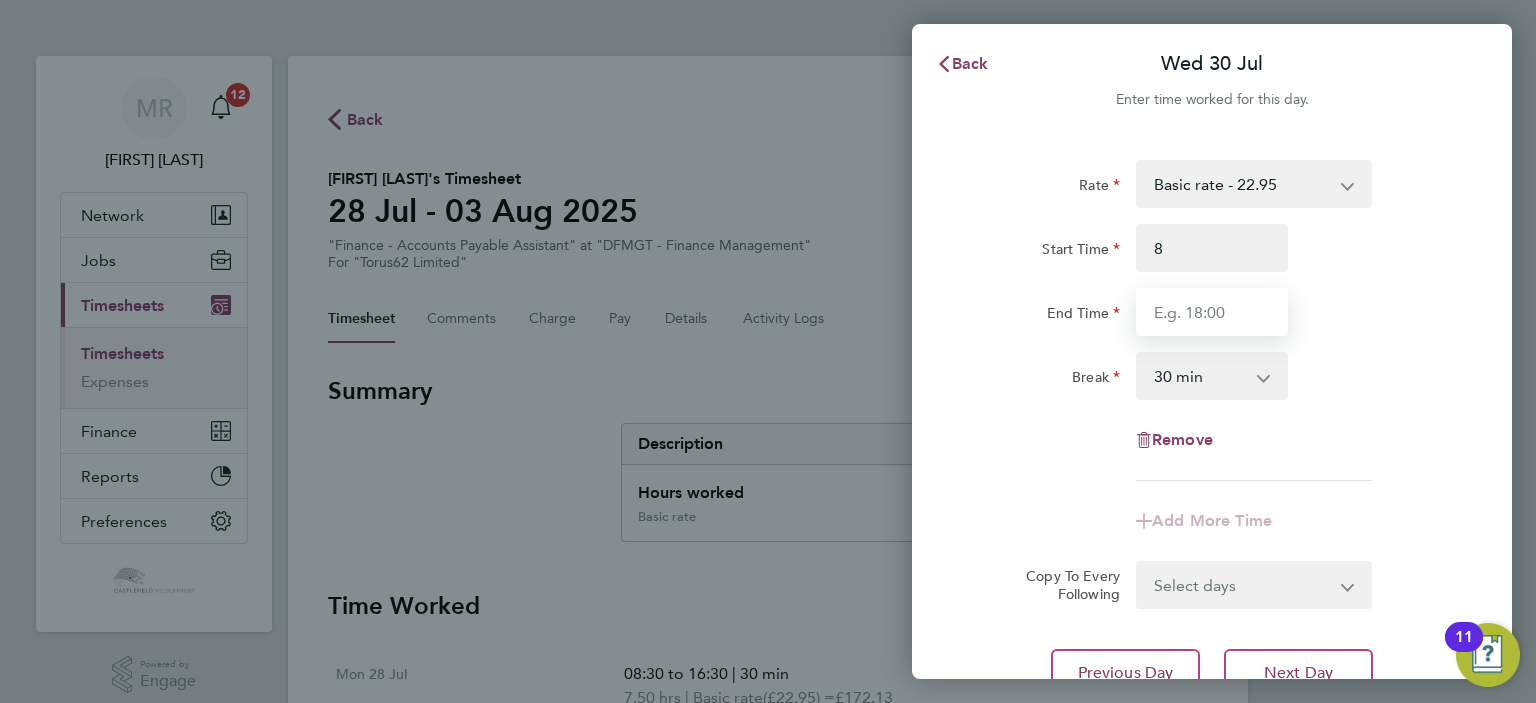 type on "08:00" 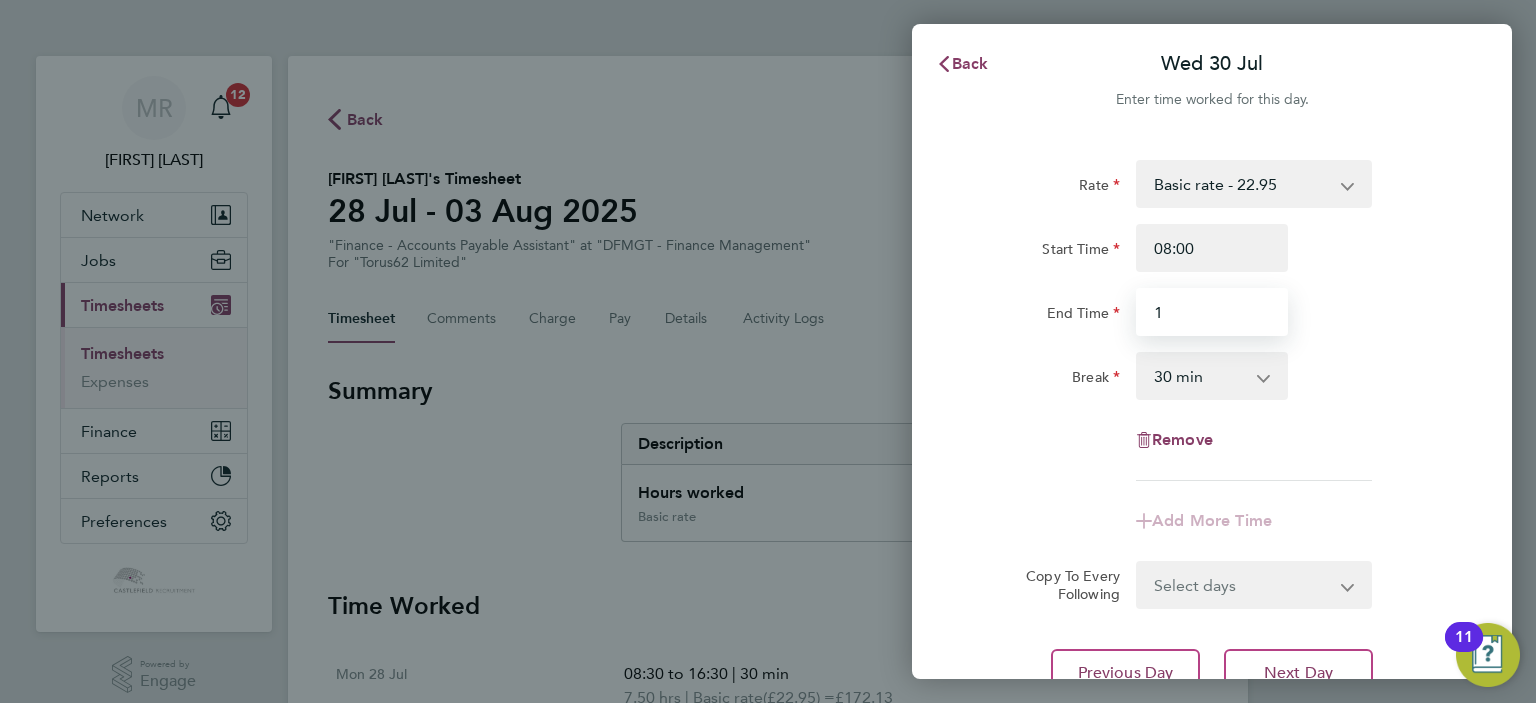click on "1" at bounding box center [1212, 312] 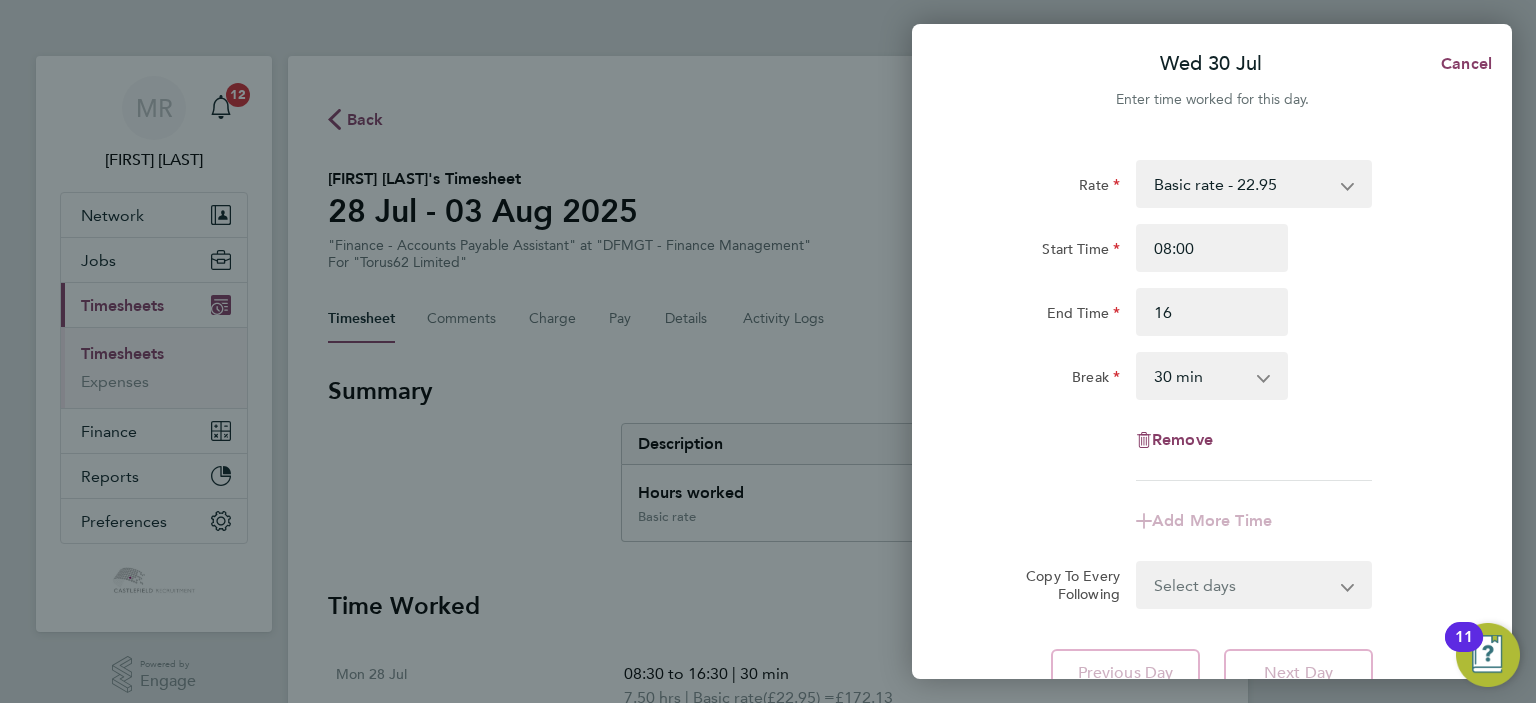 type on "16:00" 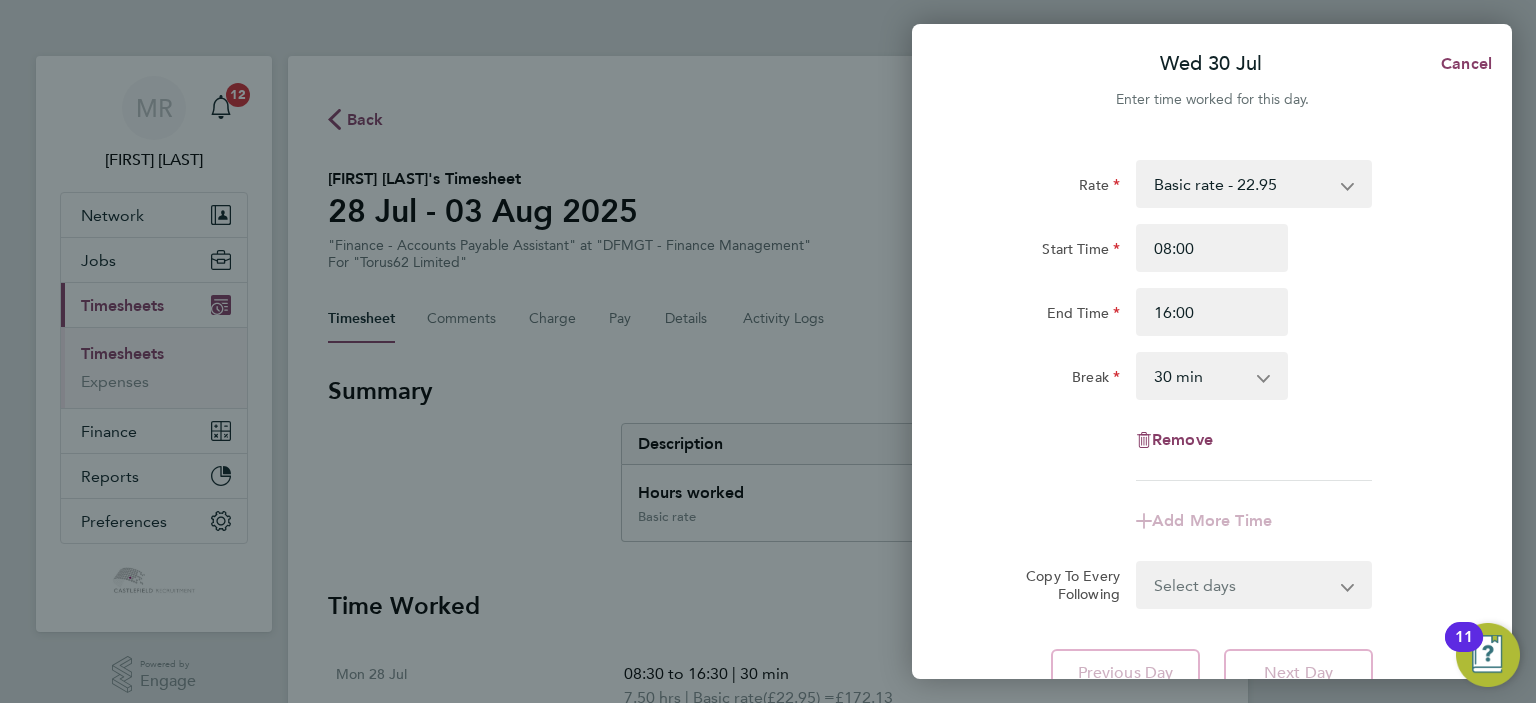 drag, startPoint x: 1372, startPoint y: 279, endPoint x: 1353, endPoint y: 338, distance: 61.983868 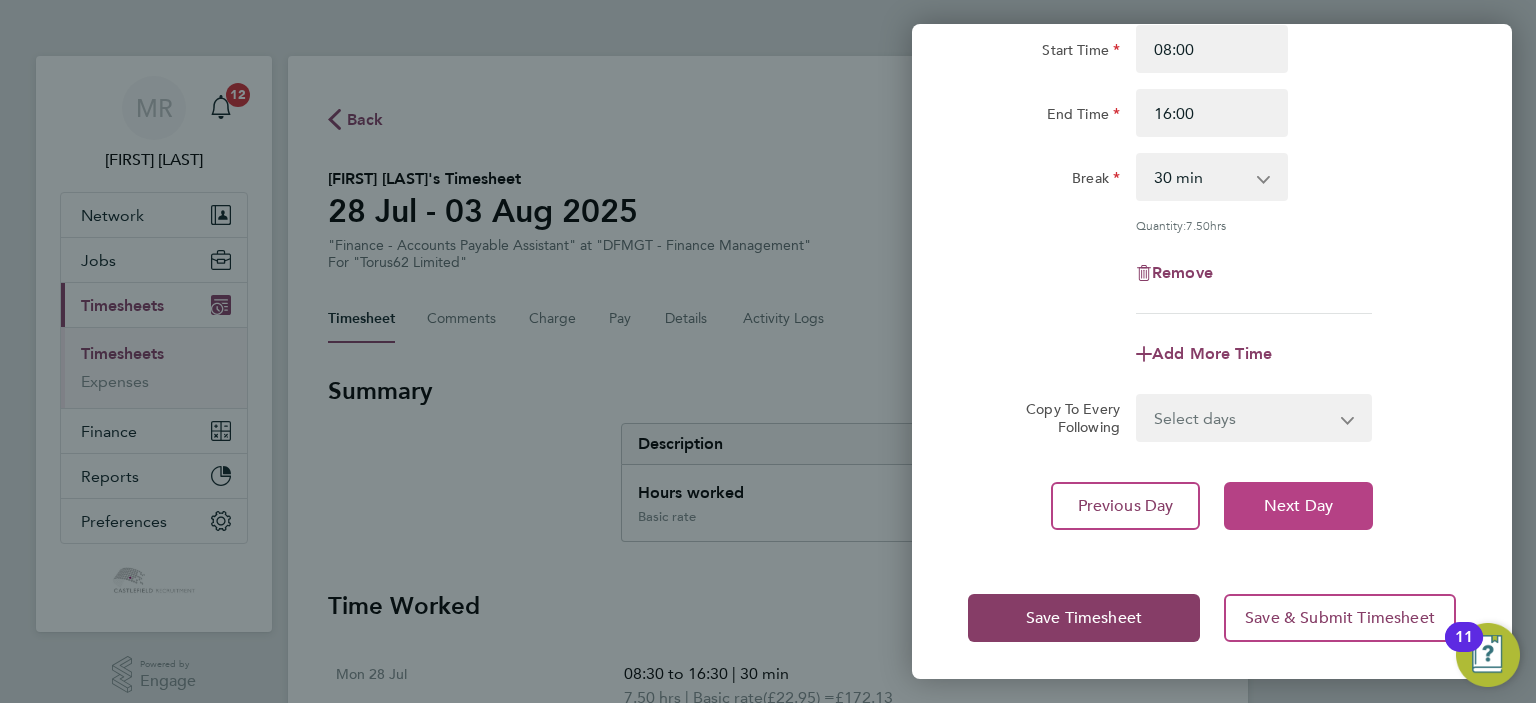 click on "Next Day" 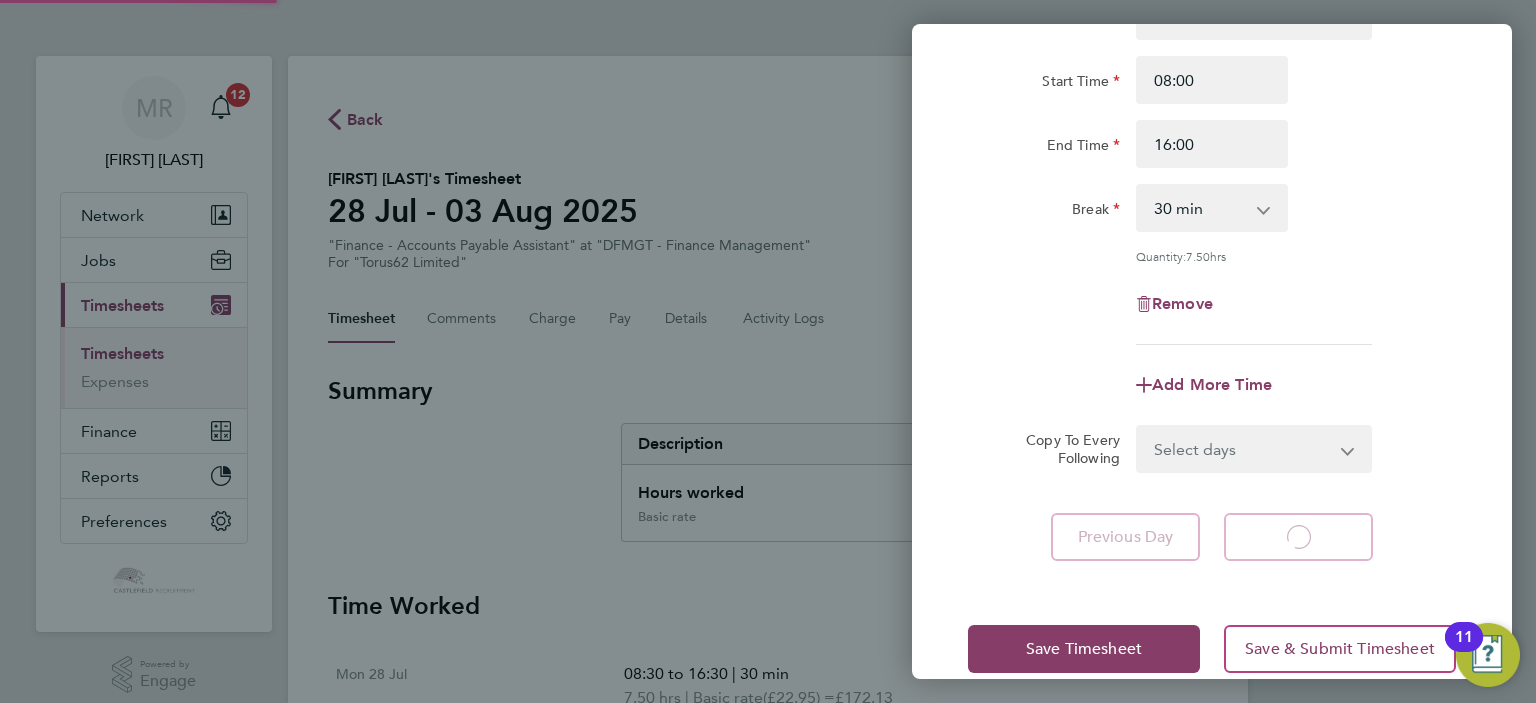 select on "30" 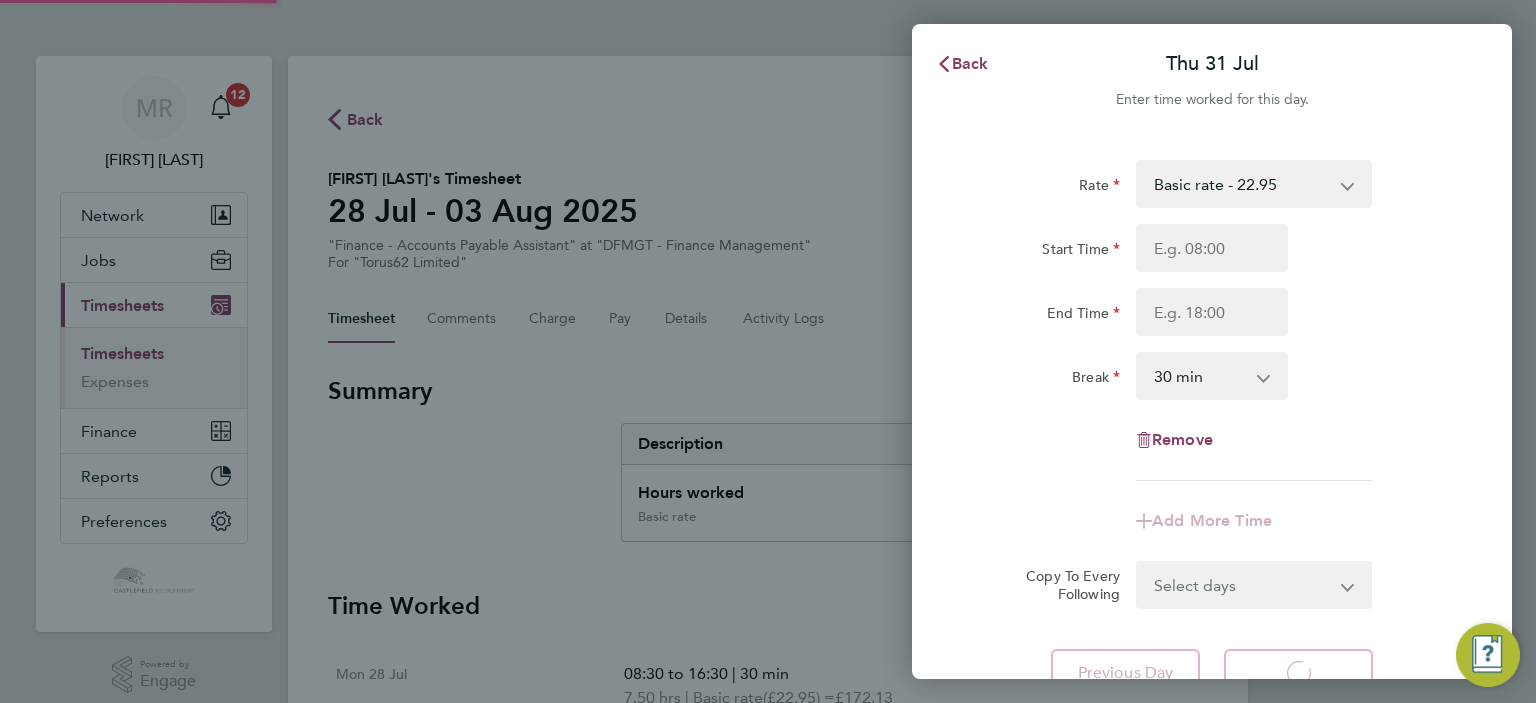 select on "30" 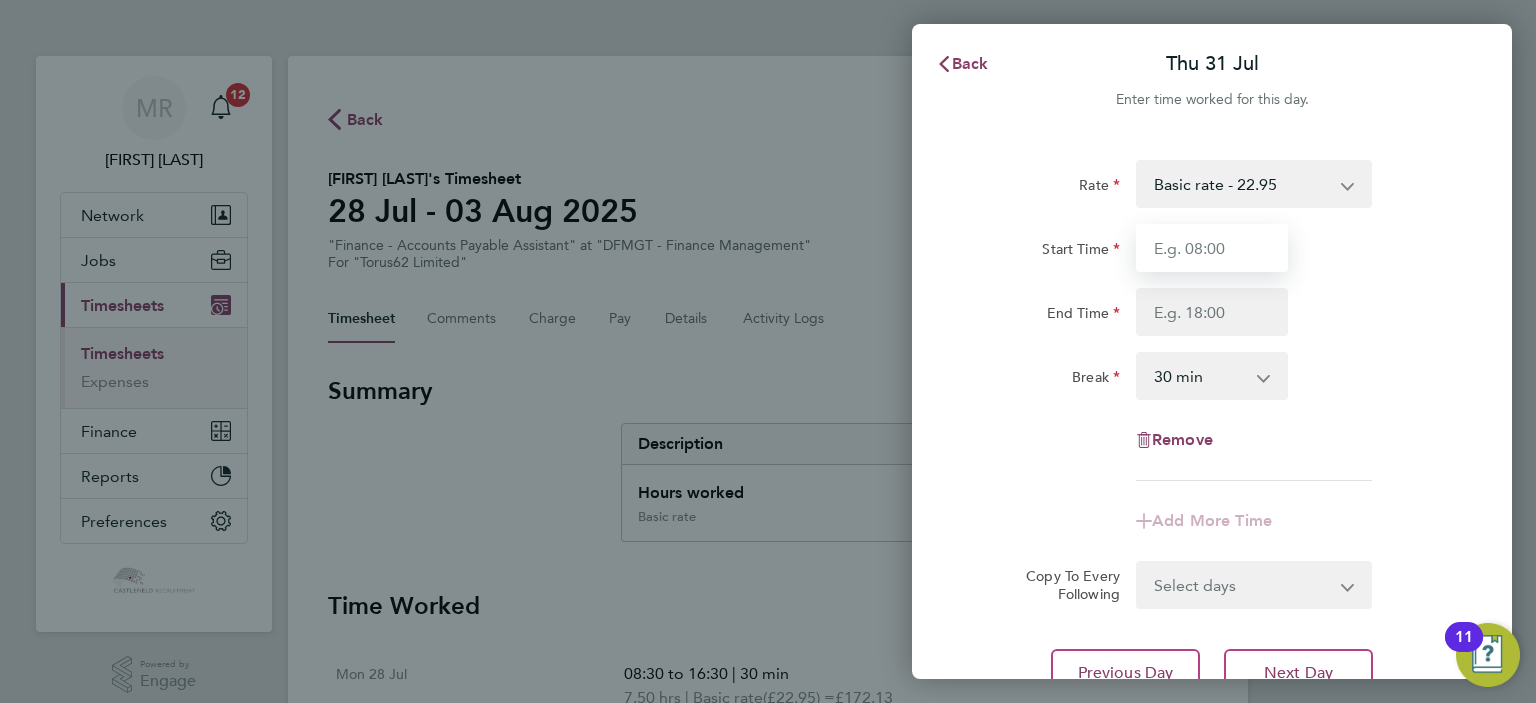 click on "Start Time" at bounding box center [1212, 248] 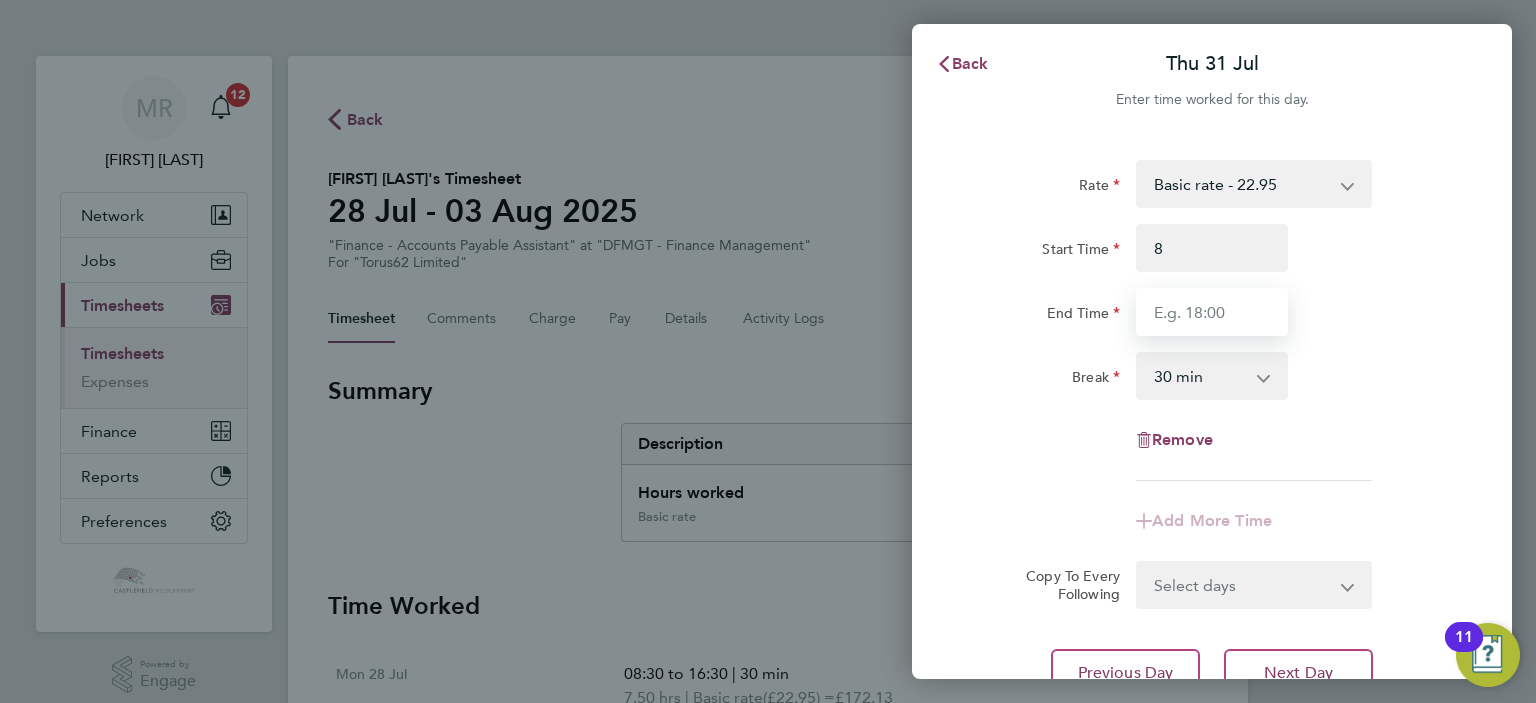 type on "08:00" 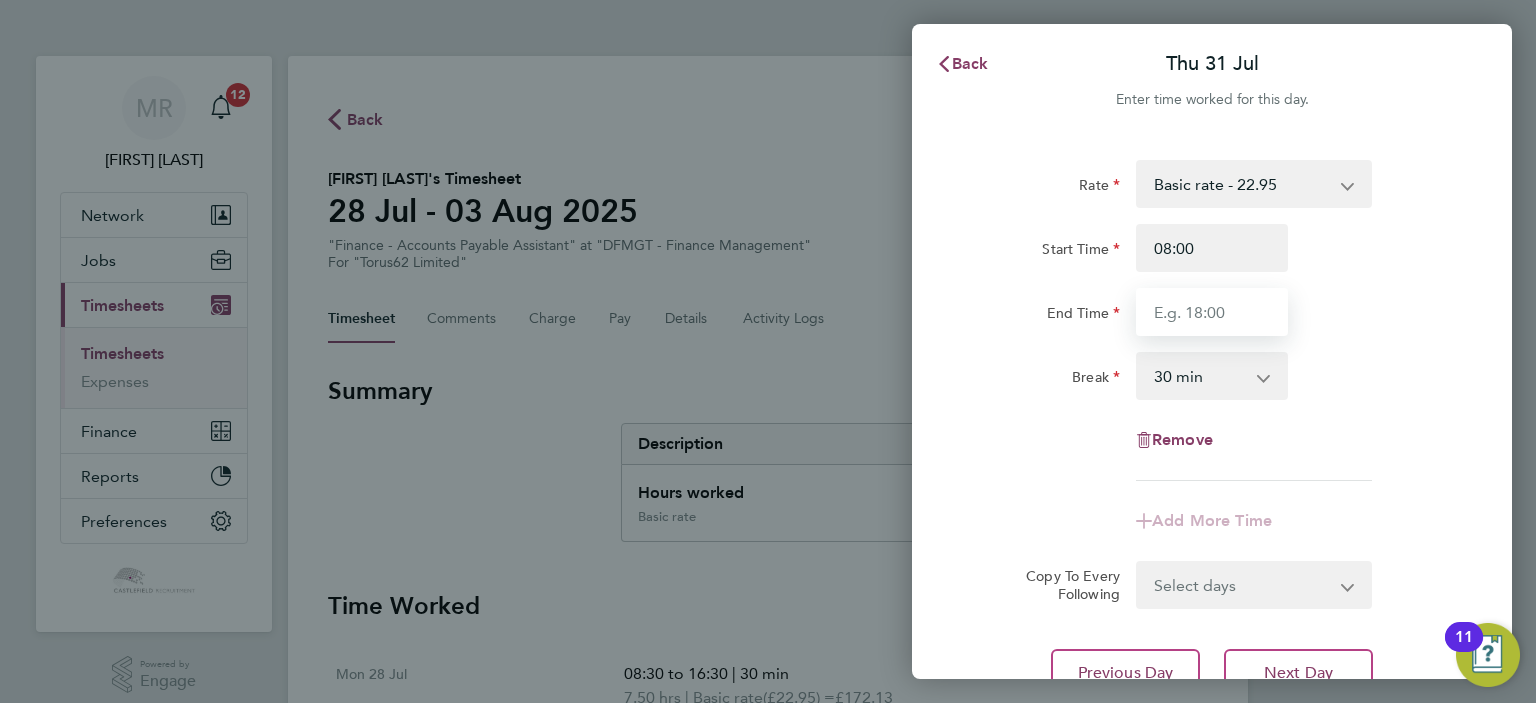 click on "End Time" at bounding box center [1212, 312] 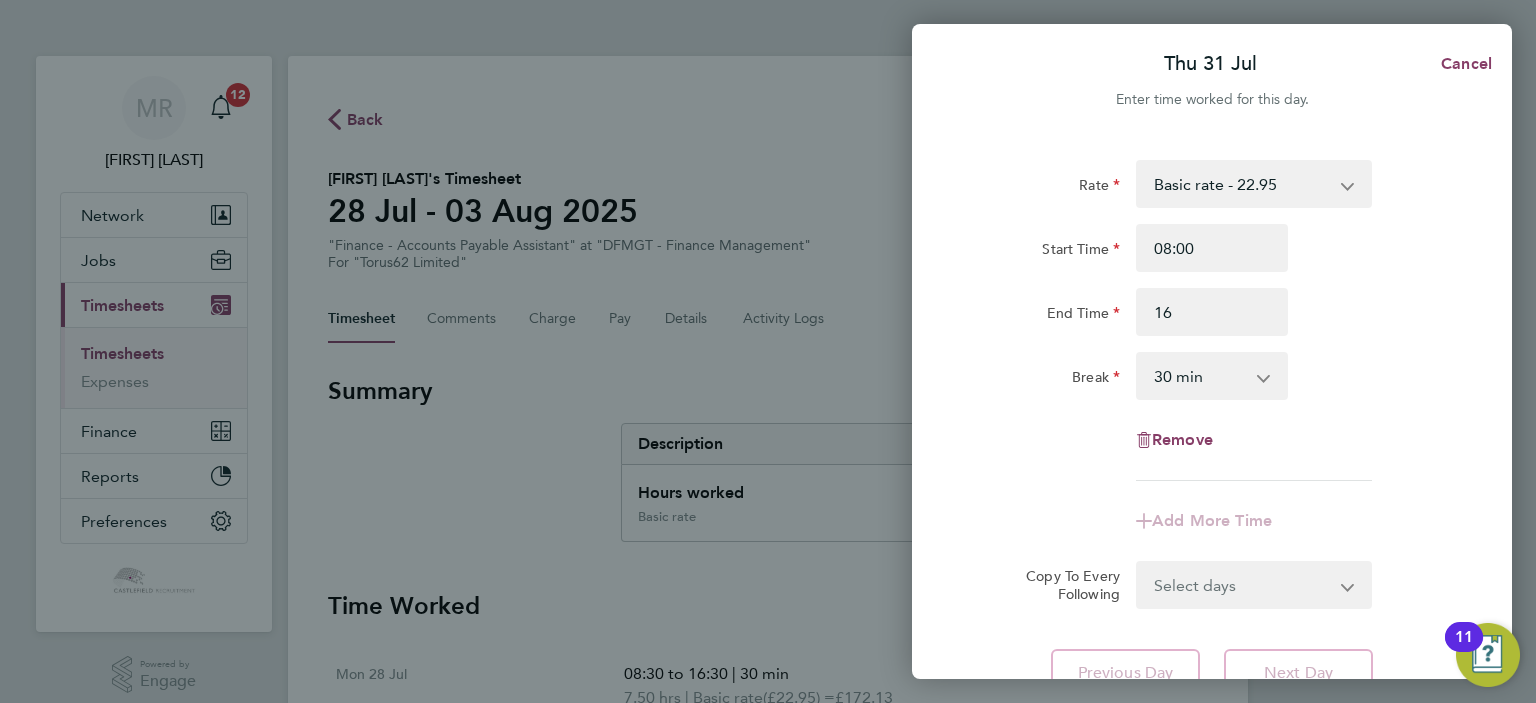 type on "16:00" 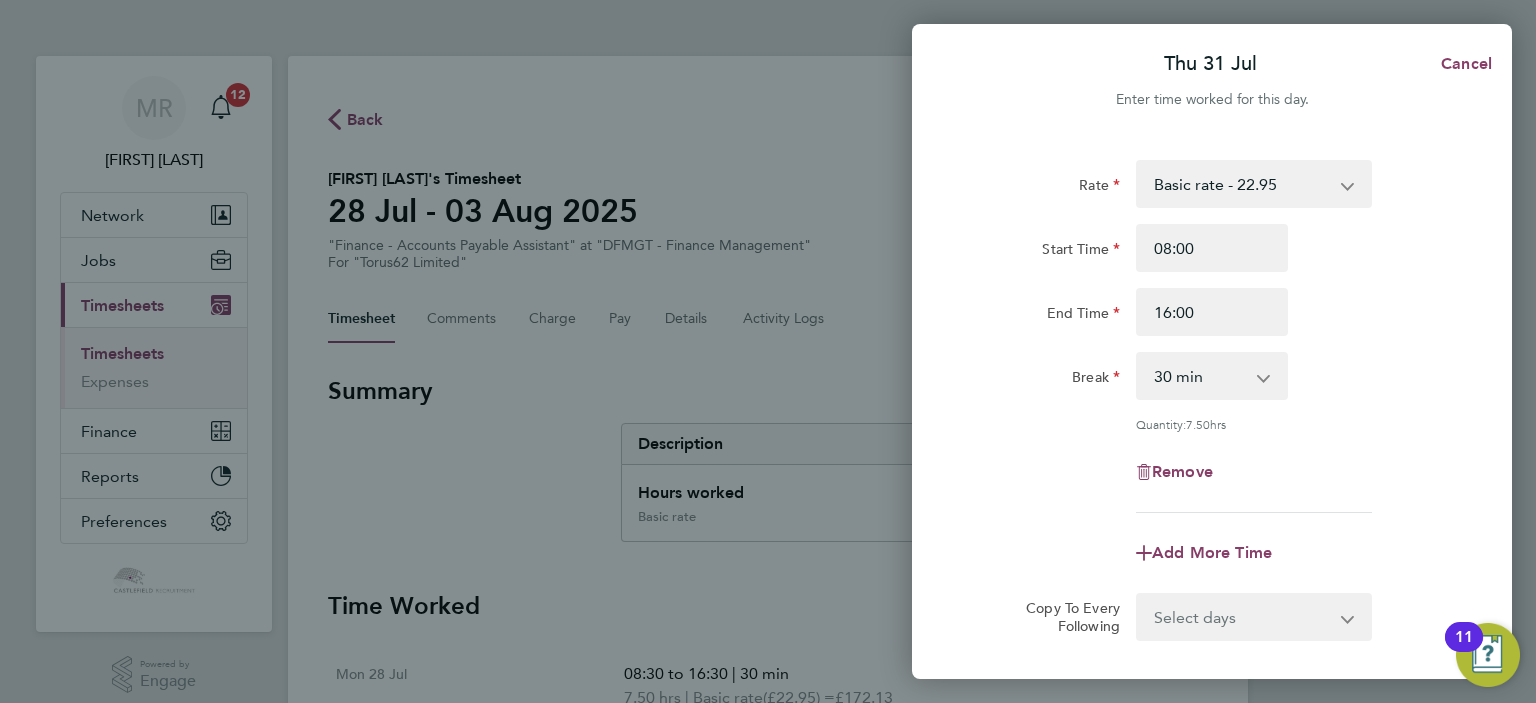 click on "Start Time 08:00 End Time 16:00" 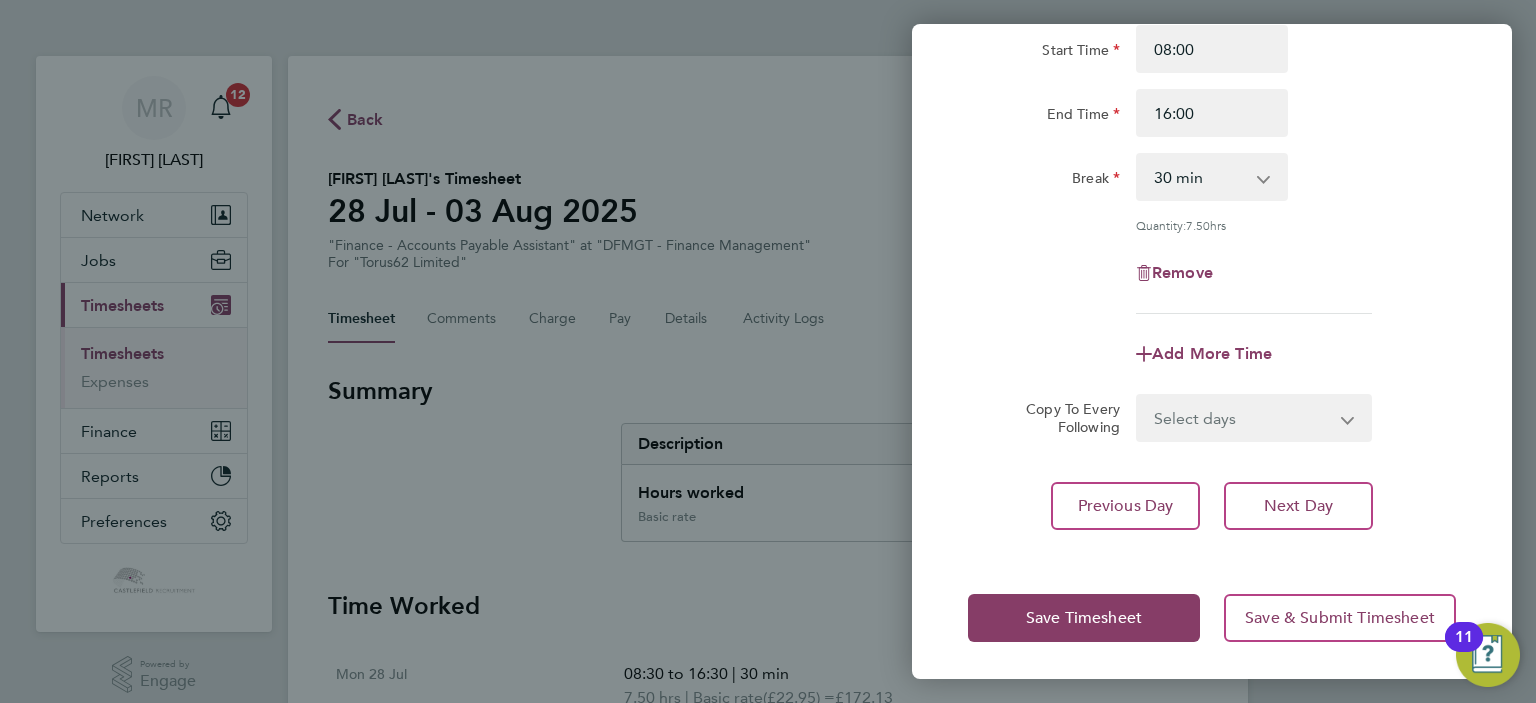 click on "Rate  Basic rate - [RATE]
Start Time [TIME] End Time [TIME] Break  0 min   15 min   30 min   45 min   60 min   75 min   90 min
Quantity:  [QUANTITY]  hrs
Remove
Add More Time  Copy To Every Following  Select days   Day   Weekend (Sat-Sun)   Friday   Saturday   Sunday
Previous Day   Next Day" 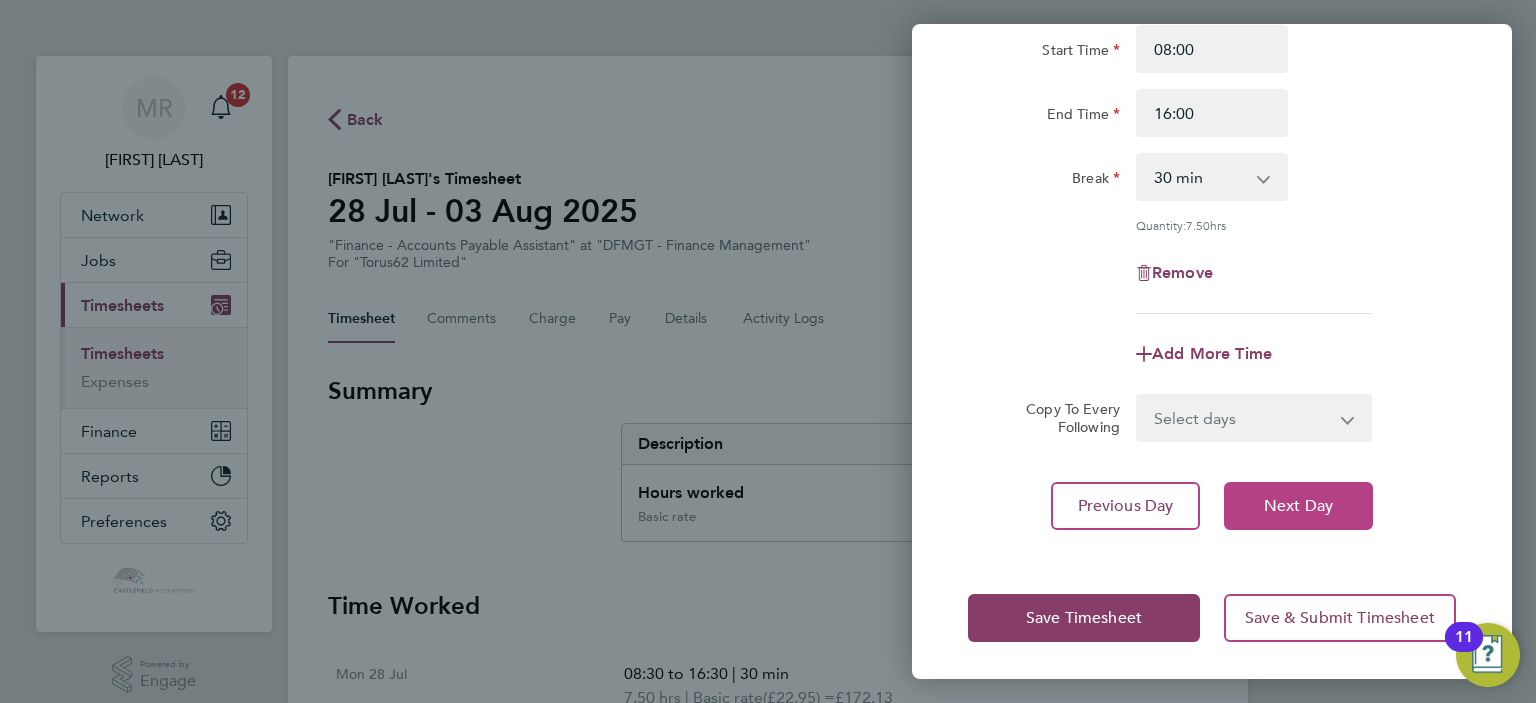 click on "Rate  Basic rate - [RATE]
Start Time [TIME] End Time [TIME] Break  0 min   15 min   30 min   45 min   60 min   75 min   90 min
Quantity:  [QUANTITY]  hrs
Remove
Add More Time  Copy To Every Following  Select days   Day   Weekend (Sat-Sun)   Friday   Saturday   Sunday
Previous Day   Next Day" 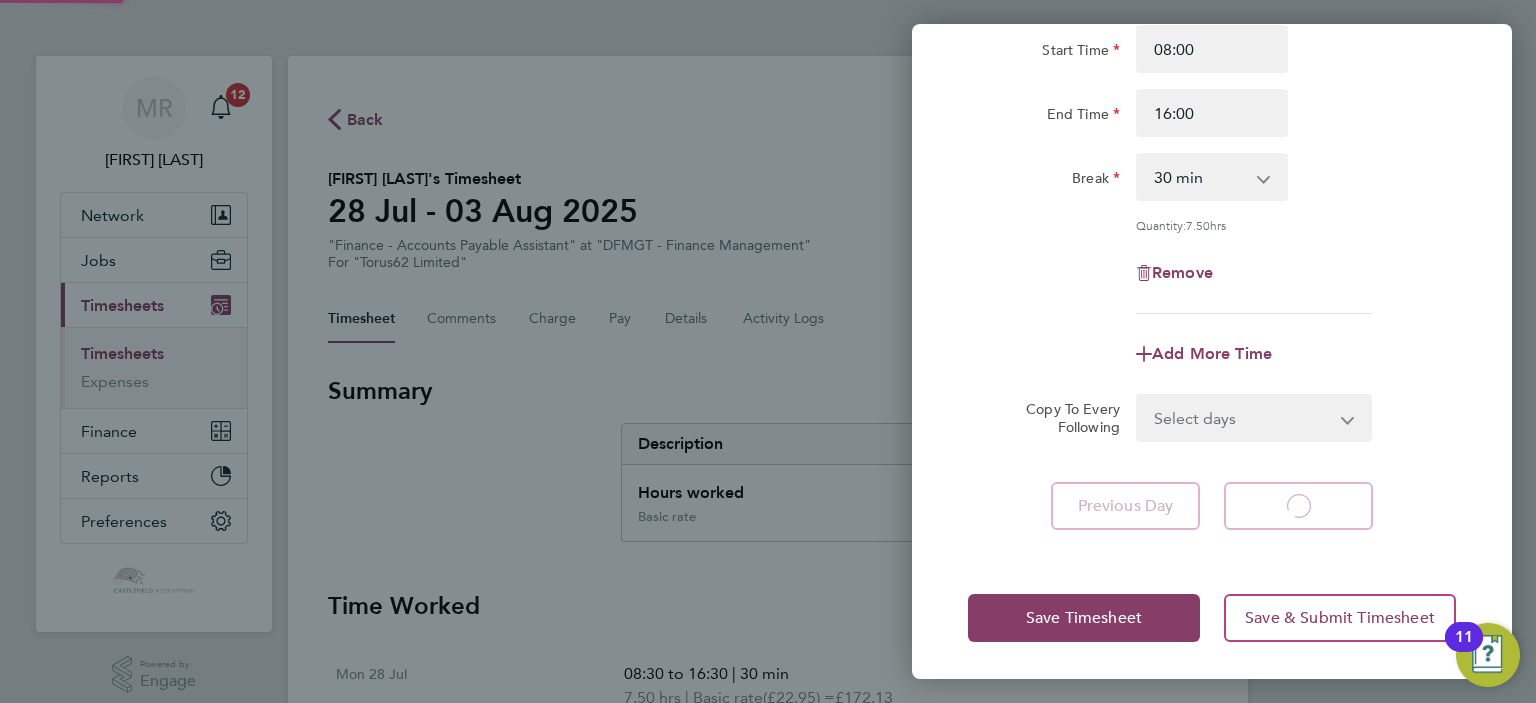 select on "30" 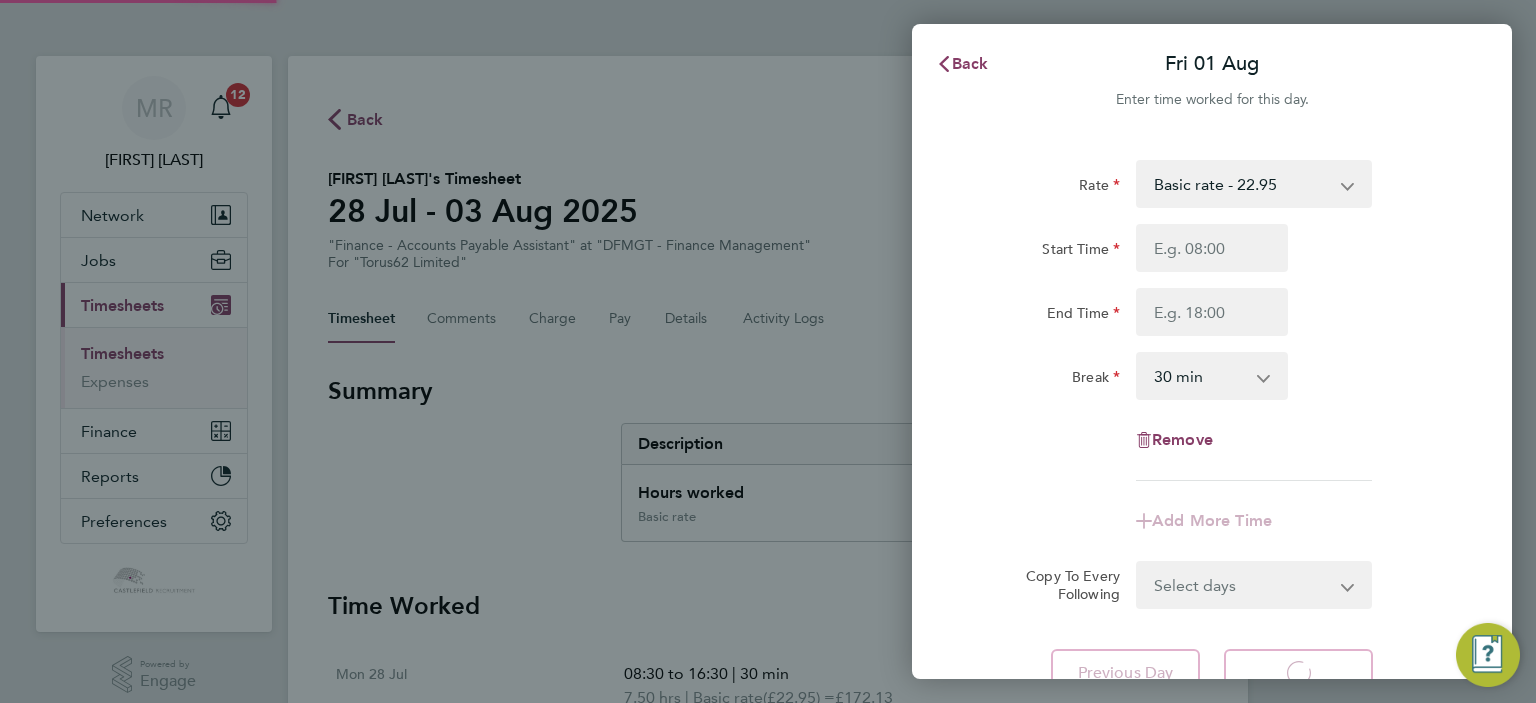select on "30" 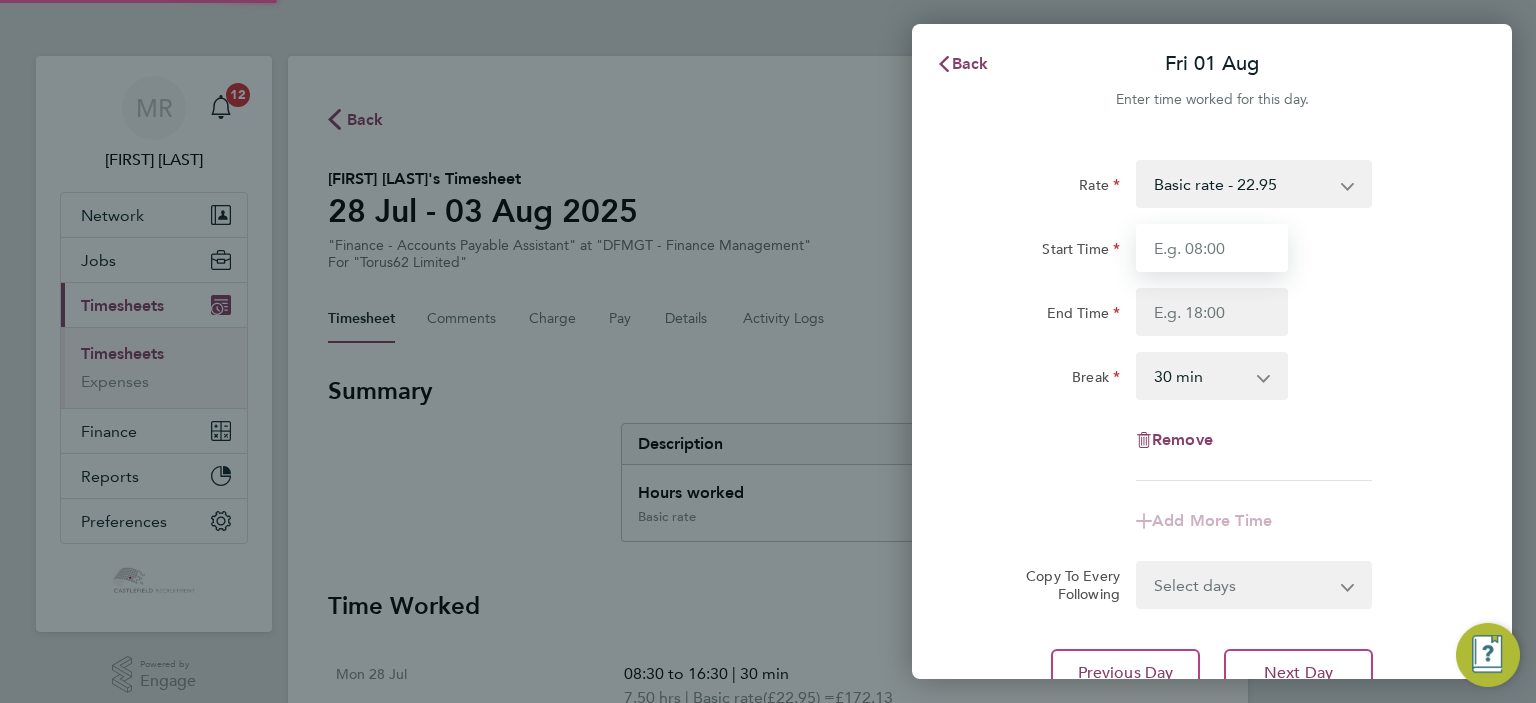 click on "Start Time" at bounding box center [1212, 248] 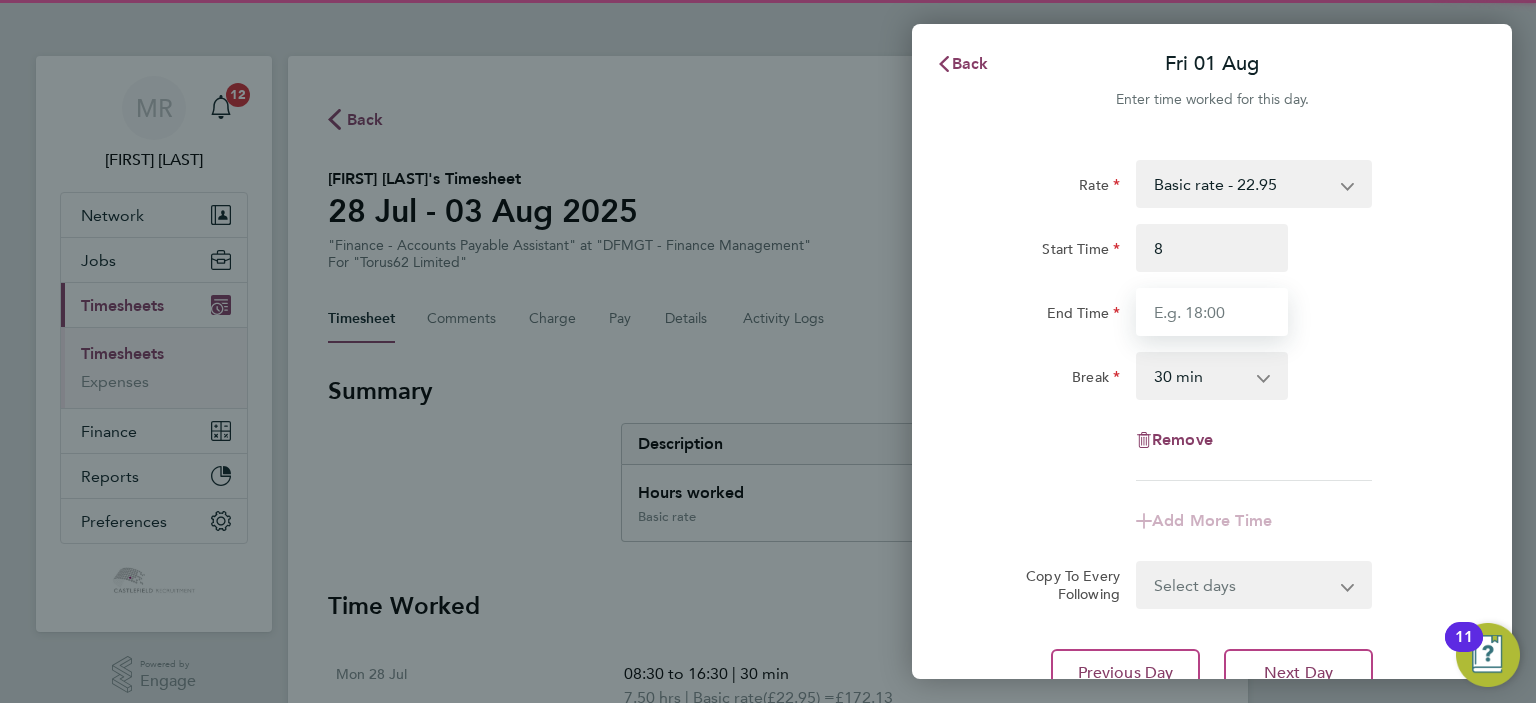 type on "08:00" 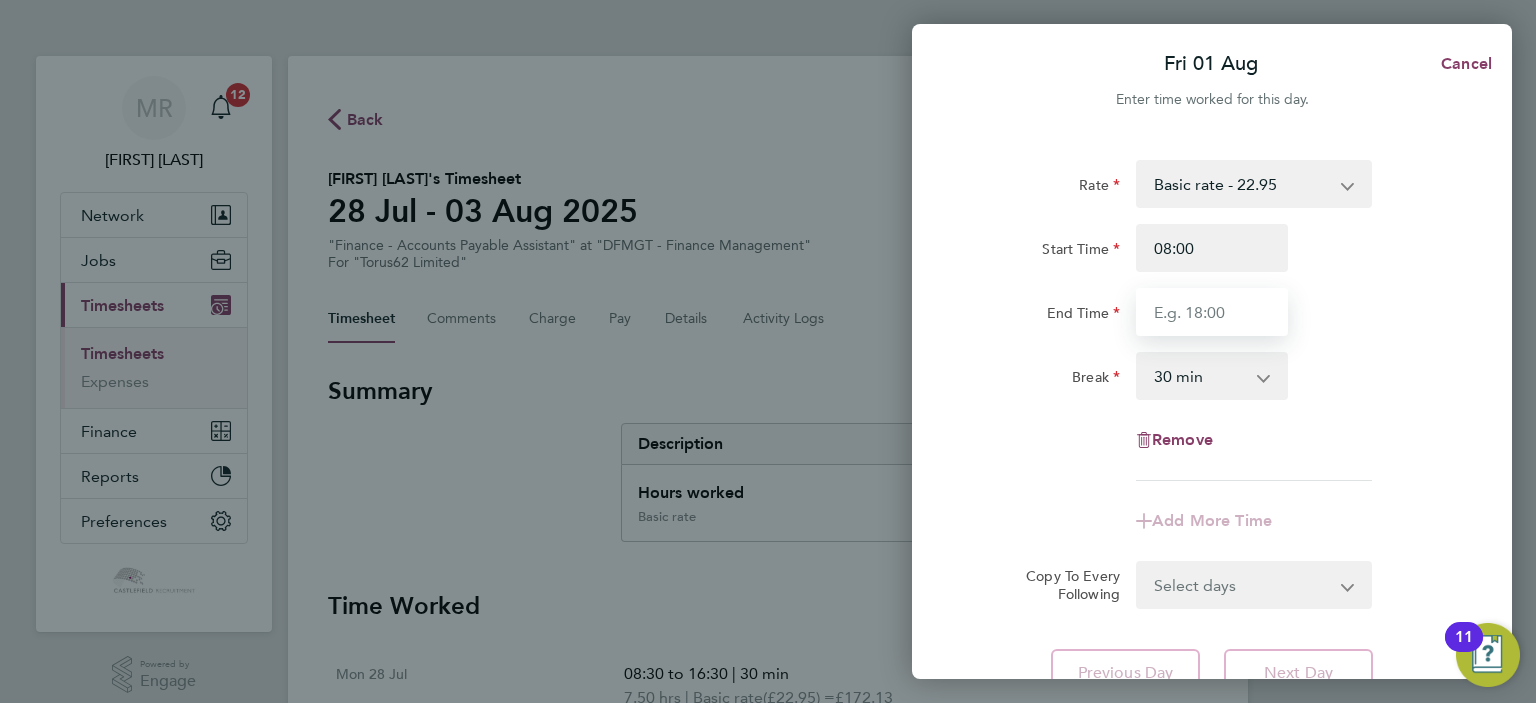 drag, startPoint x: 1178, startPoint y: 294, endPoint x: 1179, endPoint y: 305, distance: 11.045361 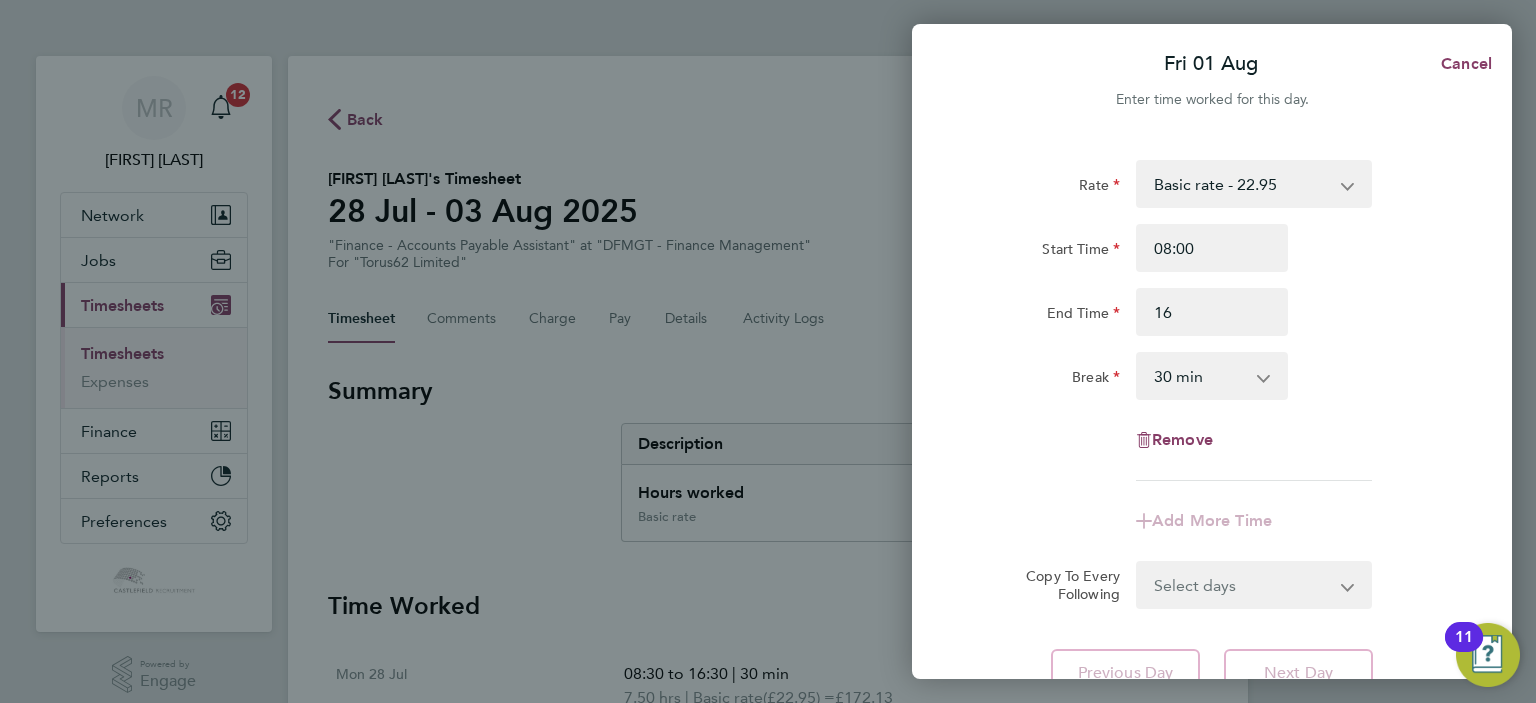 type on "16:00" 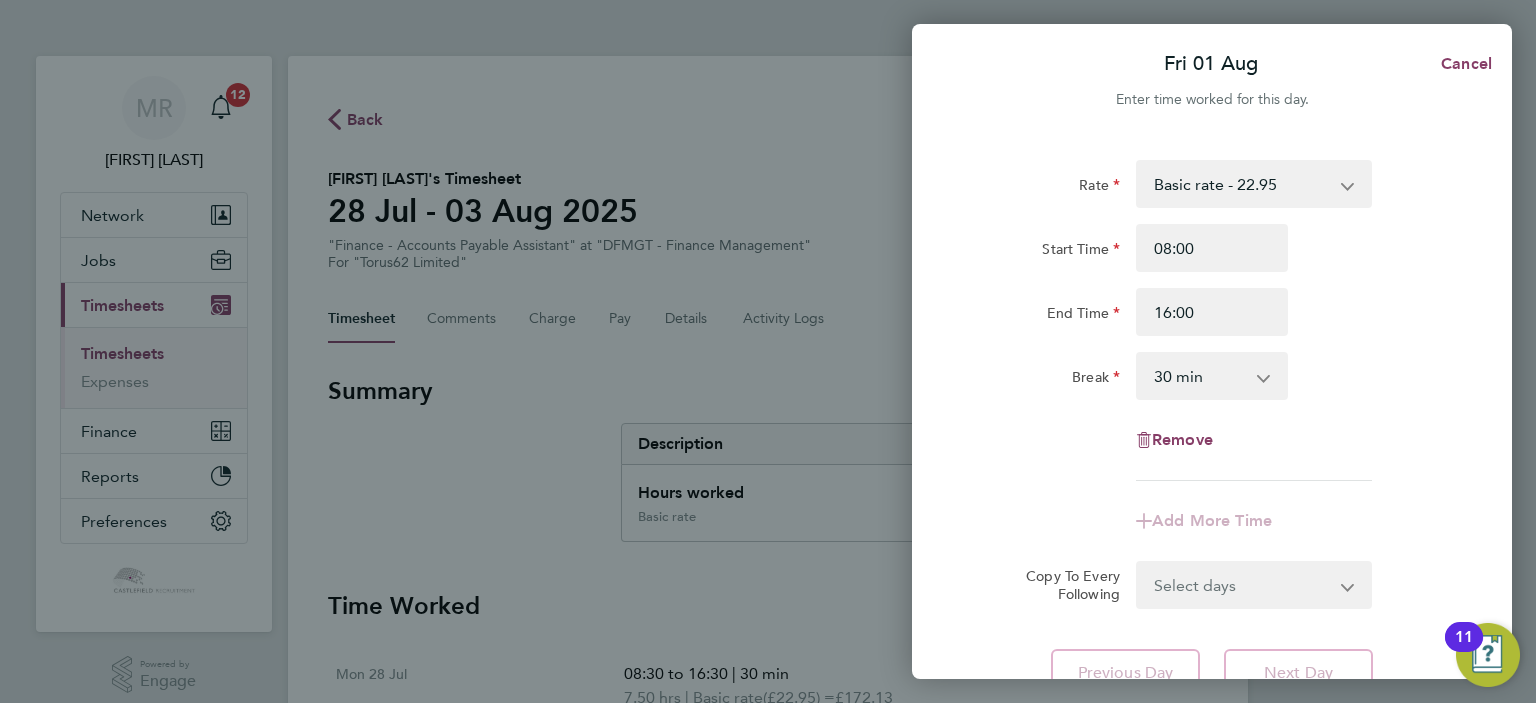 click on "End Time 16:00" 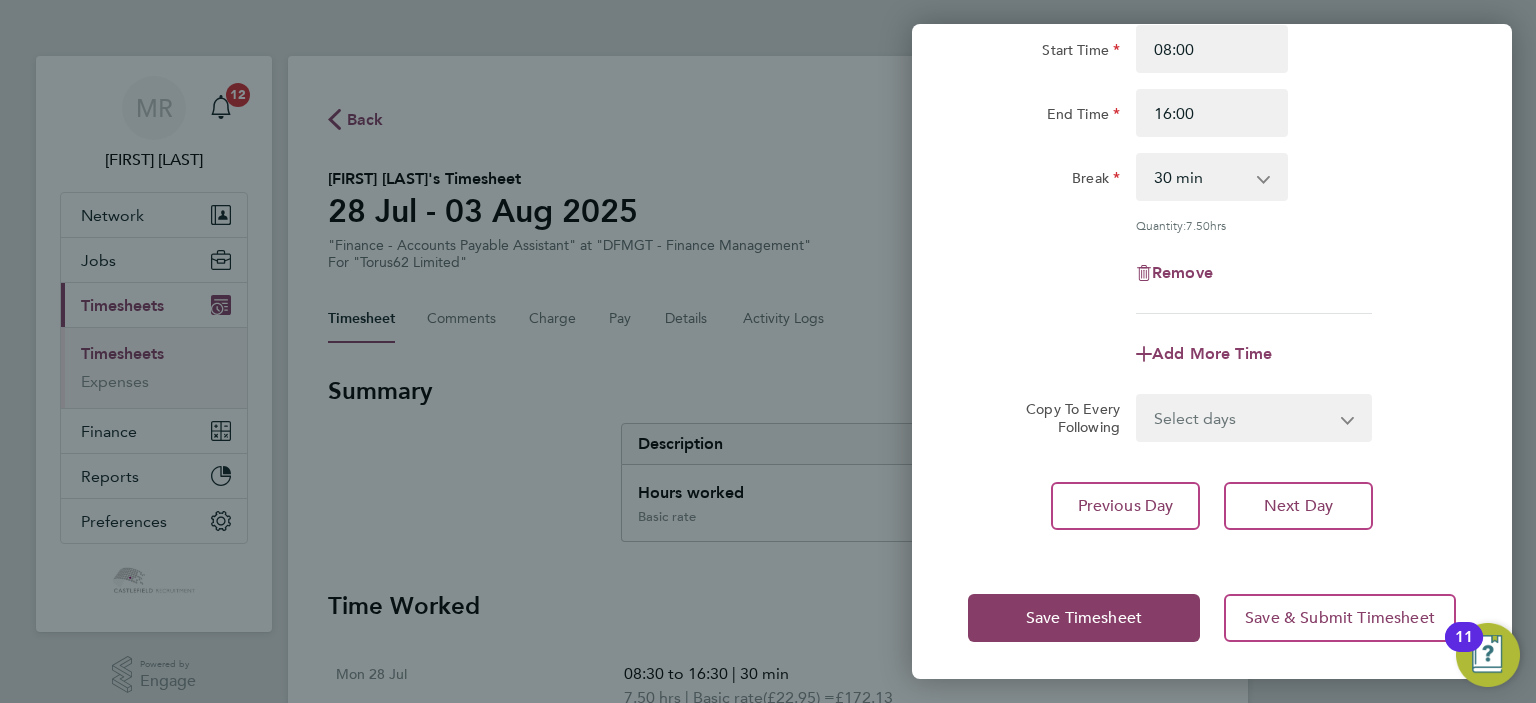 click on "Save Timesheet   Save & Submit Timesheet" 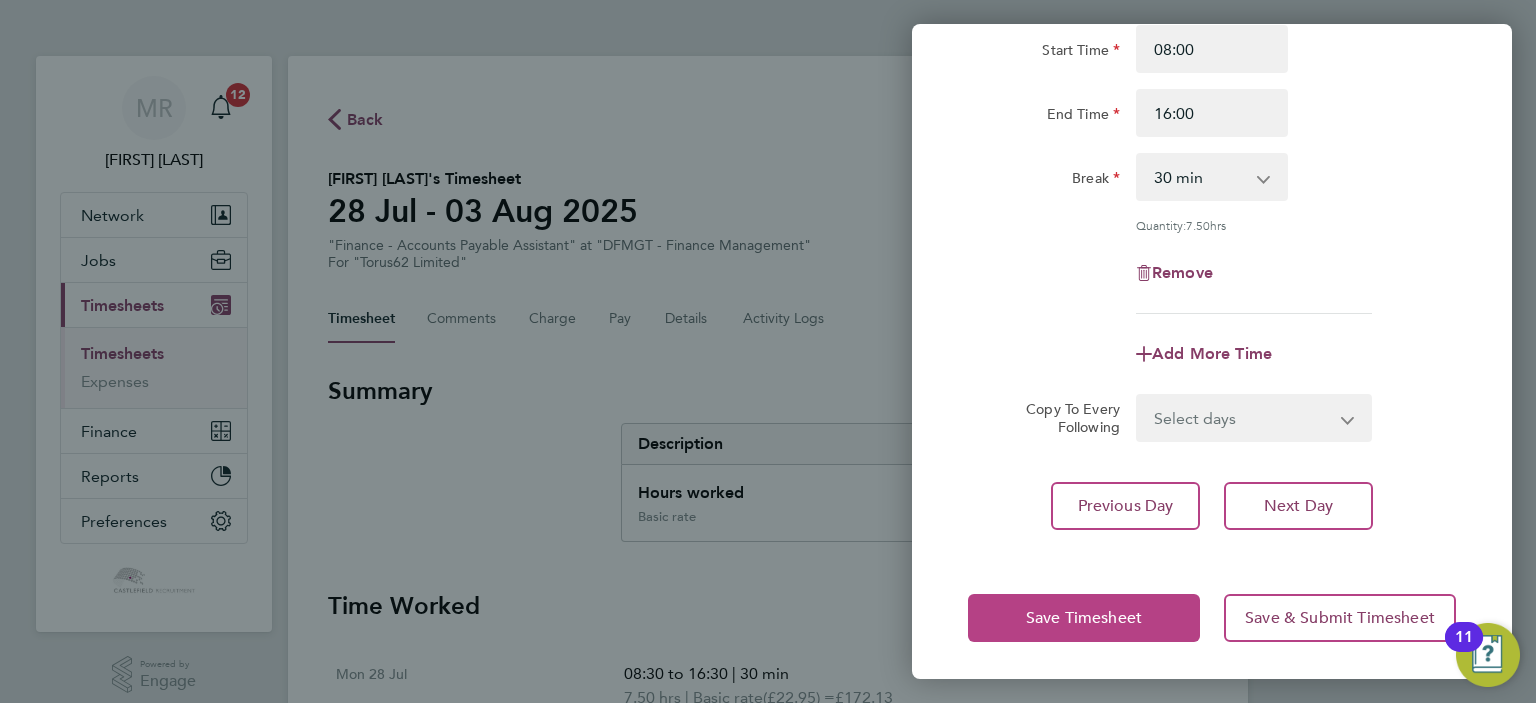 click on "Save Timesheet" 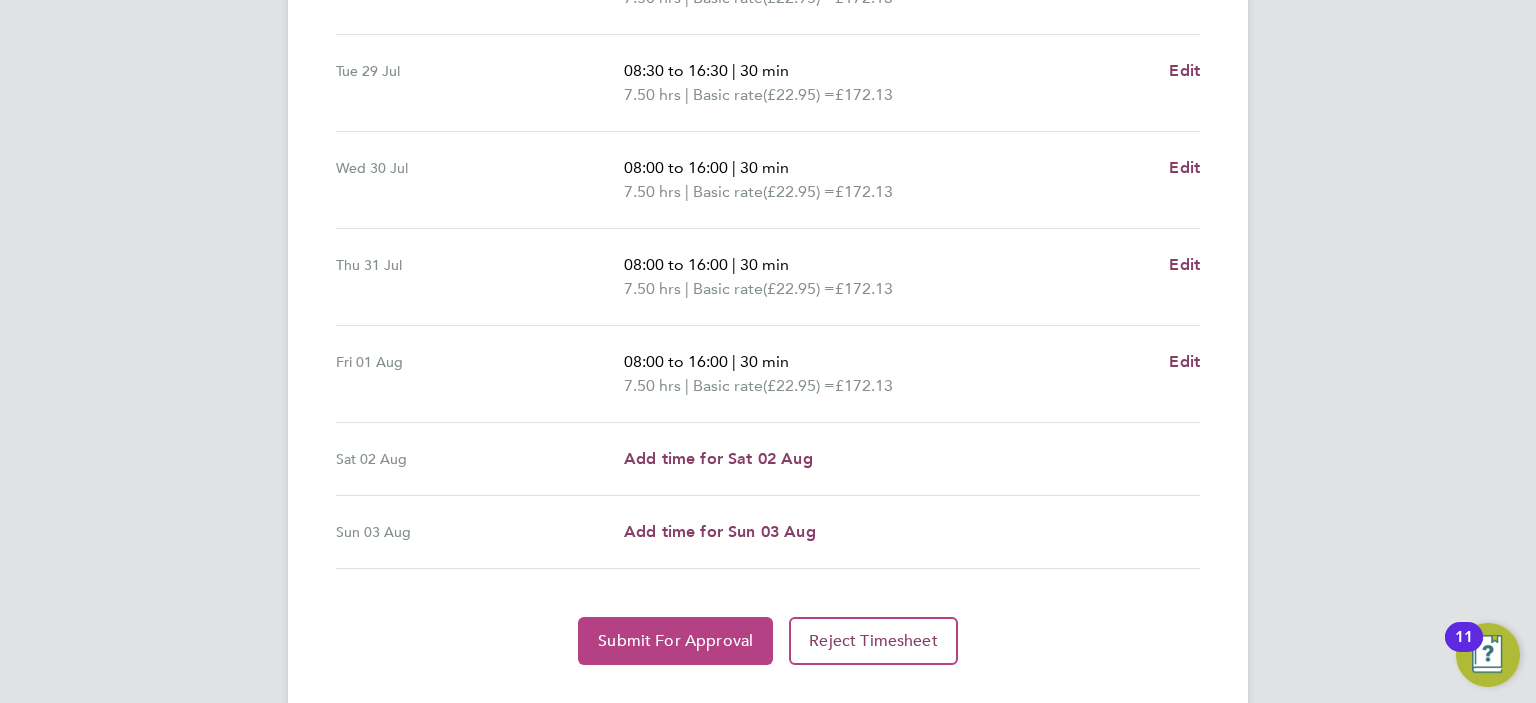 click on "Submit For Approval" 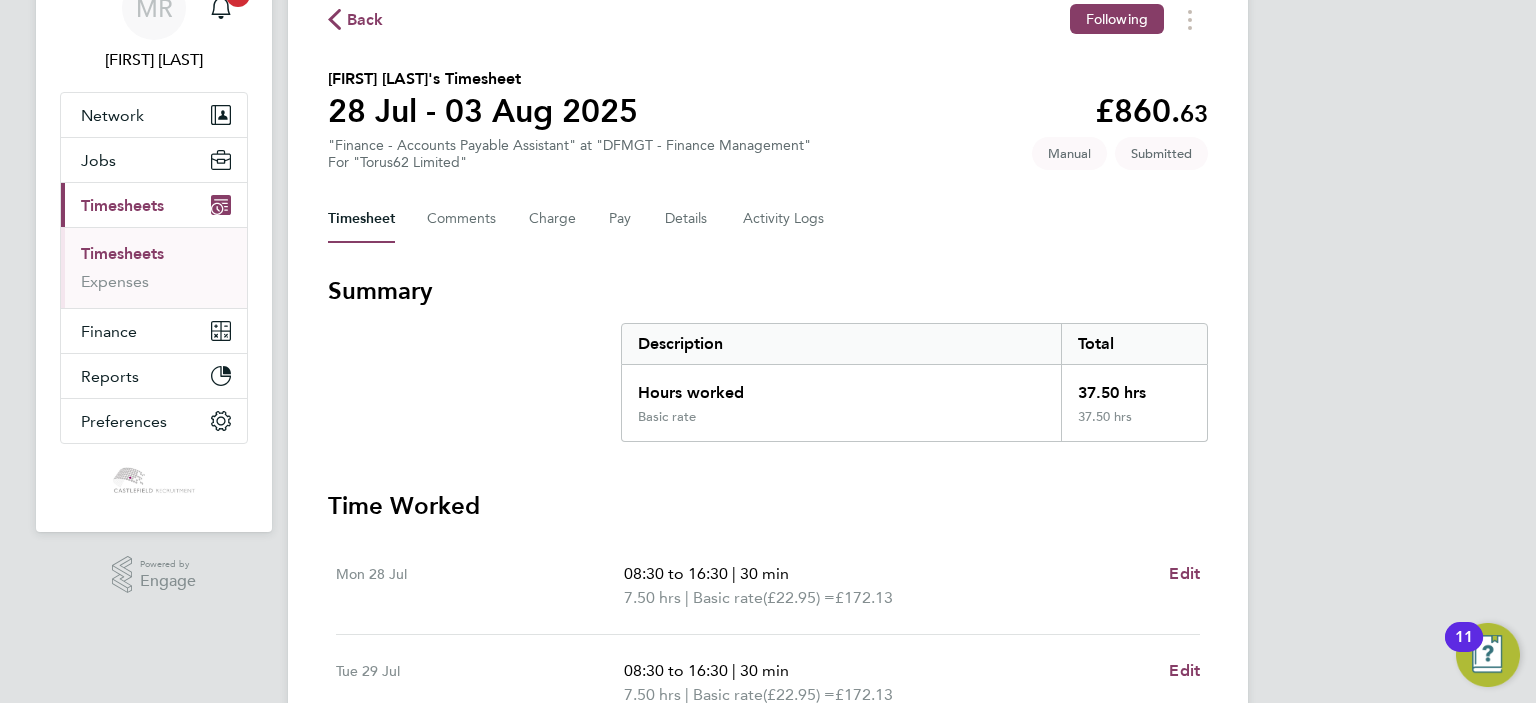 click on "Back" 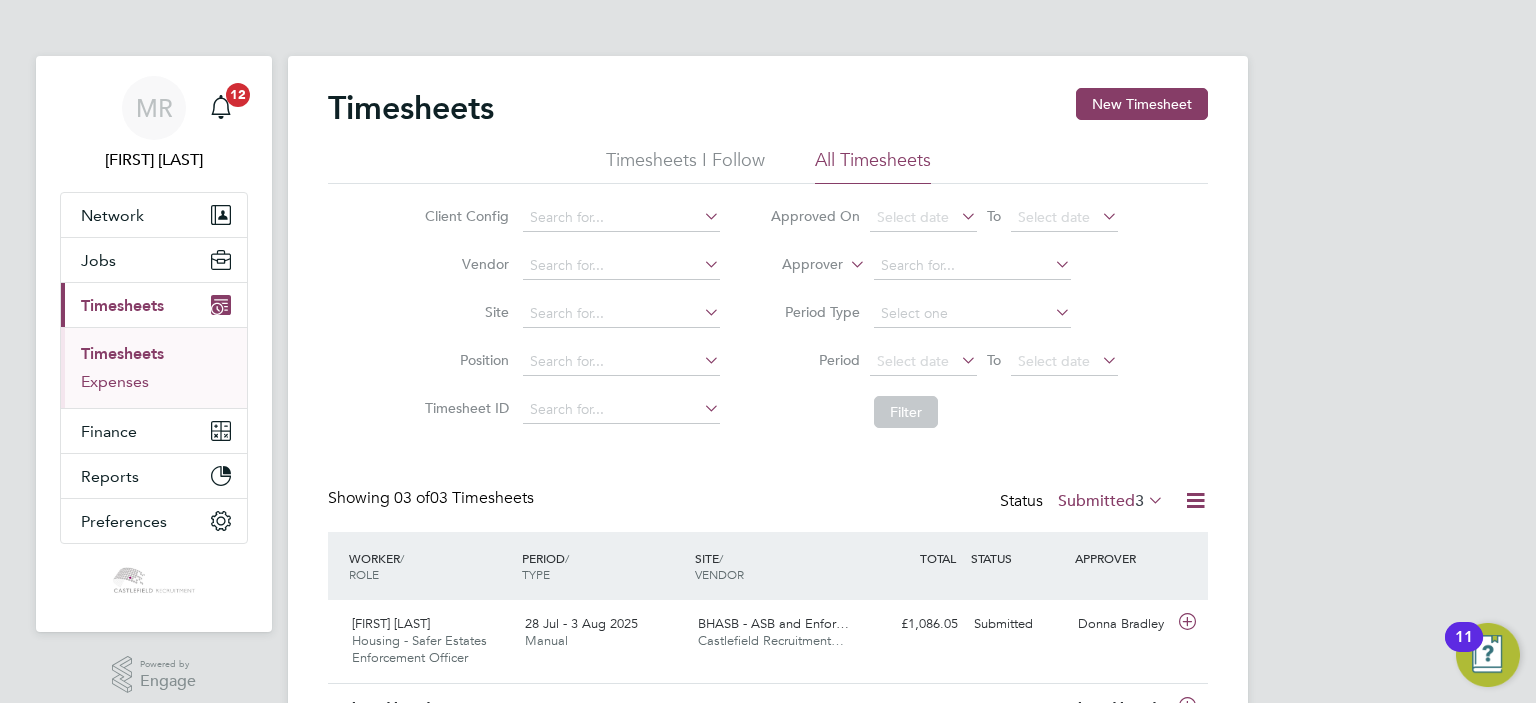 click on "Expenses" at bounding box center [115, 381] 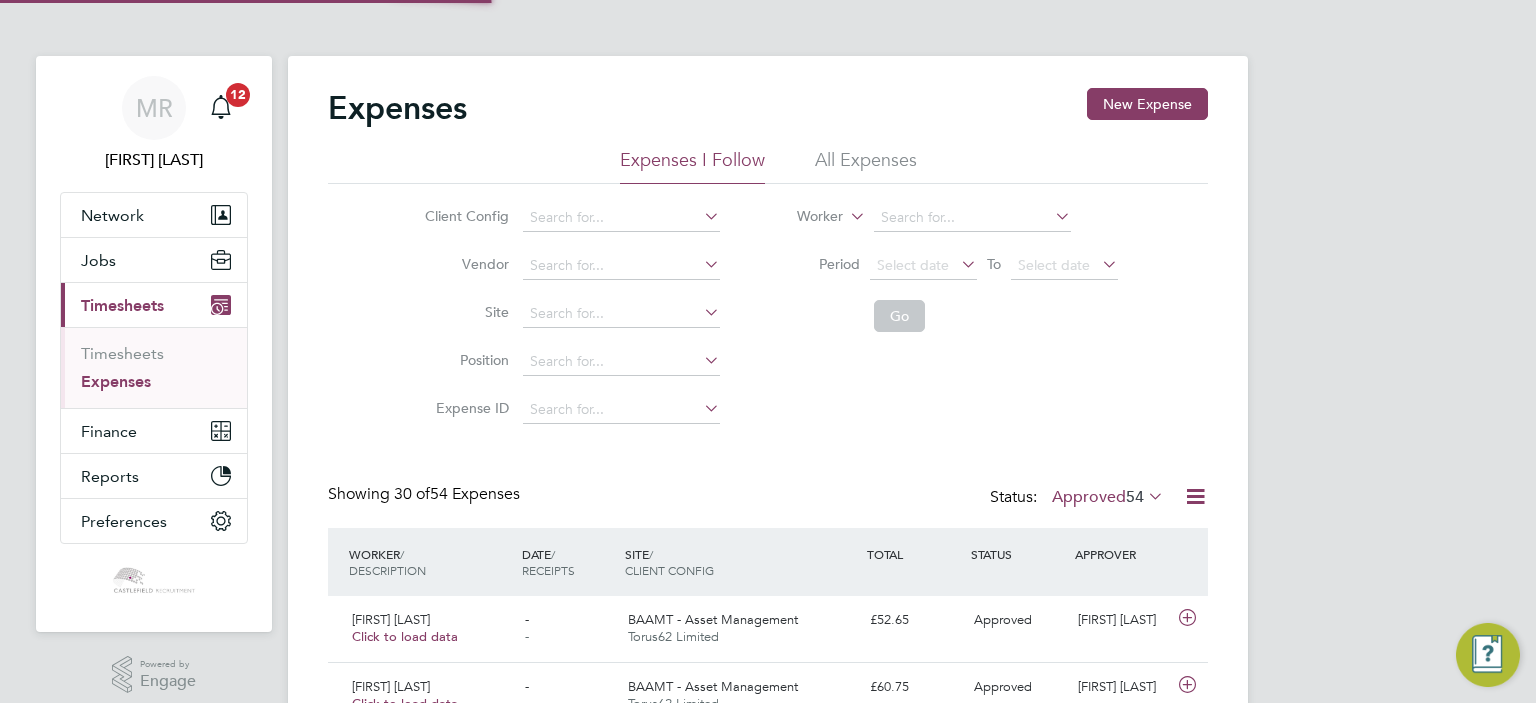scroll, scrollTop: 9, scrollLeft: 10, axis: both 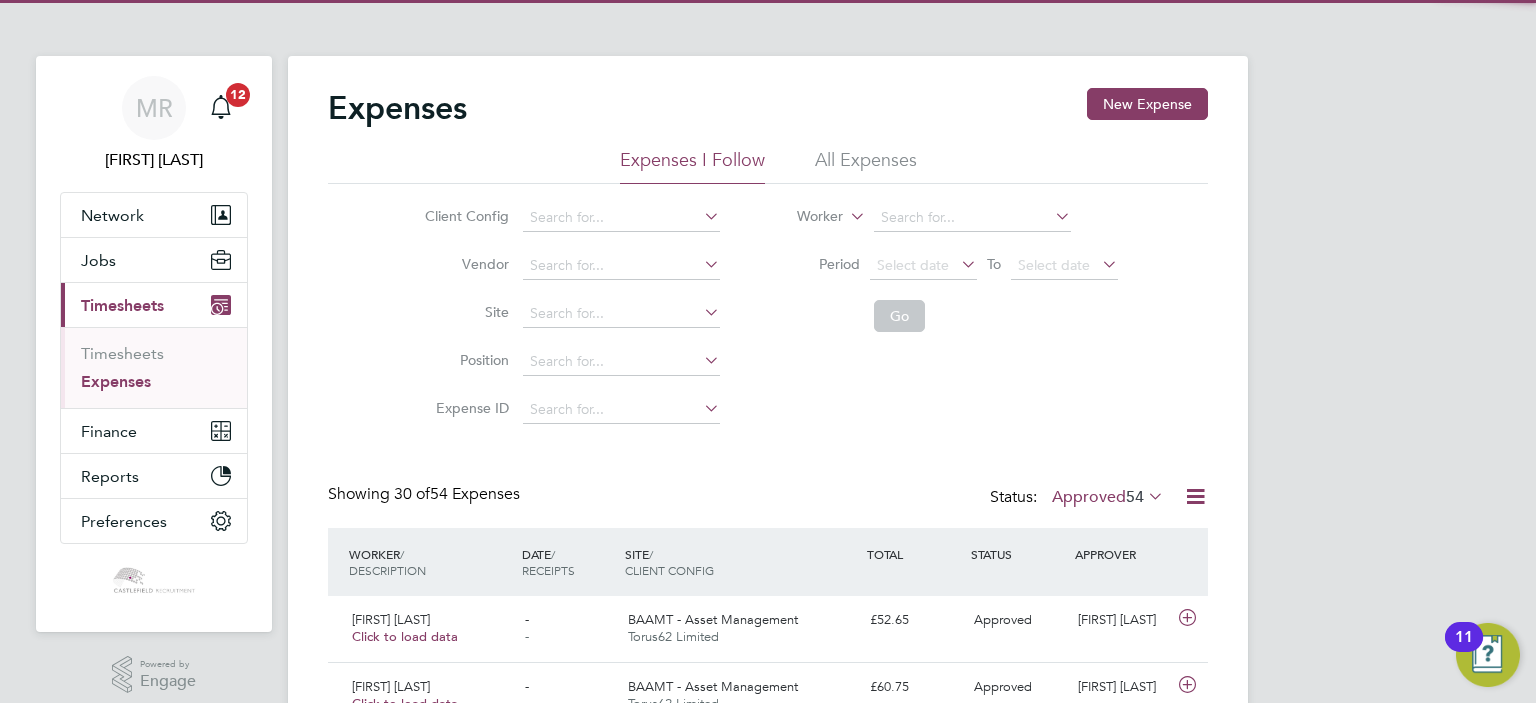 click on "Status:  Approved  54" 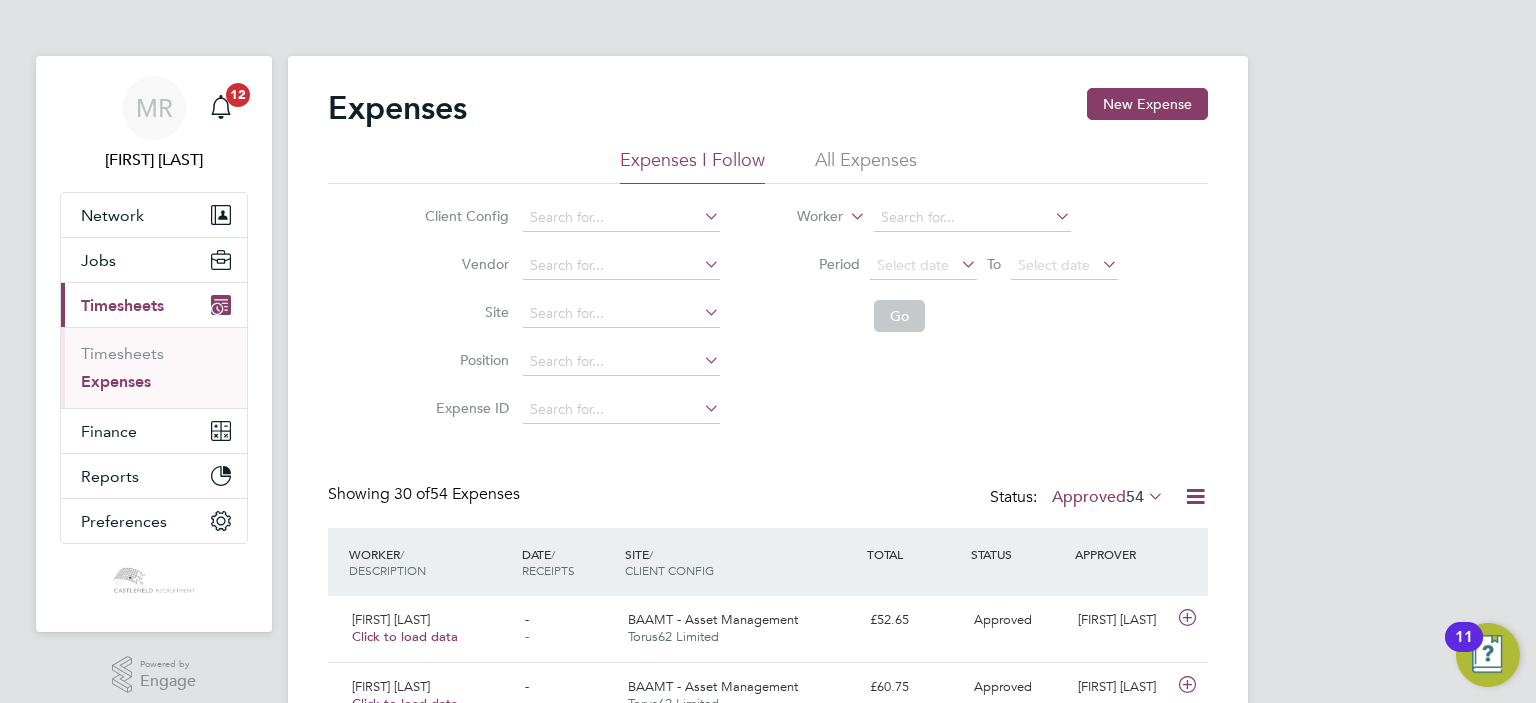 click on "Approved  54" 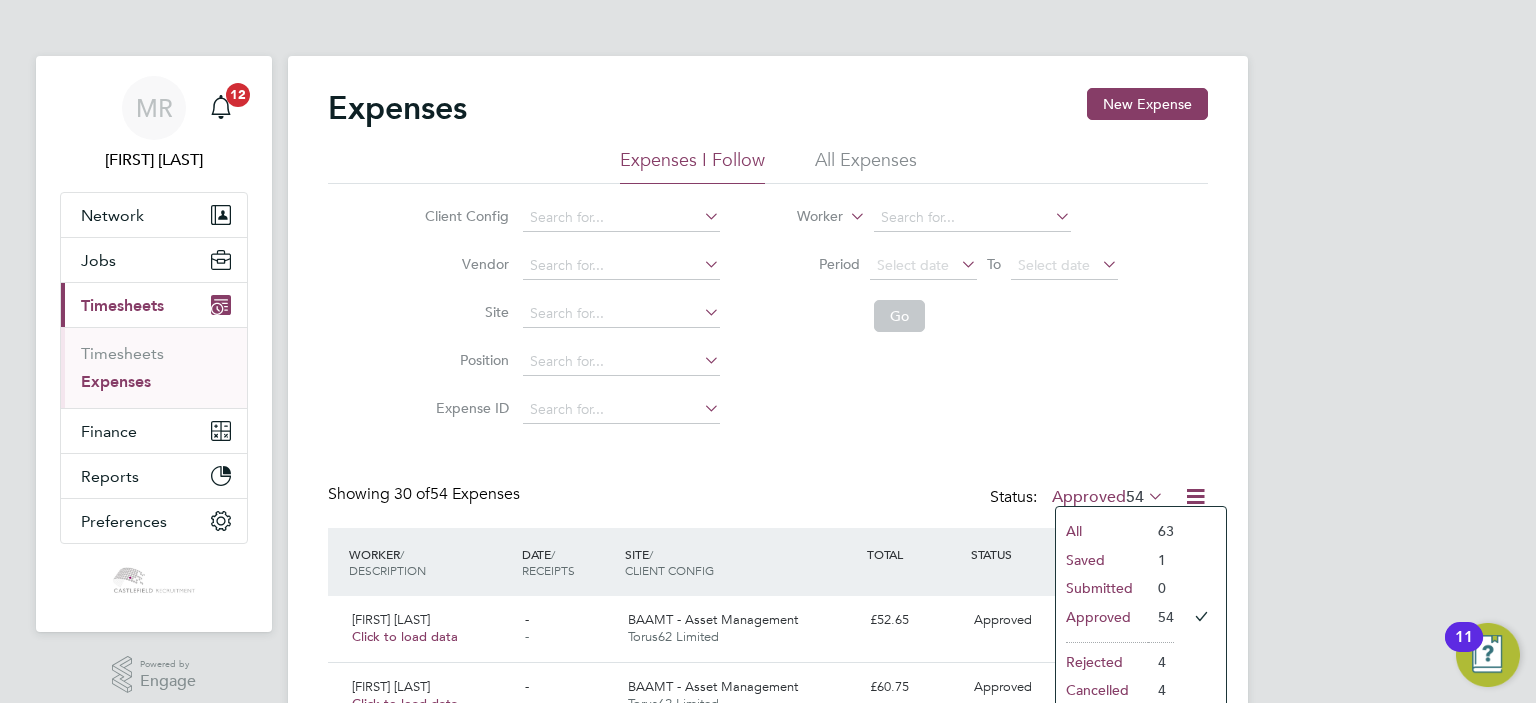 click on "Submitted" 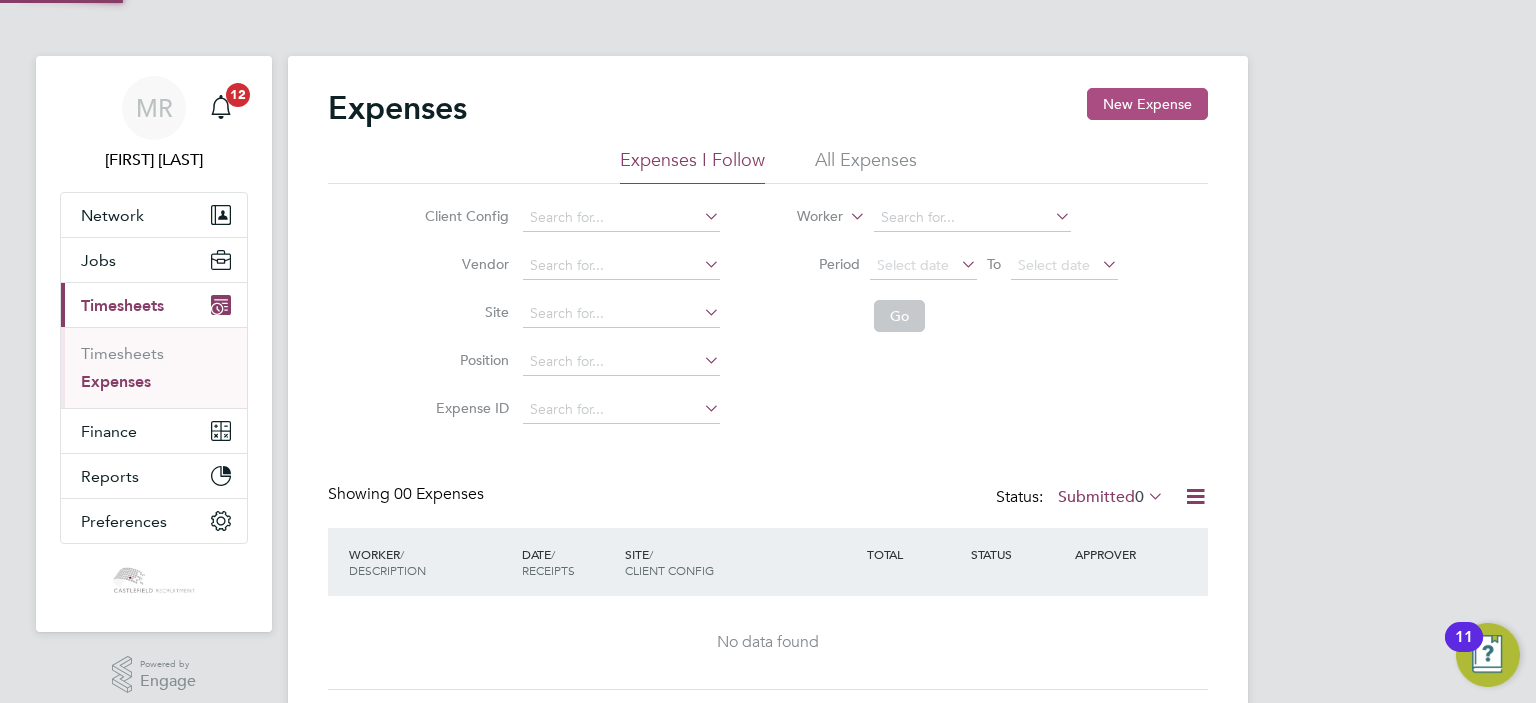click on "New Expense" 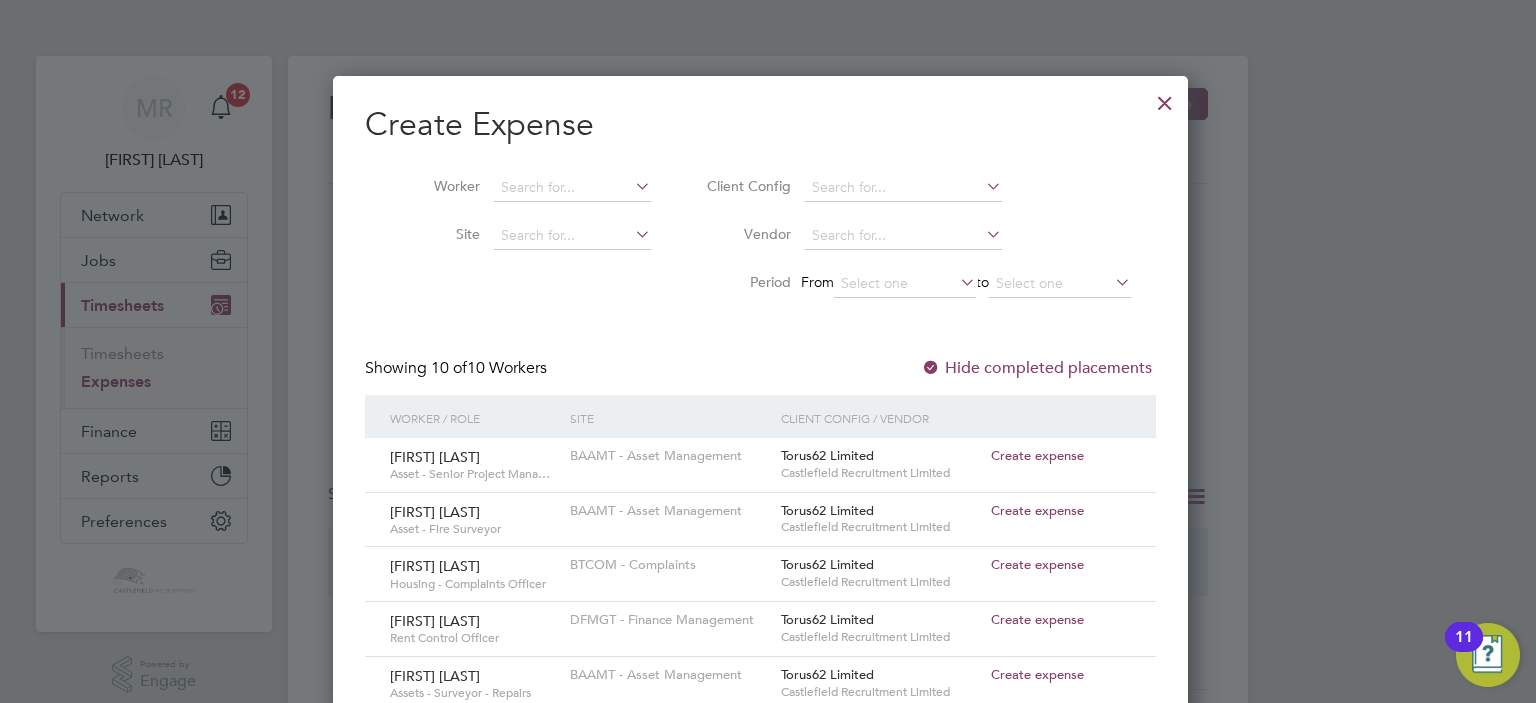 click at bounding box center [1165, 98] 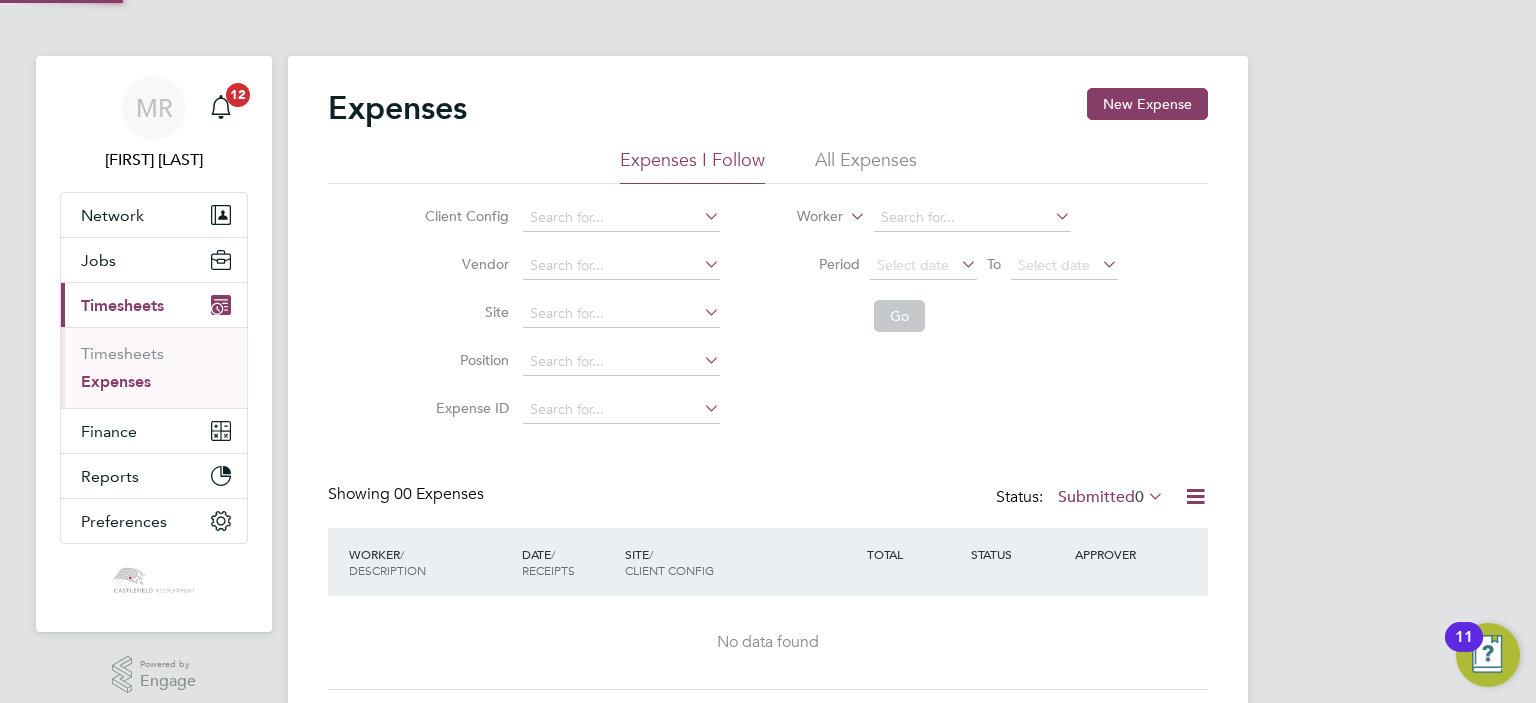 drag, startPoint x: 1100, startPoint y: 460, endPoint x: 1120, endPoint y: 490, distance: 36.05551 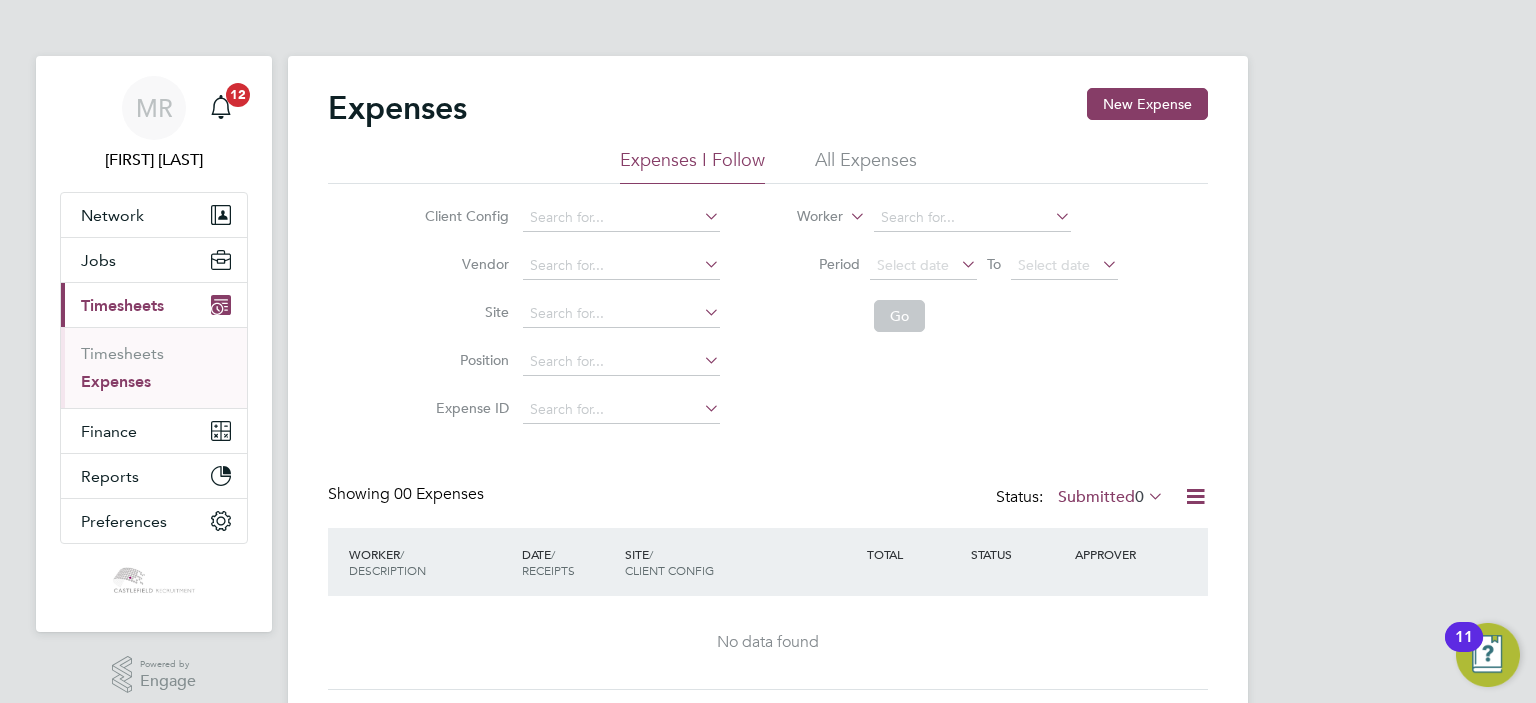 drag, startPoint x: 1120, startPoint y: 490, endPoint x: 1116, endPoint y: 513, distance: 23.345236 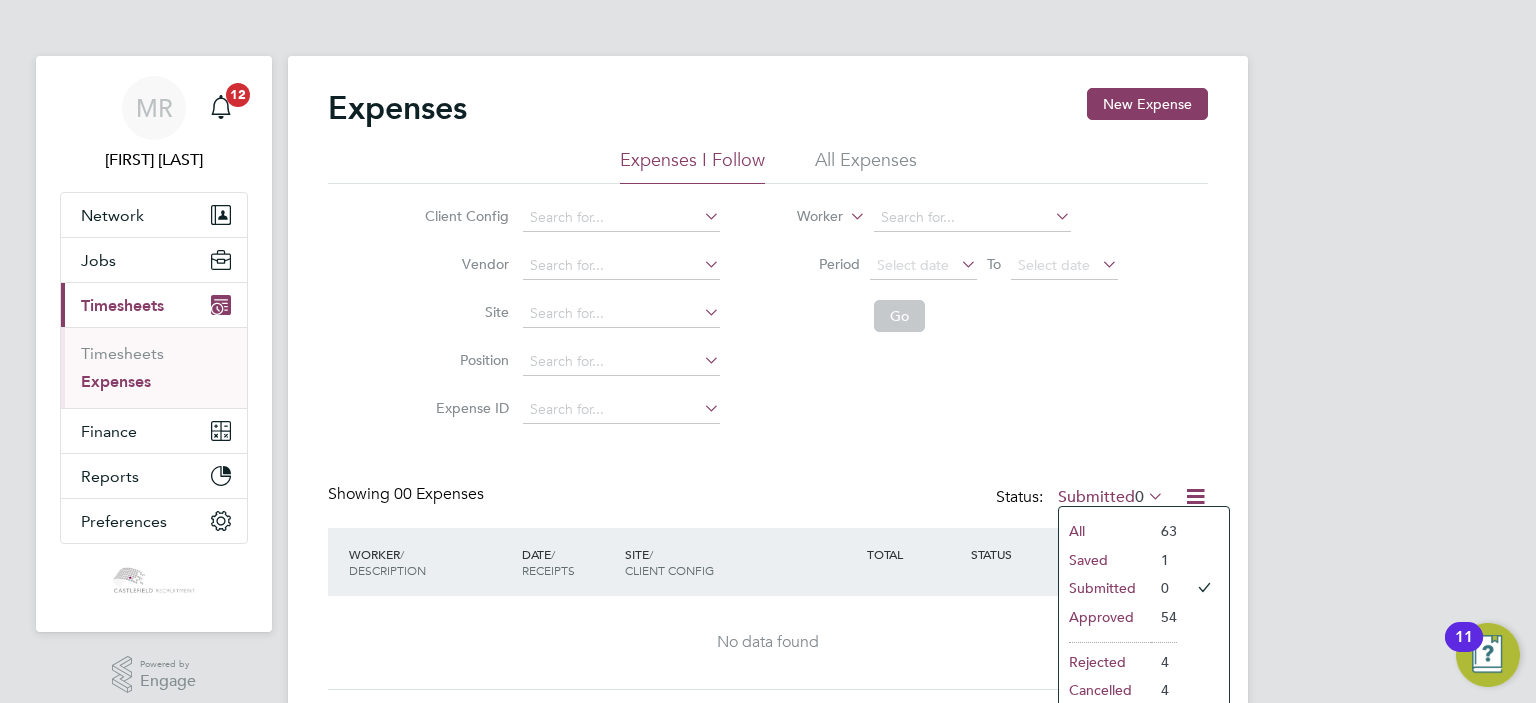 click on "Approved" 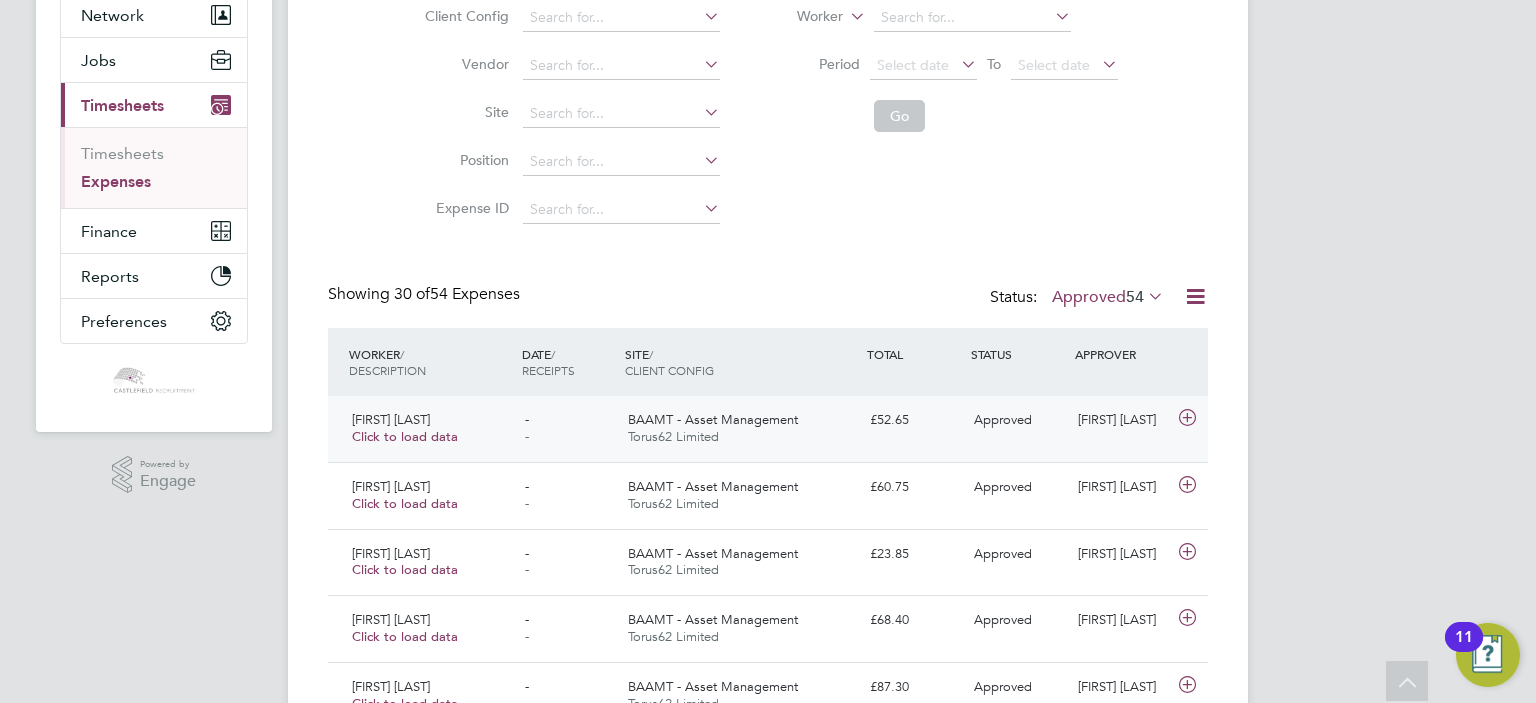 click on "£52.65" 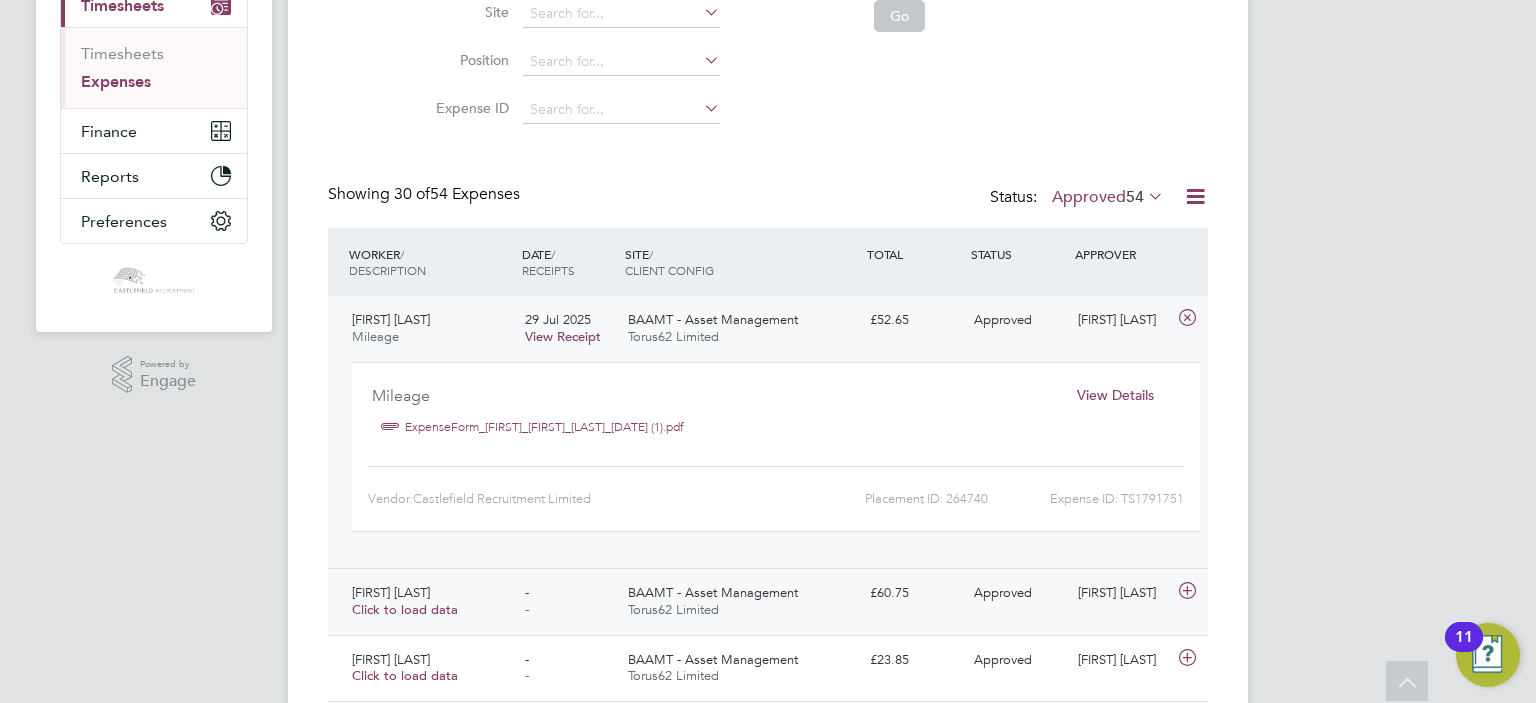 click on "-   -" 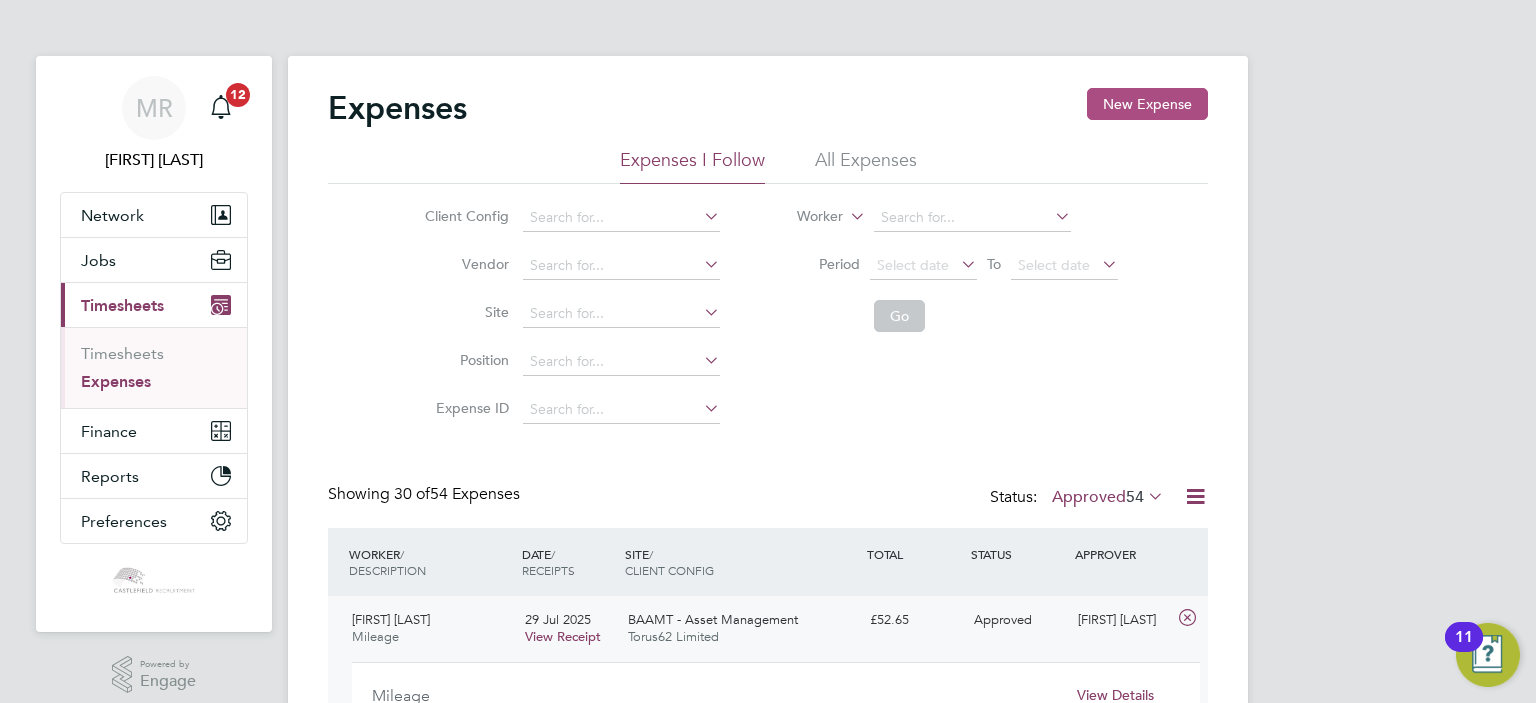 click on "New Expense" 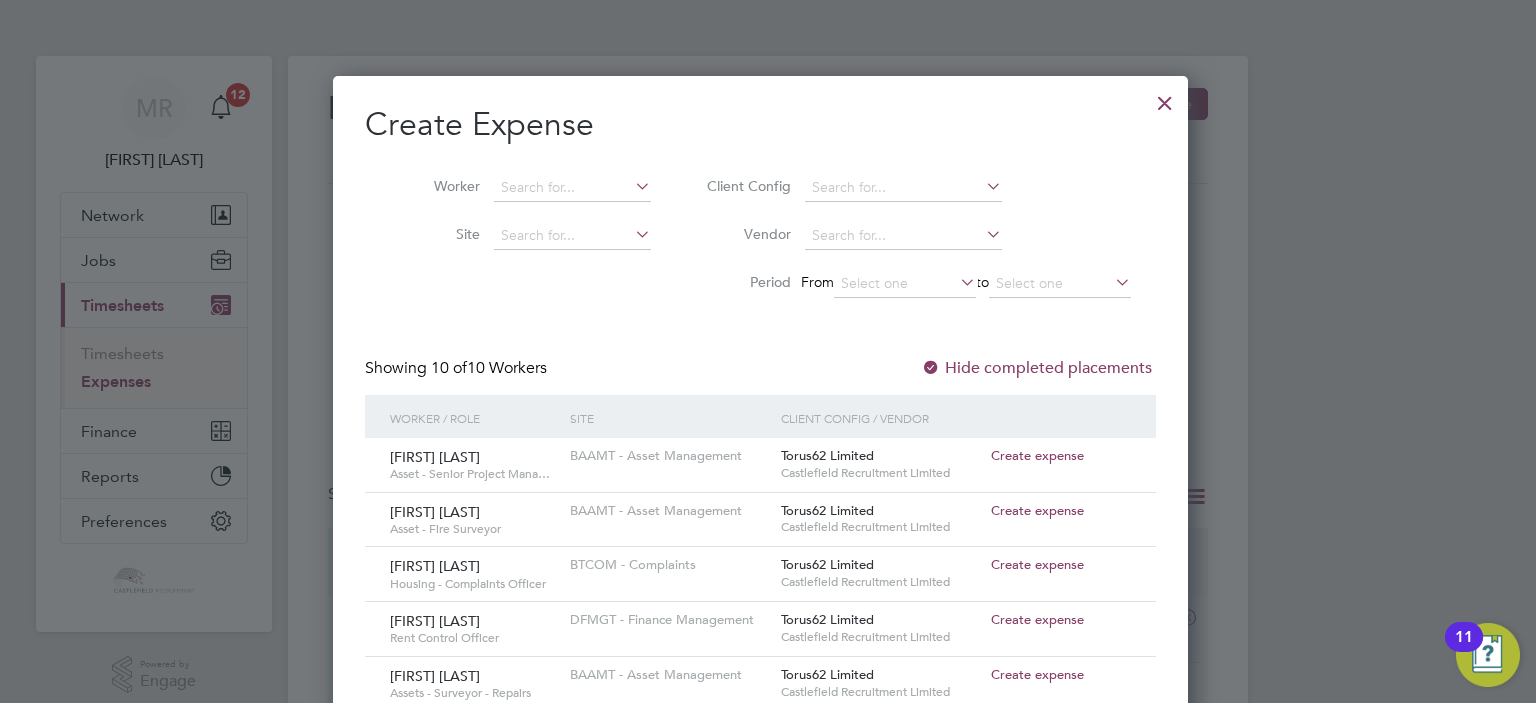click on "Hide completed placements" at bounding box center (1036, 368) 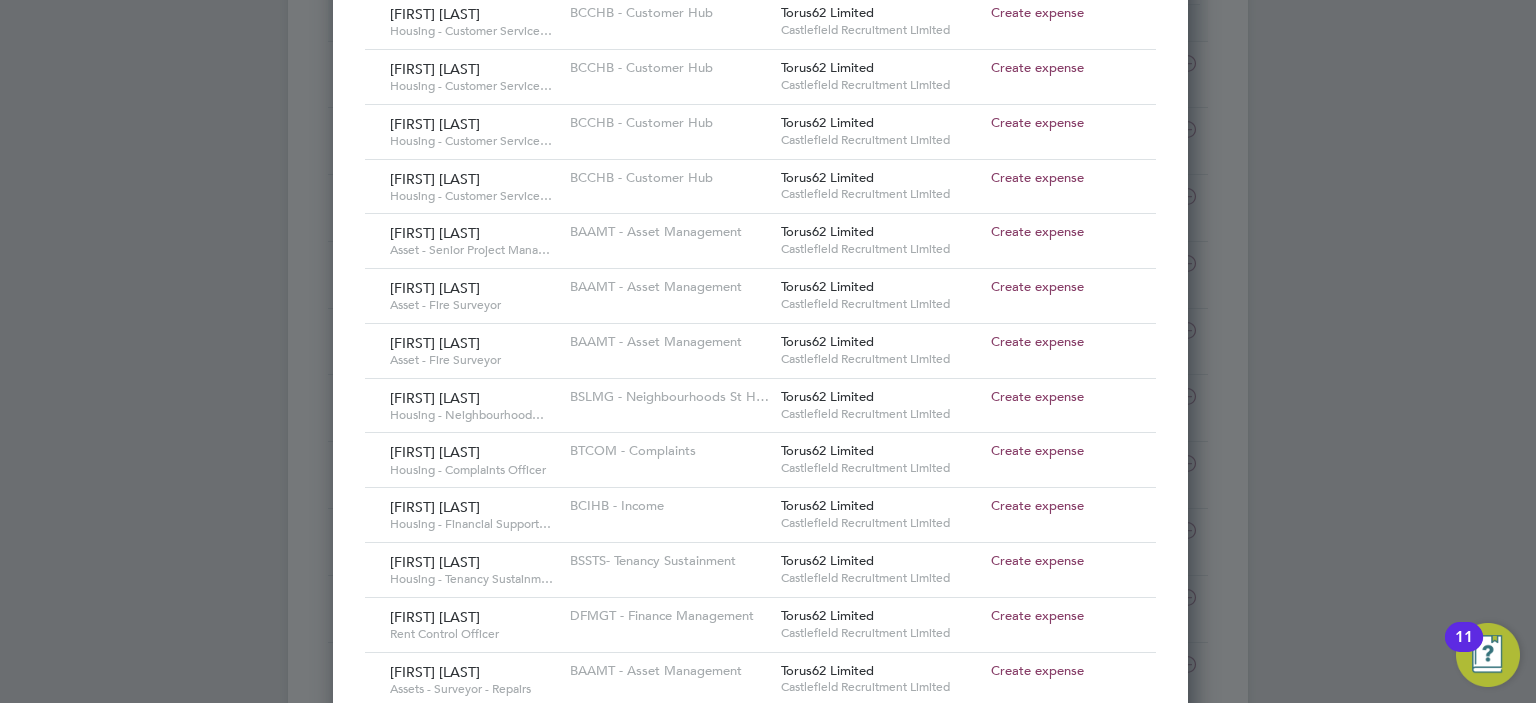click on "Create expense" at bounding box center [1037, 341] 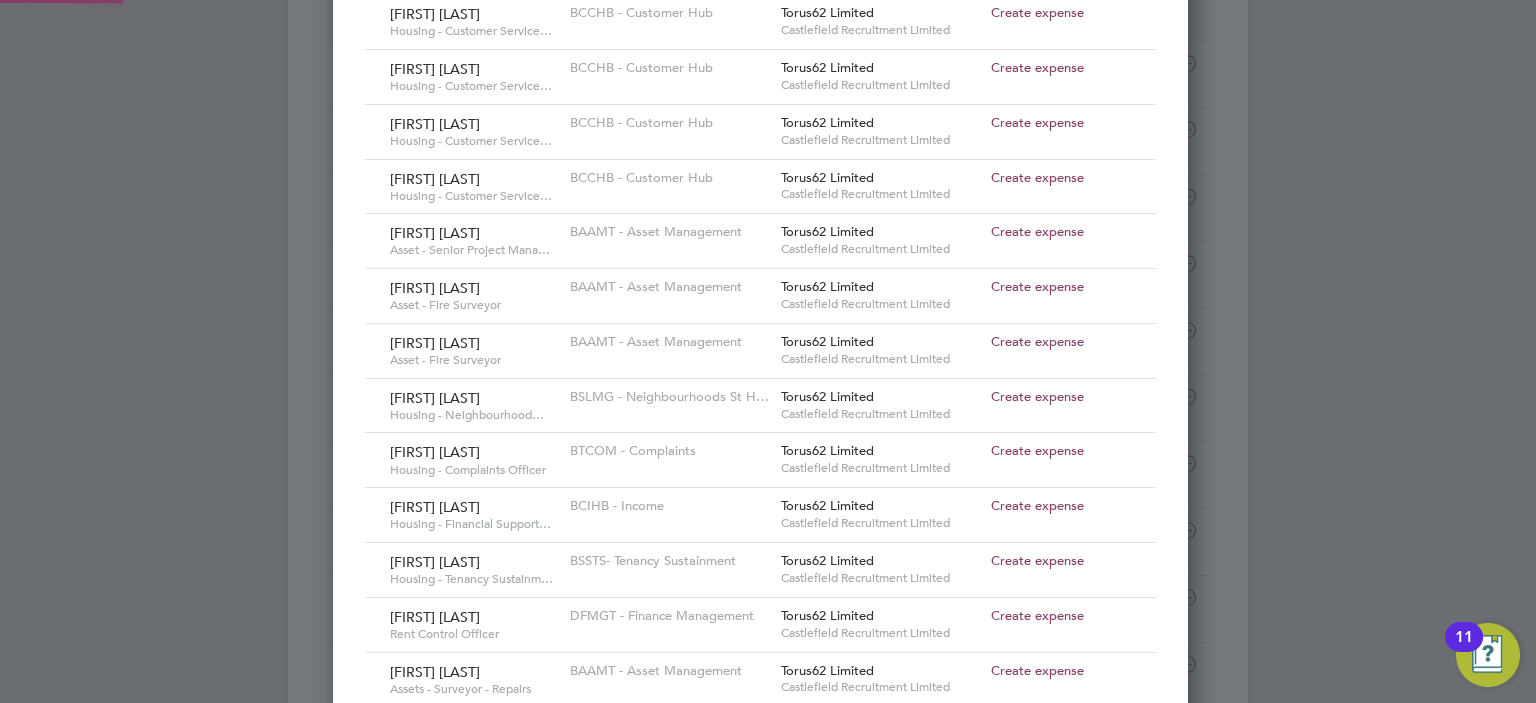 type on "[FIRST] [LAST]" 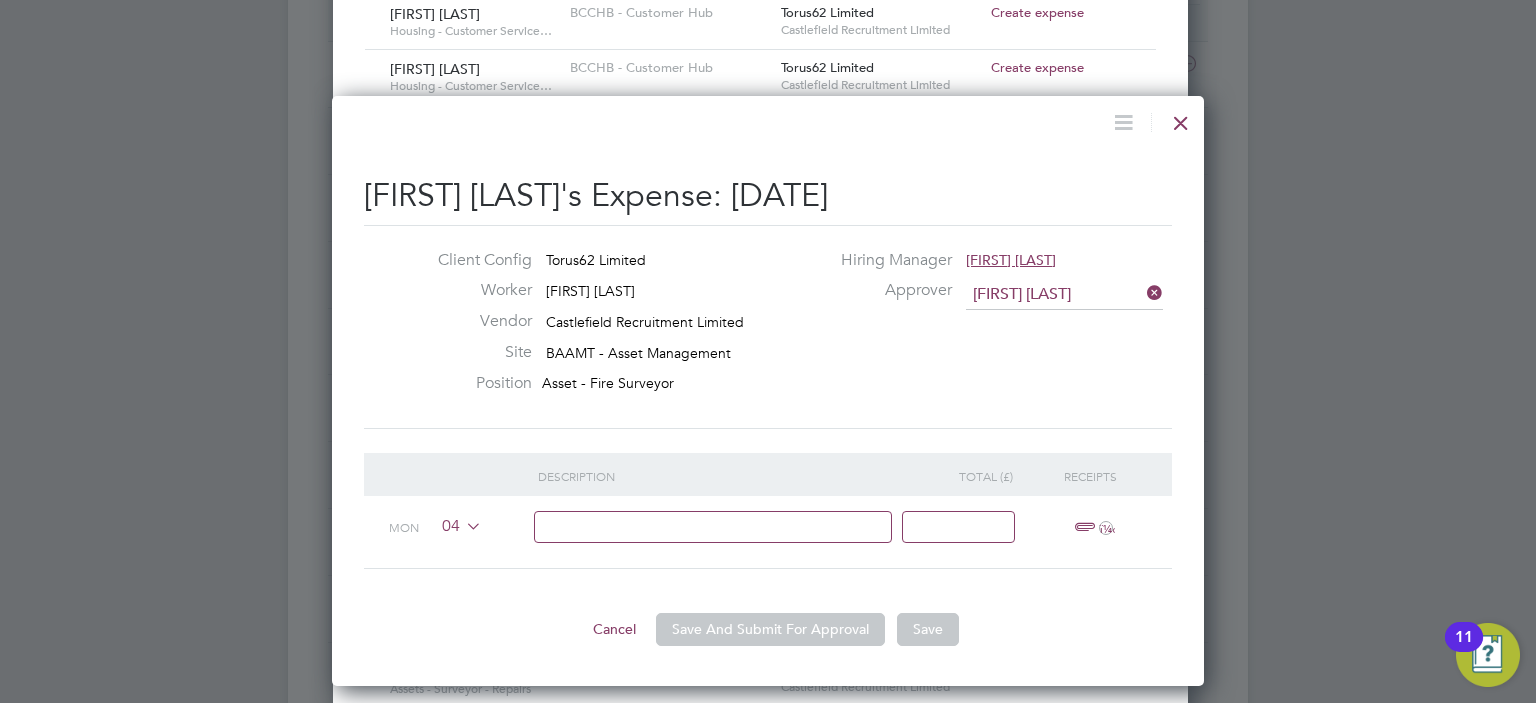 click on "04" at bounding box center [458, 527] 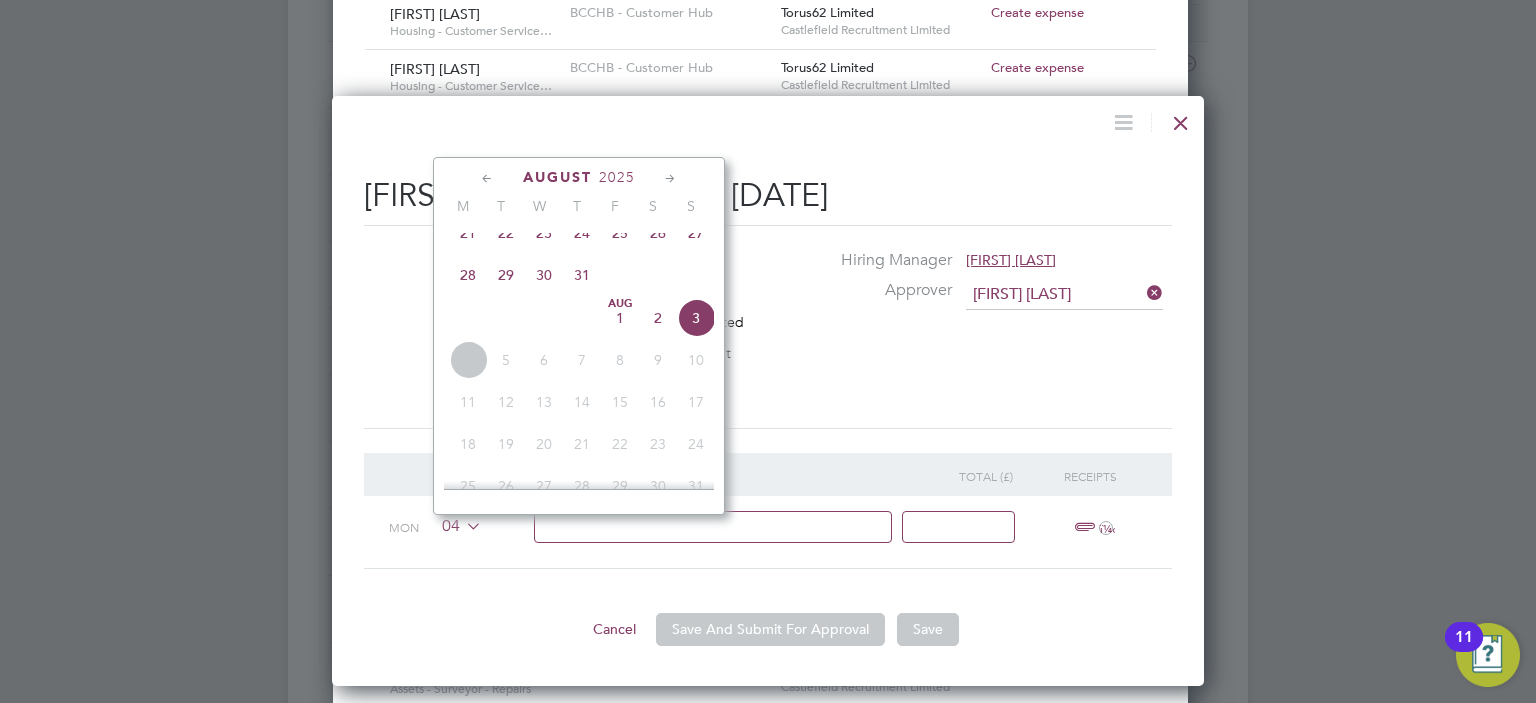 click on "Aug" 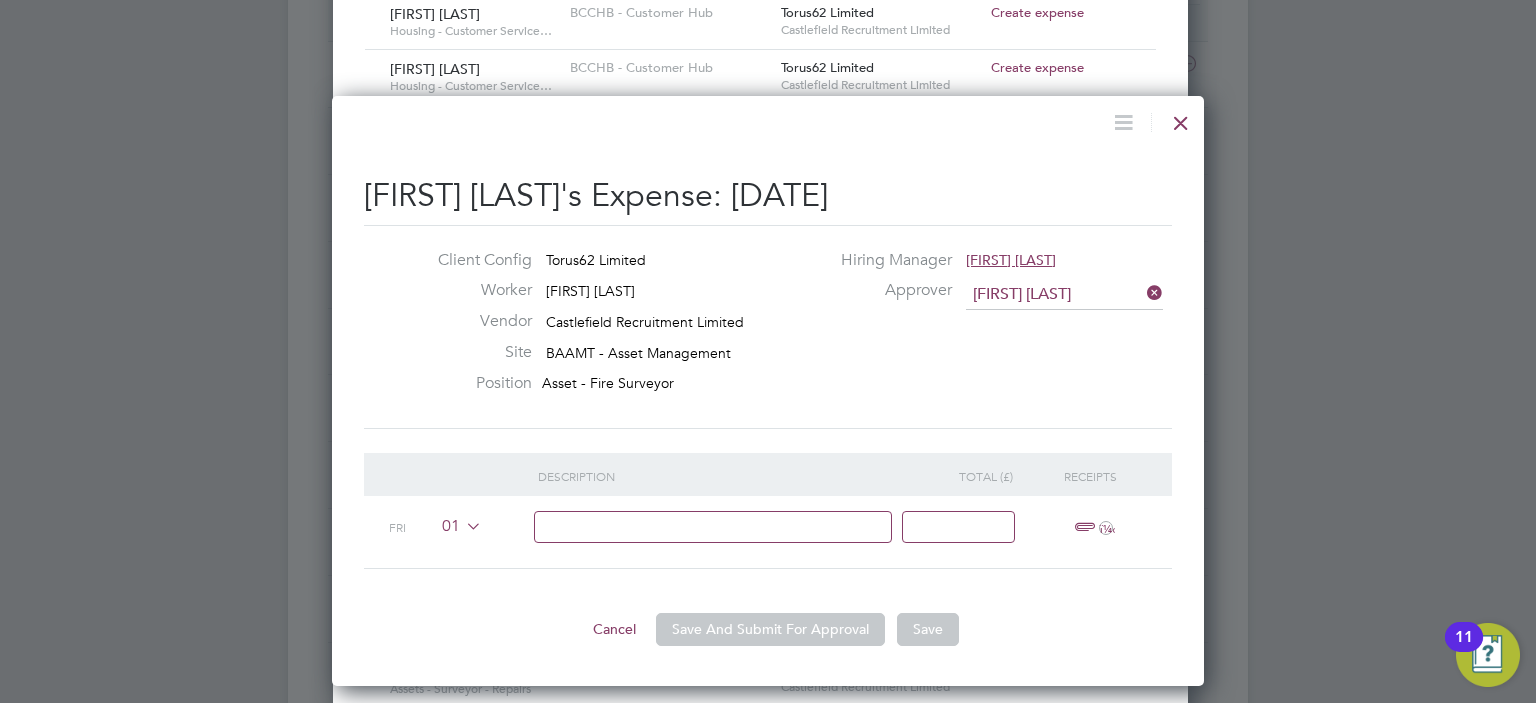 drag, startPoint x: 676, startPoint y: 526, endPoint x: 689, endPoint y: 528, distance: 13.152946 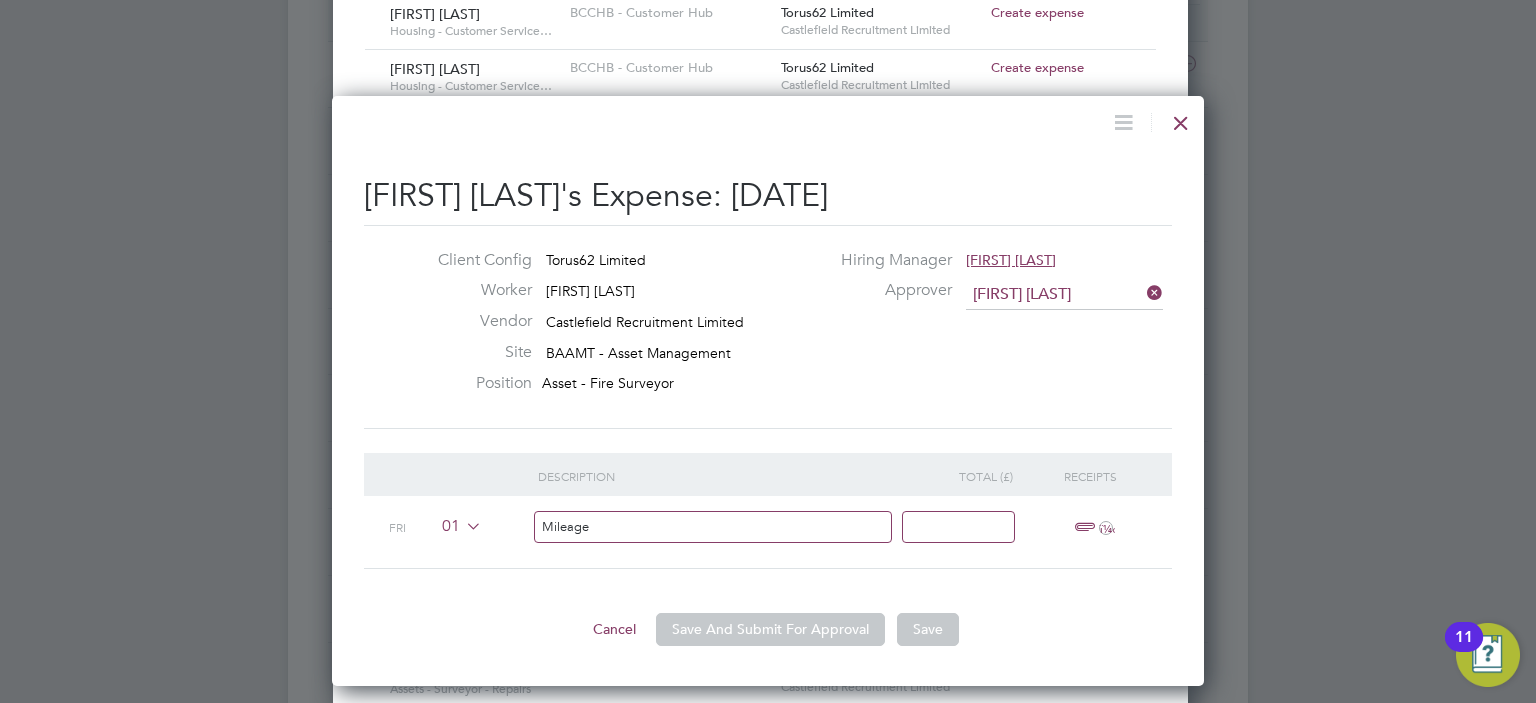 click at bounding box center [958, 527] 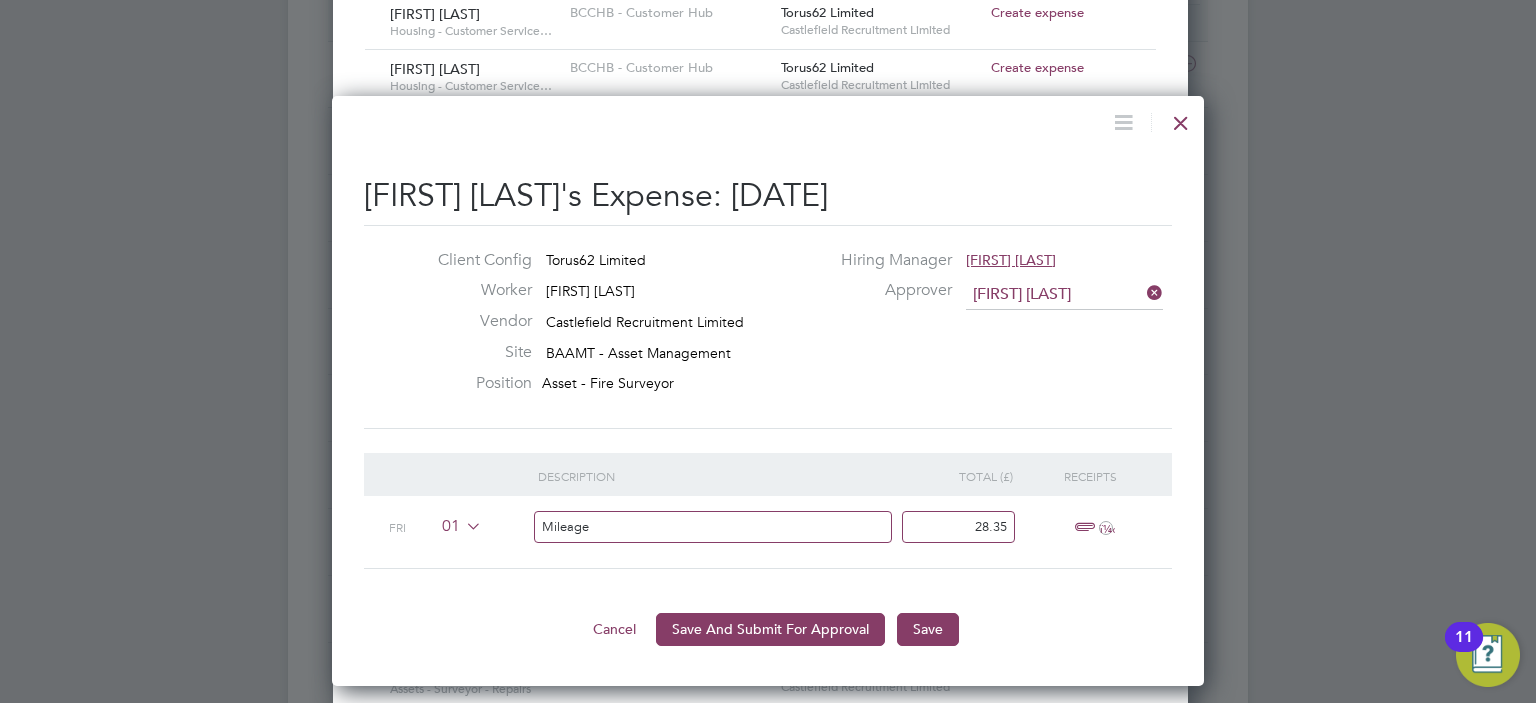 type on "28.35" 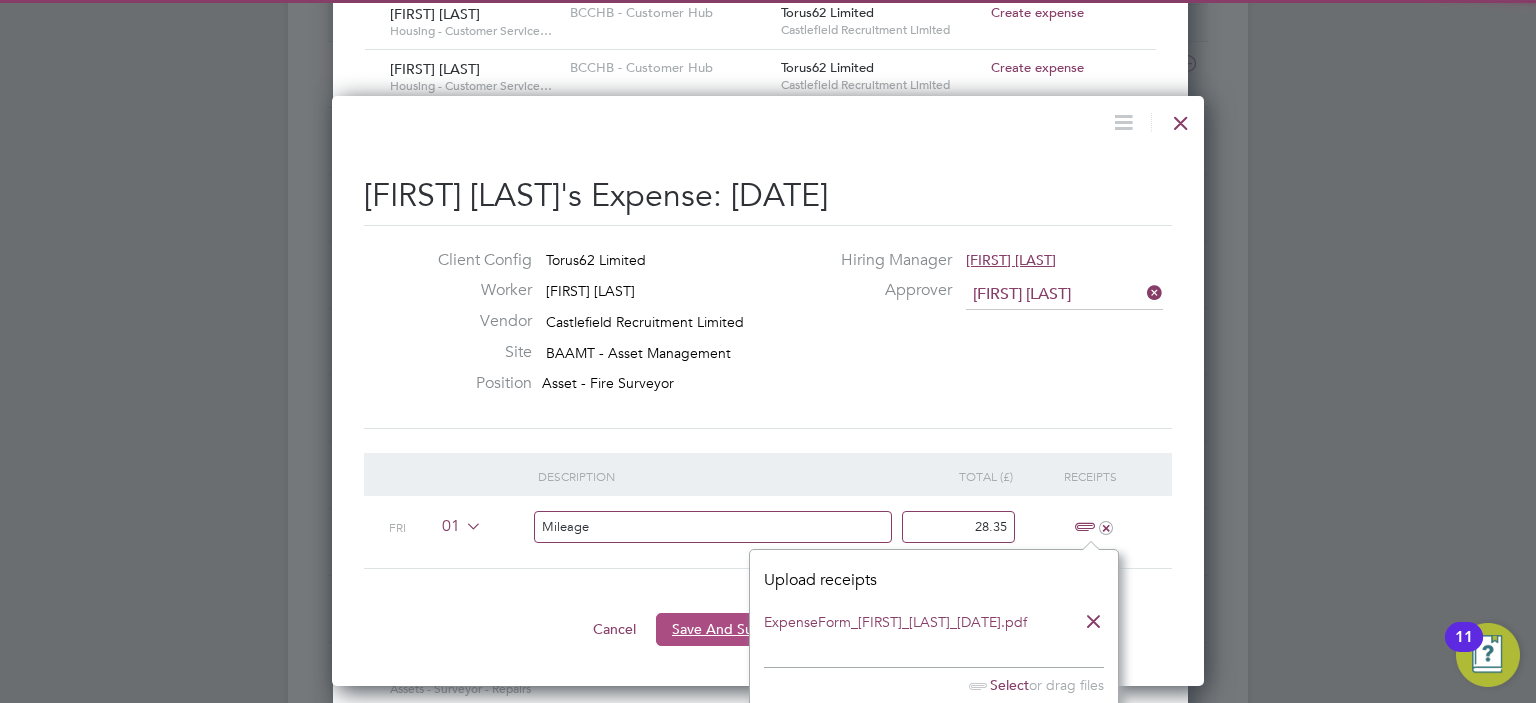 click on "Save And Submit For Approval" at bounding box center (770, 629) 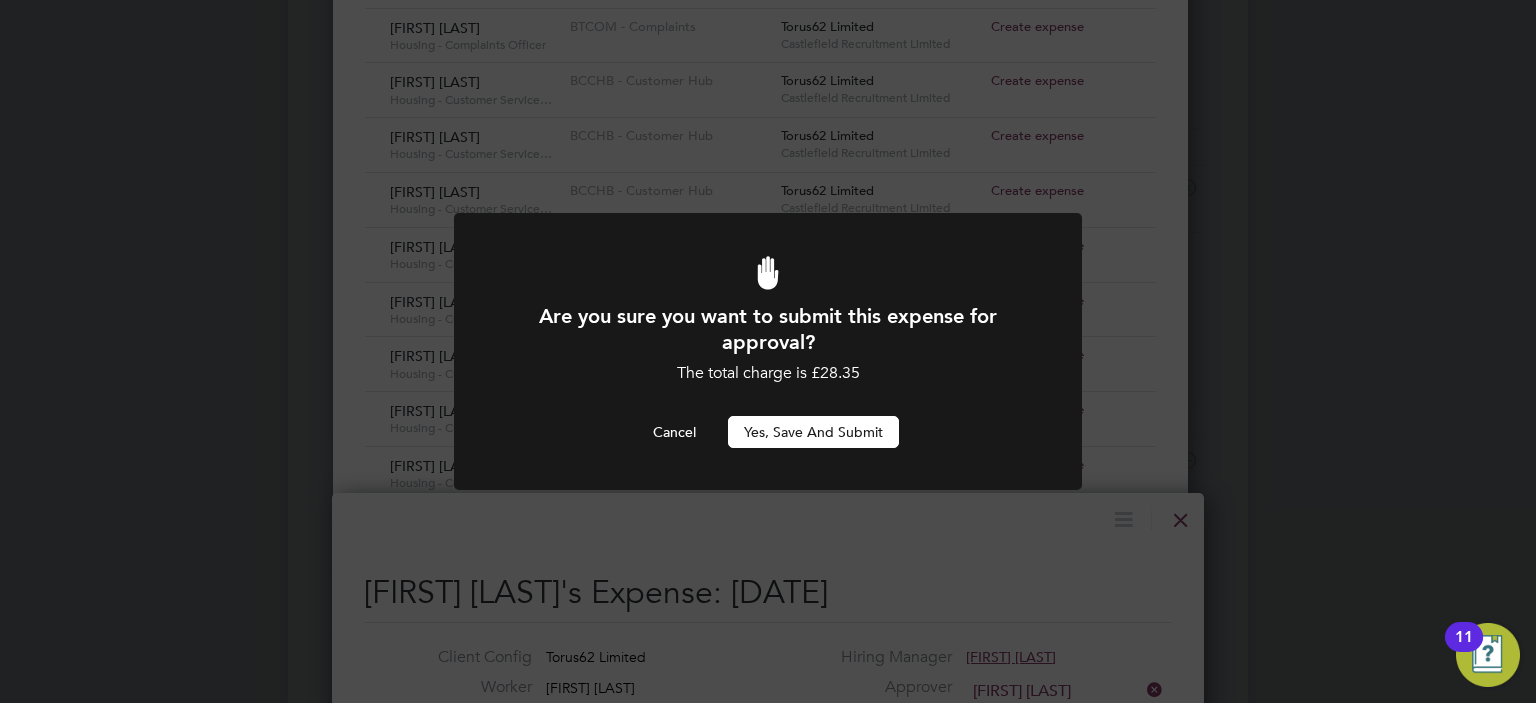 click on "Yes, Save and Submit" at bounding box center (813, 432) 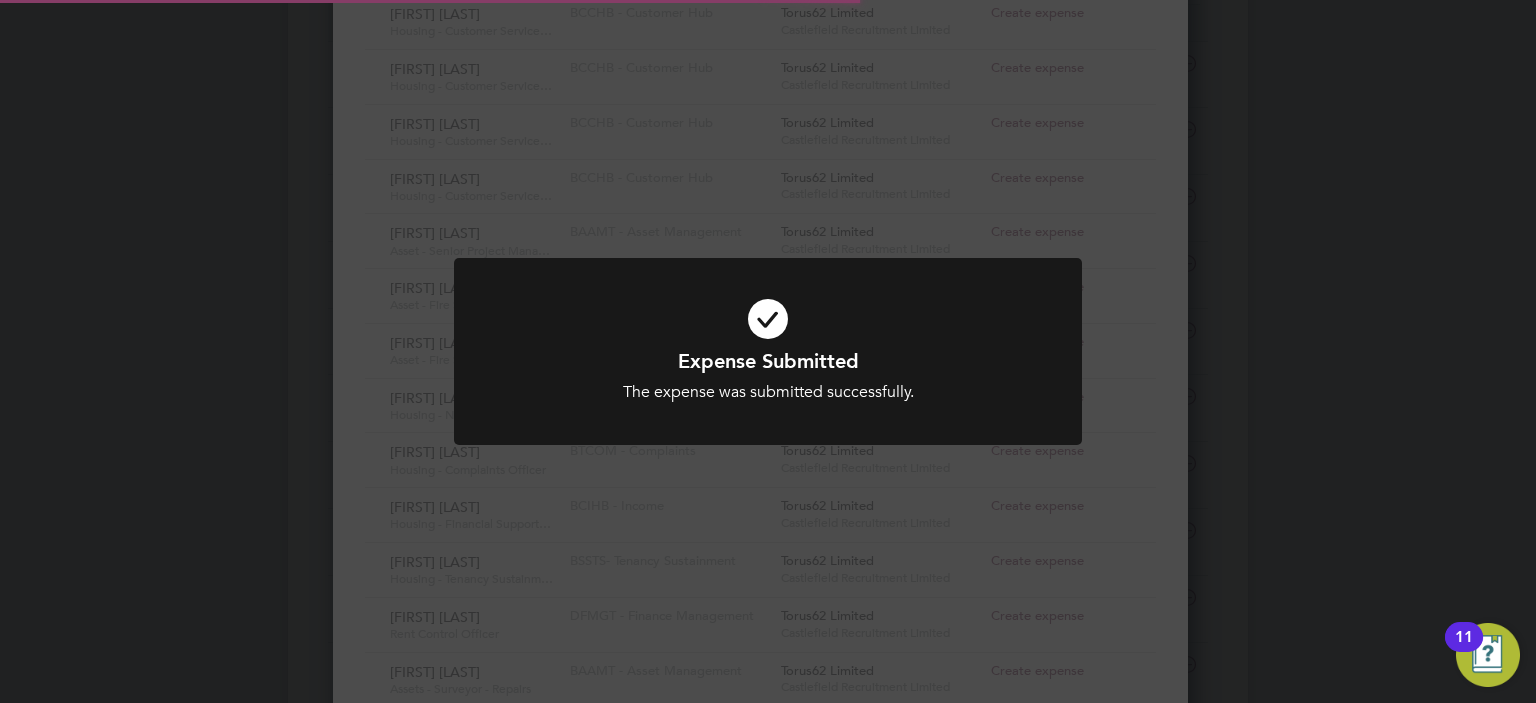 click at bounding box center (768, 351) 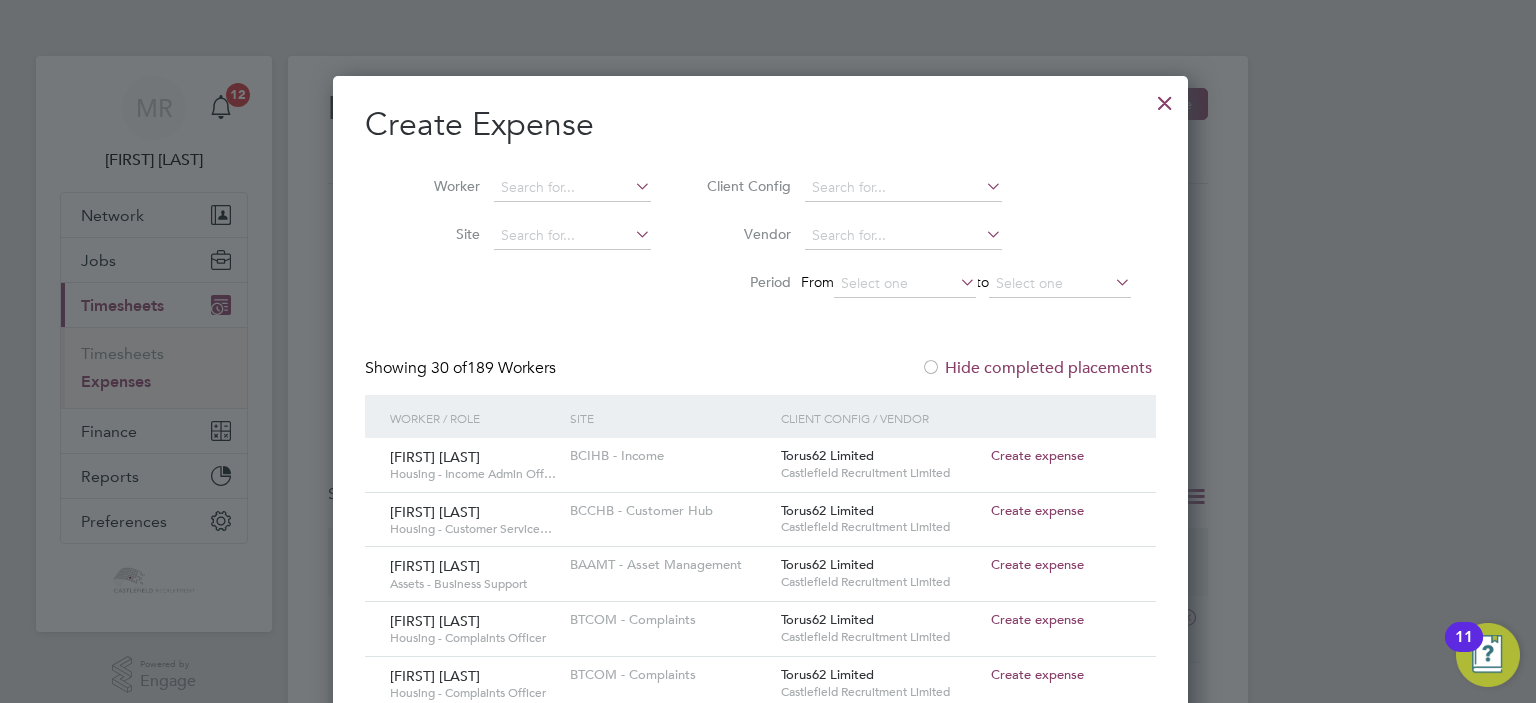 click on "Showing   30 of  189 Workers Hide completed placements" at bounding box center [760, 376] 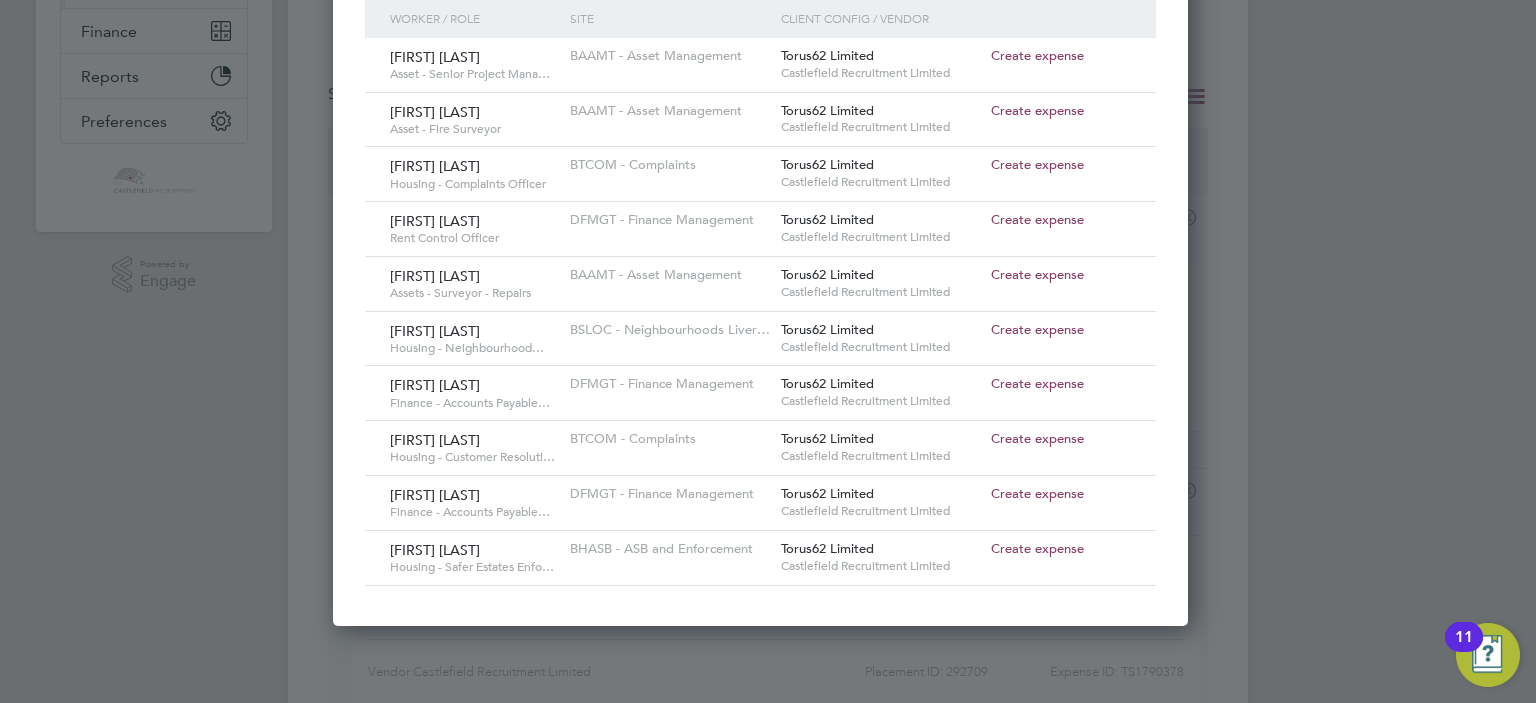 click on "Create expense" at bounding box center (1037, 548) 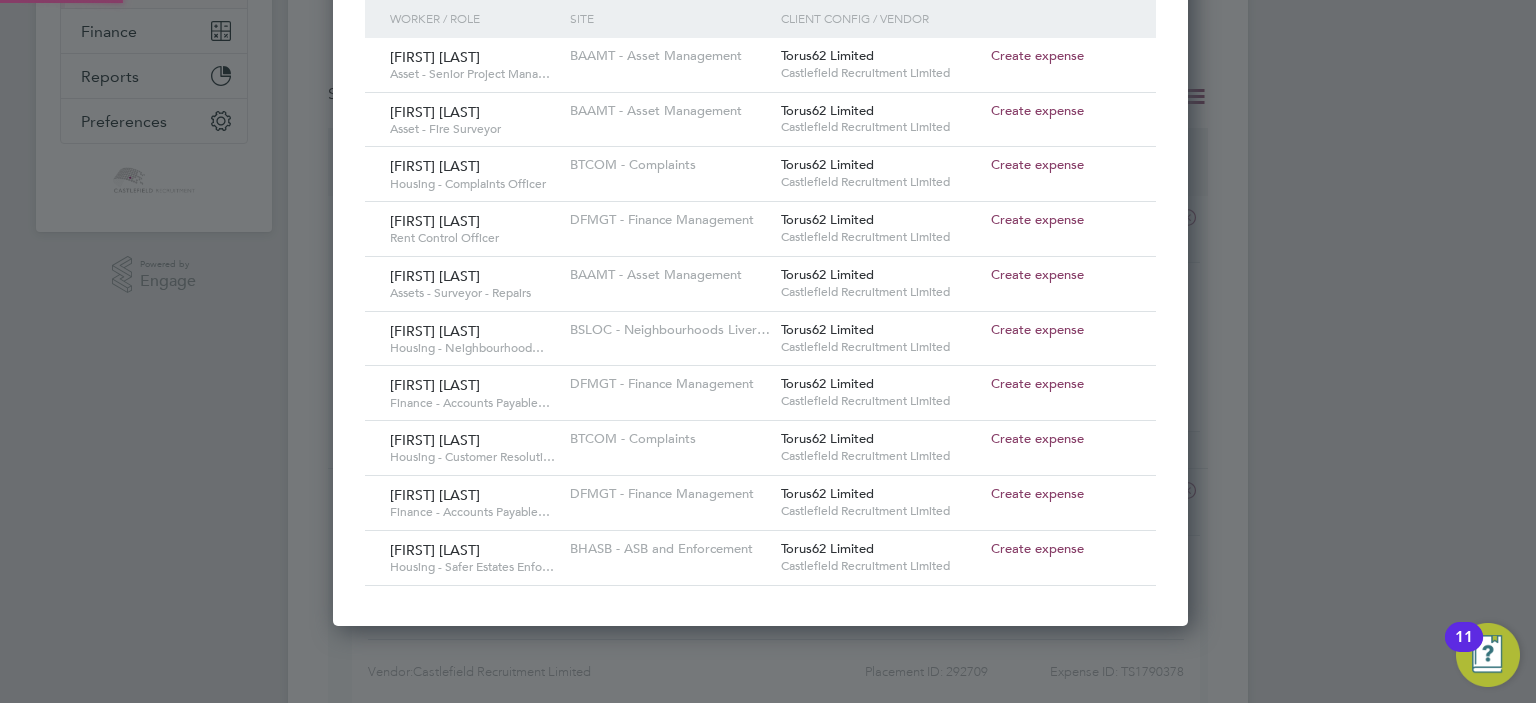 type on "Donna Bradley" 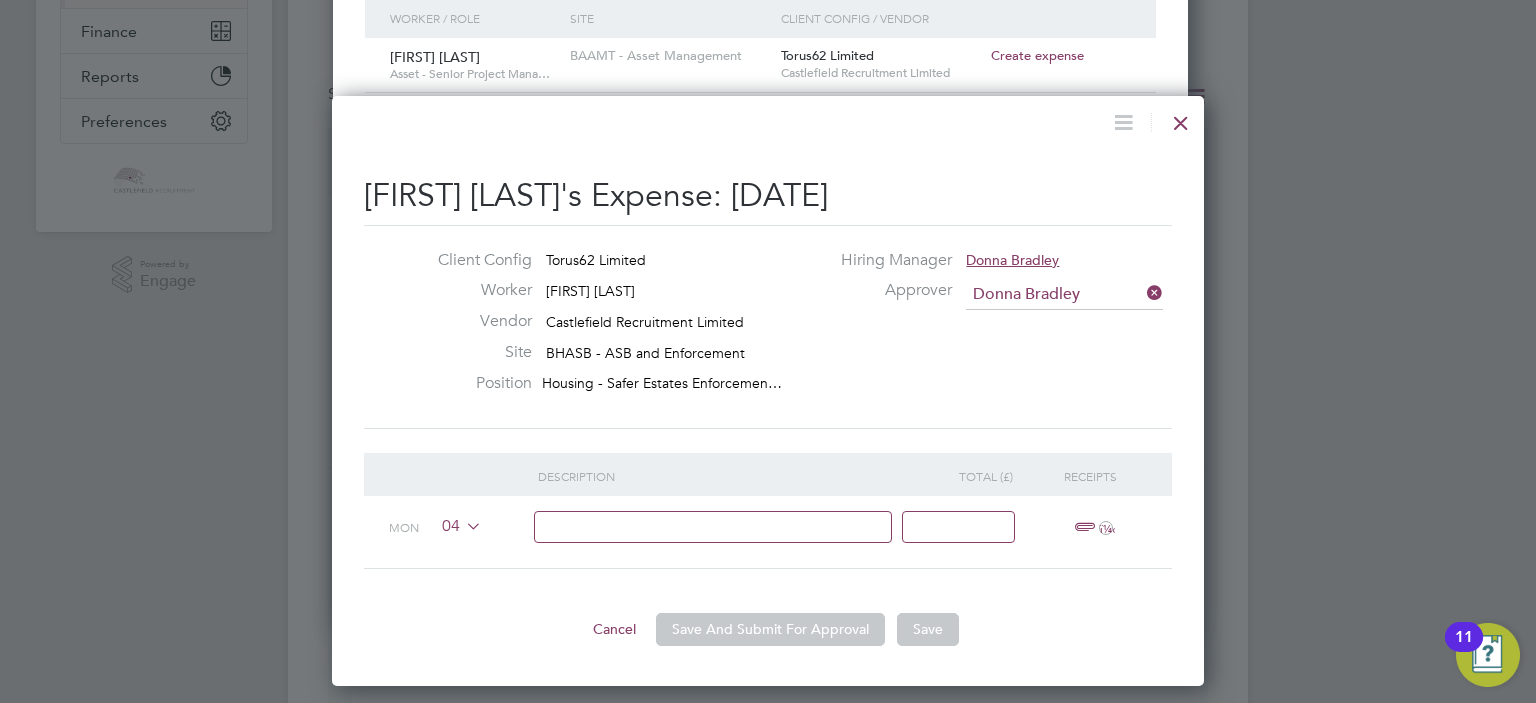 click on "04" at bounding box center [458, 527] 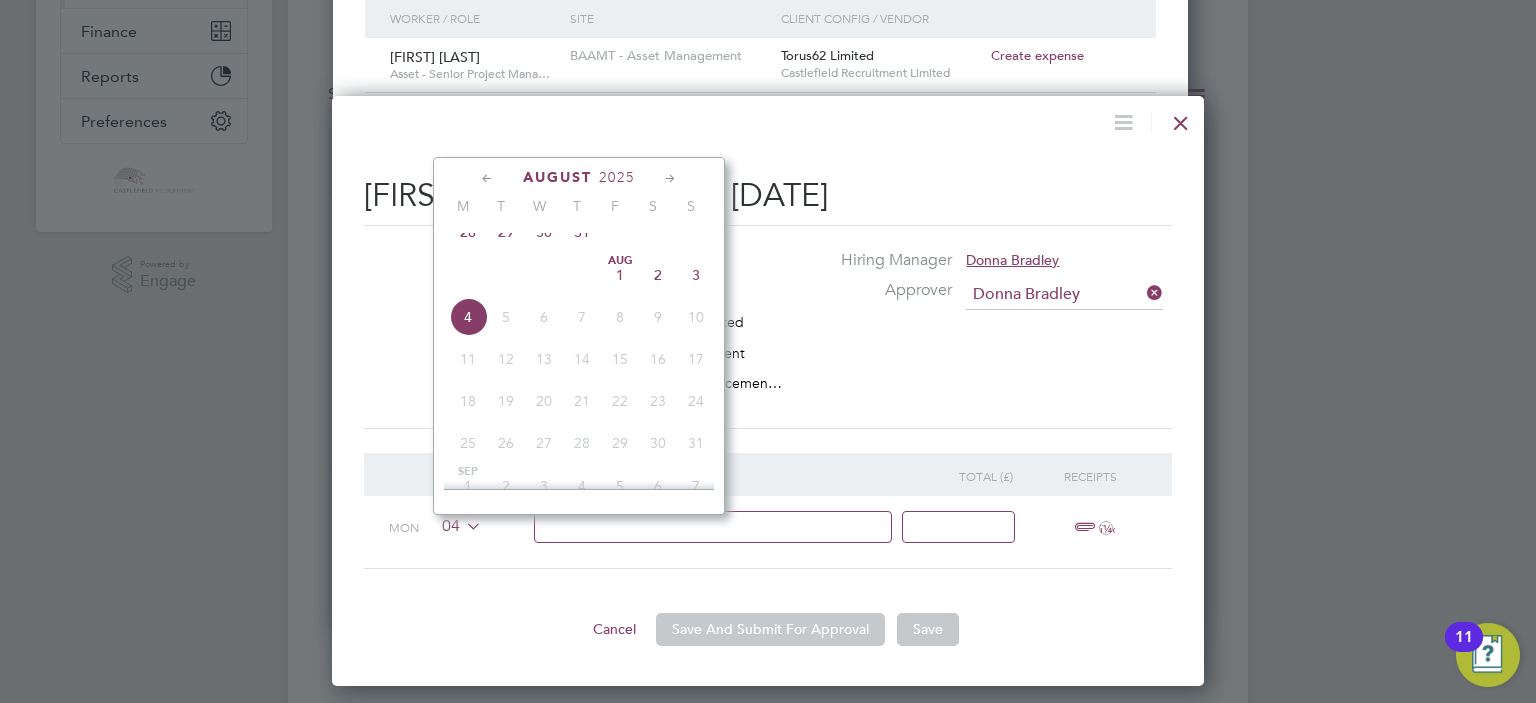 click on "Aug 1" 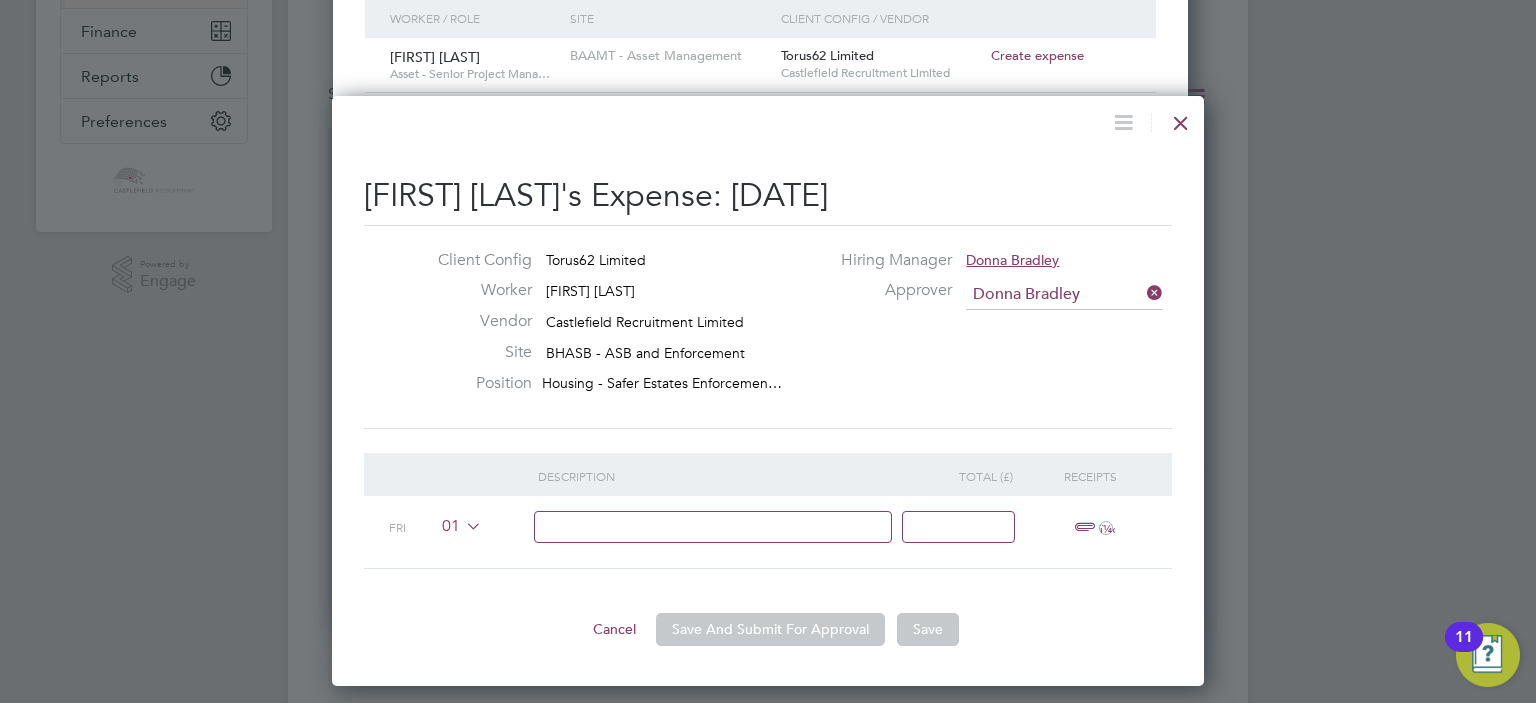 click at bounding box center (713, 527) 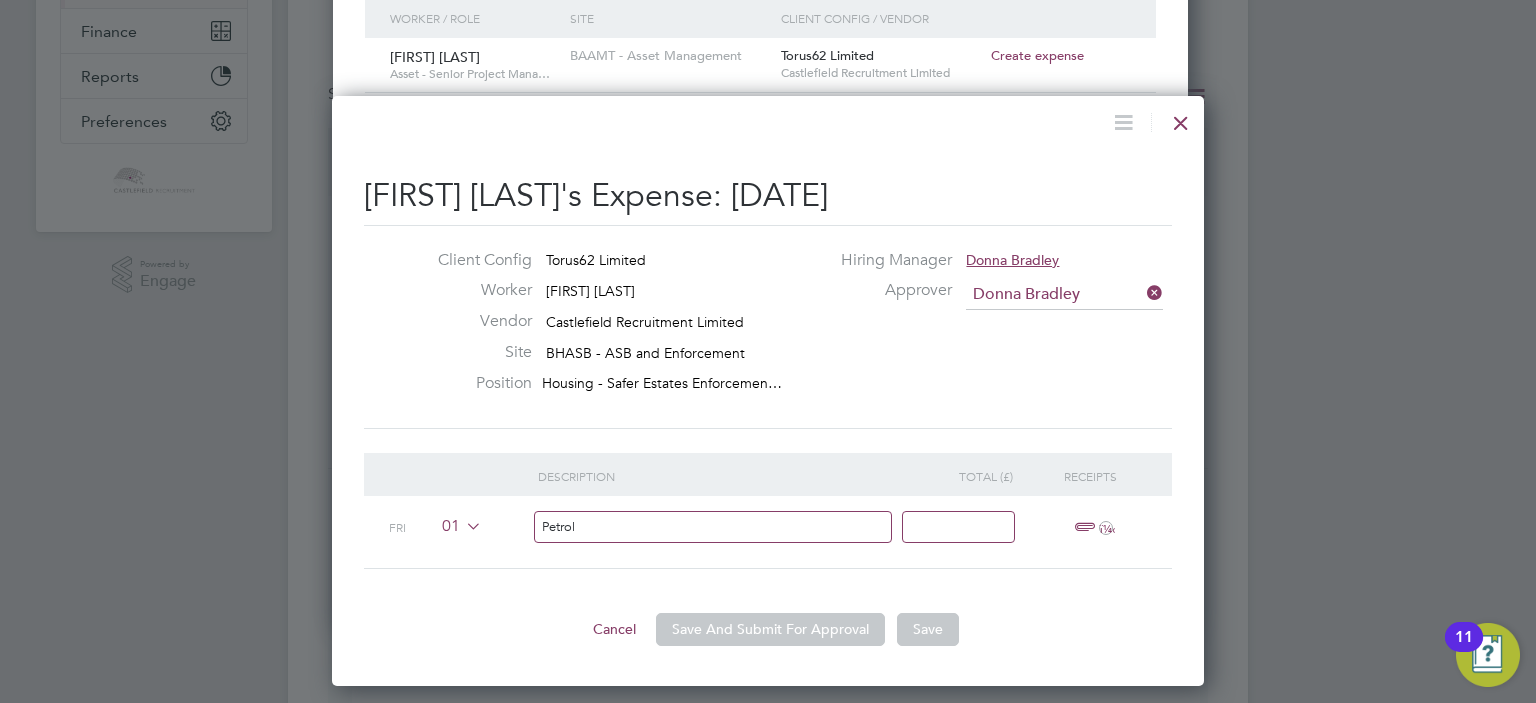 type on "Petrol" 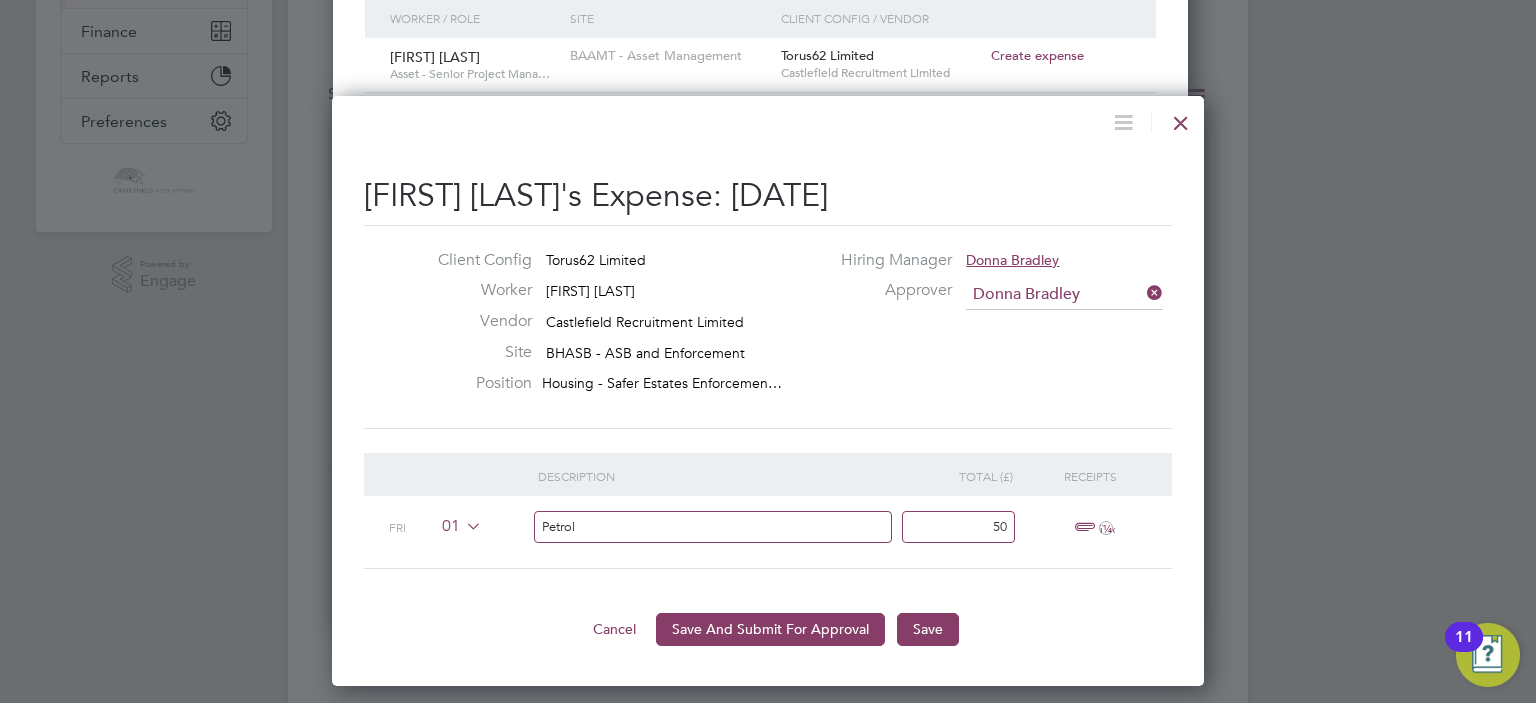 type on "50" 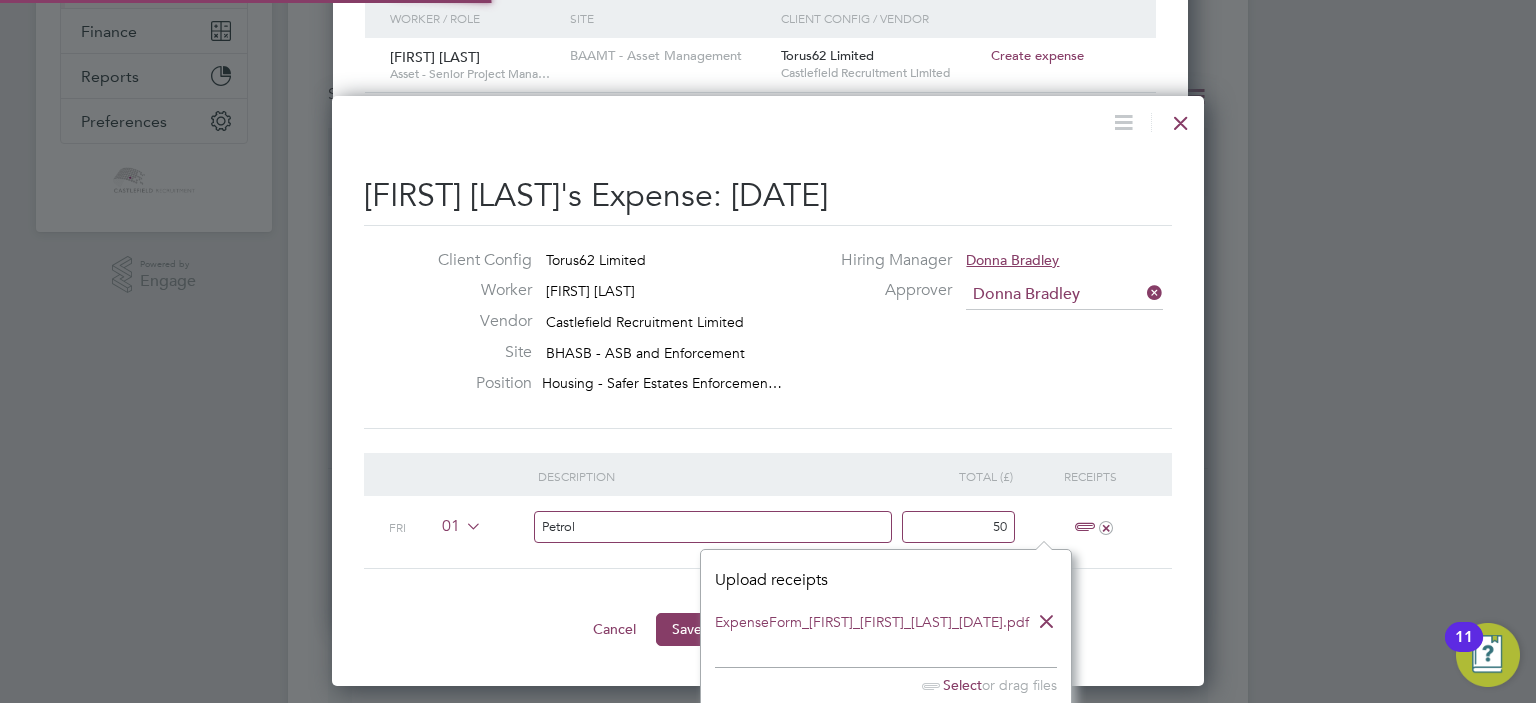 click on "Petrol" at bounding box center (722, 532) 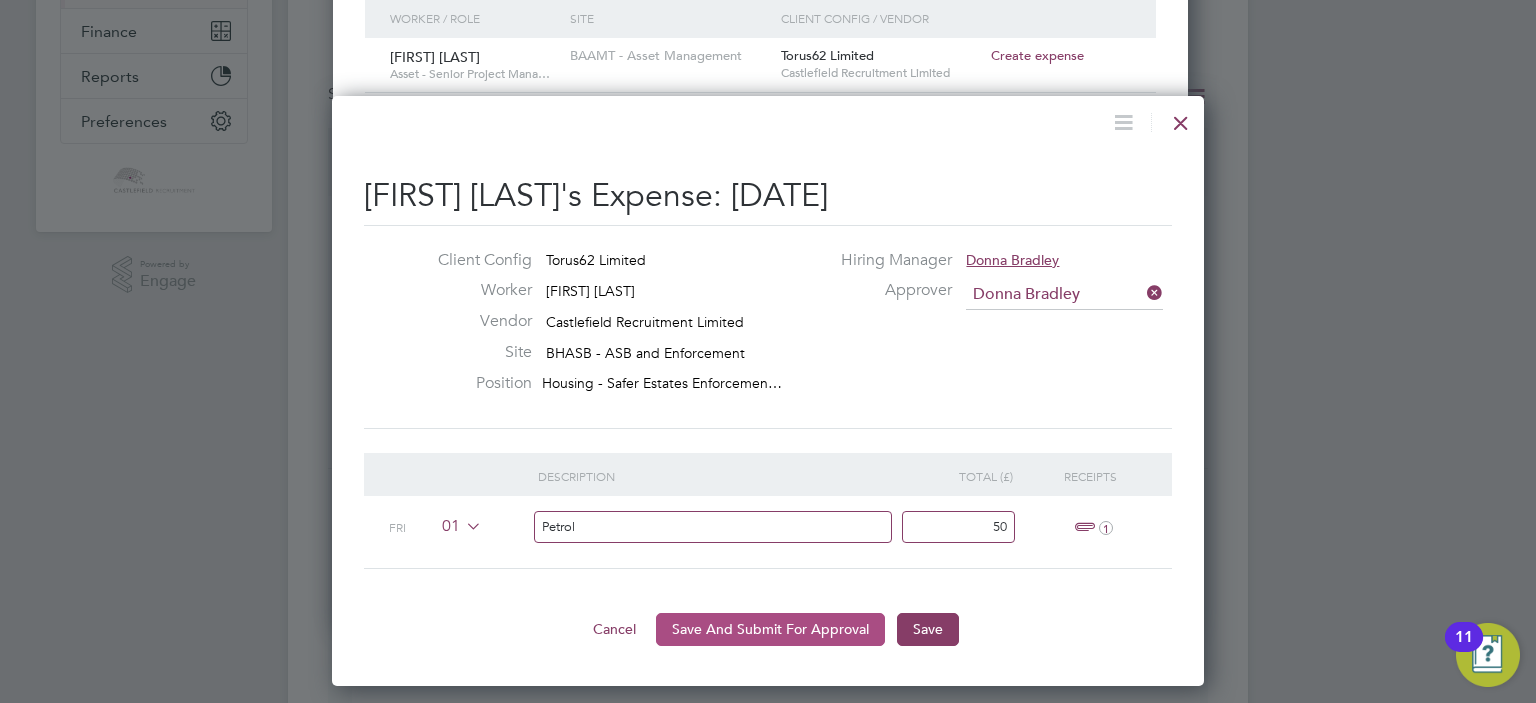 click on "Save And Submit For Approval" at bounding box center [770, 629] 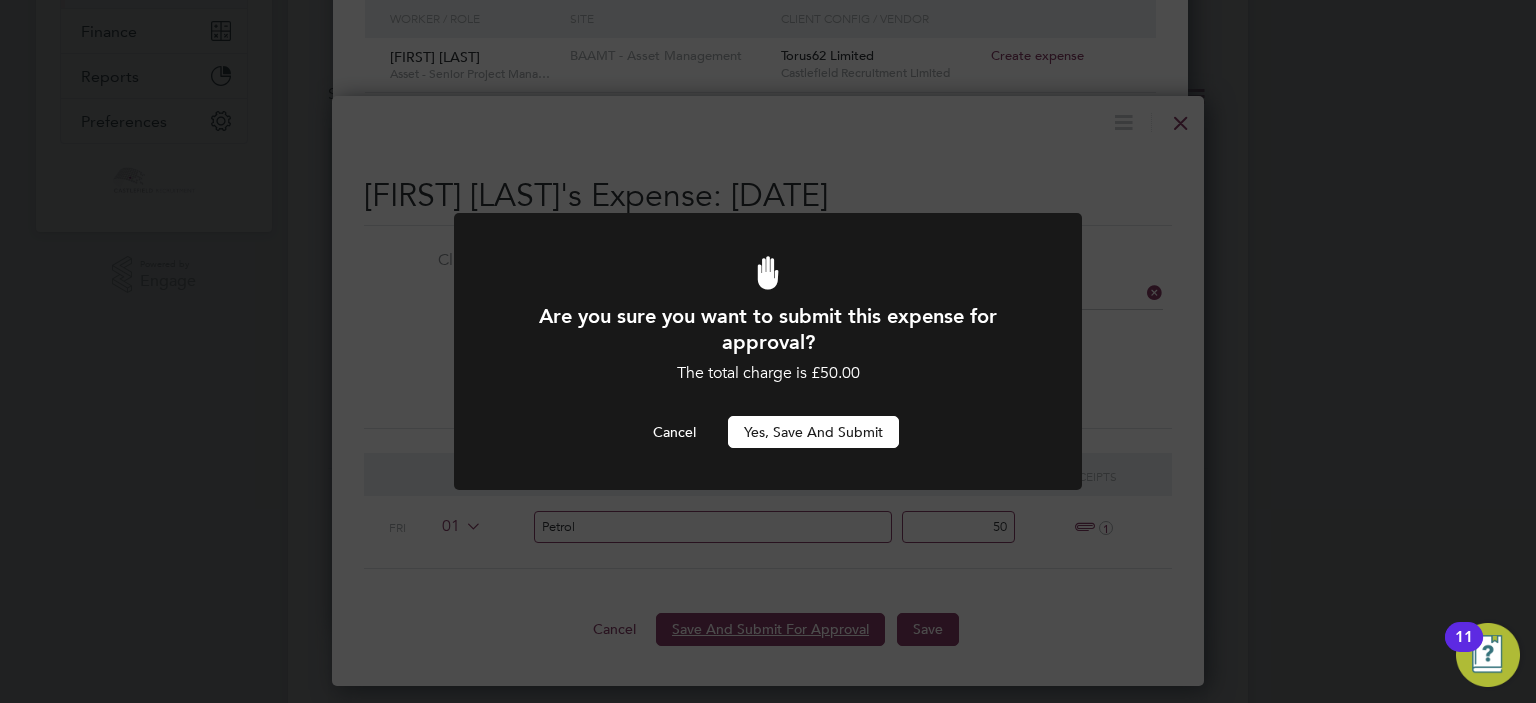 click on "Yes, Save and Submit" at bounding box center [813, 432] 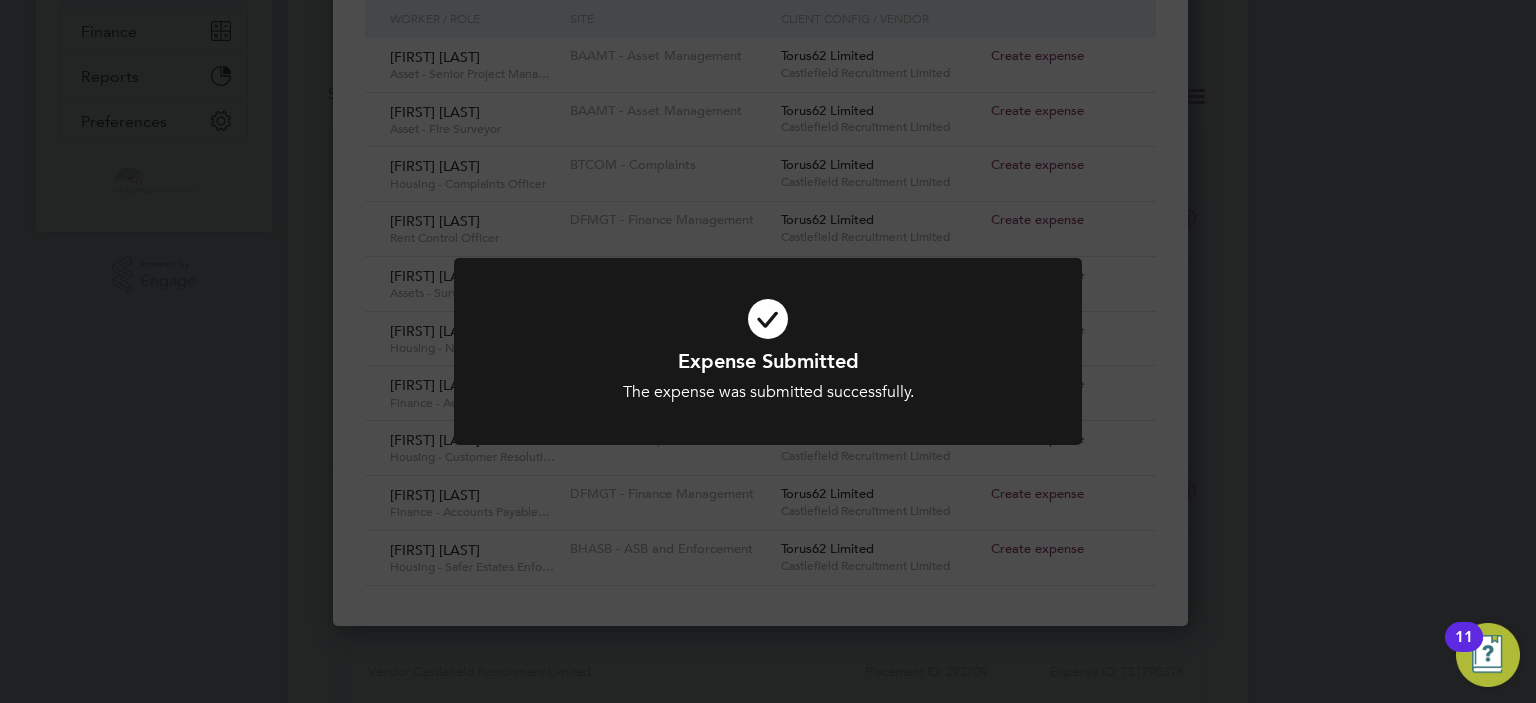 click on "Expense Submitted" at bounding box center [768, 361] 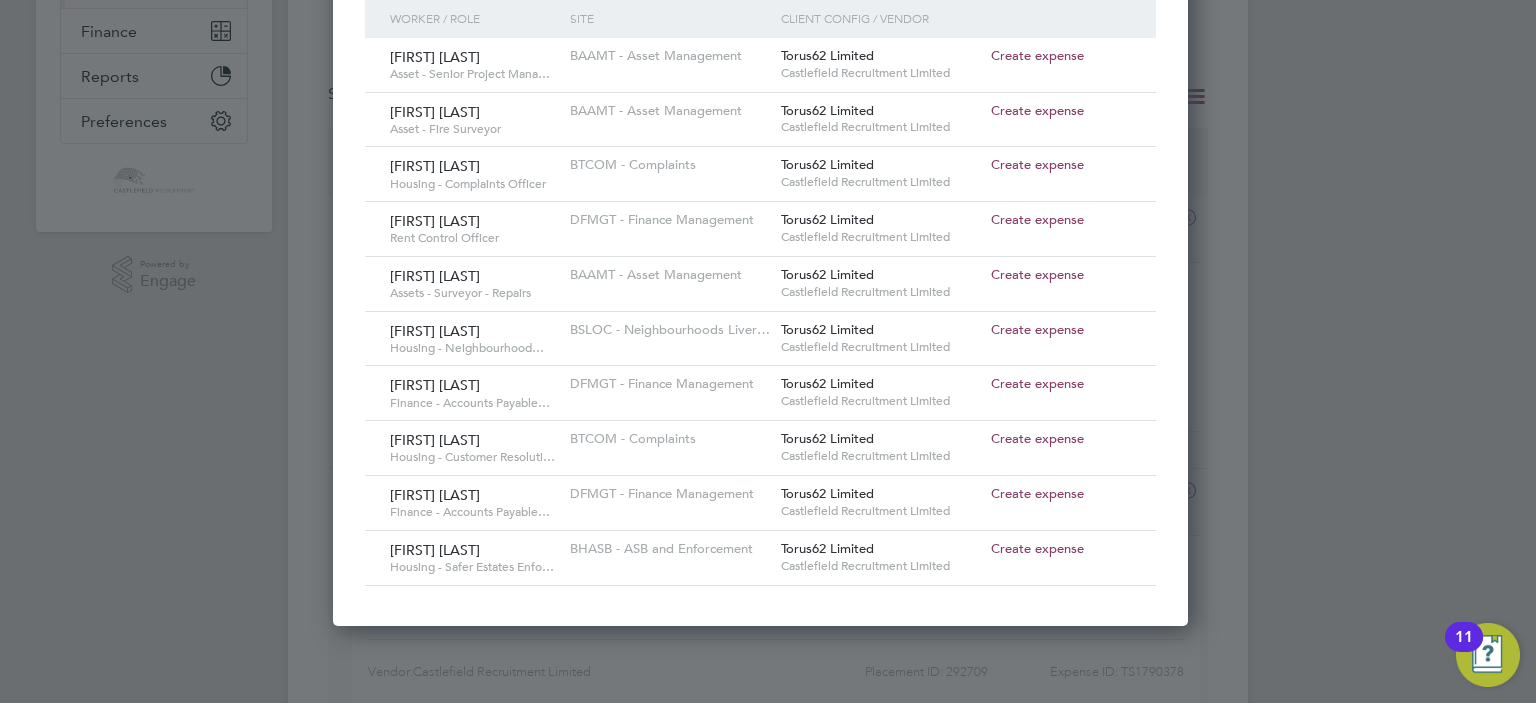 click on "Create expense" at bounding box center (1037, 274) 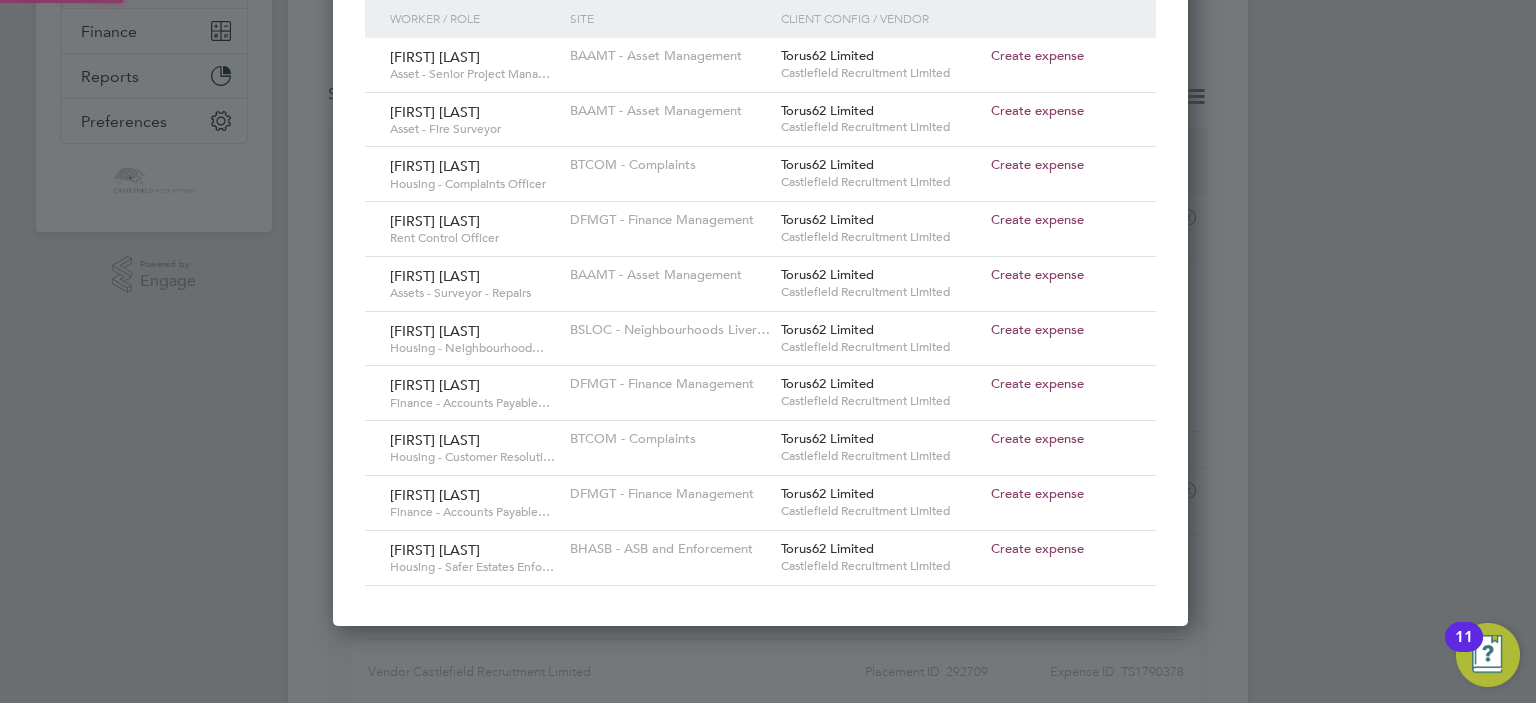 type on "[FIRST] [LAST]" 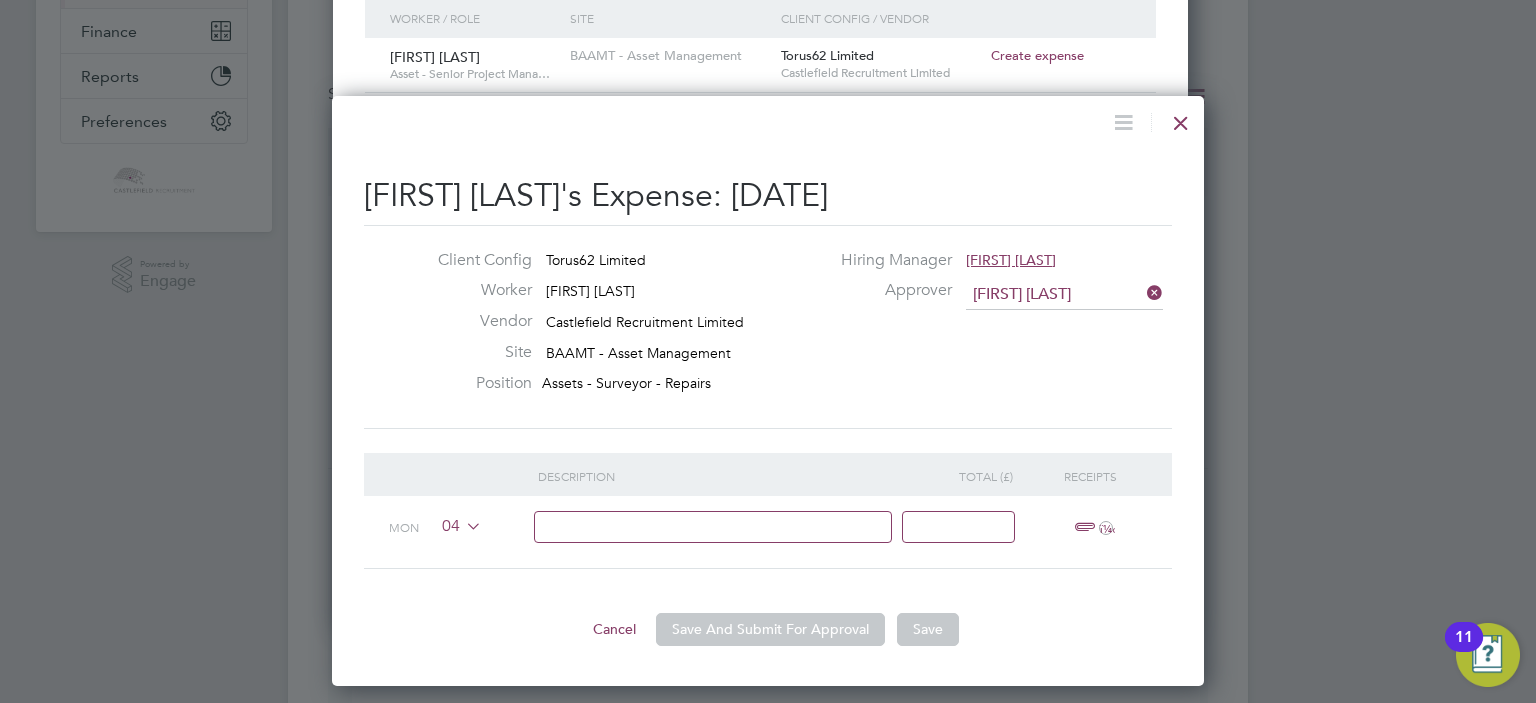 click at bounding box center [462, 526] 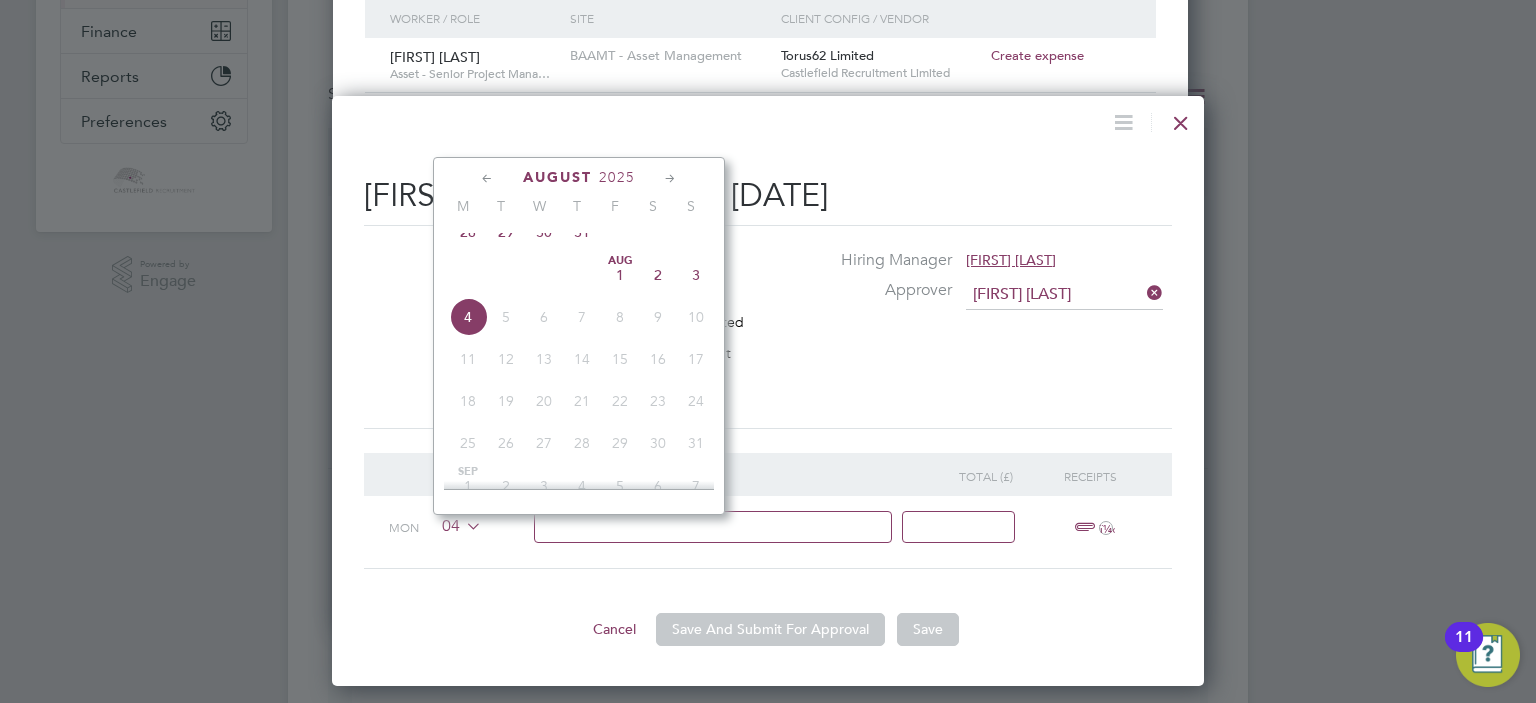 click on "2" 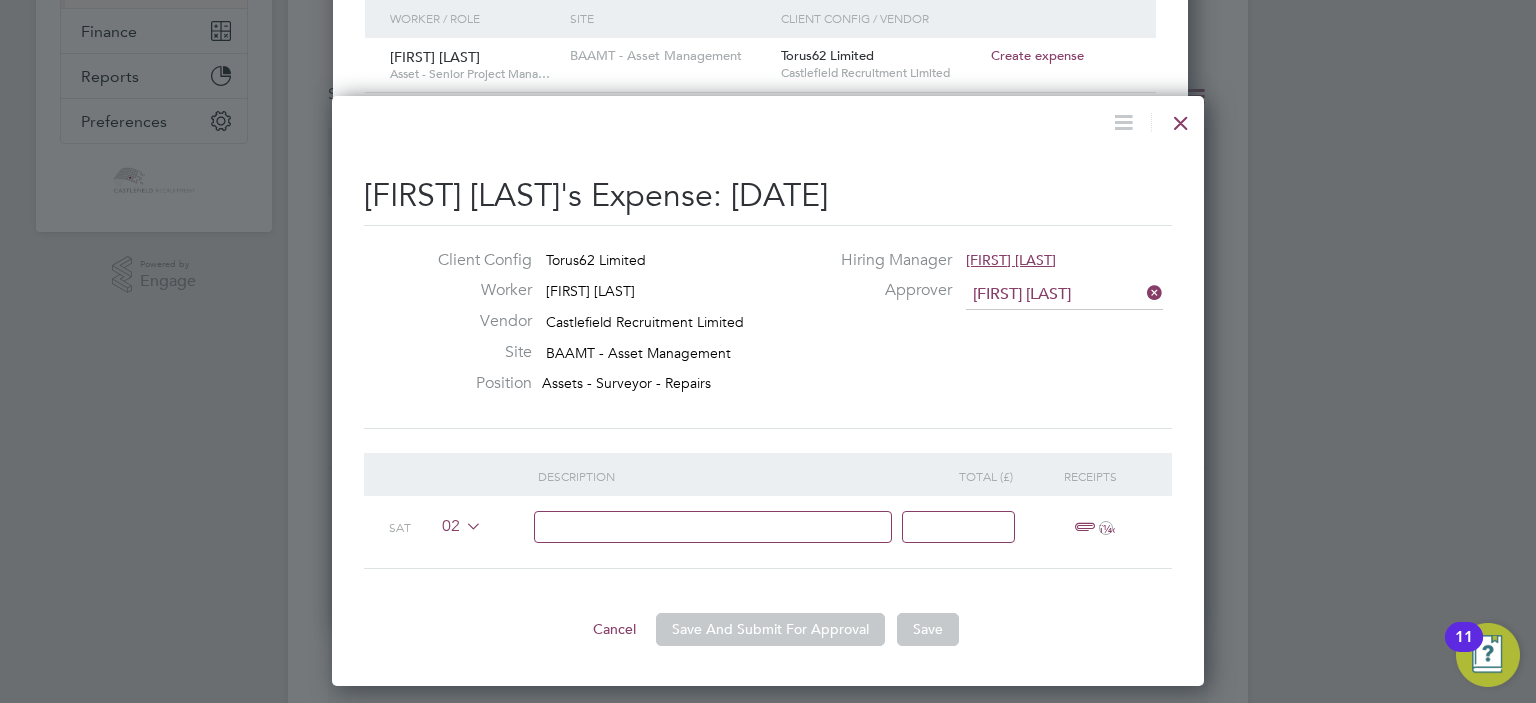 click at bounding box center (722, 532) 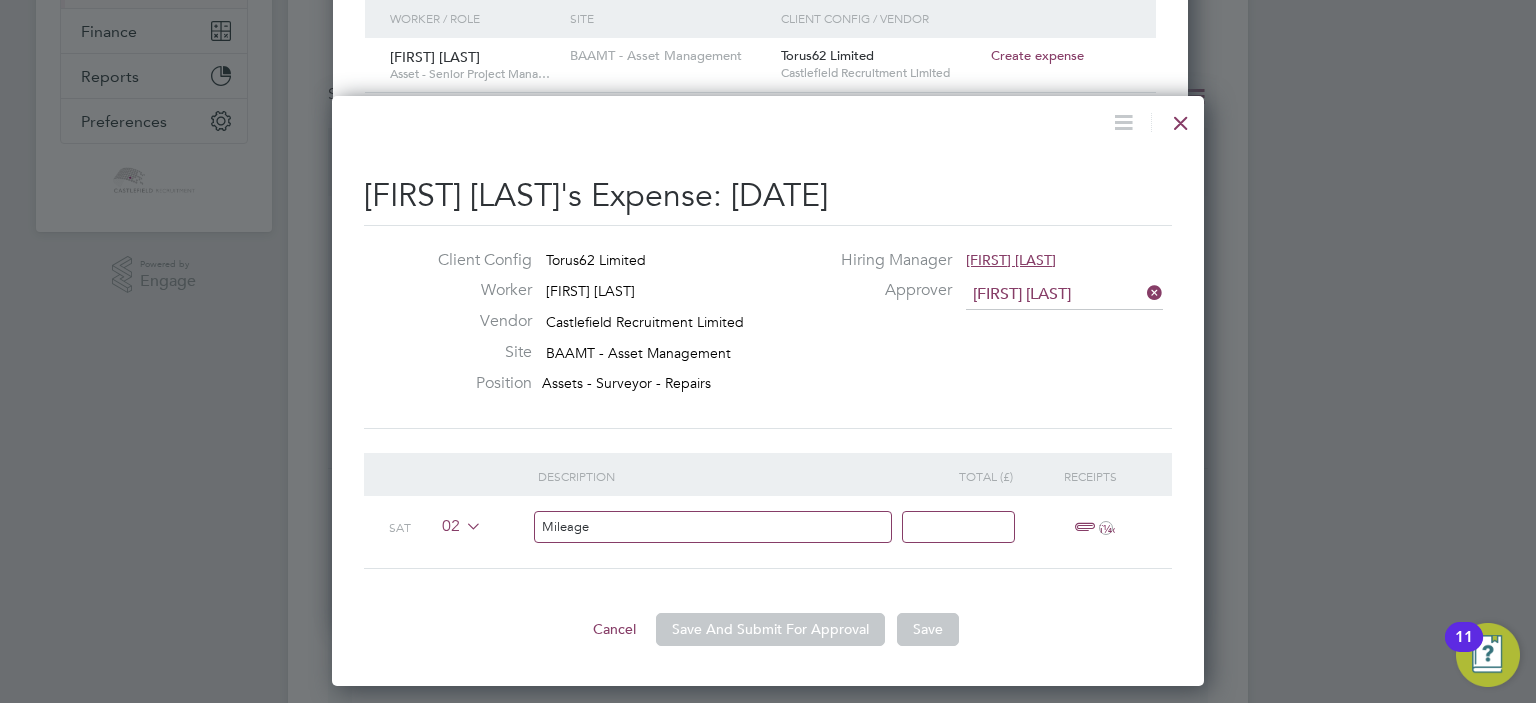 click at bounding box center [958, 527] 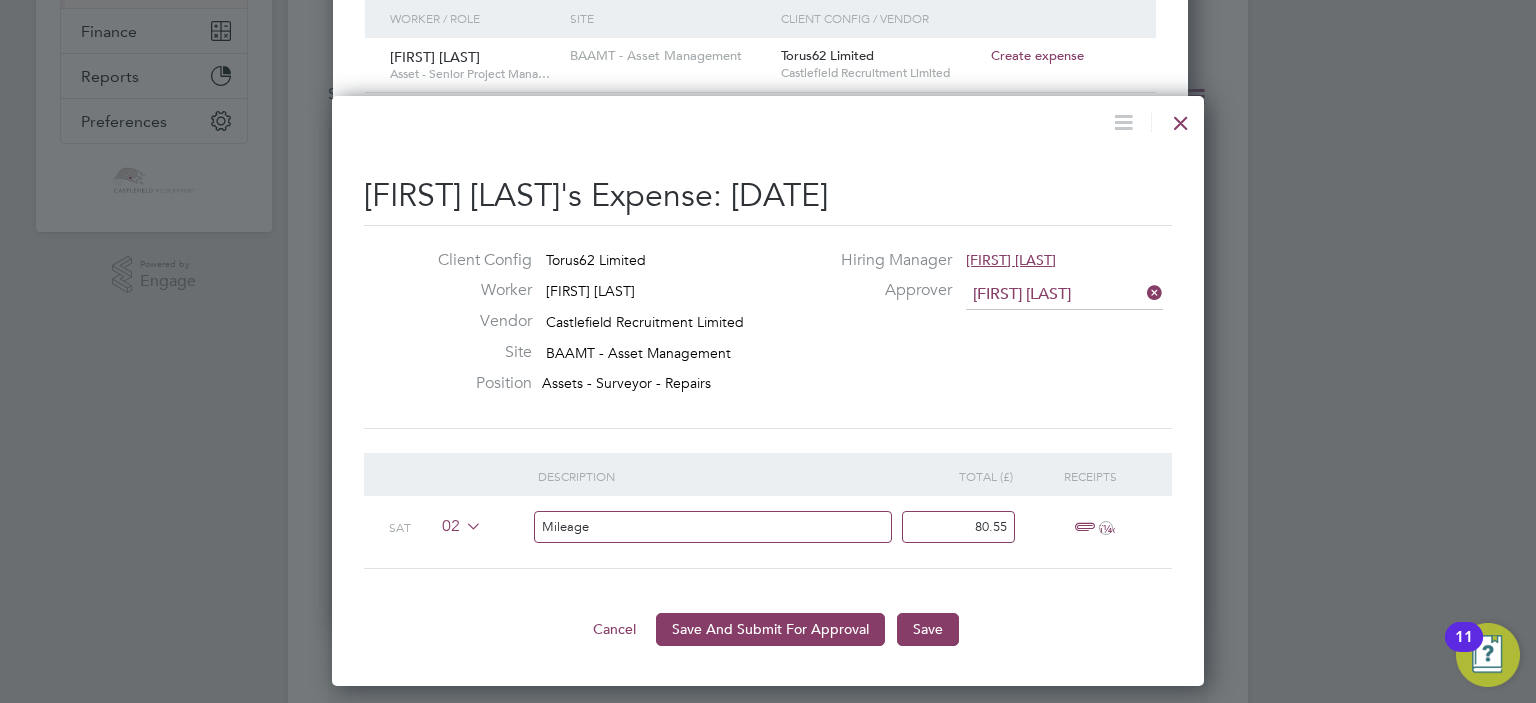 type on "80.55" 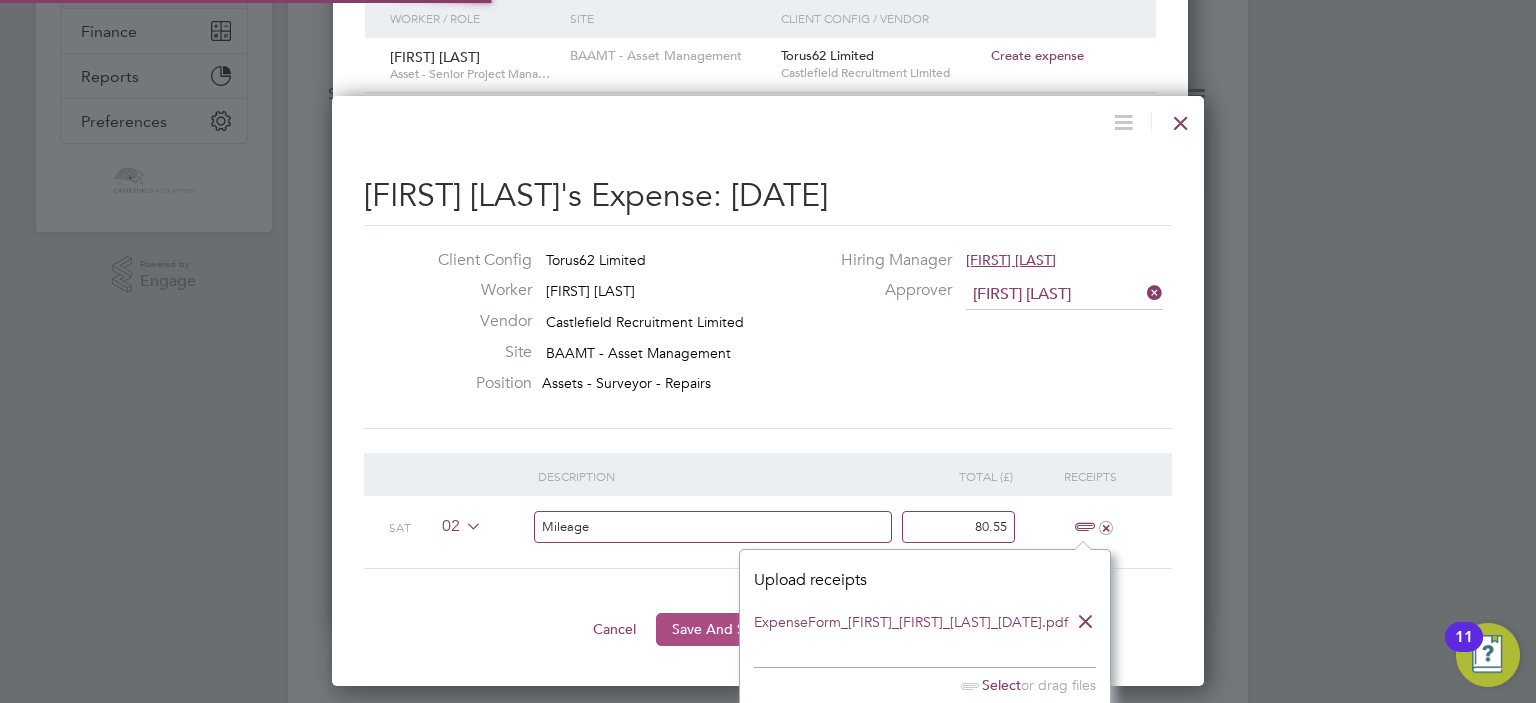 click on "Save And Submit For Approval" at bounding box center [770, 629] 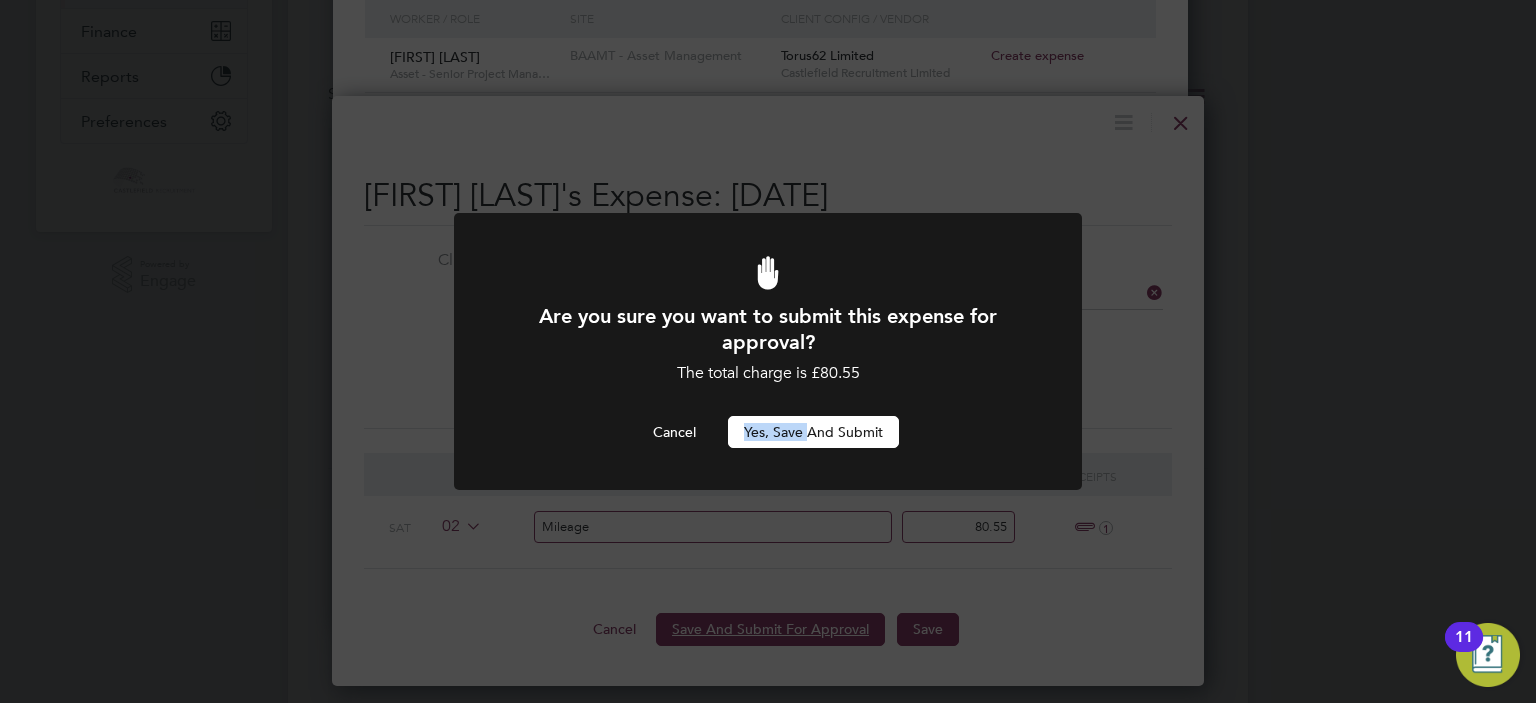 drag, startPoint x: 808, startPoint y: 413, endPoint x: 808, endPoint y: 427, distance: 14 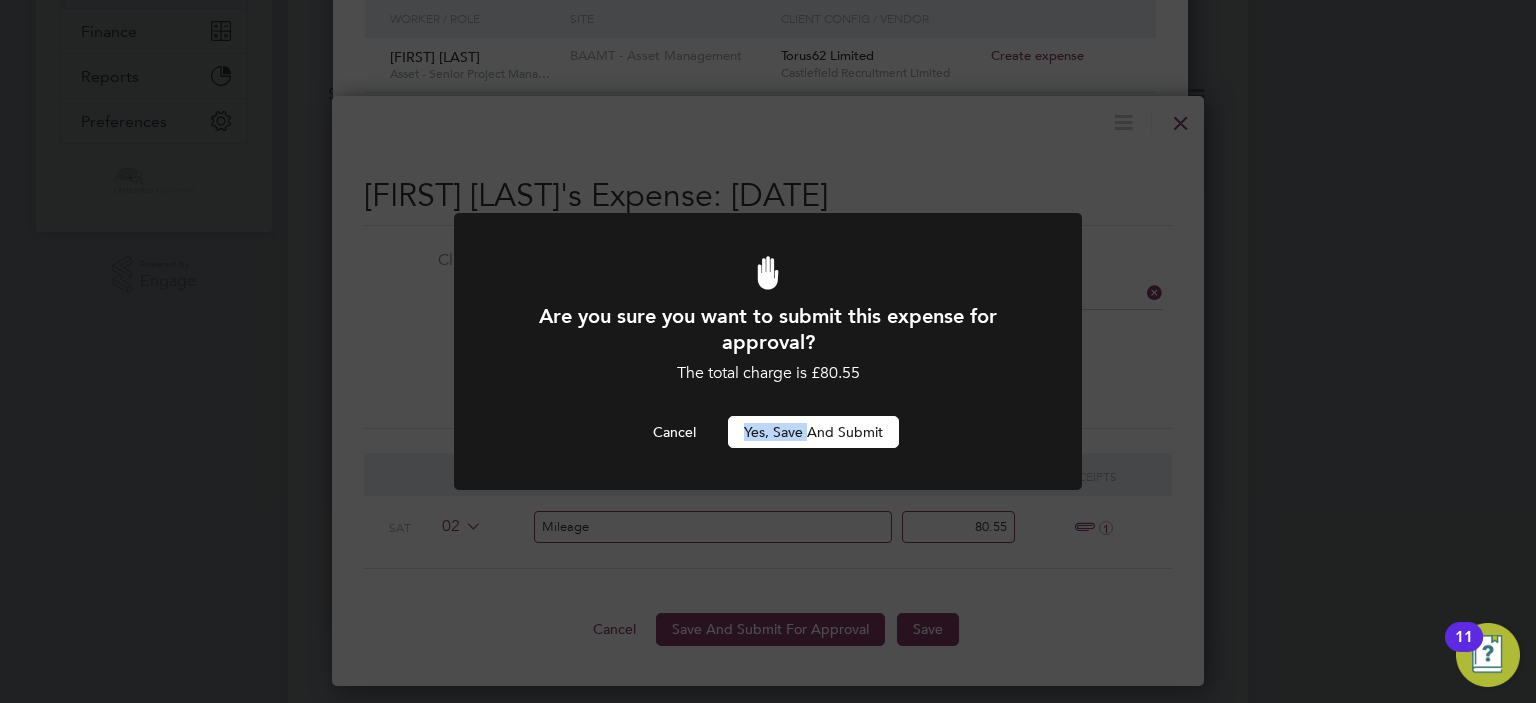 click on "Yes, Save and Submit" at bounding box center (813, 432) 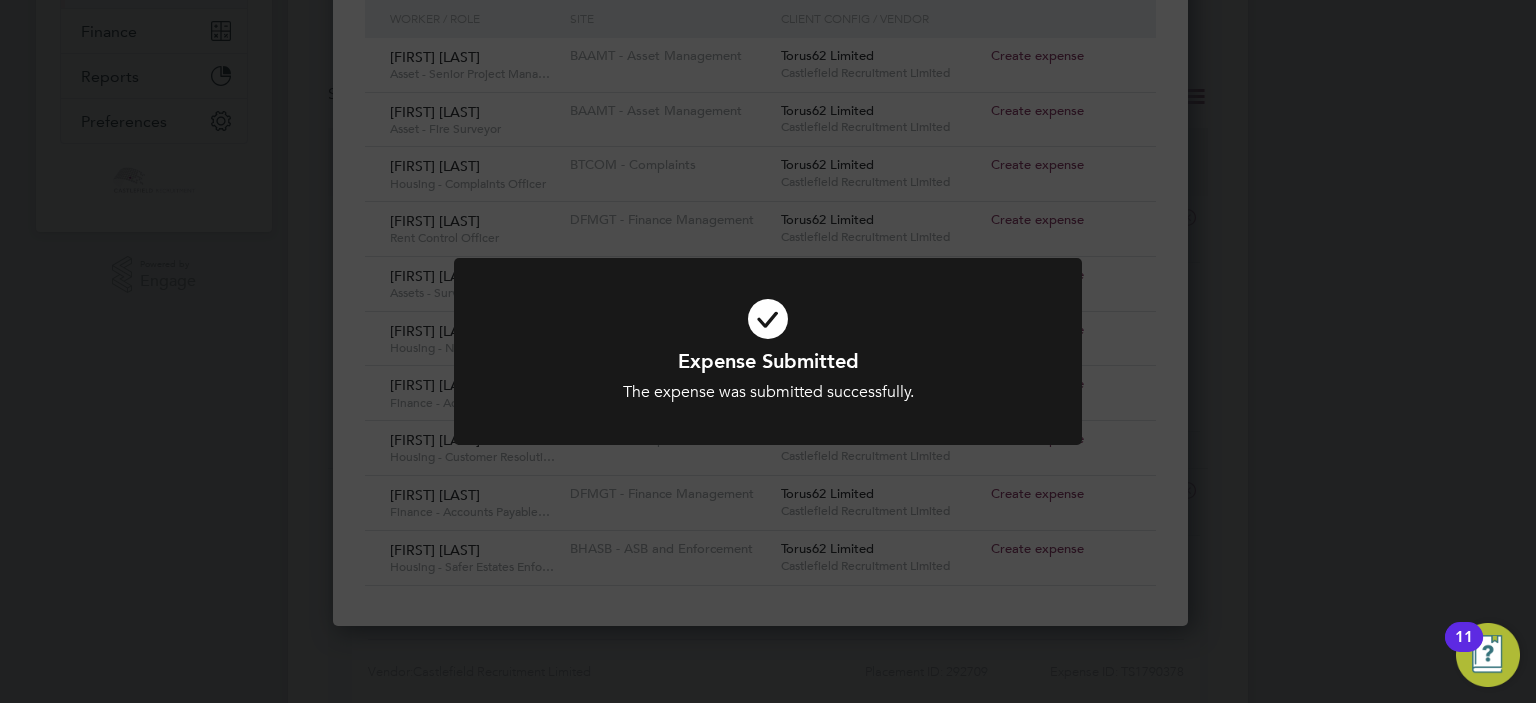 click on "Expense Submitted The expense was submitted successfully. Cancel Okay" 